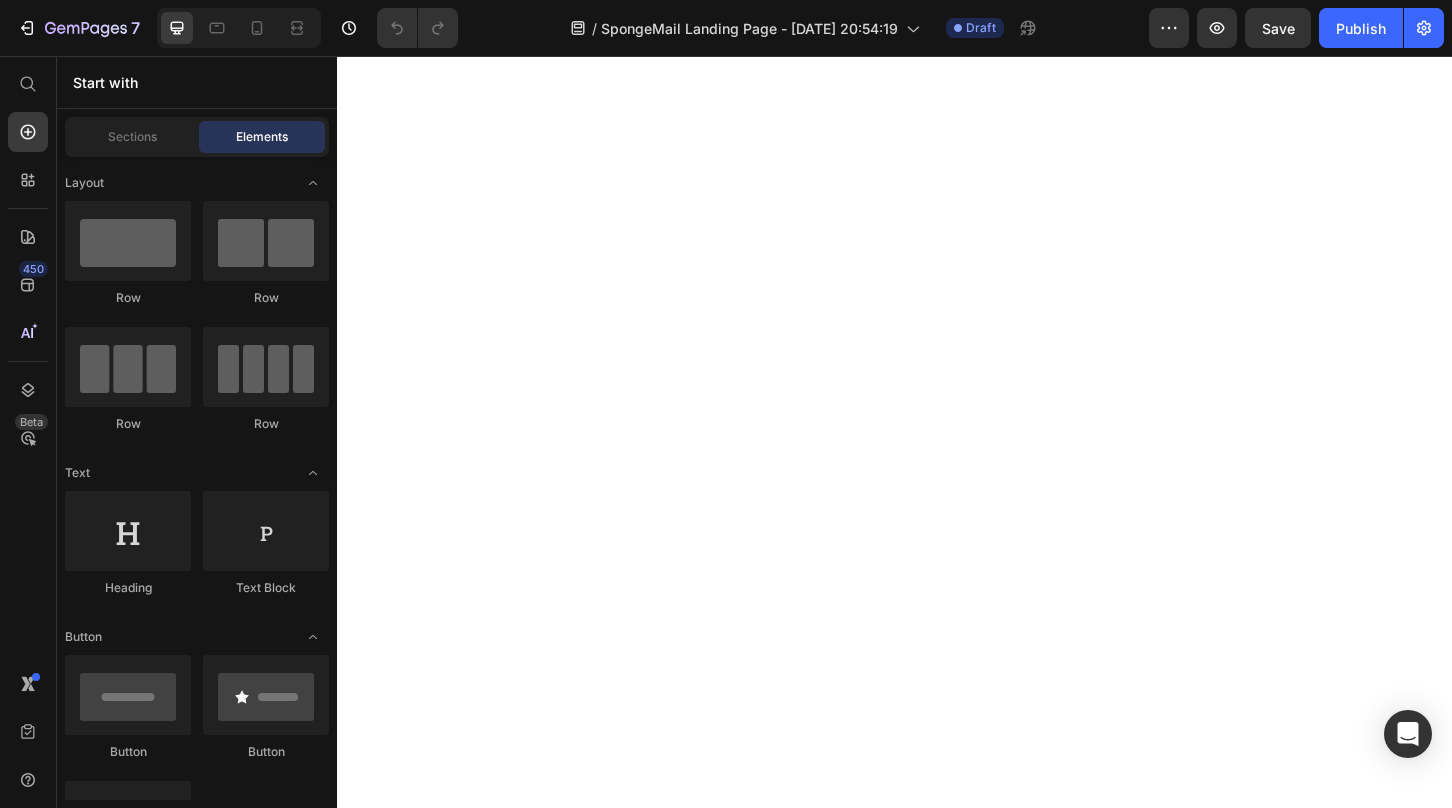 scroll, scrollTop: 0, scrollLeft: 0, axis: both 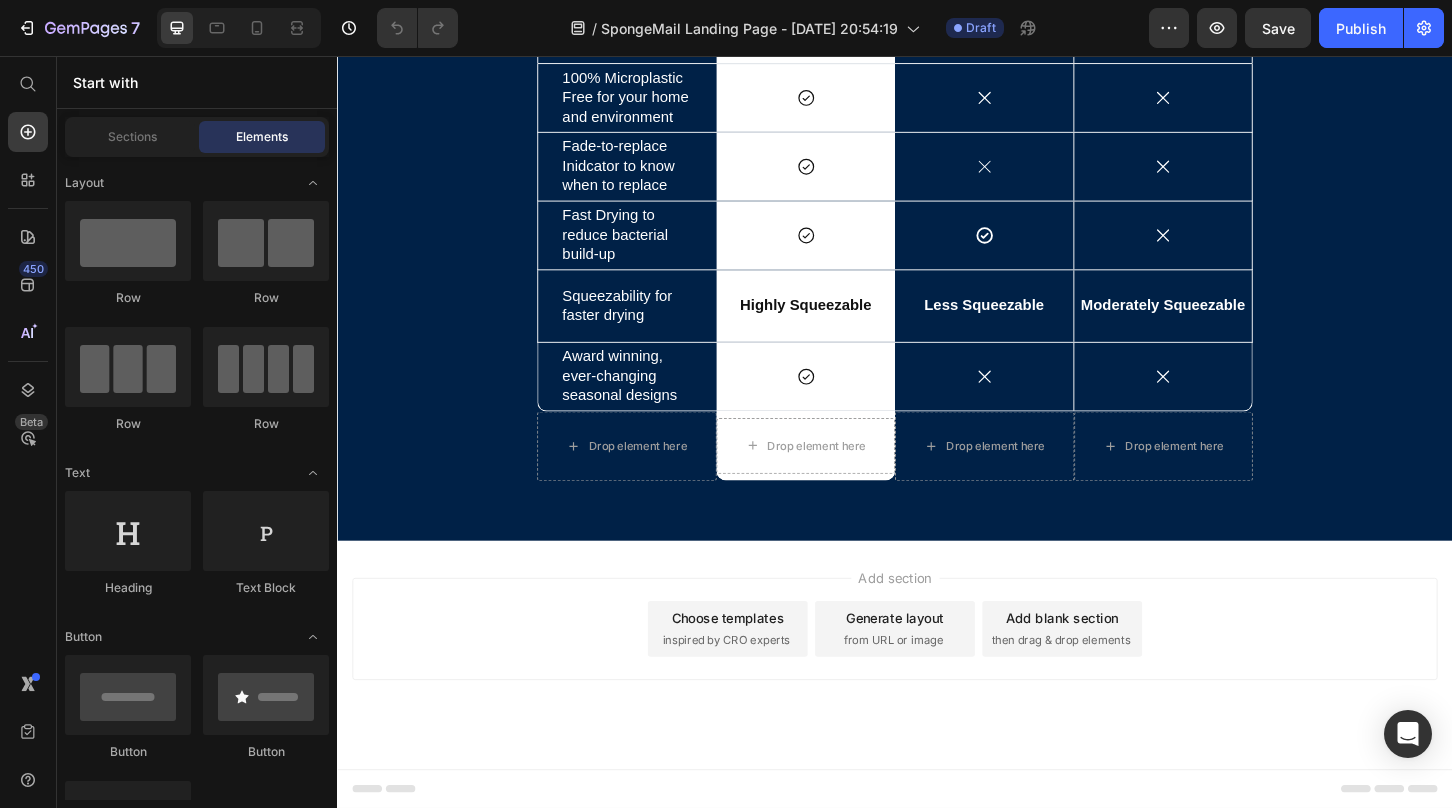 click on "Choose templates" at bounding box center (757, 661) 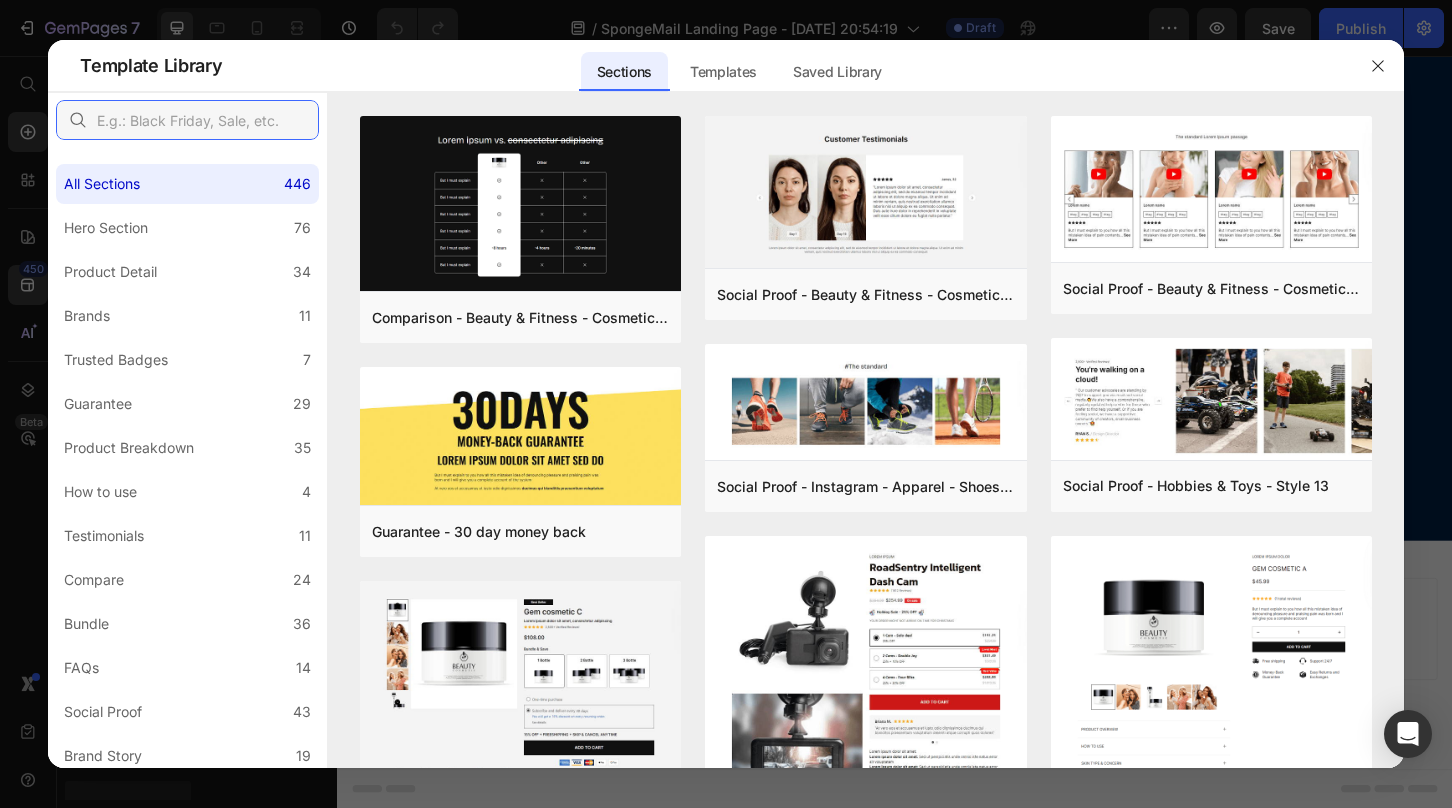 click at bounding box center (187, 120) 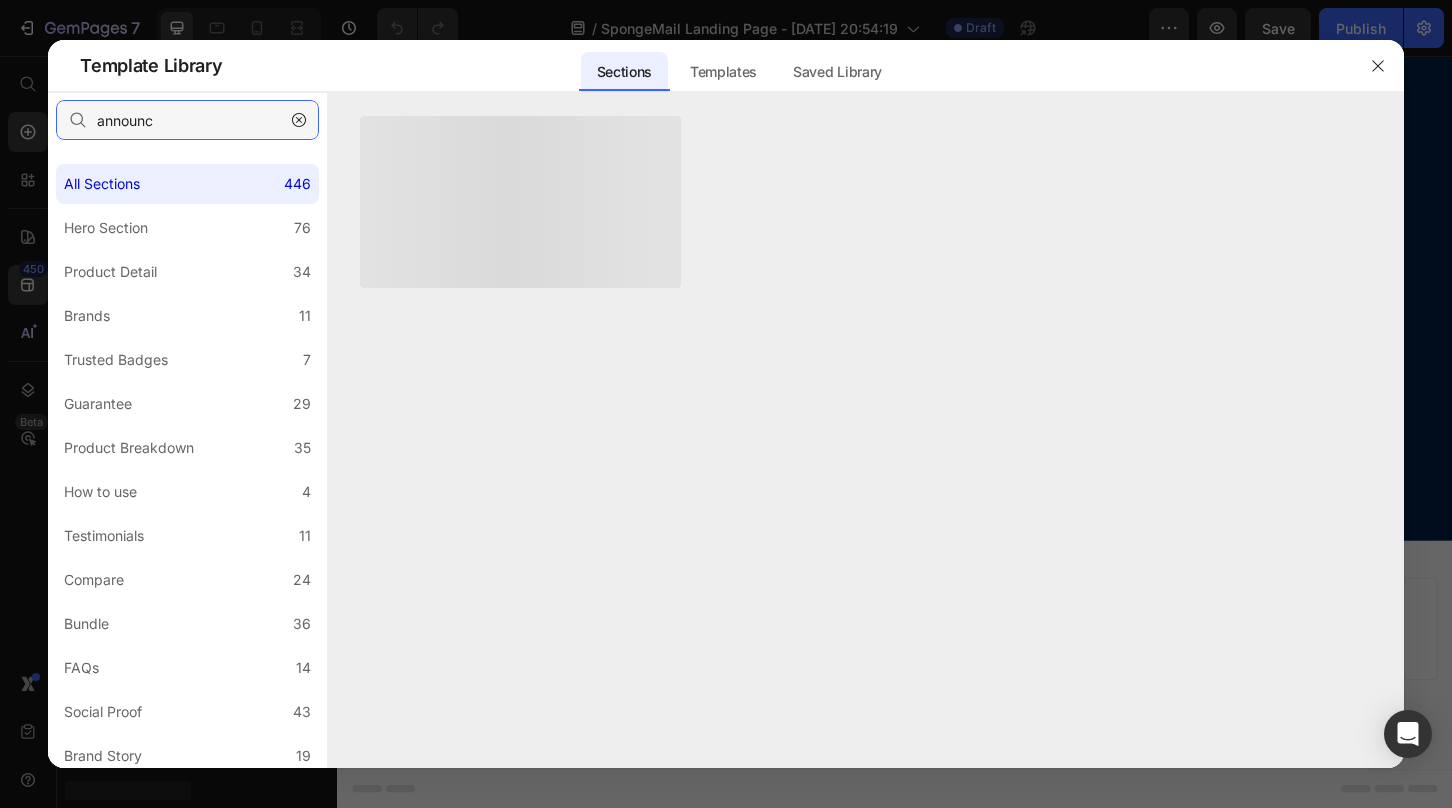 type on "announce" 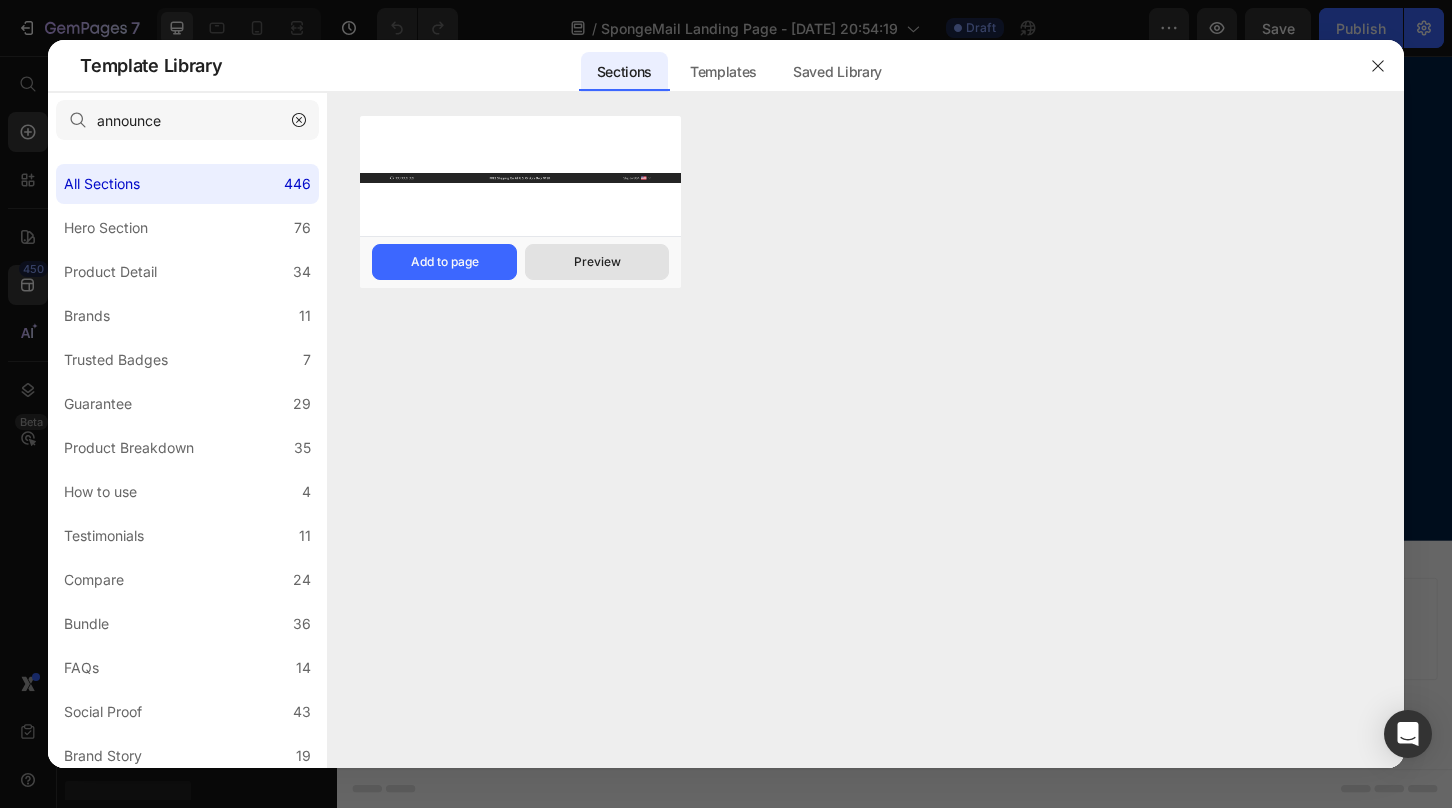 click on "Preview" at bounding box center (597, 262) 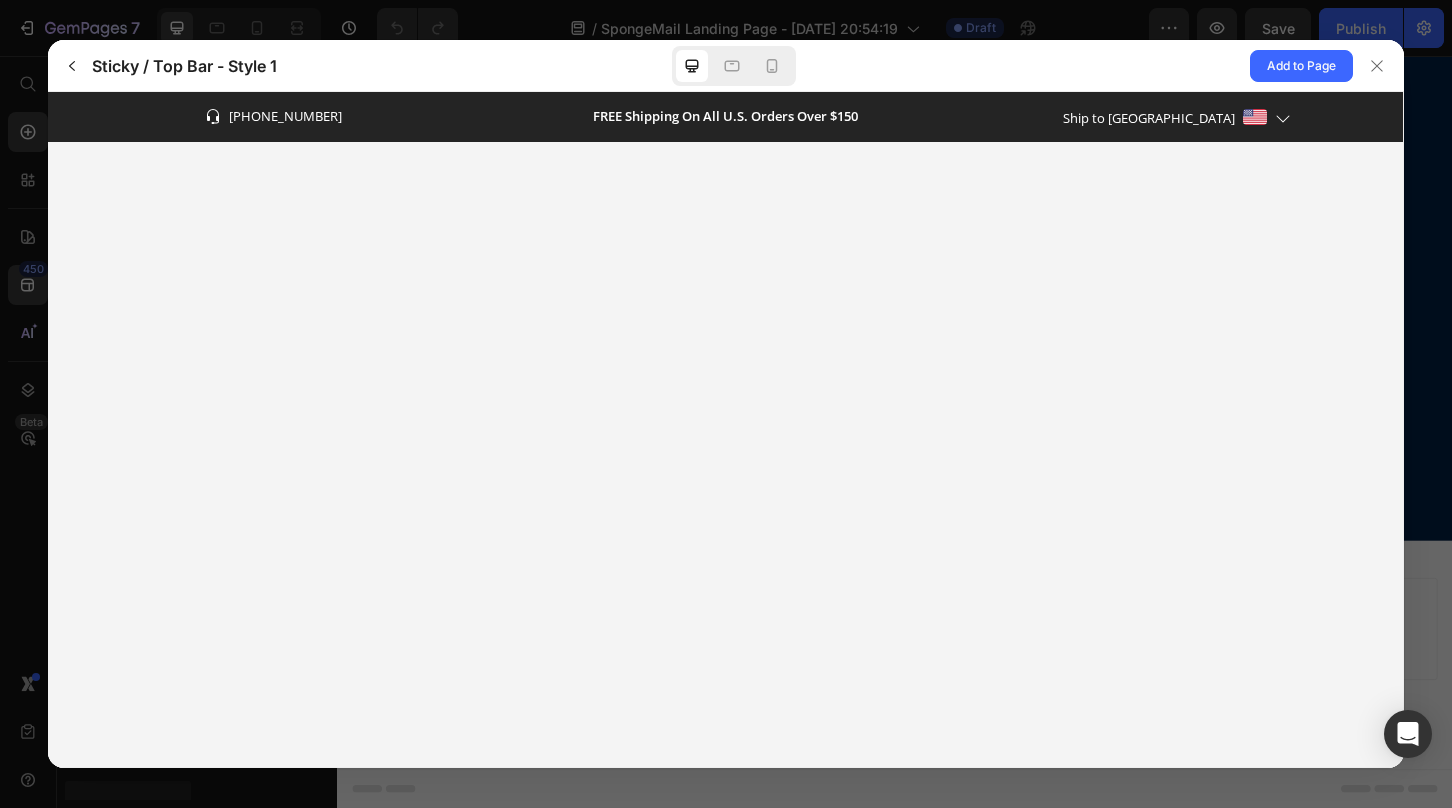 scroll, scrollTop: 0, scrollLeft: 0, axis: both 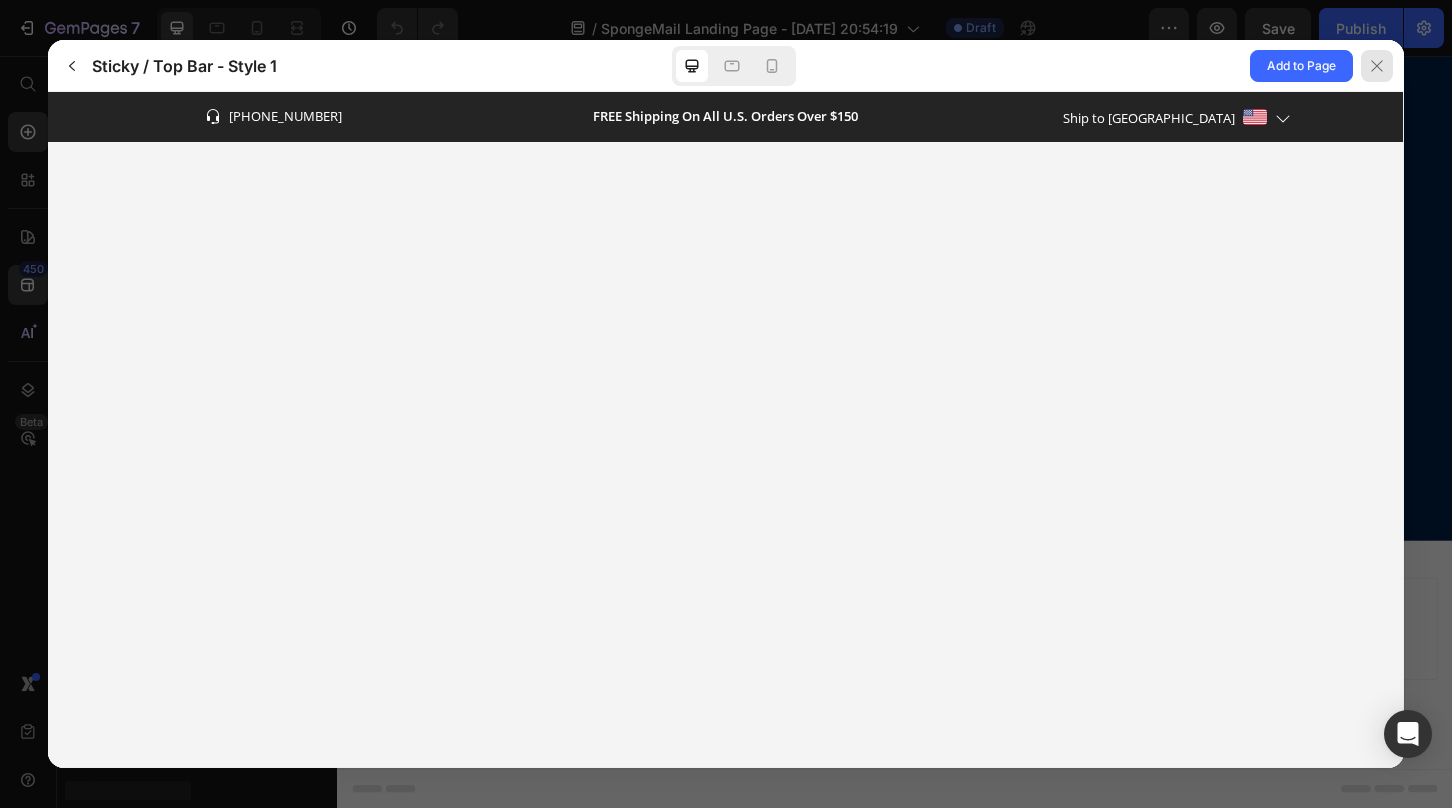 click at bounding box center [1377, 66] 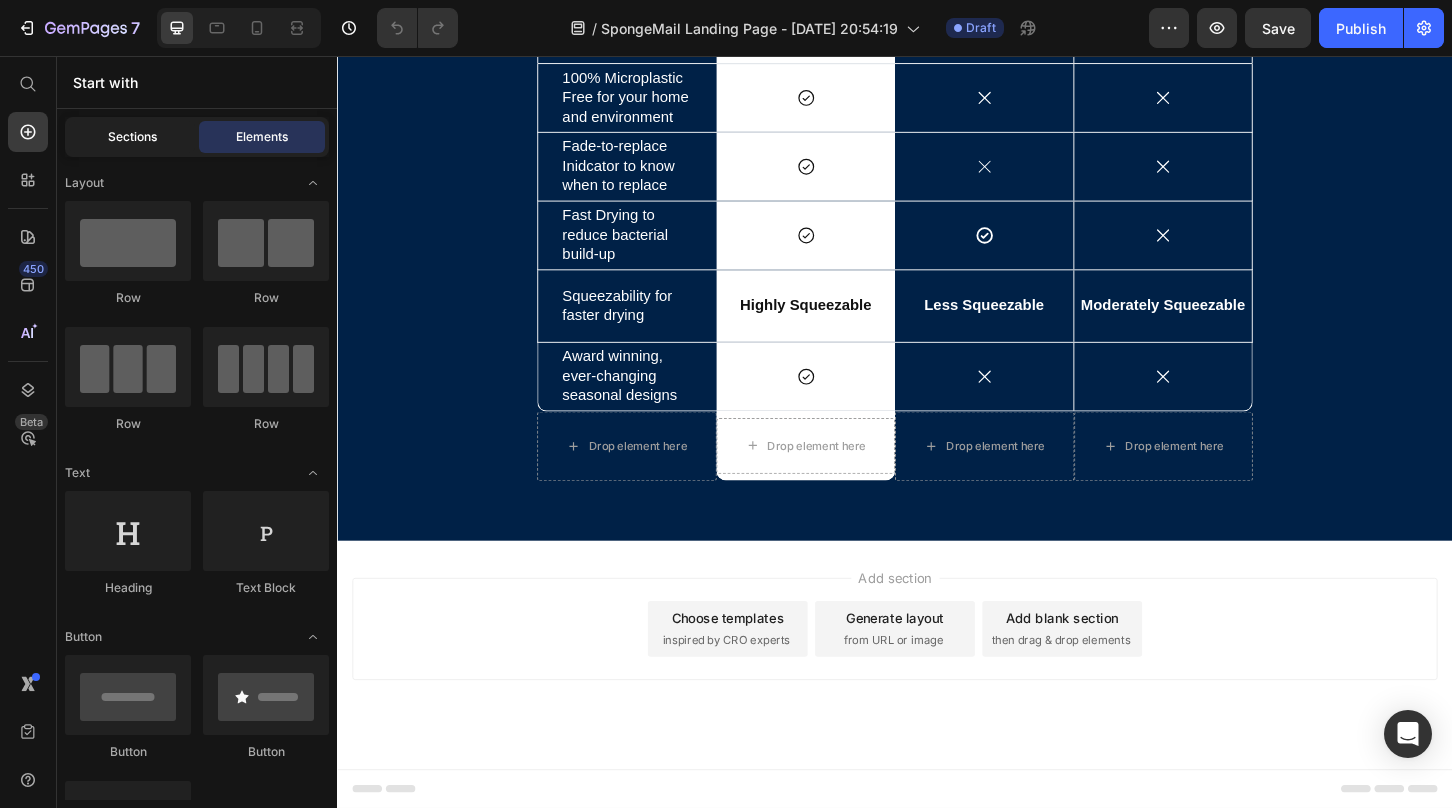 click on "Sections" at bounding box center [132, 137] 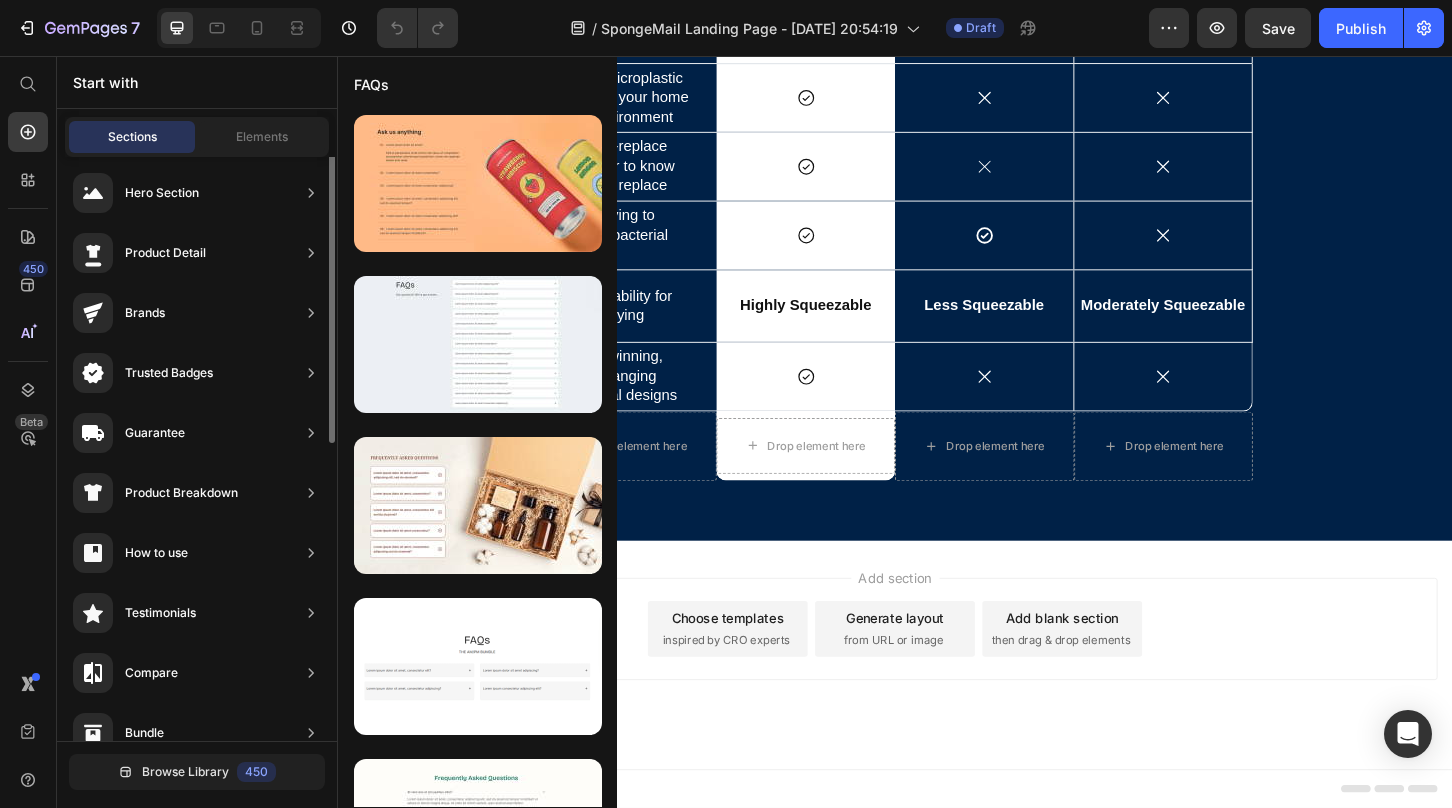 scroll, scrollTop: 0, scrollLeft: 0, axis: both 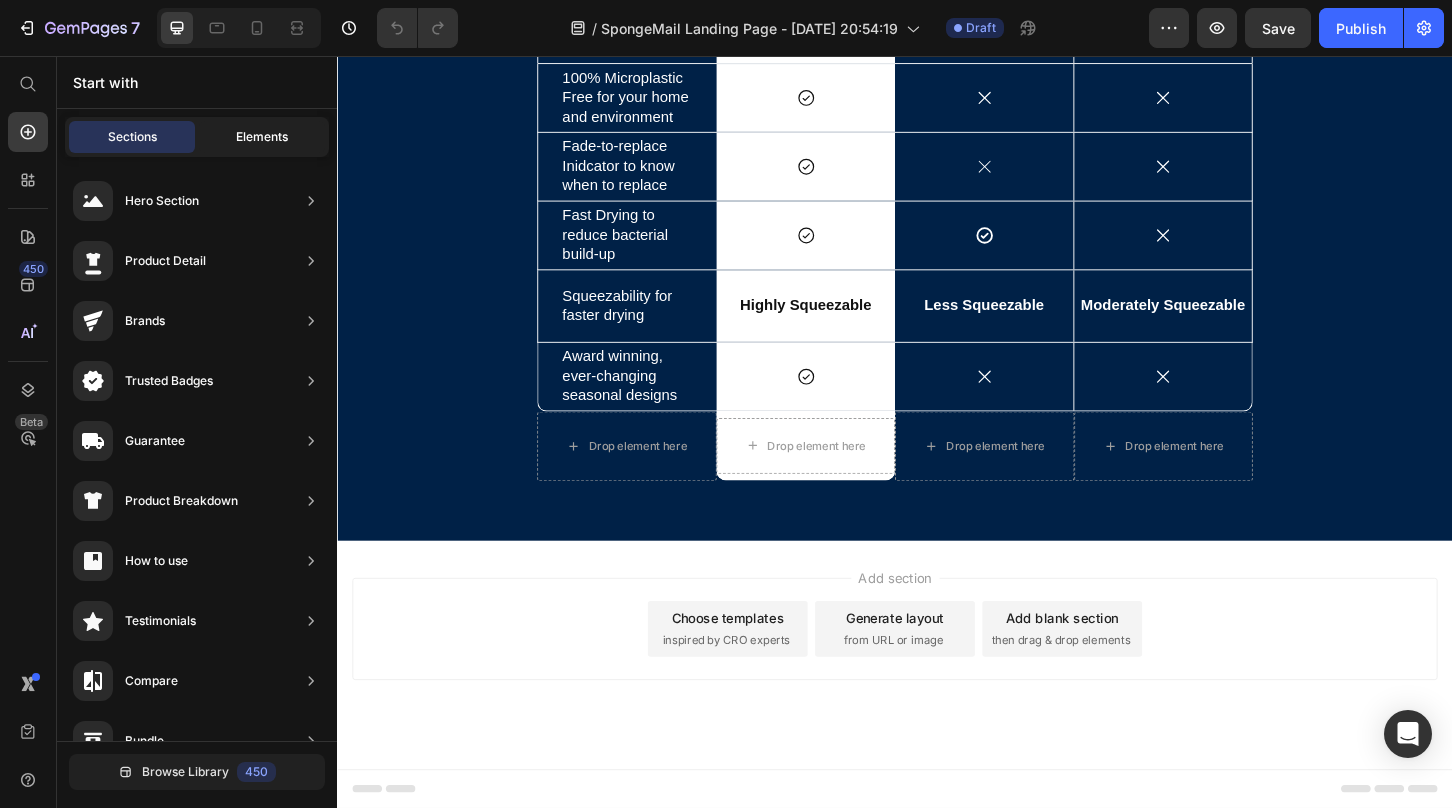 click on "Elements" at bounding box center [262, 137] 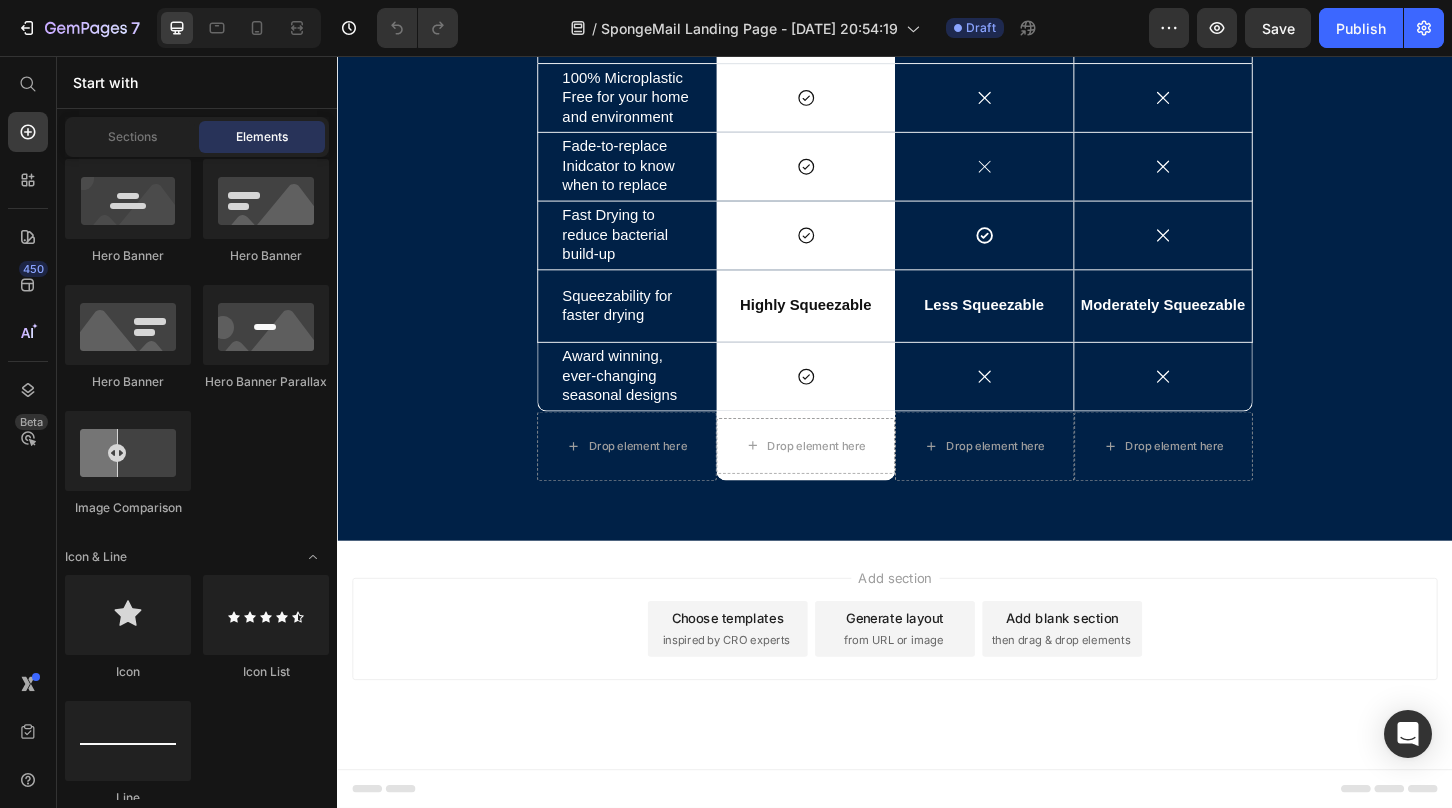 scroll, scrollTop: 0, scrollLeft: 0, axis: both 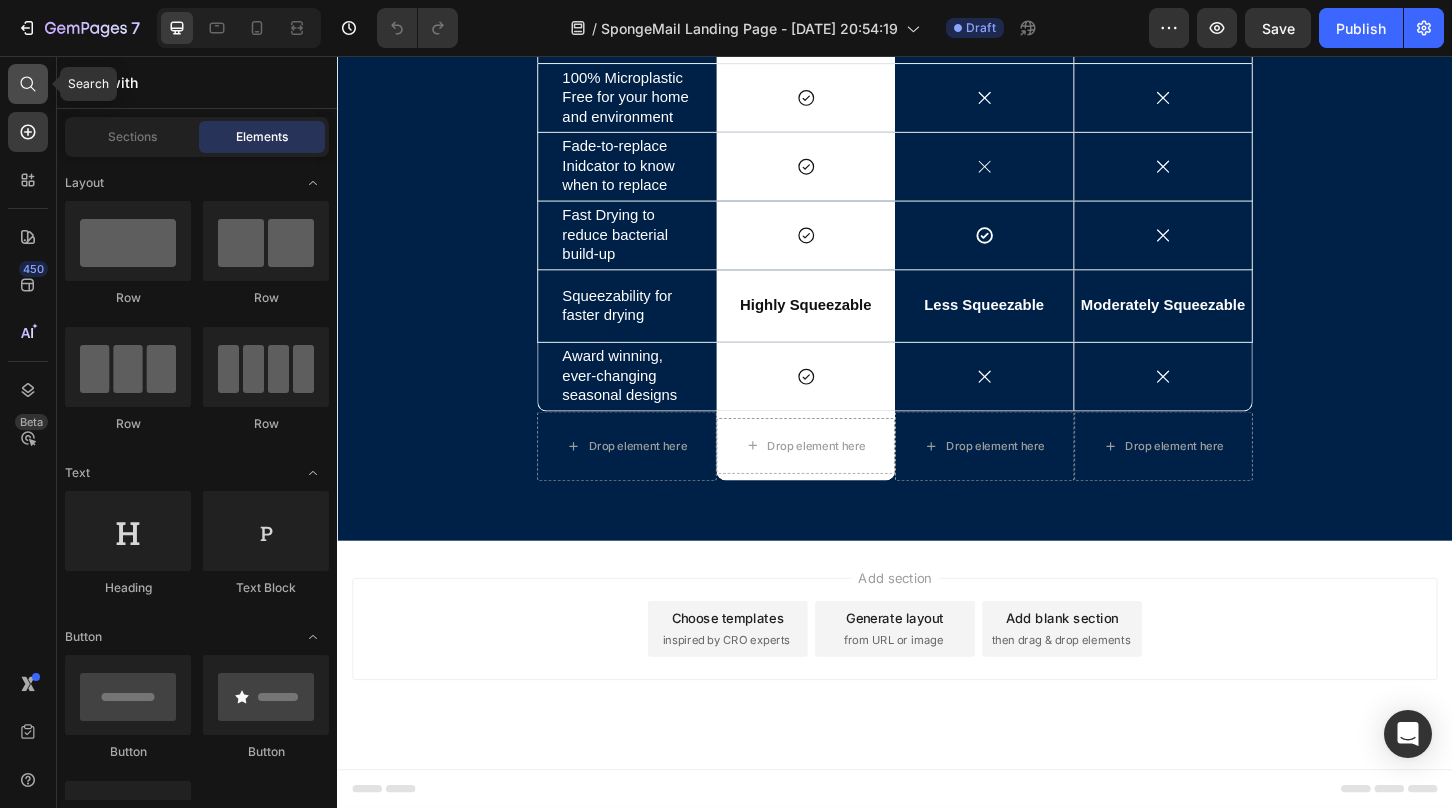 click 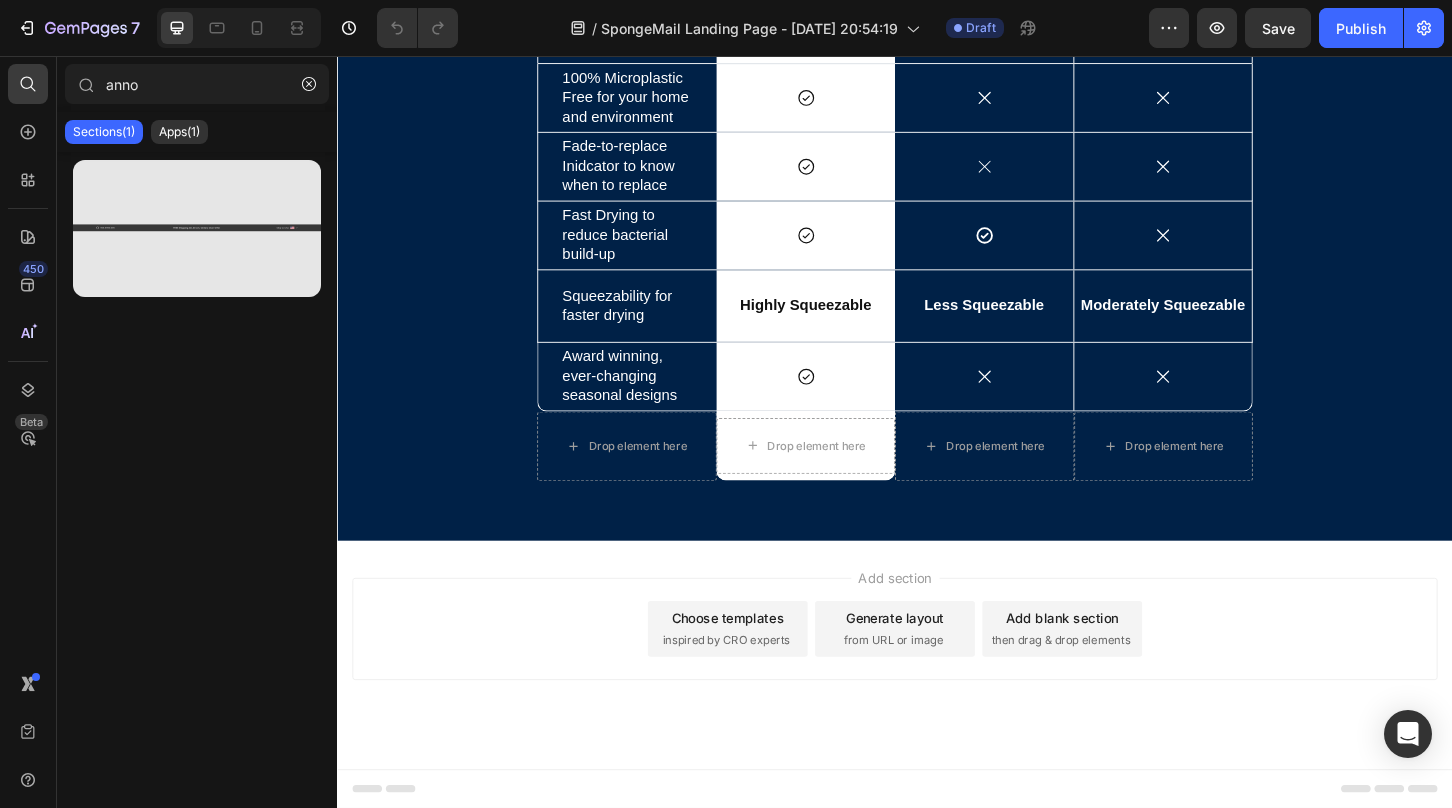type on "anno" 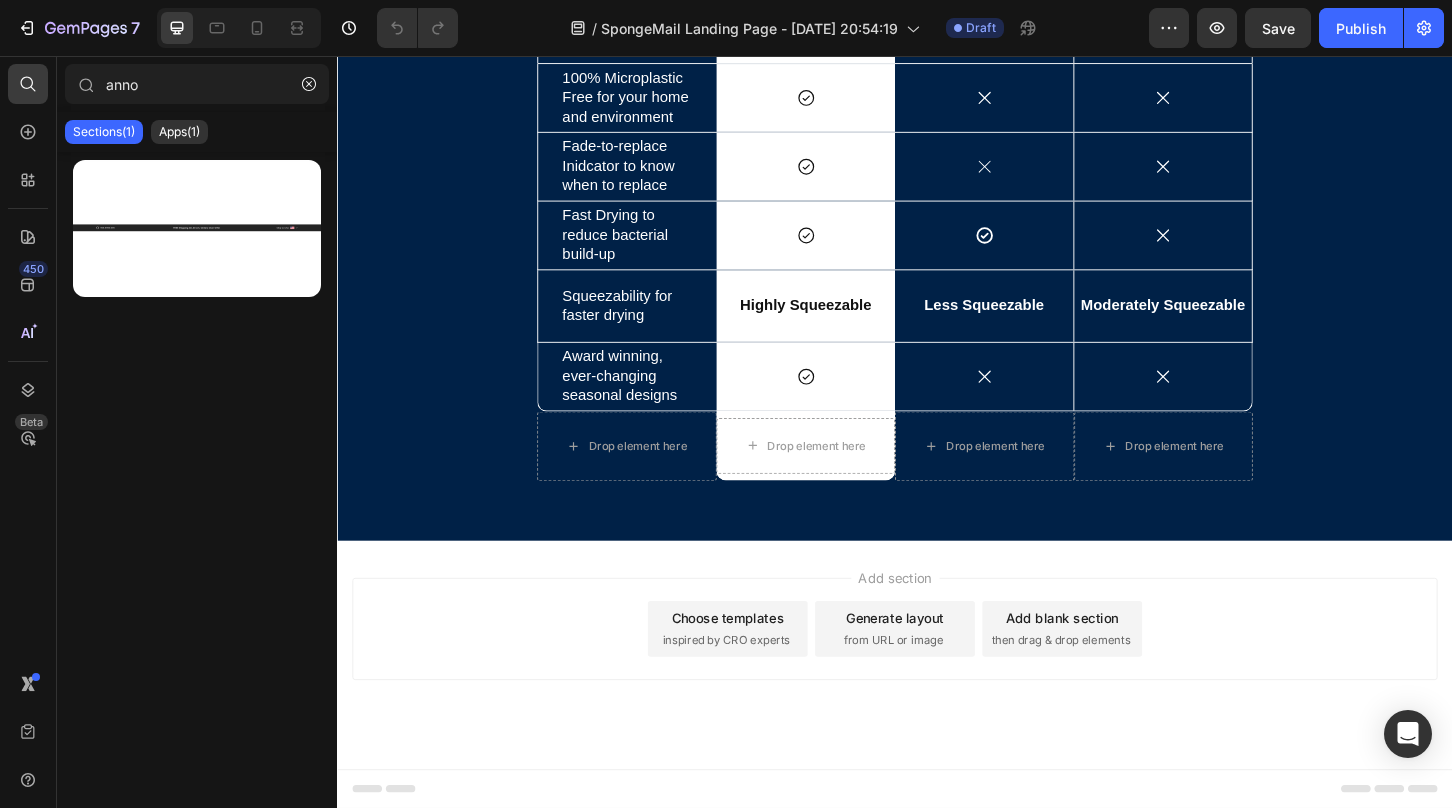 click on "Sections(1)" at bounding box center [104, 132] 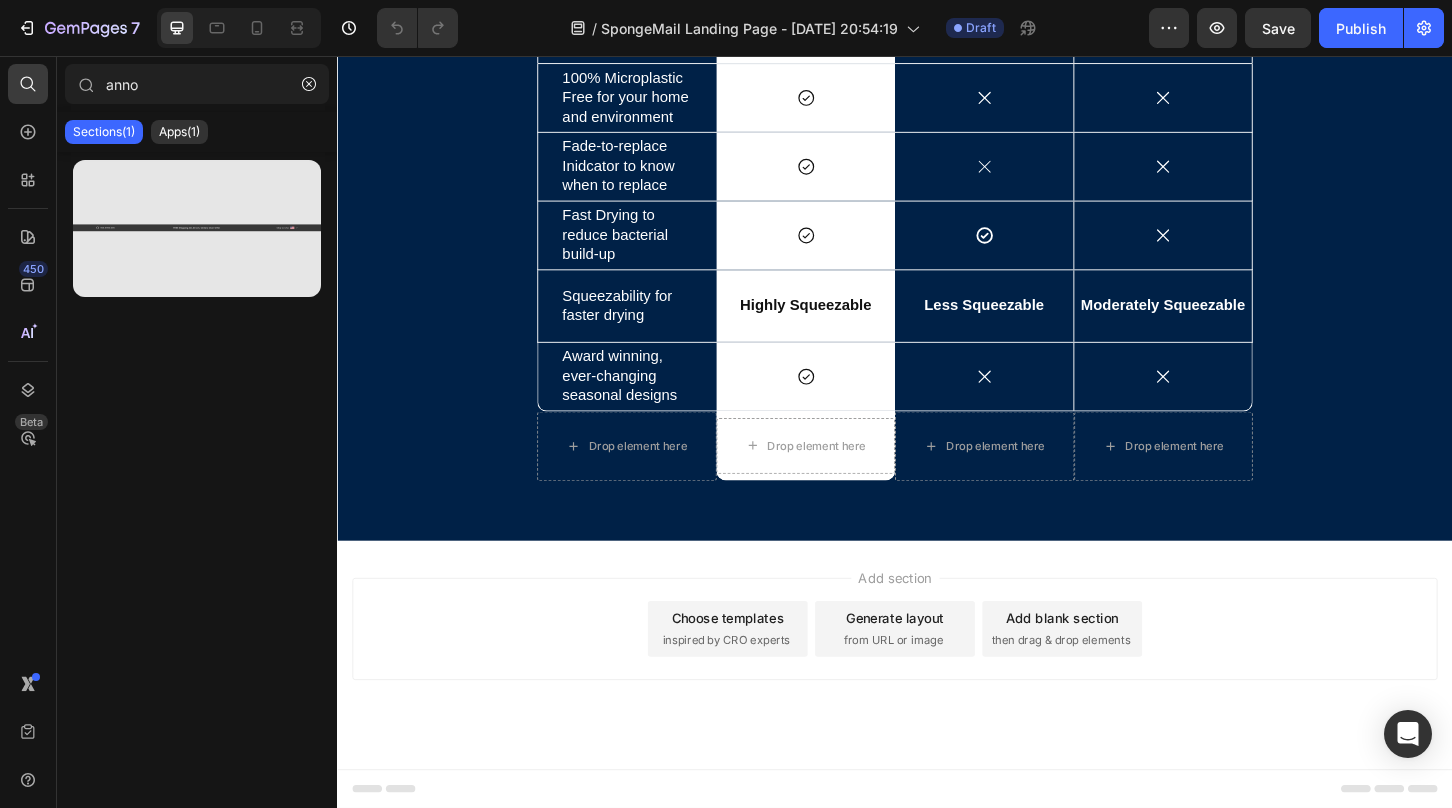 click at bounding box center [197, 228] 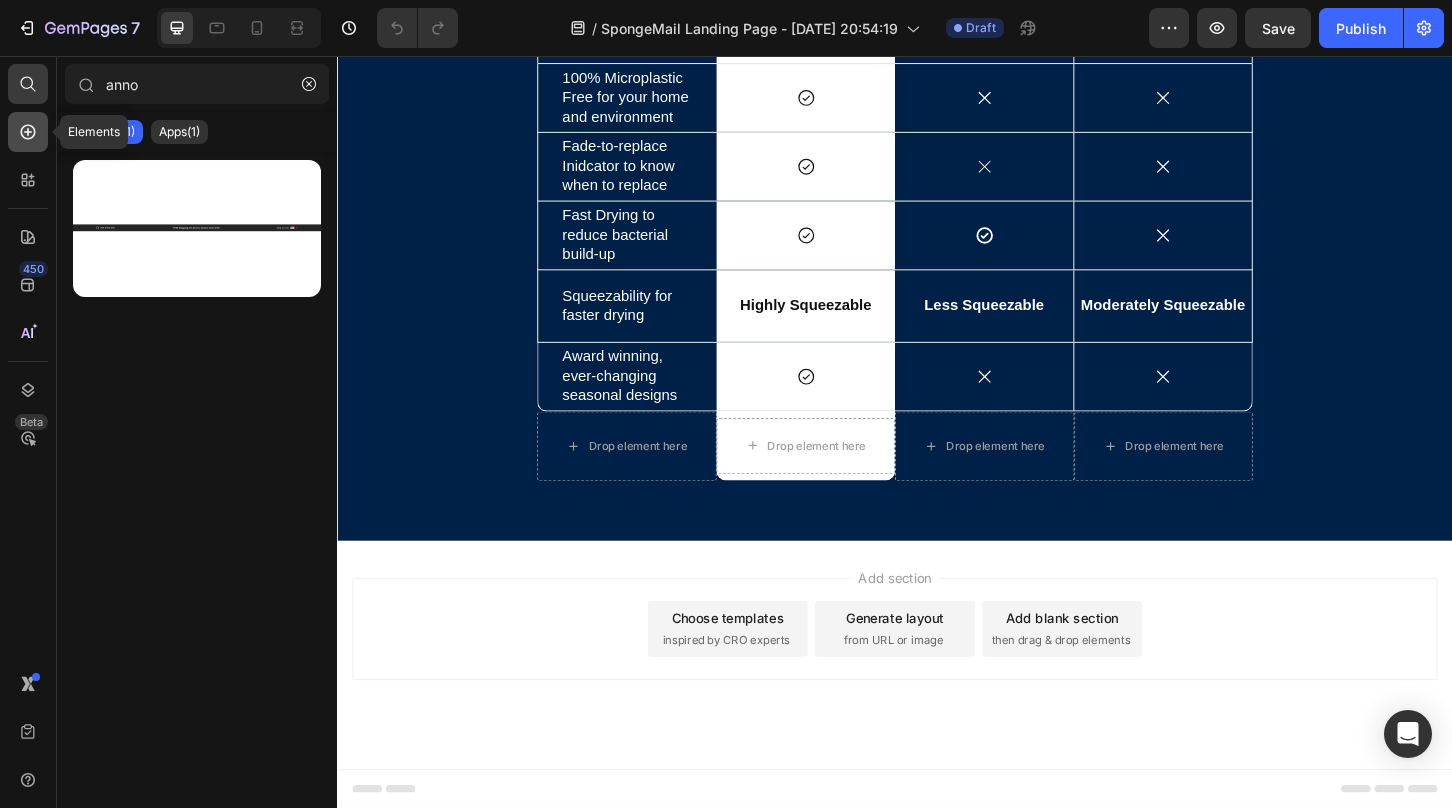 click 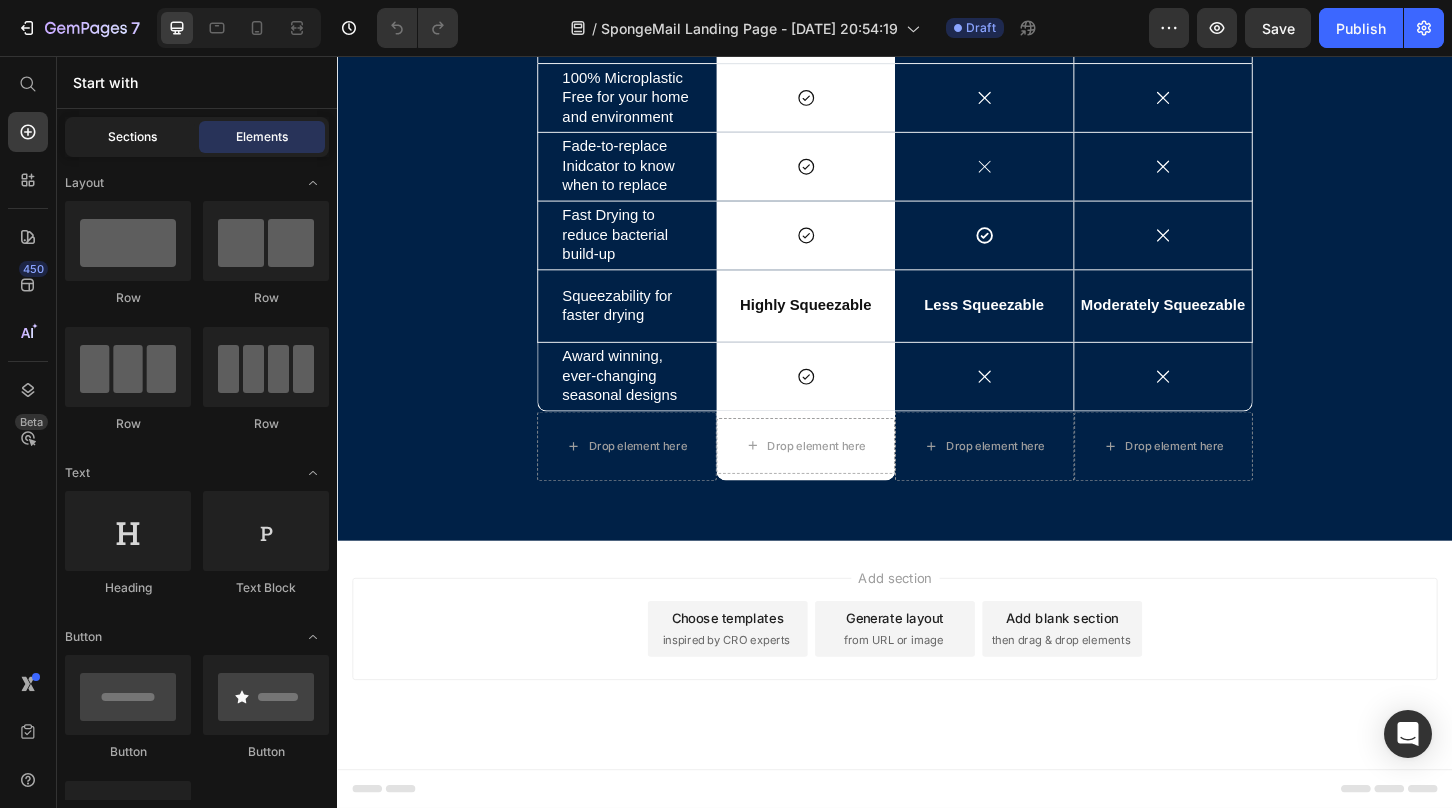 click on "Sections" at bounding box center (132, 137) 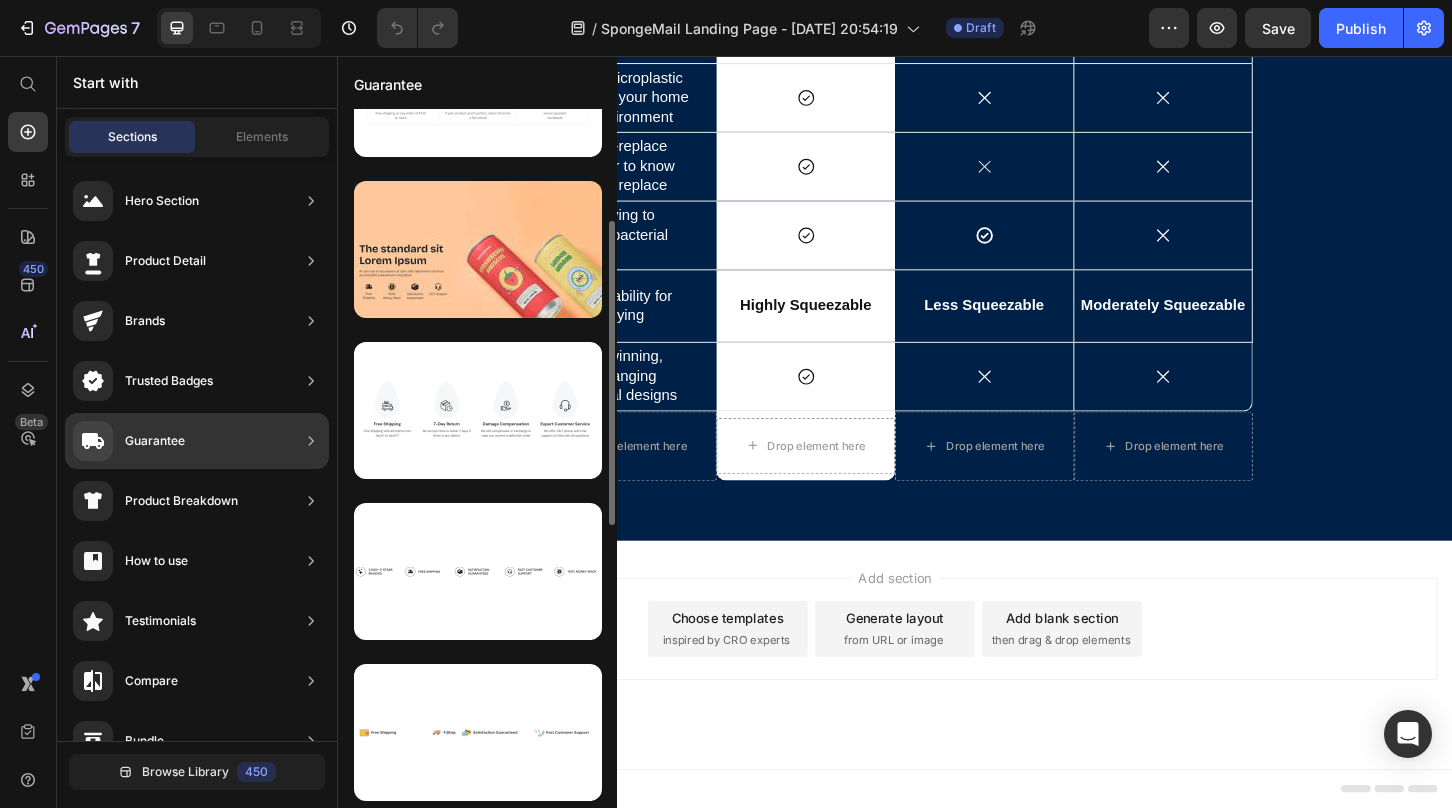 scroll, scrollTop: 95, scrollLeft: 0, axis: vertical 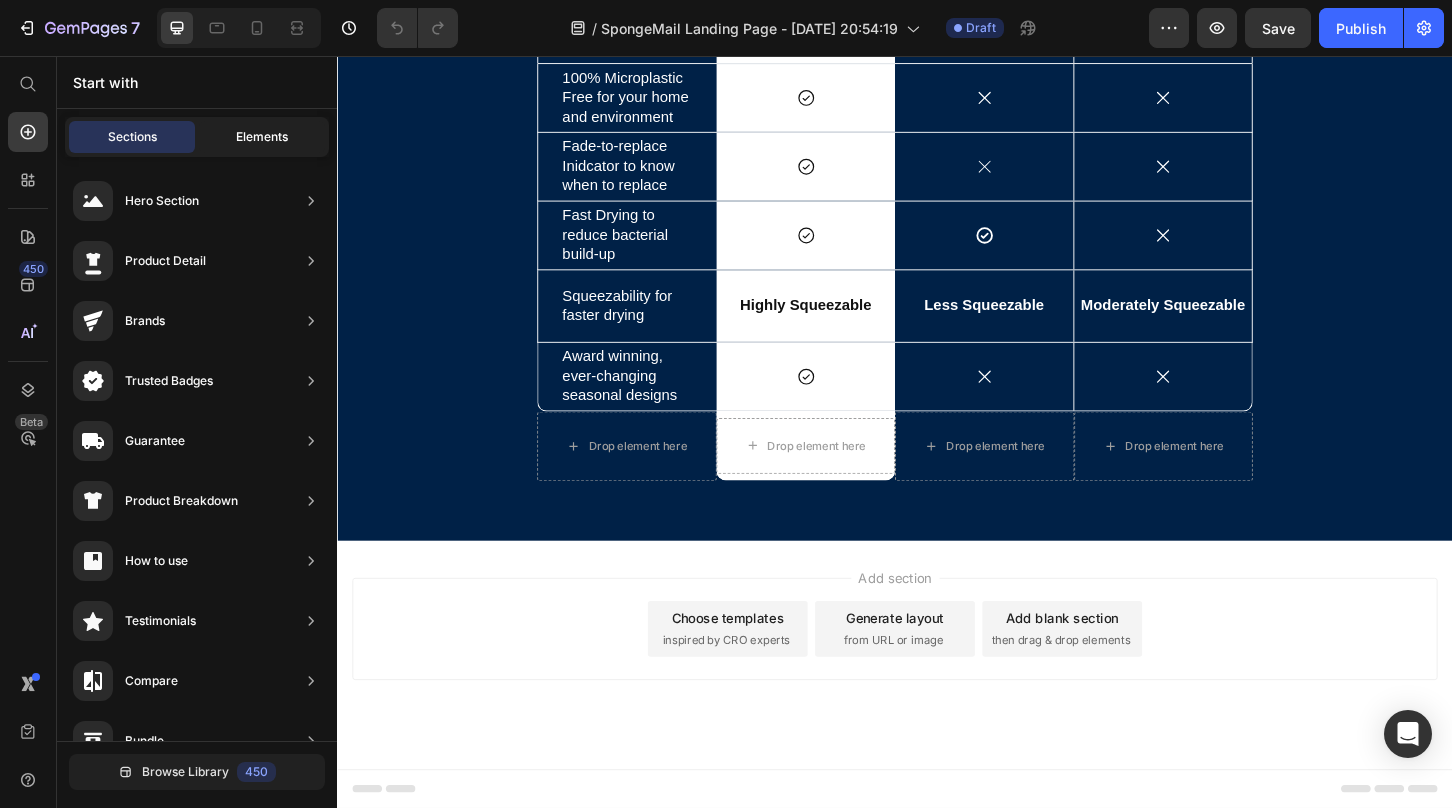 click on "Elements" at bounding box center (262, 137) 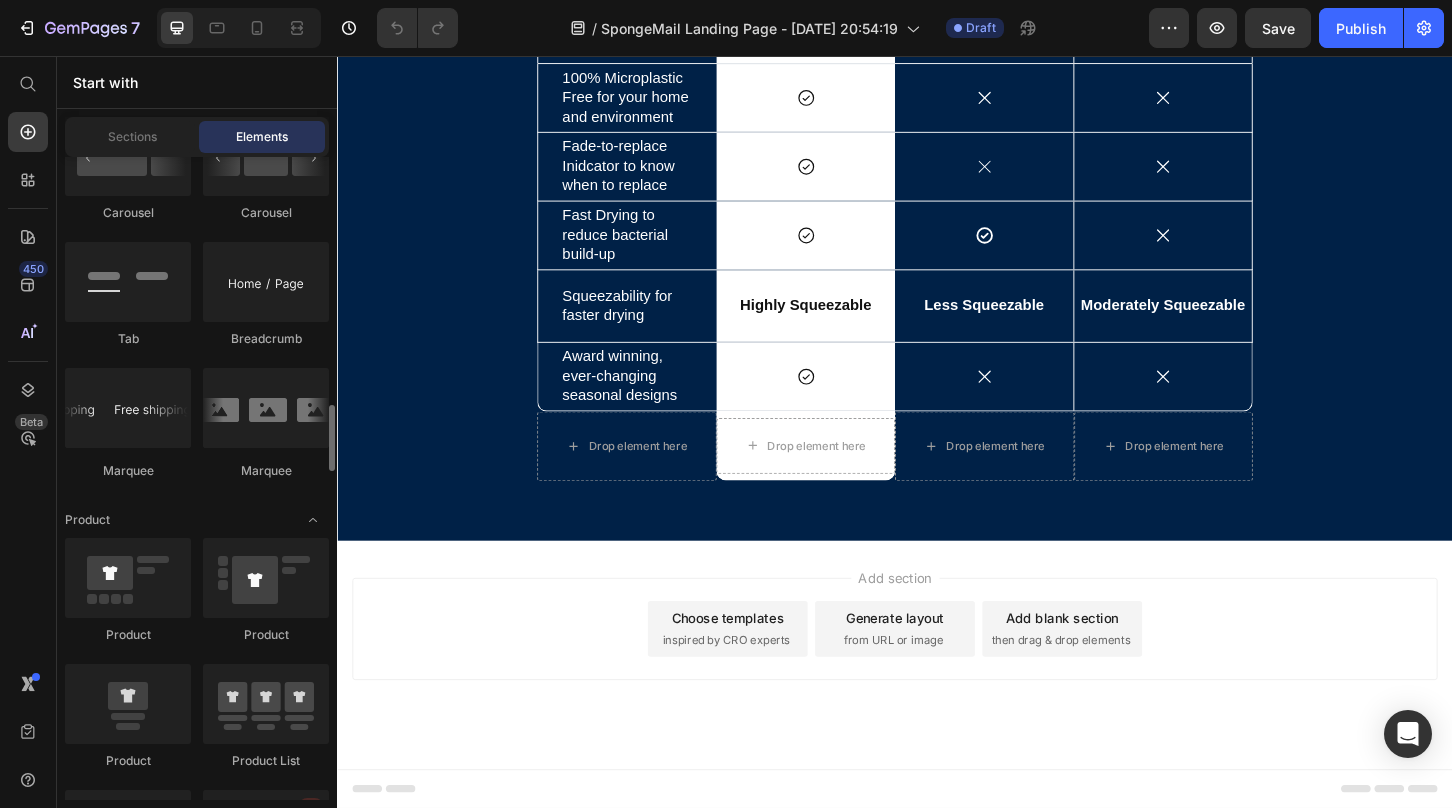 scroll, scrollTop: 2340, scrollLeft: 0, axis: vertical 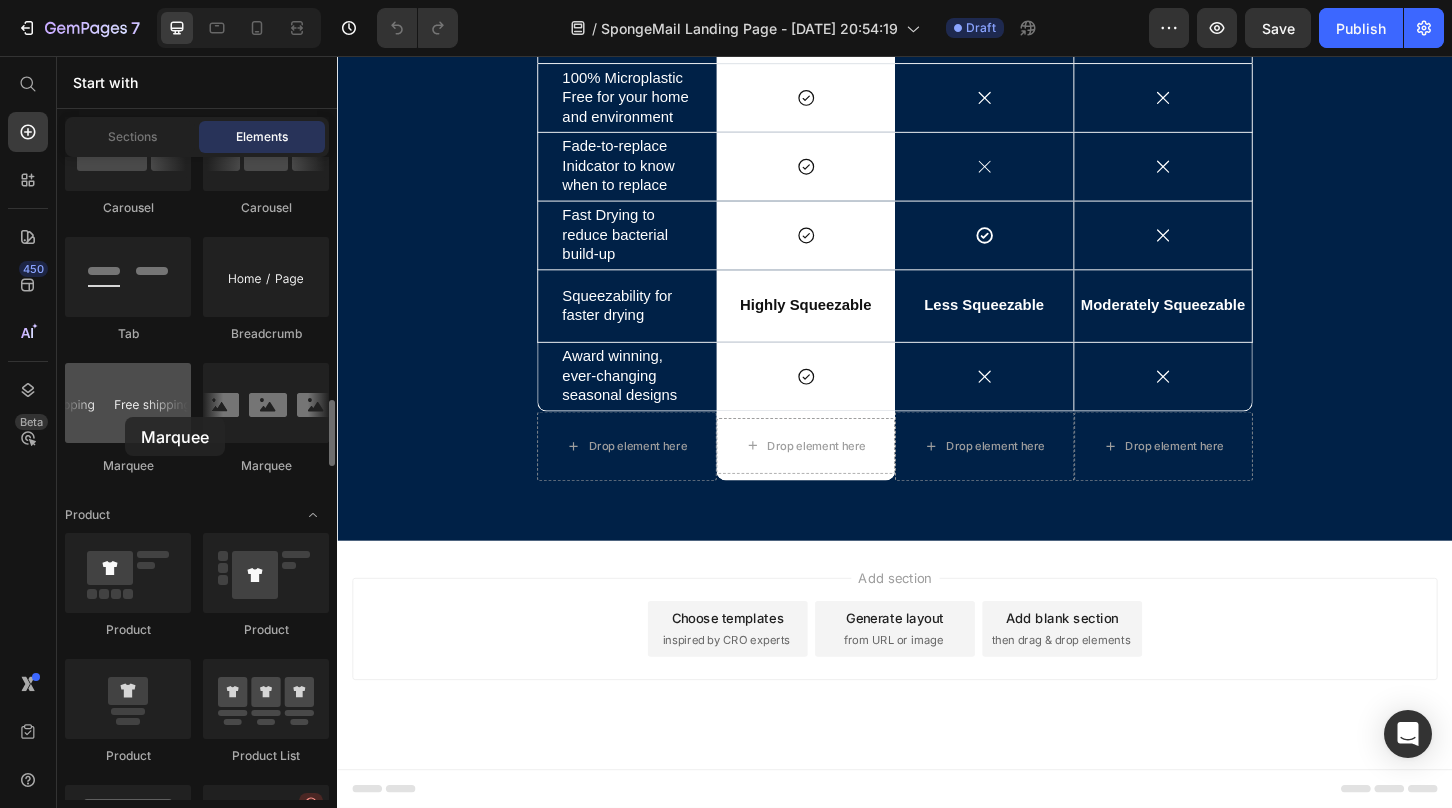 click at bounding box center [128, 403] 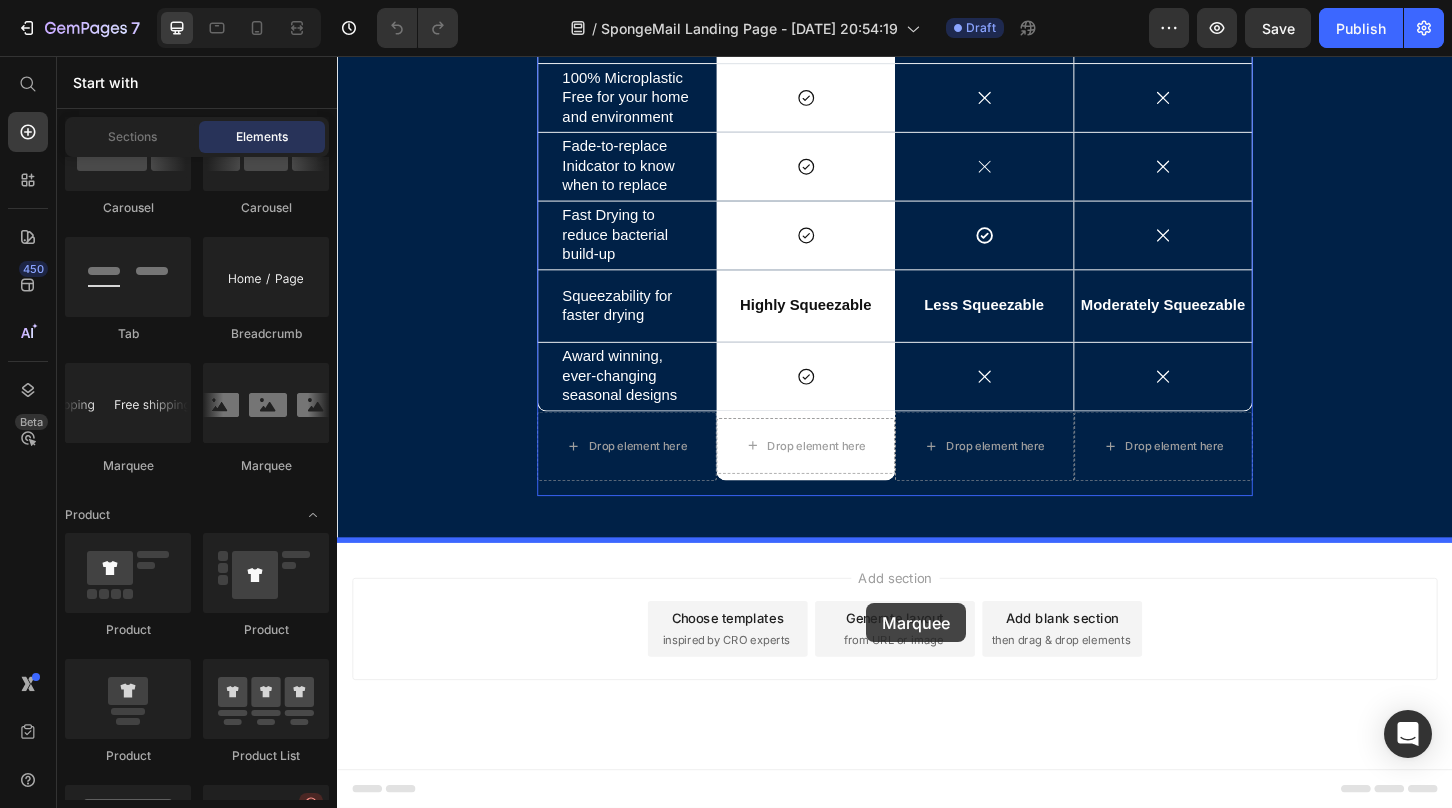drag, startPoint x: 462, startPoint y: 473, endPoint x: 903, endPoint y: 643, distance: 472.632 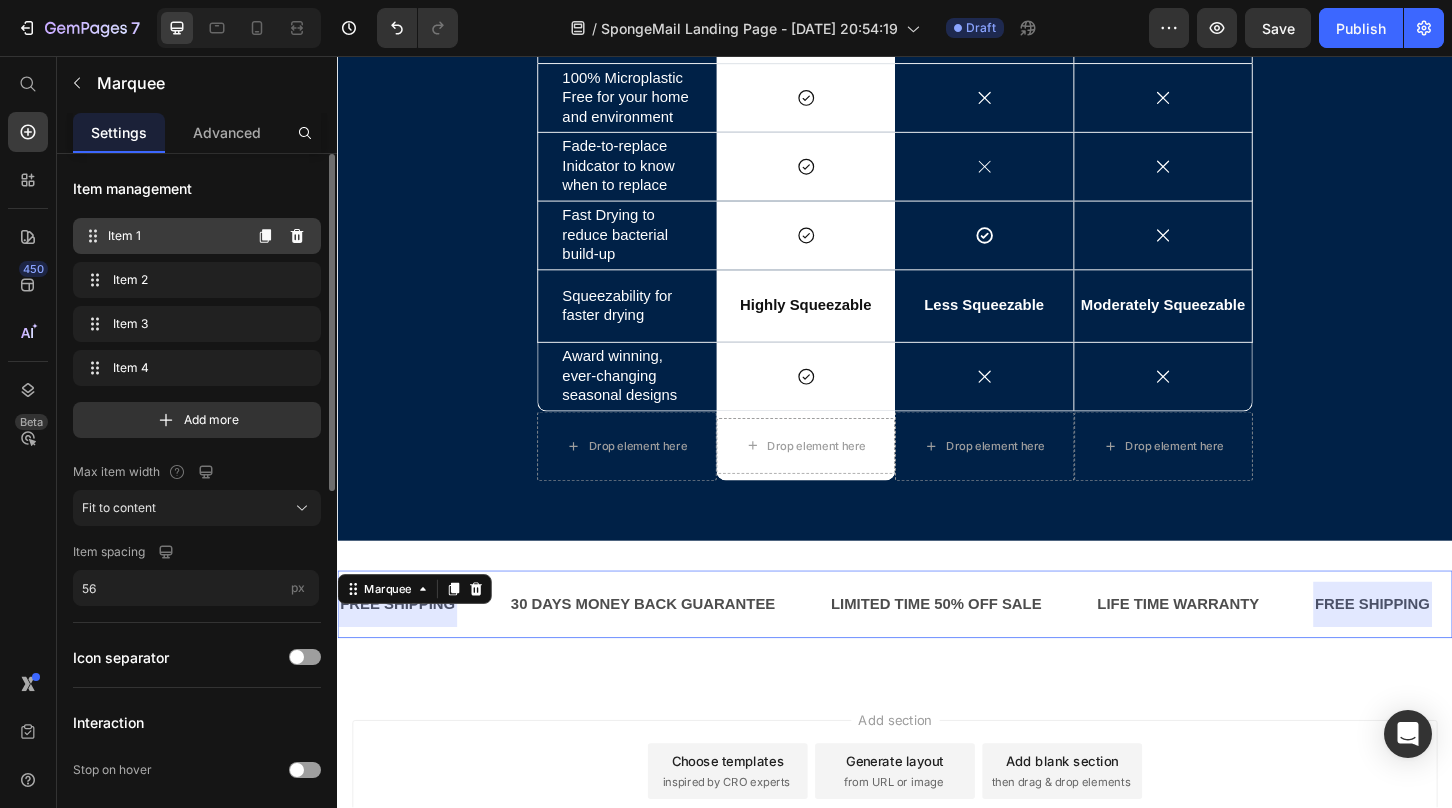 click on "Item 1 Item 1" at bounding box center [161, 236] 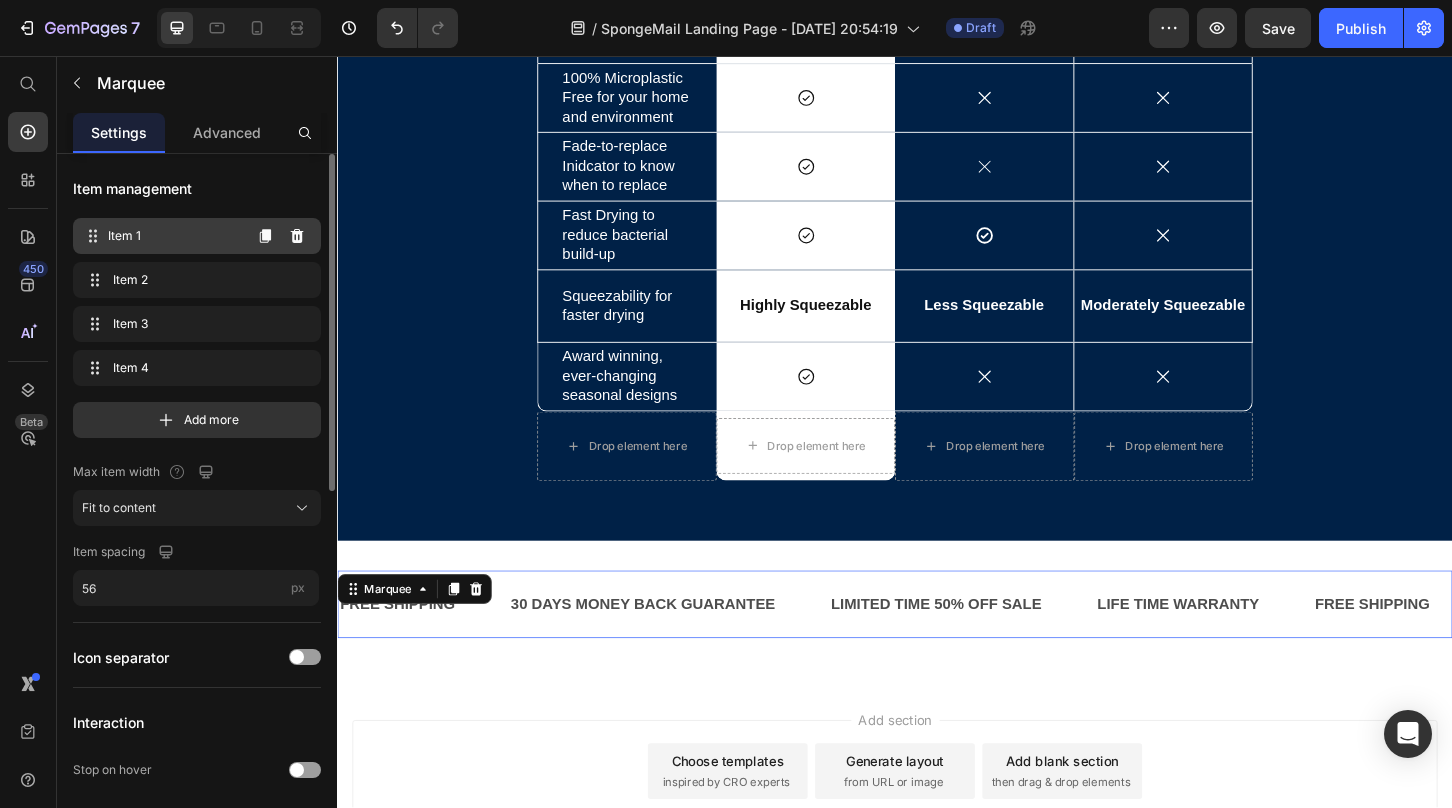 click on "Item 1" at bounding box center (174, 236) 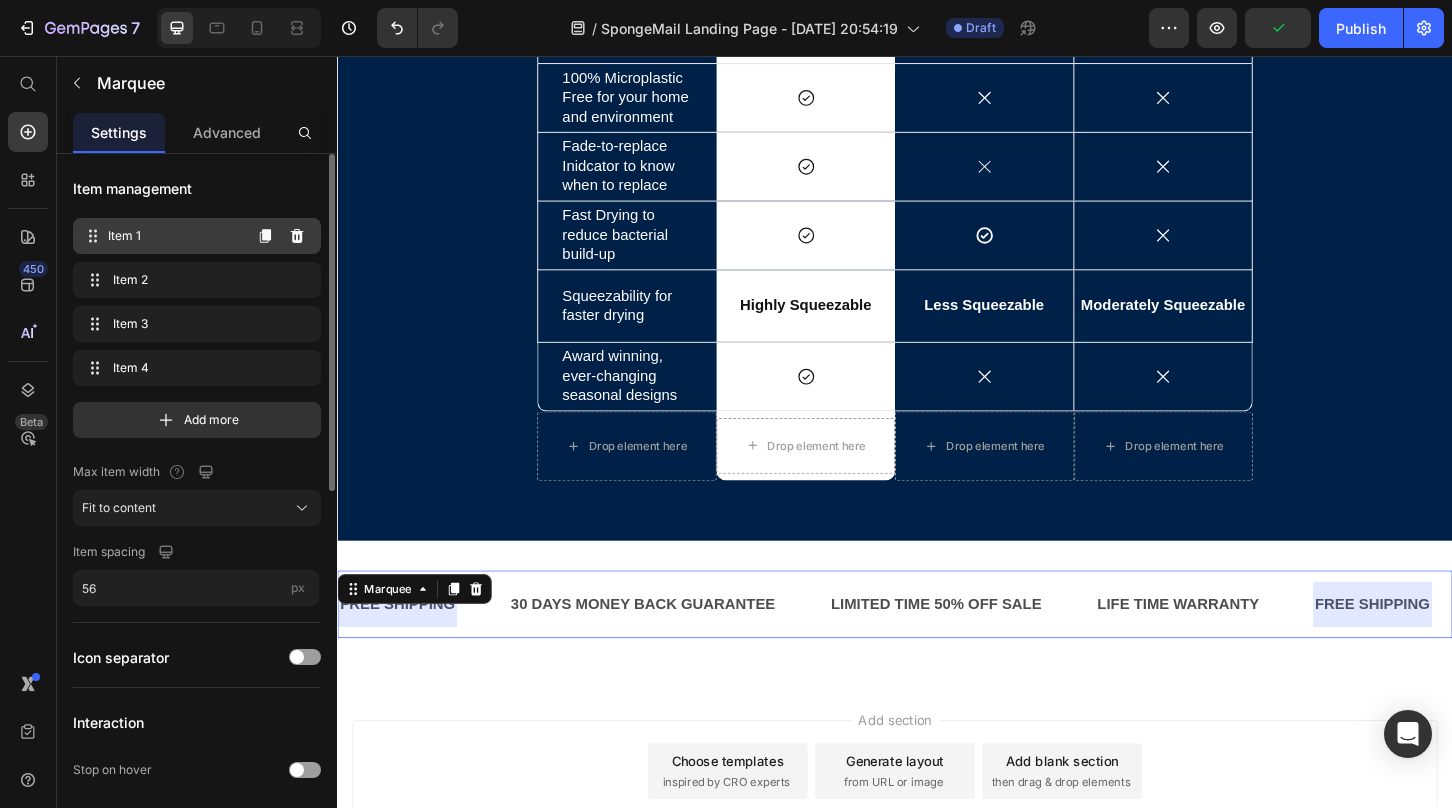 click on "Item 1" at bounding box center [174, 236] 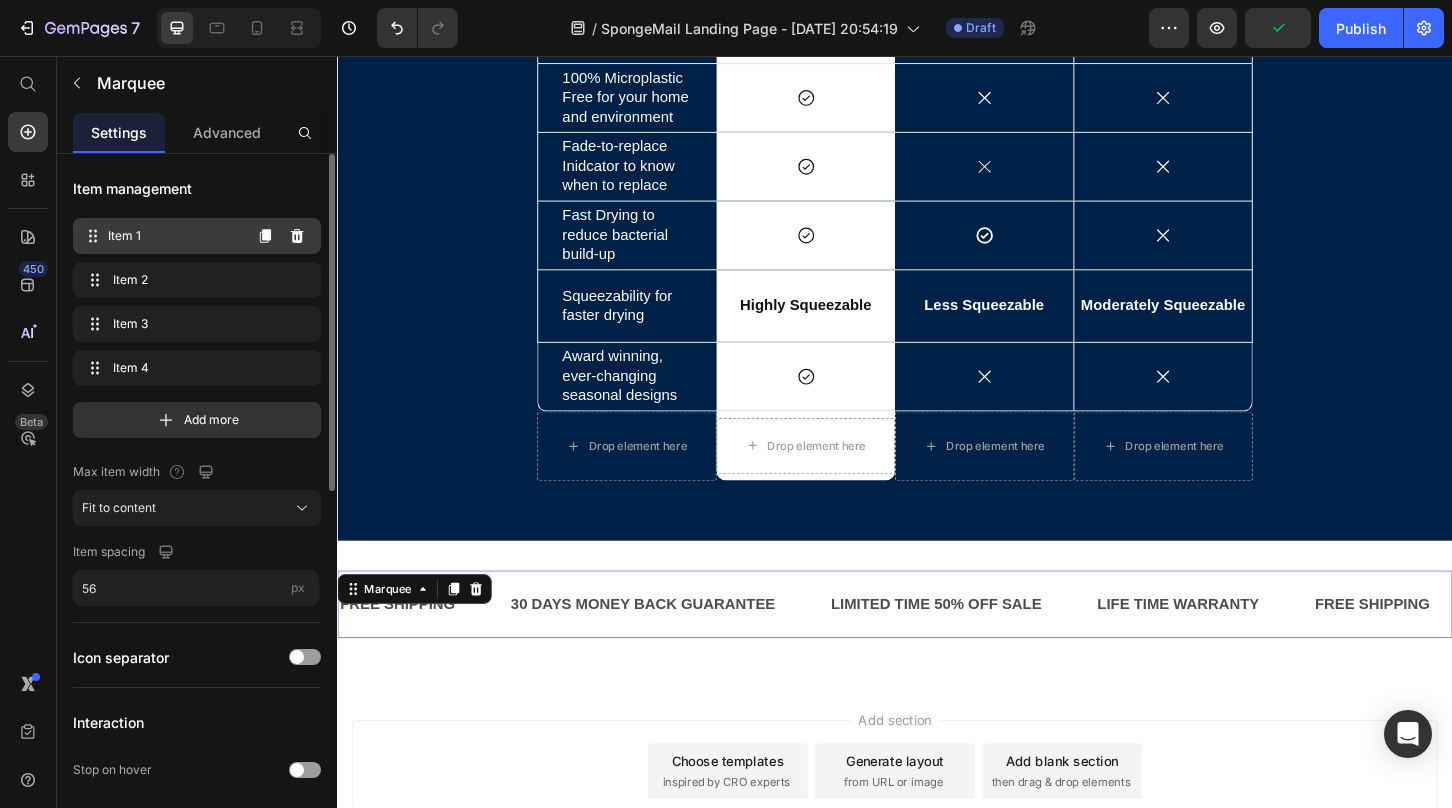 click on "Item 1" at bounding box center (174, 236) 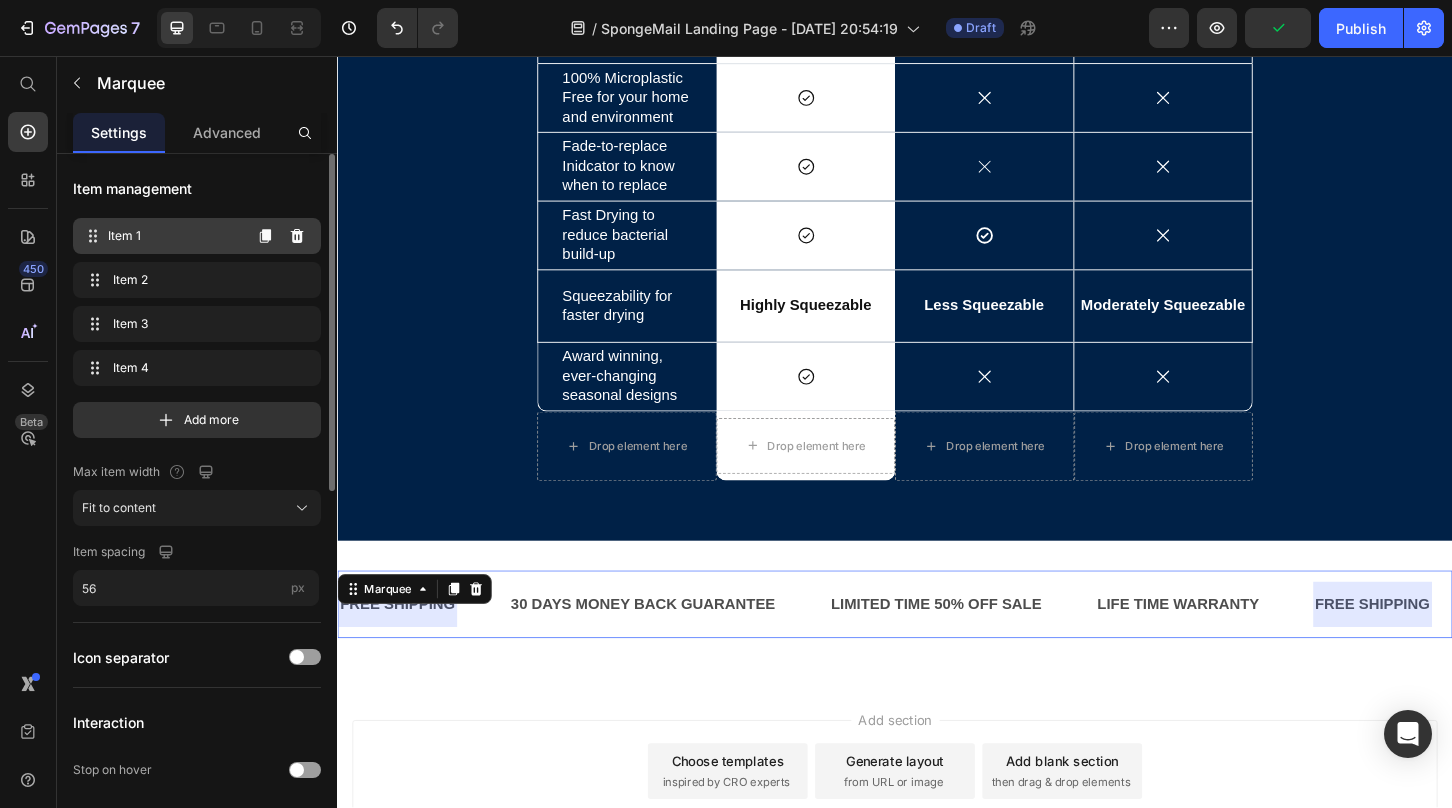 click on "Item 1" at bounding box center [174, 236] 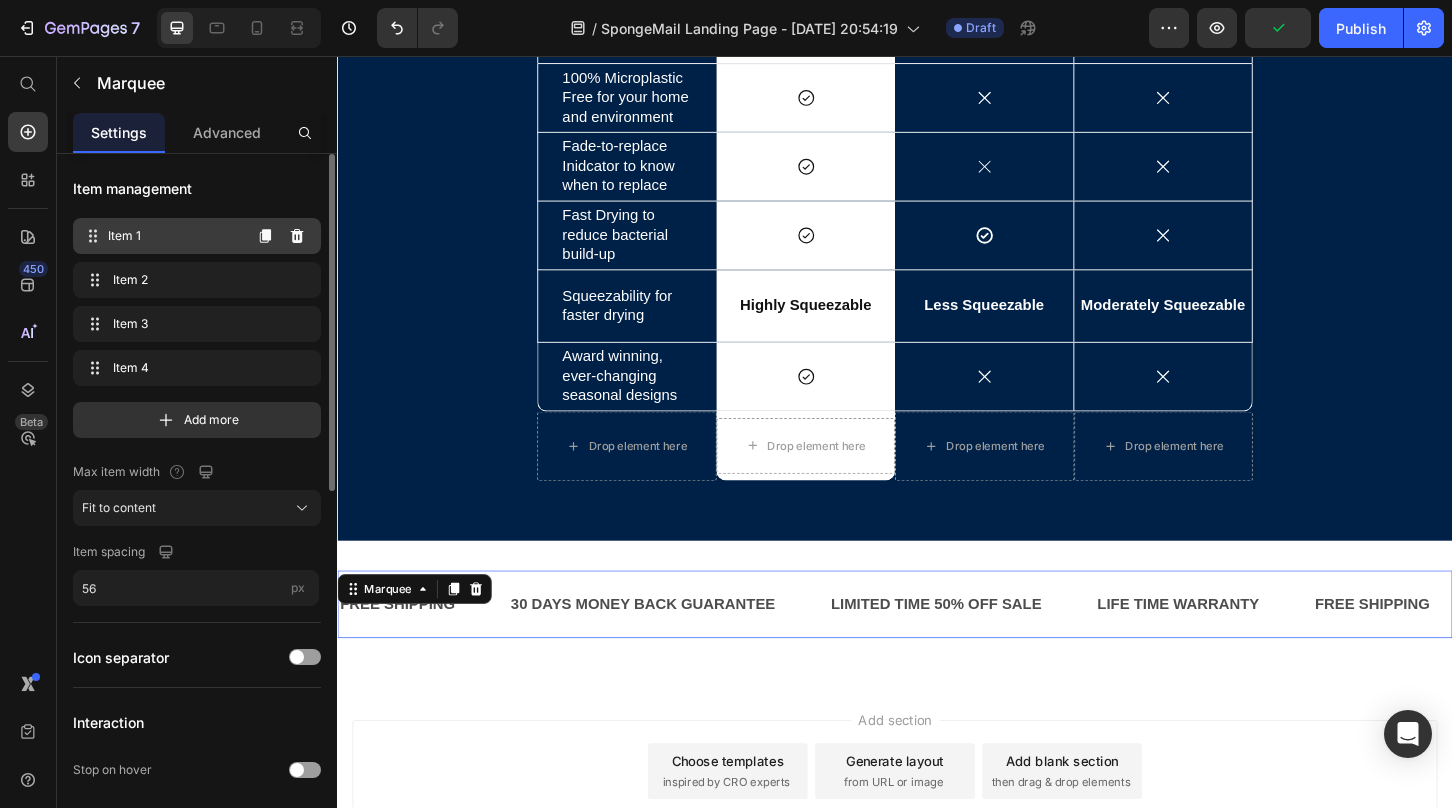 click on "Item 1" at bounding box center (174, 236) 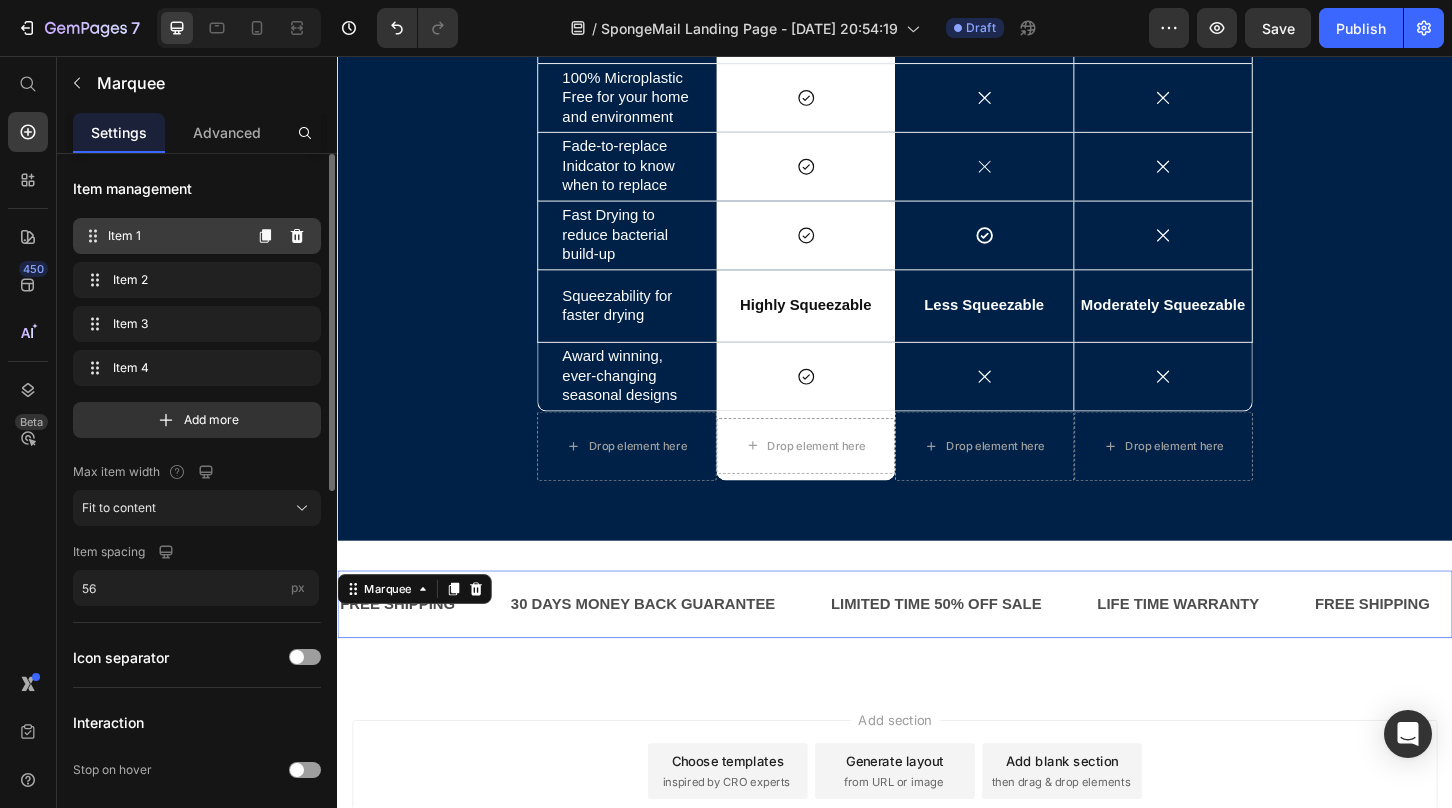 click on "Item 1" at bounding box center (174, 236) 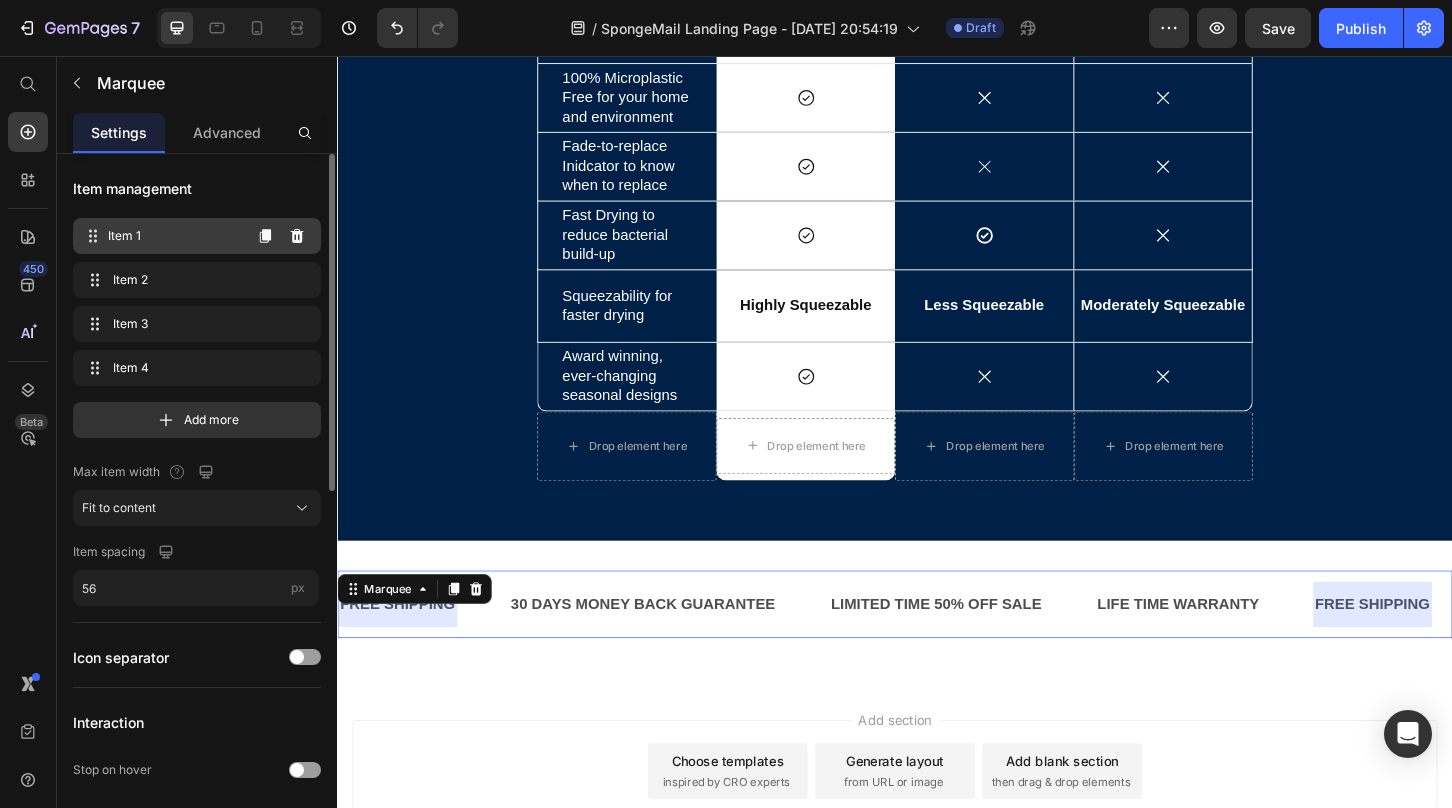 click on "Item 1" at bounding box center [174, 236] 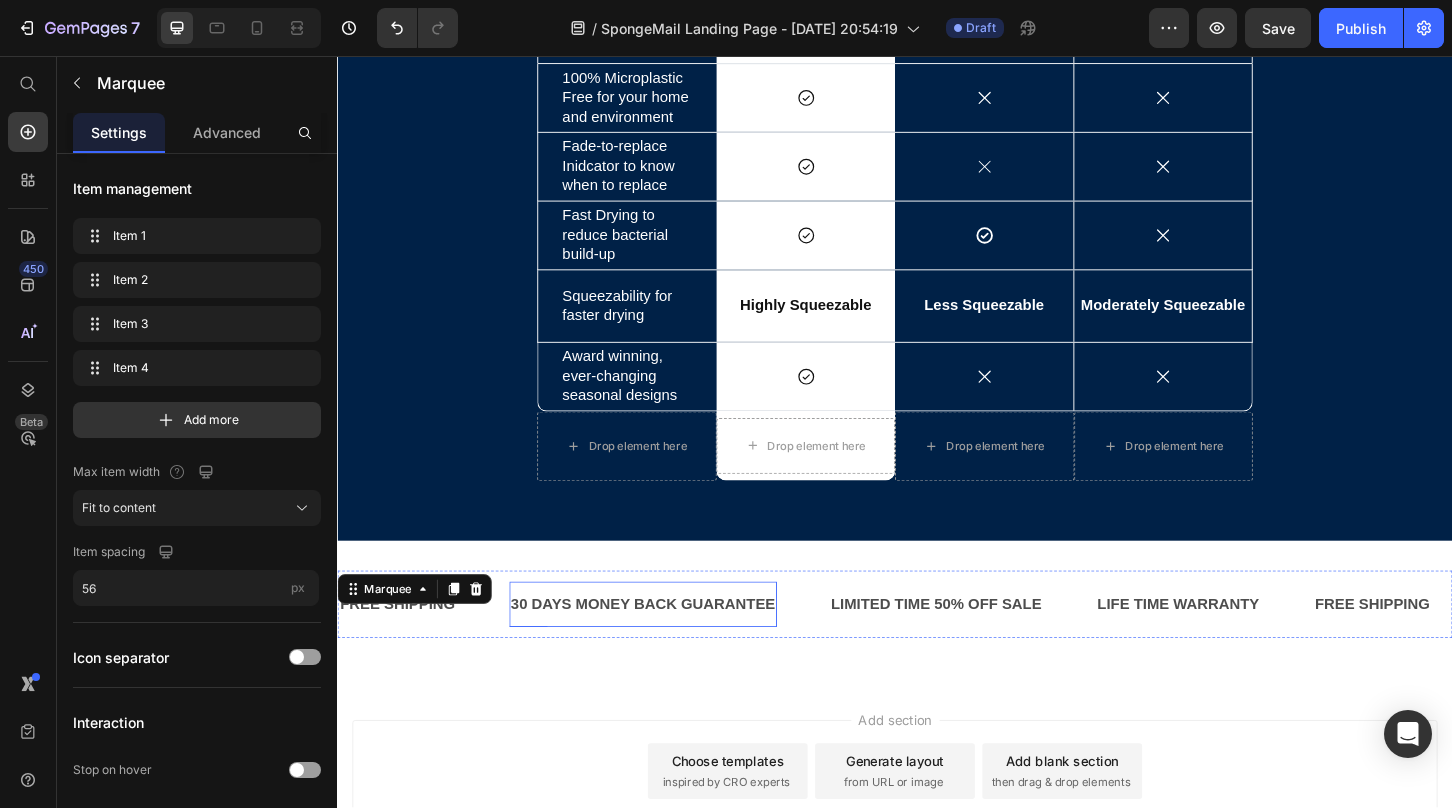 click on "30 DAYS MONEY BACK GUARANTEE" at bounding box center (666, 646) 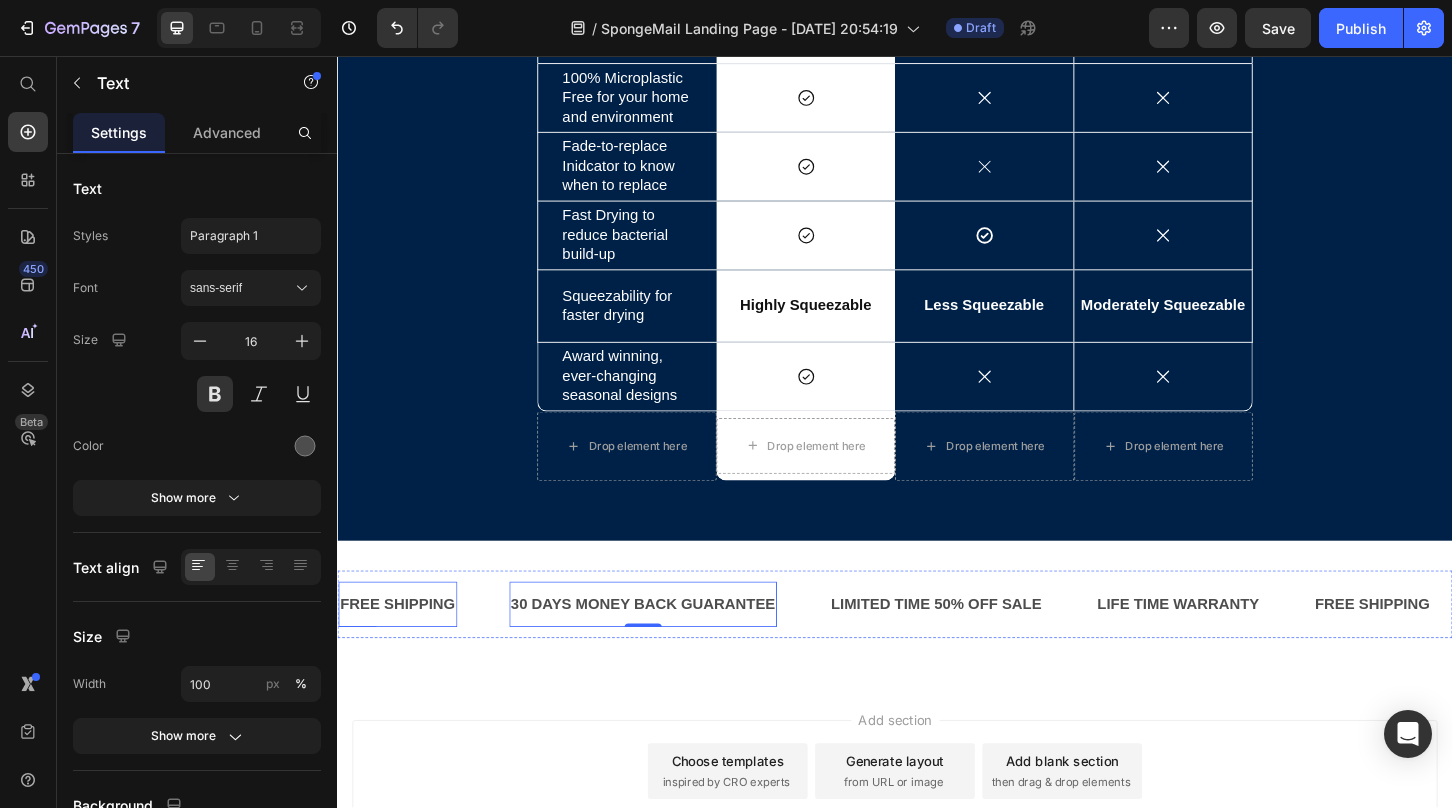 click on "FREE SHIPPING" at bounding box center (402, 646) 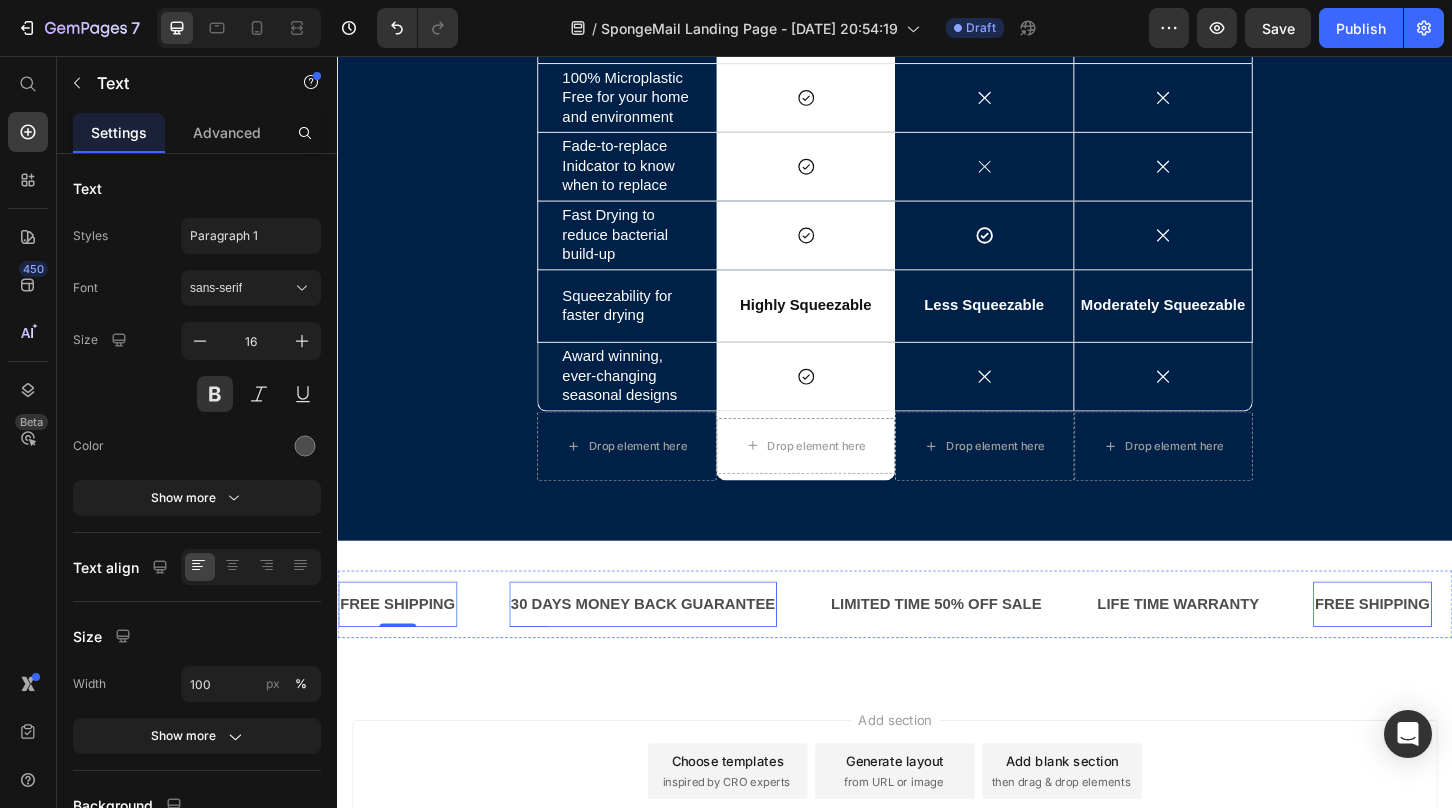 click on "30 DAYS MONEY BACK GUARANTEE" at bounding box center [666, 646] 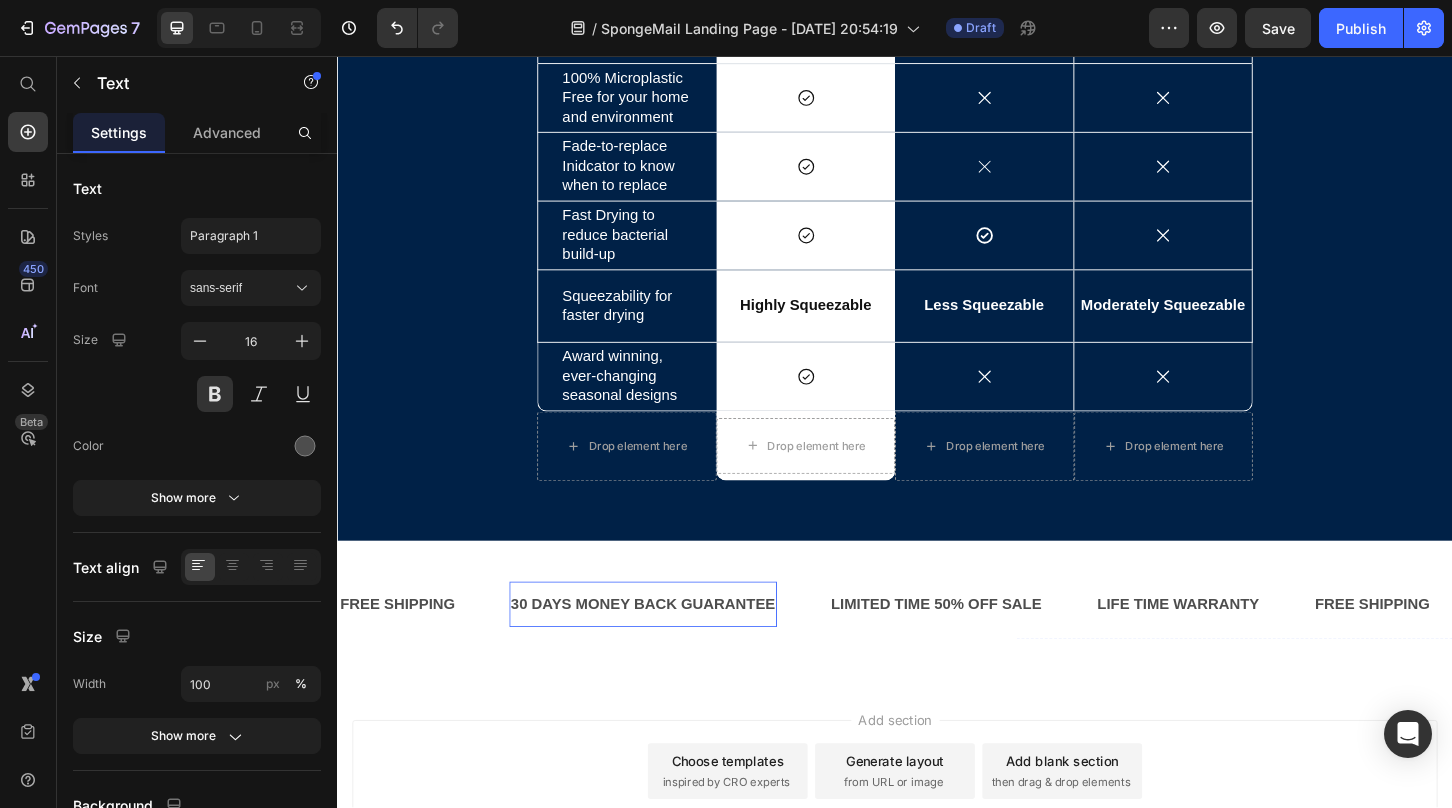 click on "30 DAYS MONEY BACK GUARANTEE" at bounding box center (666, 646) 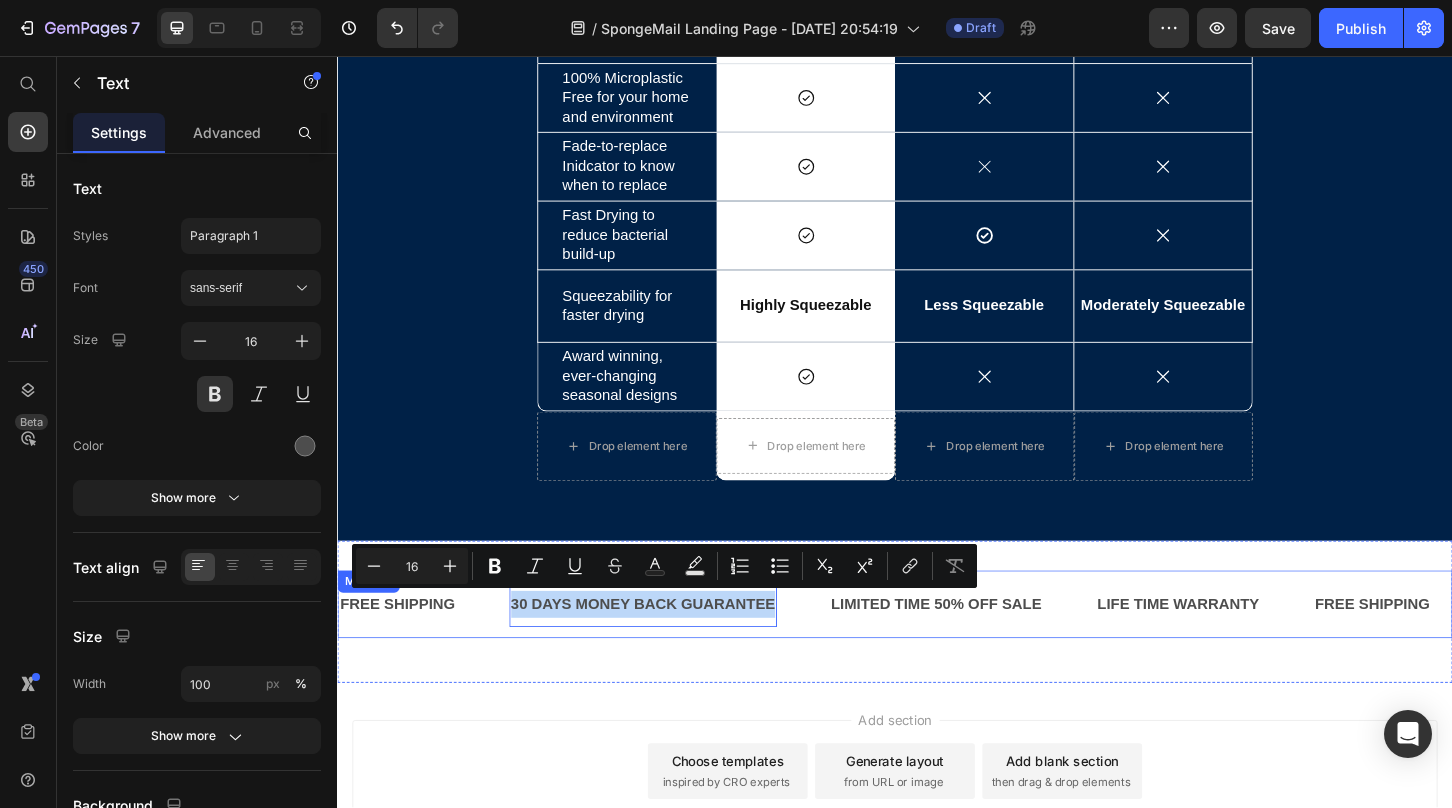 drag, startPoint x: 804, startPoint y: 644, endPoint x: 520, endPoint y: 643, distance: 284.00177 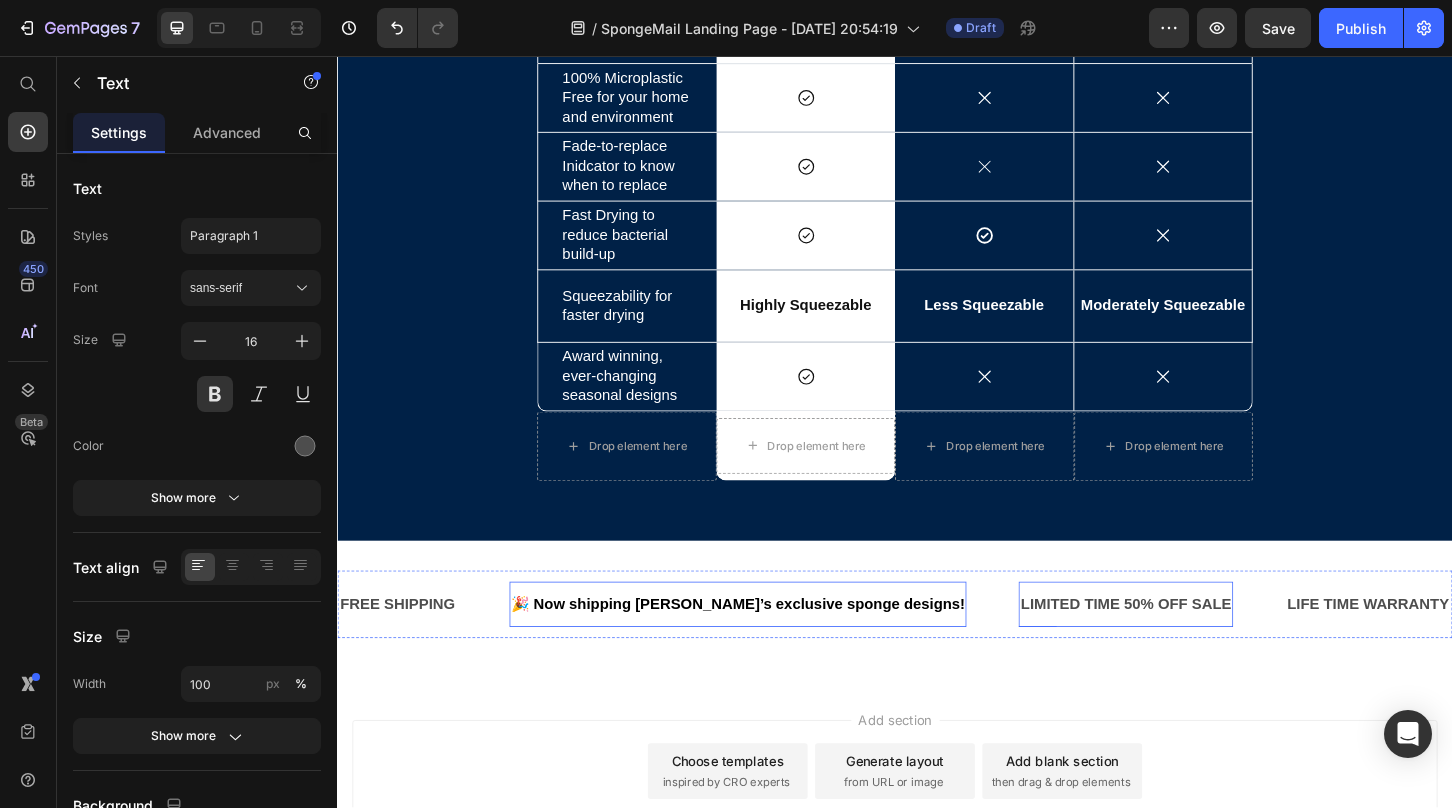 click on "LIMITED TIME 50% OFF SALE" at bounding box center [1185, 646] 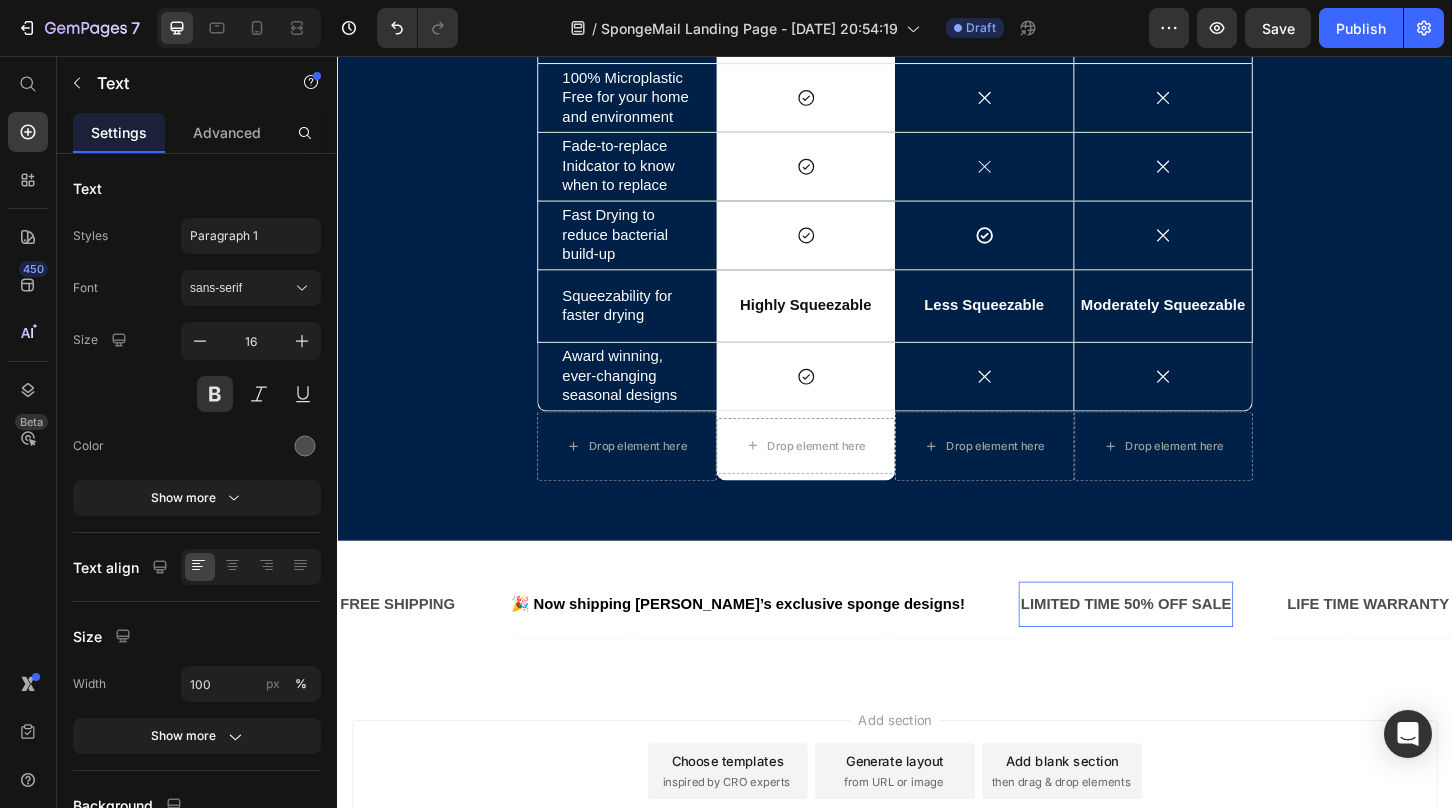 click on "LIMITED TIME 50% OFF SALE" at bounding box center [1185, 646] 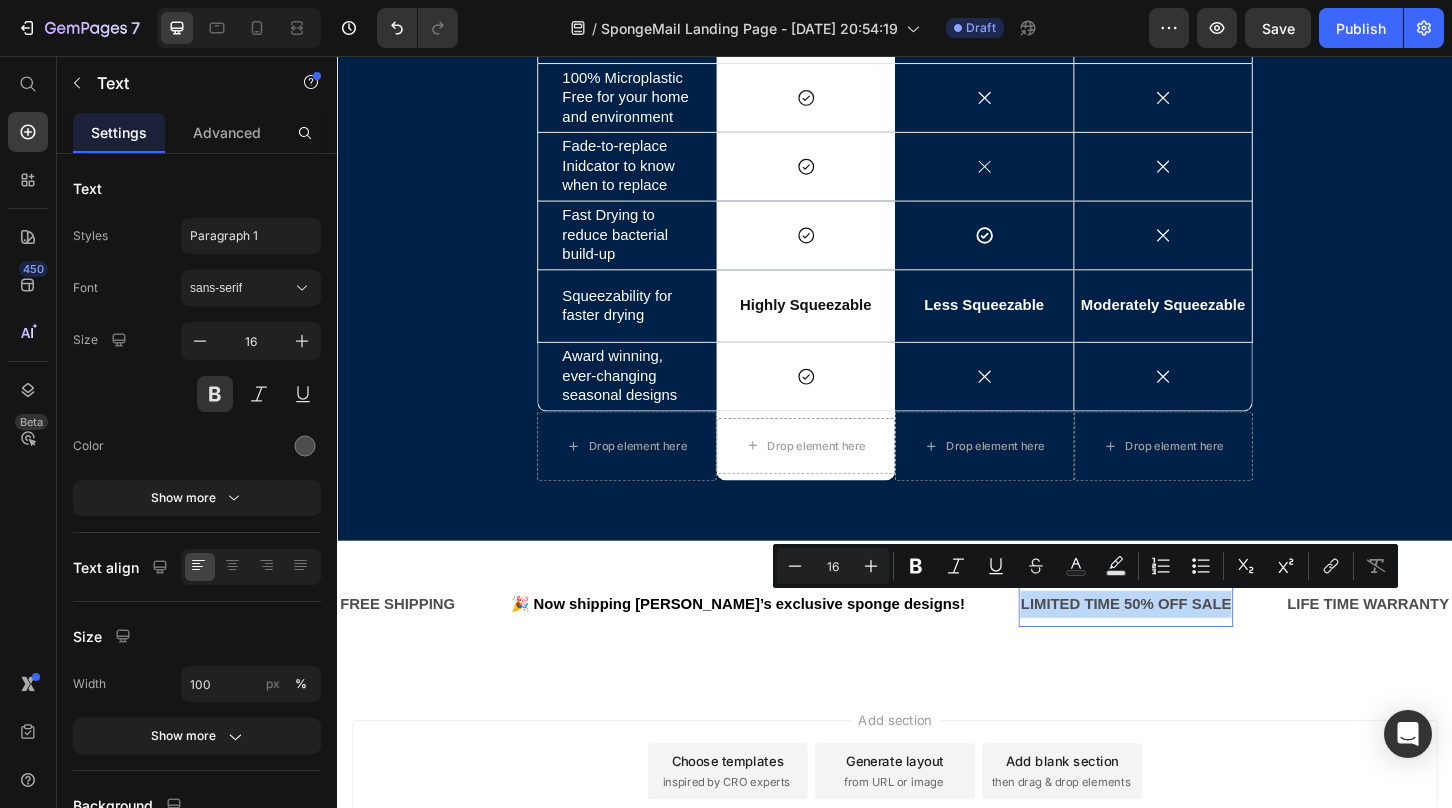 drag, startPoint x: 1228, startPoint y: 643, endPoint x: 1007, endPoint y: 649, distance: 221.08144 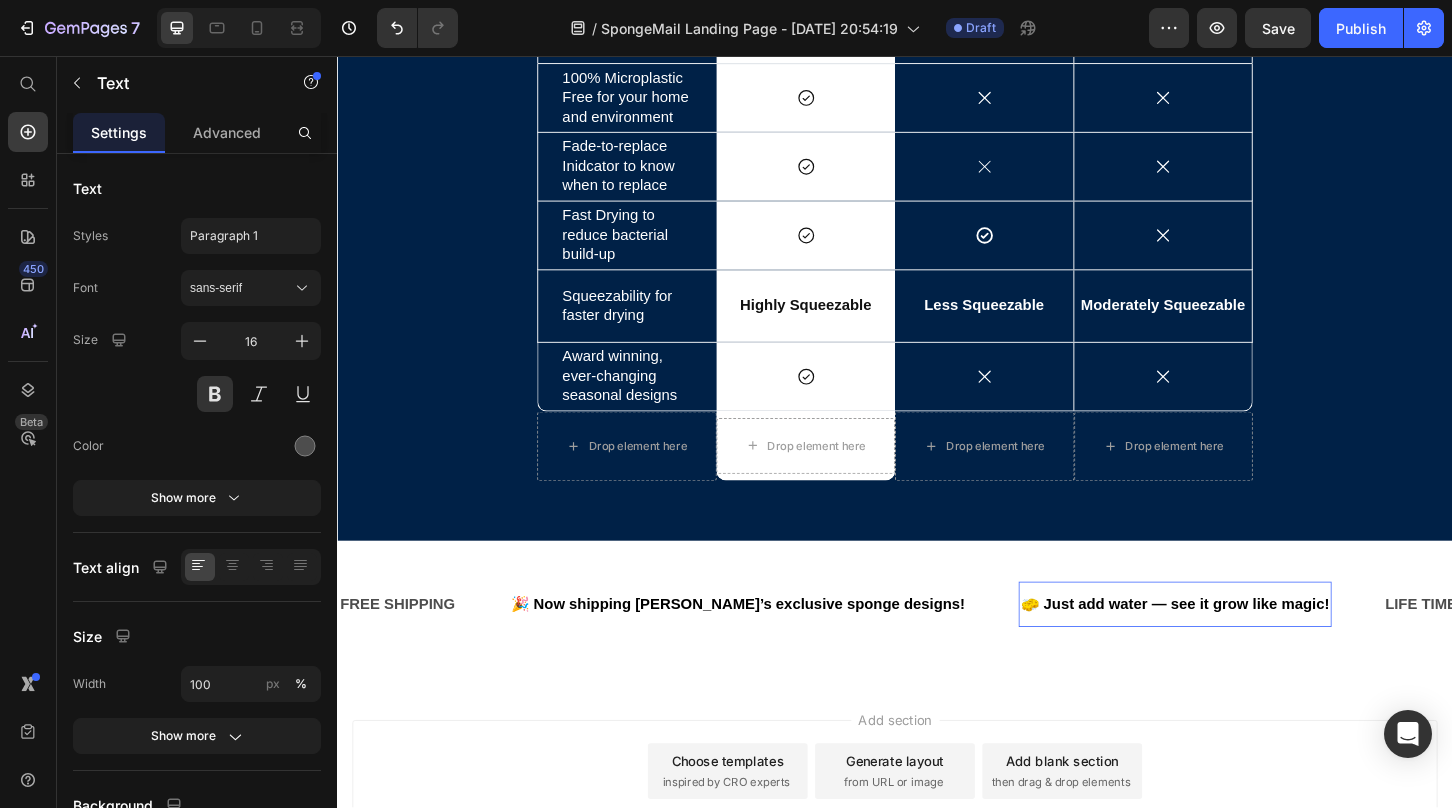 click on "🧽 Just add water — see it grow like magic!" at bounding box center [1238, 645] 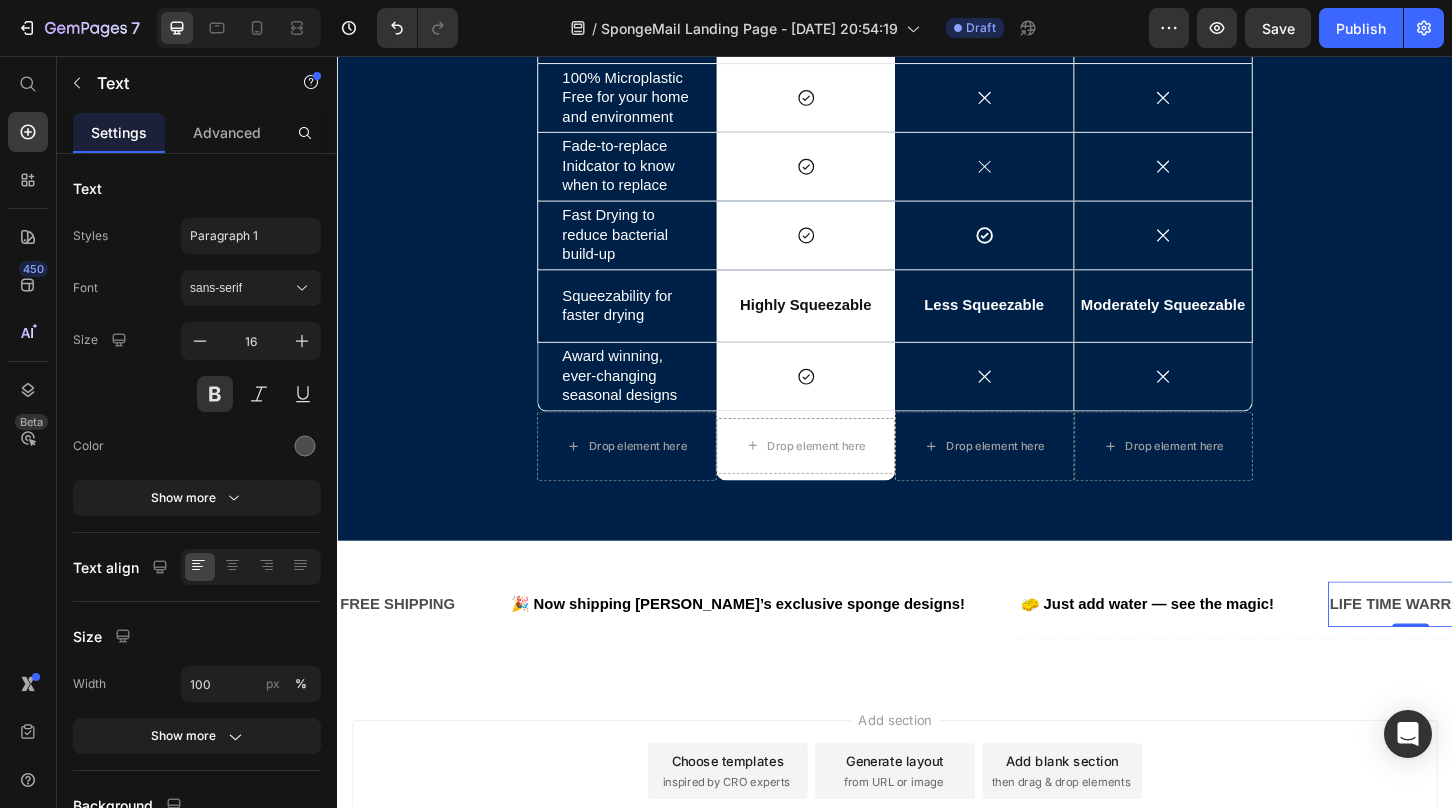 click on "LIFE TIME WARRANTY" at bounding box center (1492, 646) 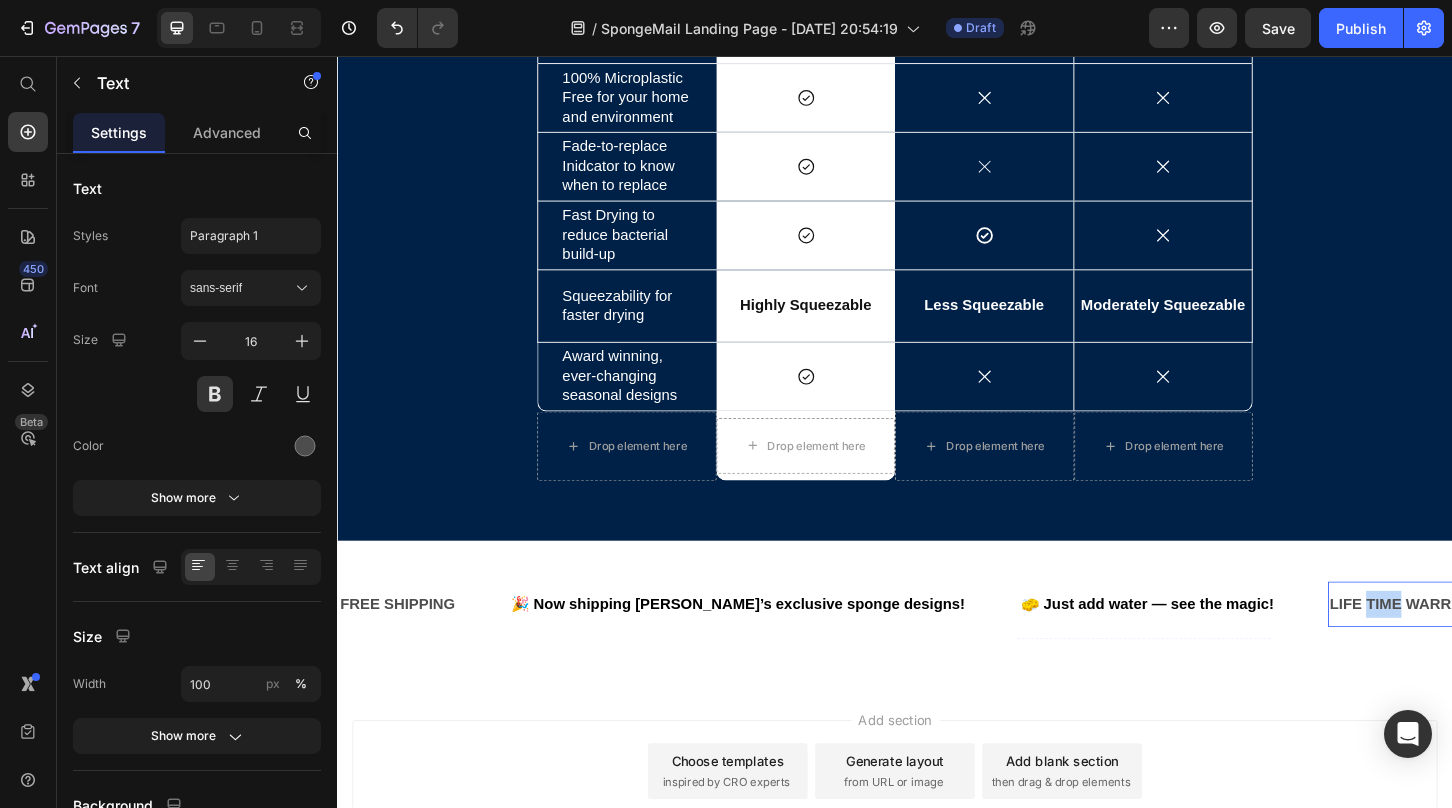 click on "LIFE TIME WARRANTY" at bounding box center (1492, 646) 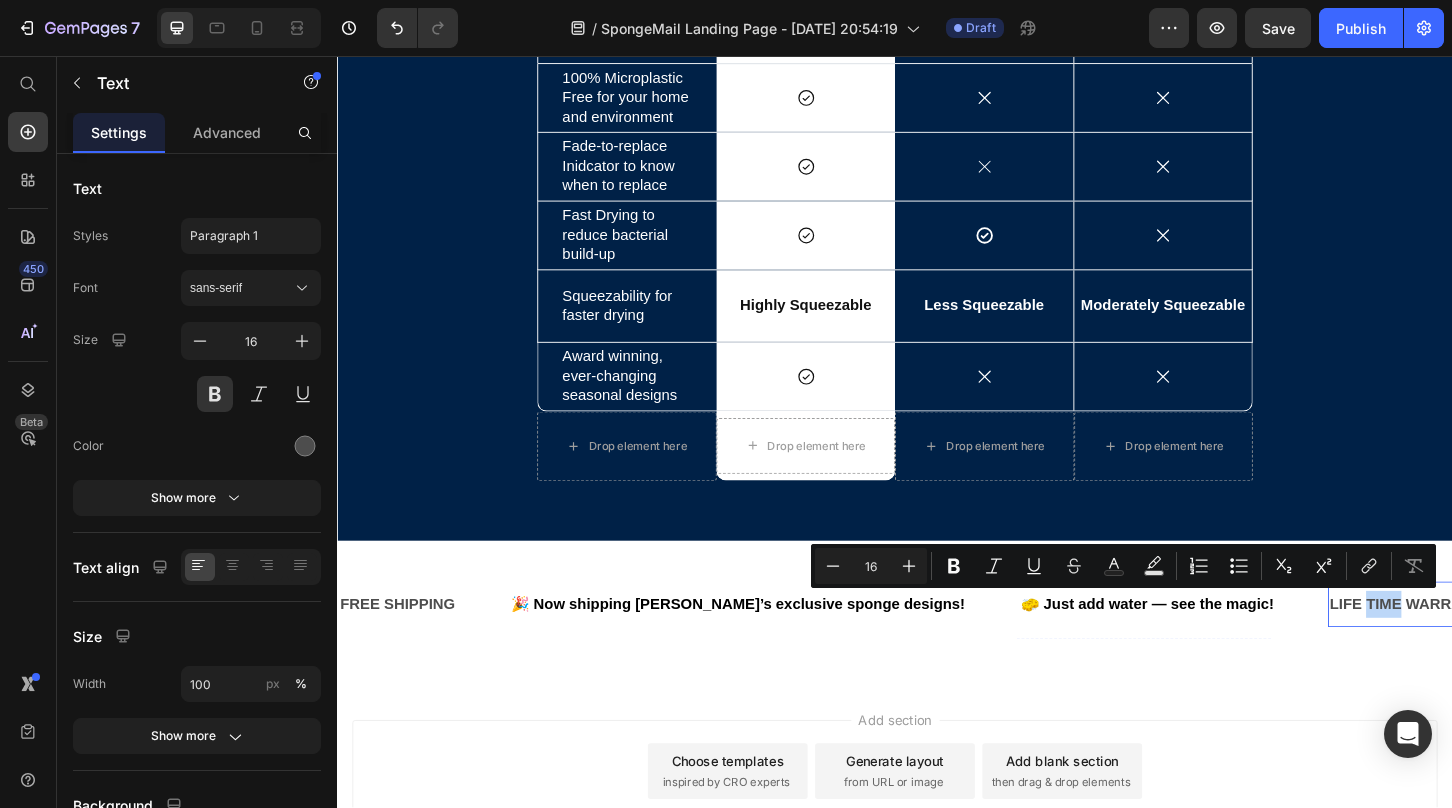 scroll, scrollTop: 5919, scrollLeft: 0, axis: vertical 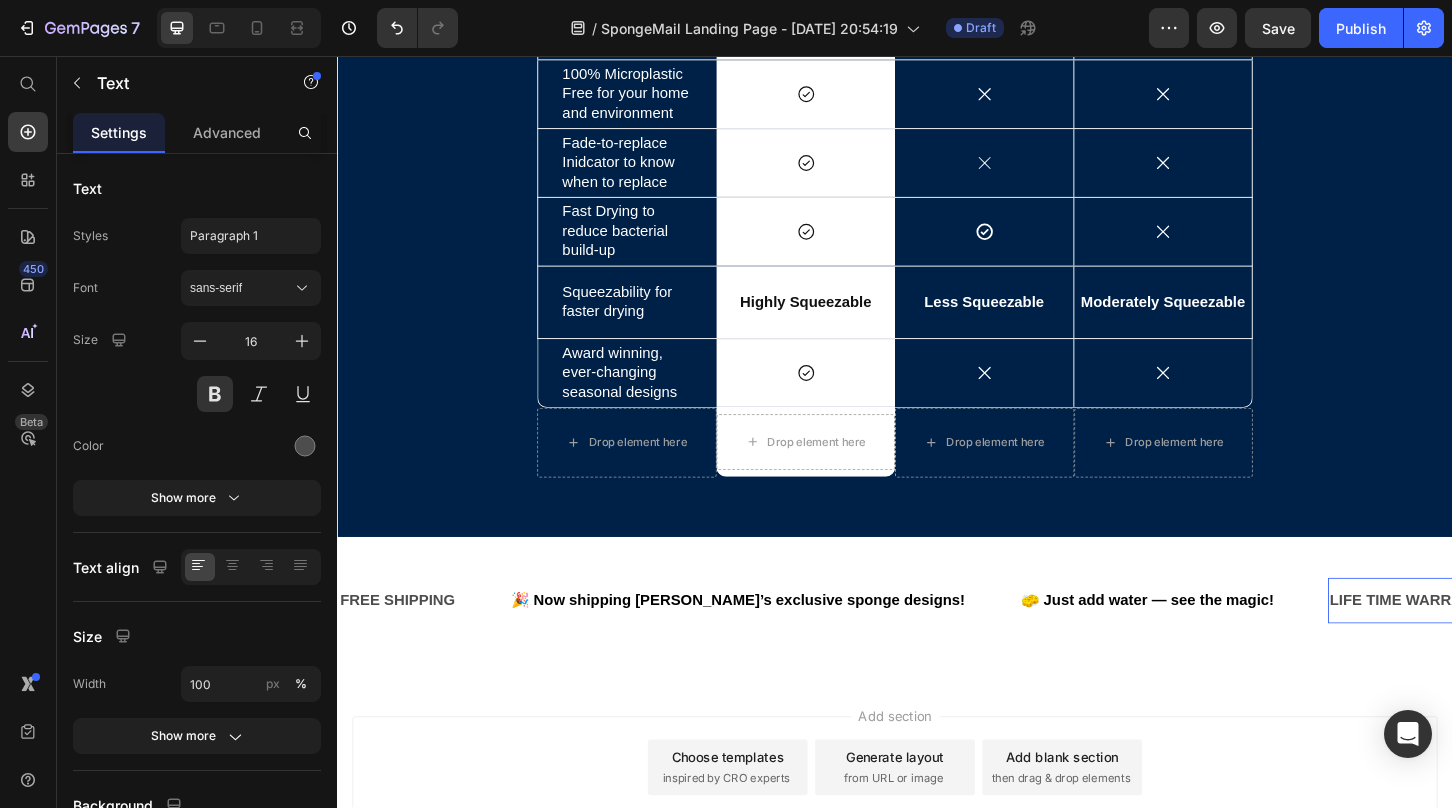 click on "LIFE TIME WARRANTY" at bounding box center [1492, 642] 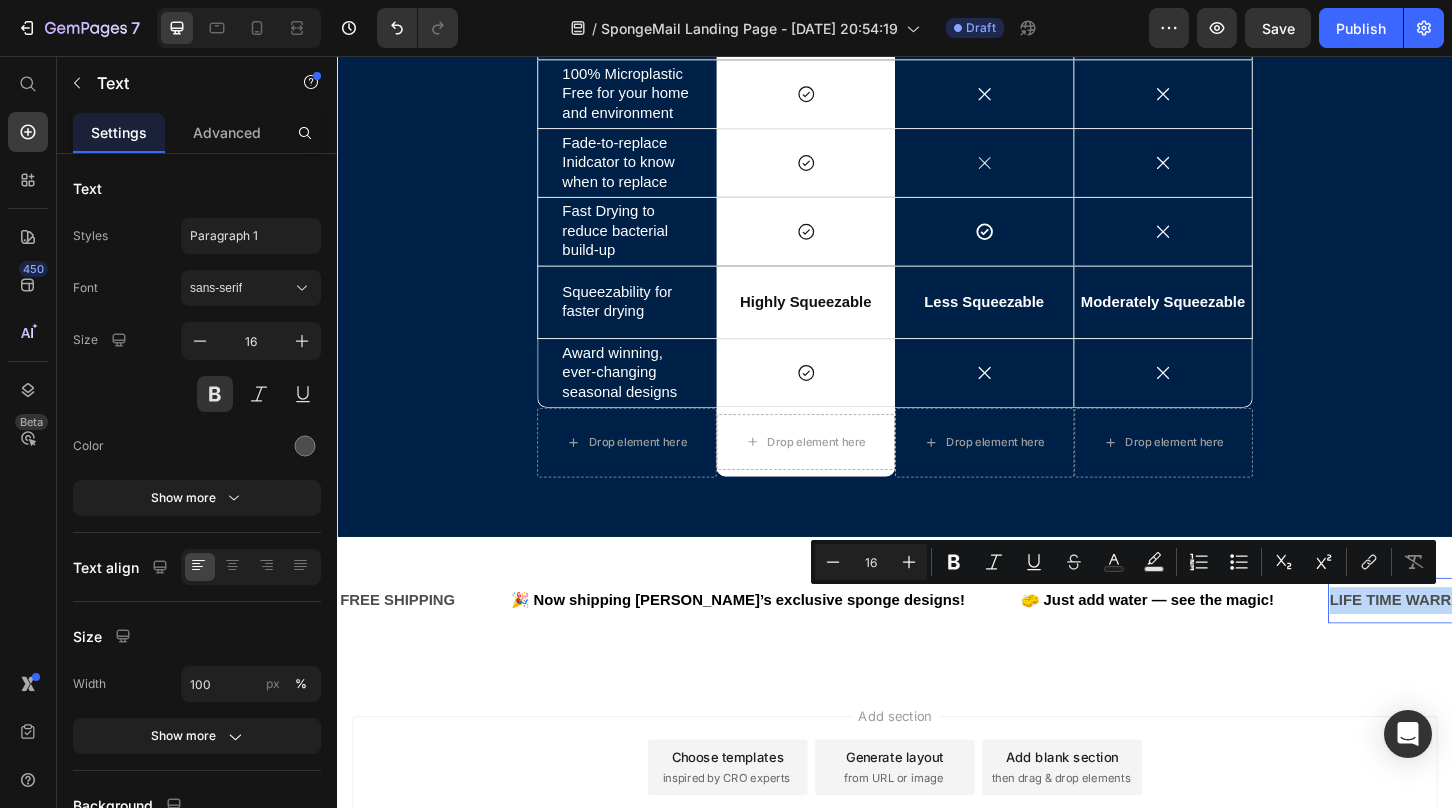 drag, startPoint x: 1343, startPoint y: 638, endPoint x: 1509, endPoint y: 649, distance: 166.36406 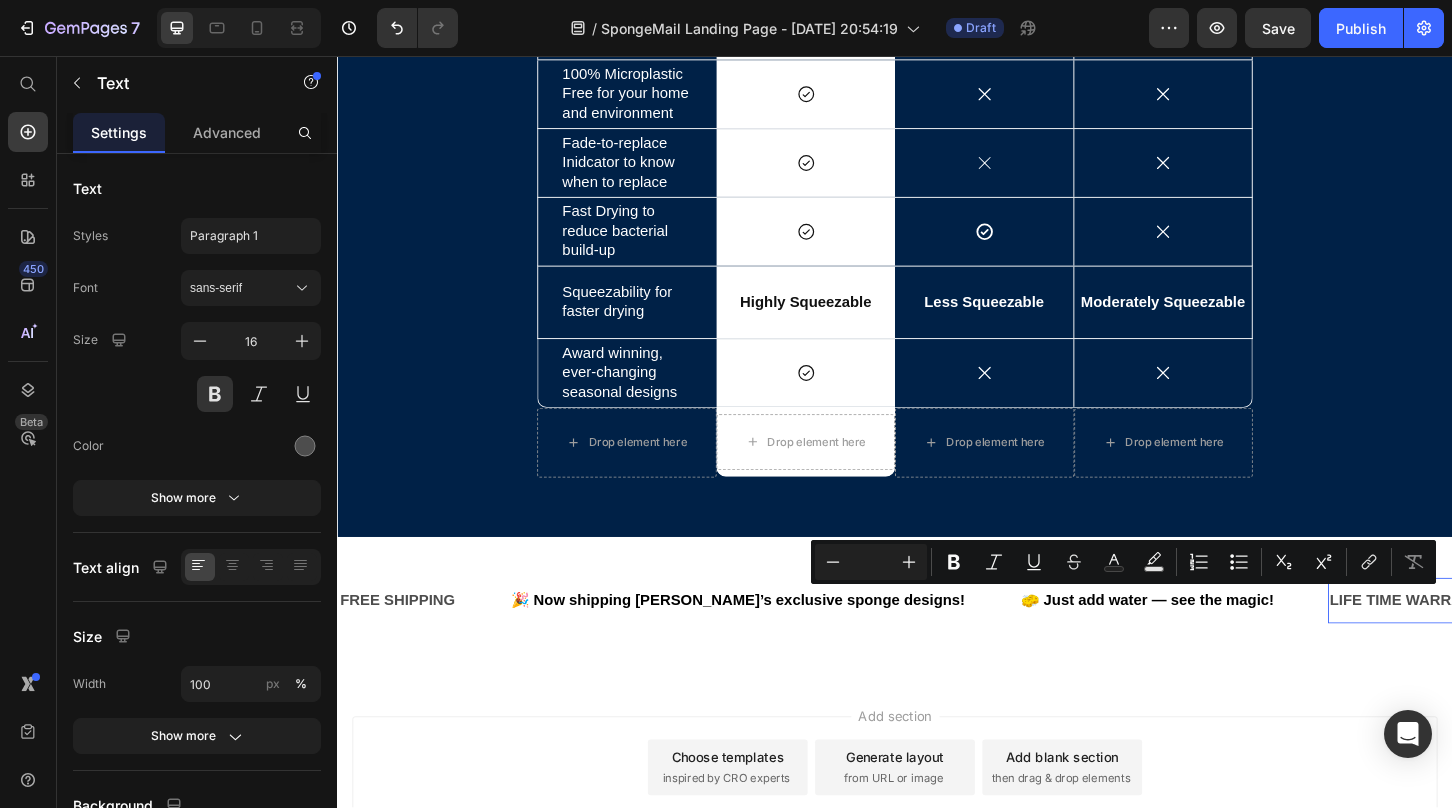 scroll, scrollTop: 0, scrollLeft: 376, axis: horizontal 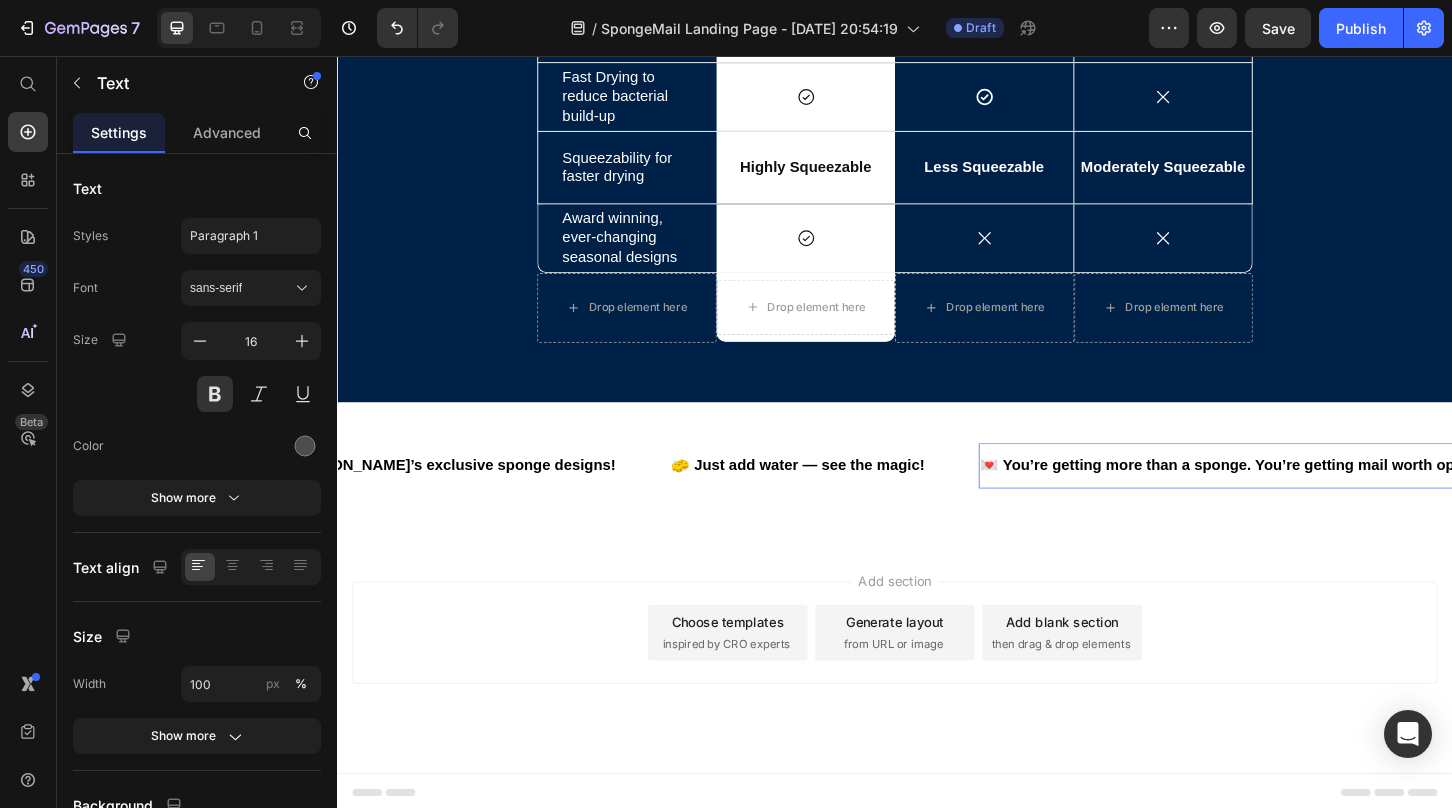 click on "💌 You’re getting more than a sponge. You’re getting mail worth opening" at bounding box center [1305, 496] 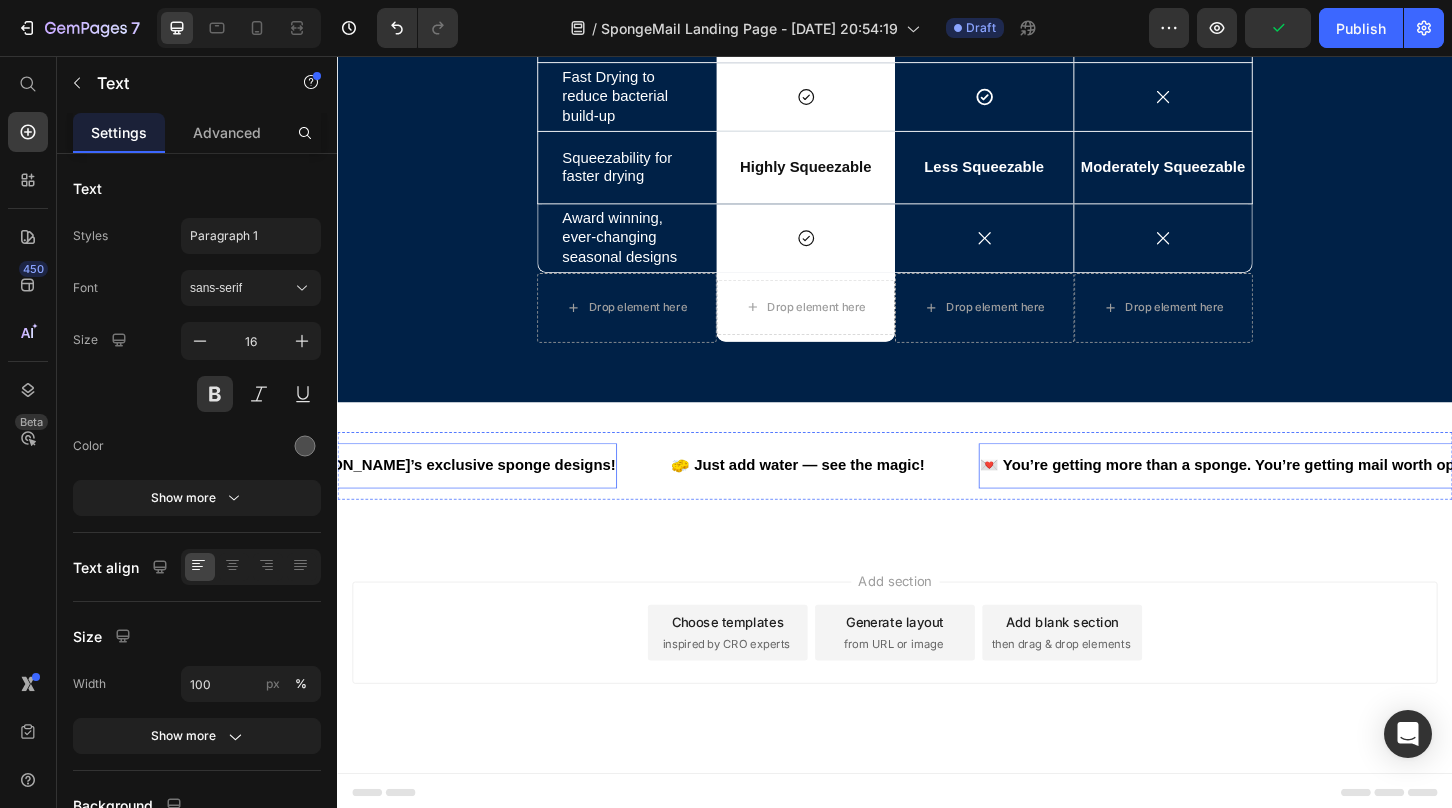 click on "🎉 Now shipping [PERSON_NAME]’s exclusive sponge designs!" at bounding box center (392, 496) 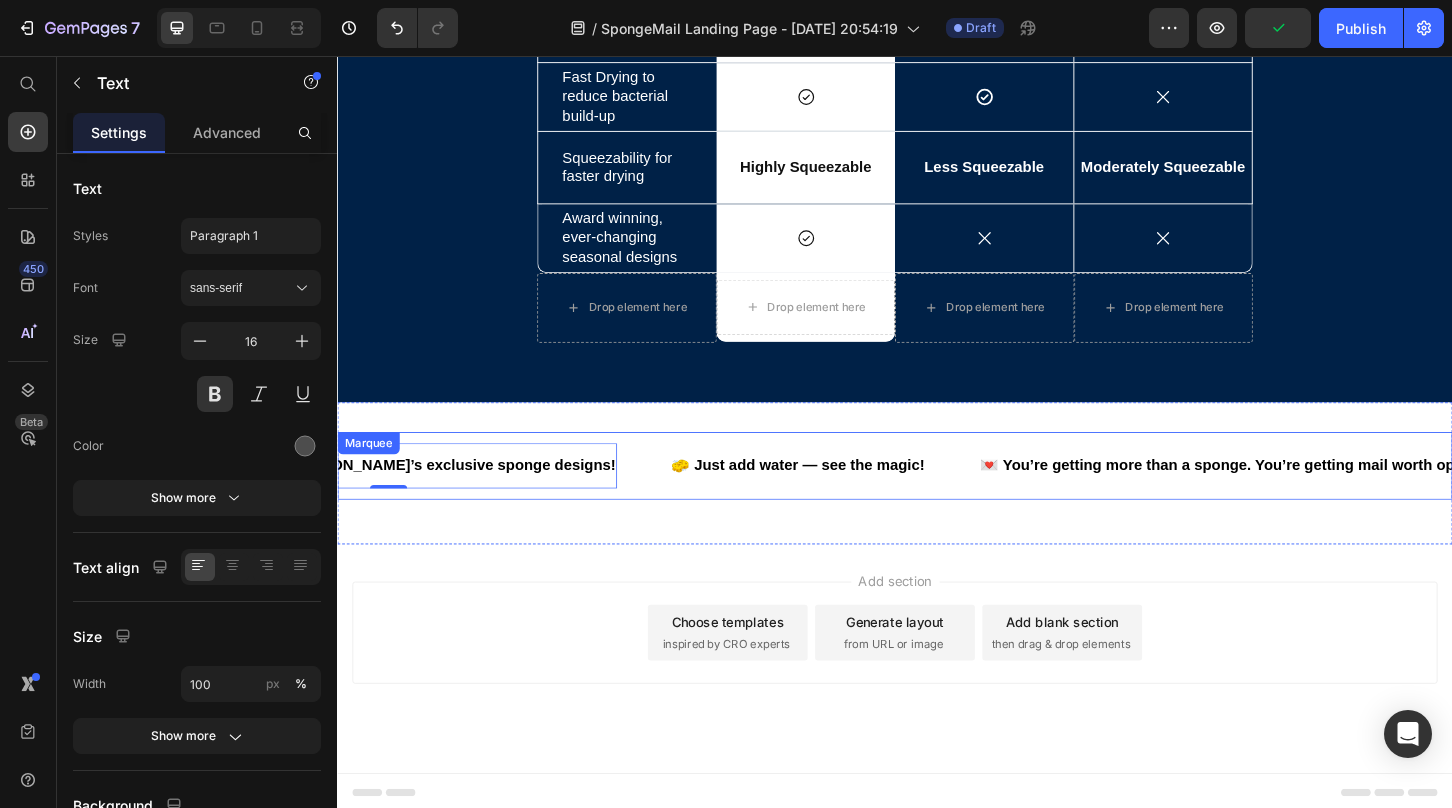 click on "🎉 Now shipping [PERSON_NAME]’s exclusive sponge designs! Text   0" at bounding box center [420, 497] 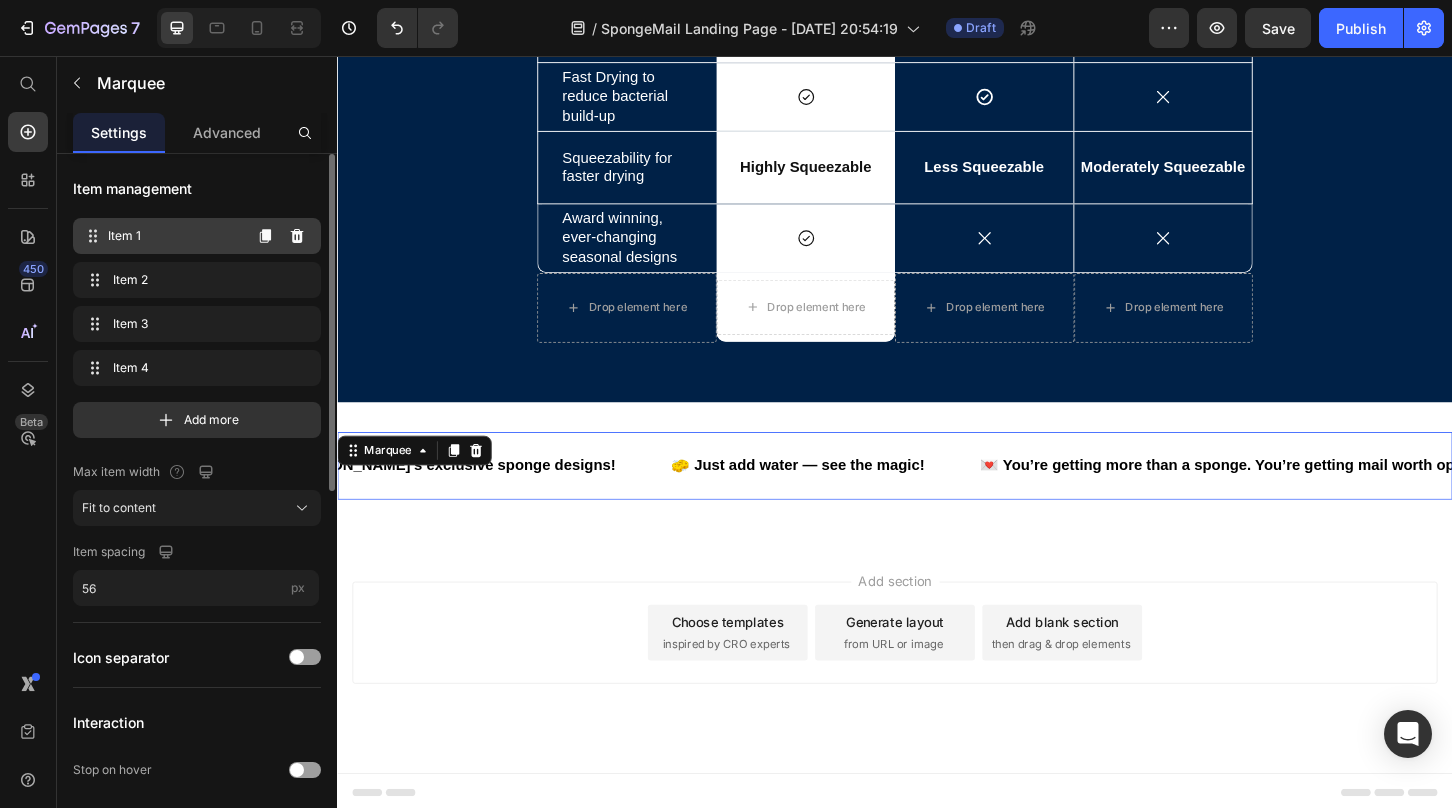 click on "Item 1" at bounding box center (174, 236) 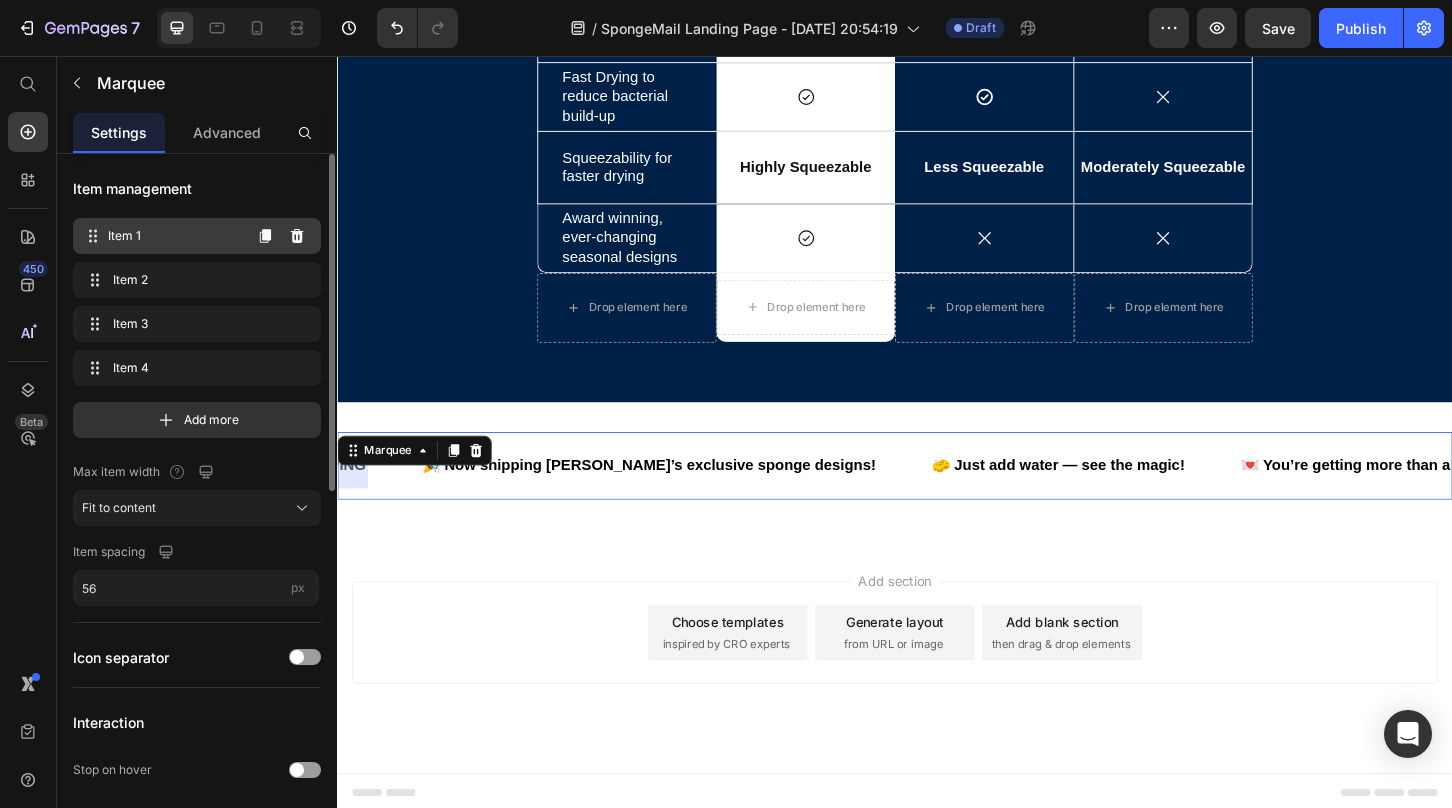 click on "Item 1" at bounding box center (174, 236) 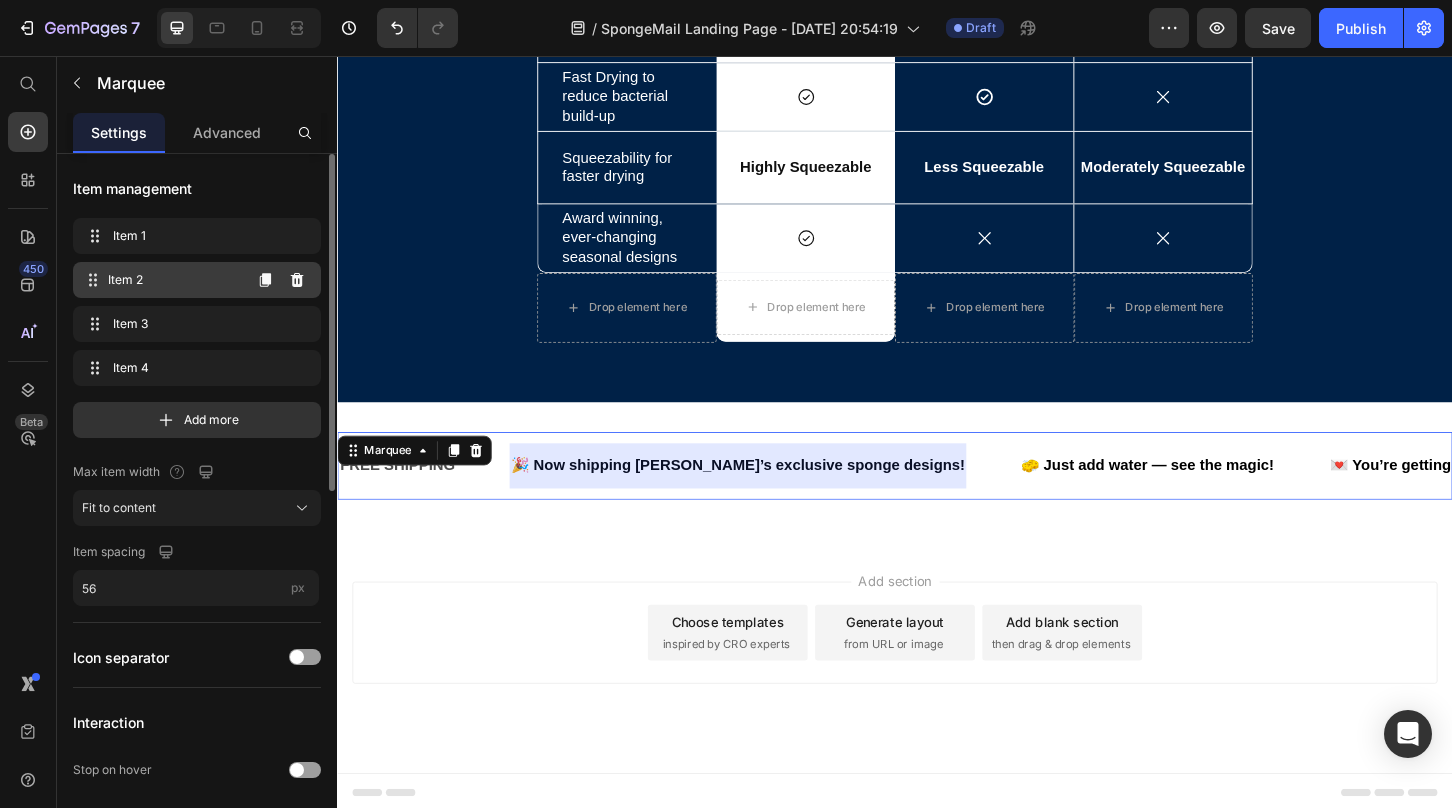 click on "Item 2" at bounding box center (174, 280) 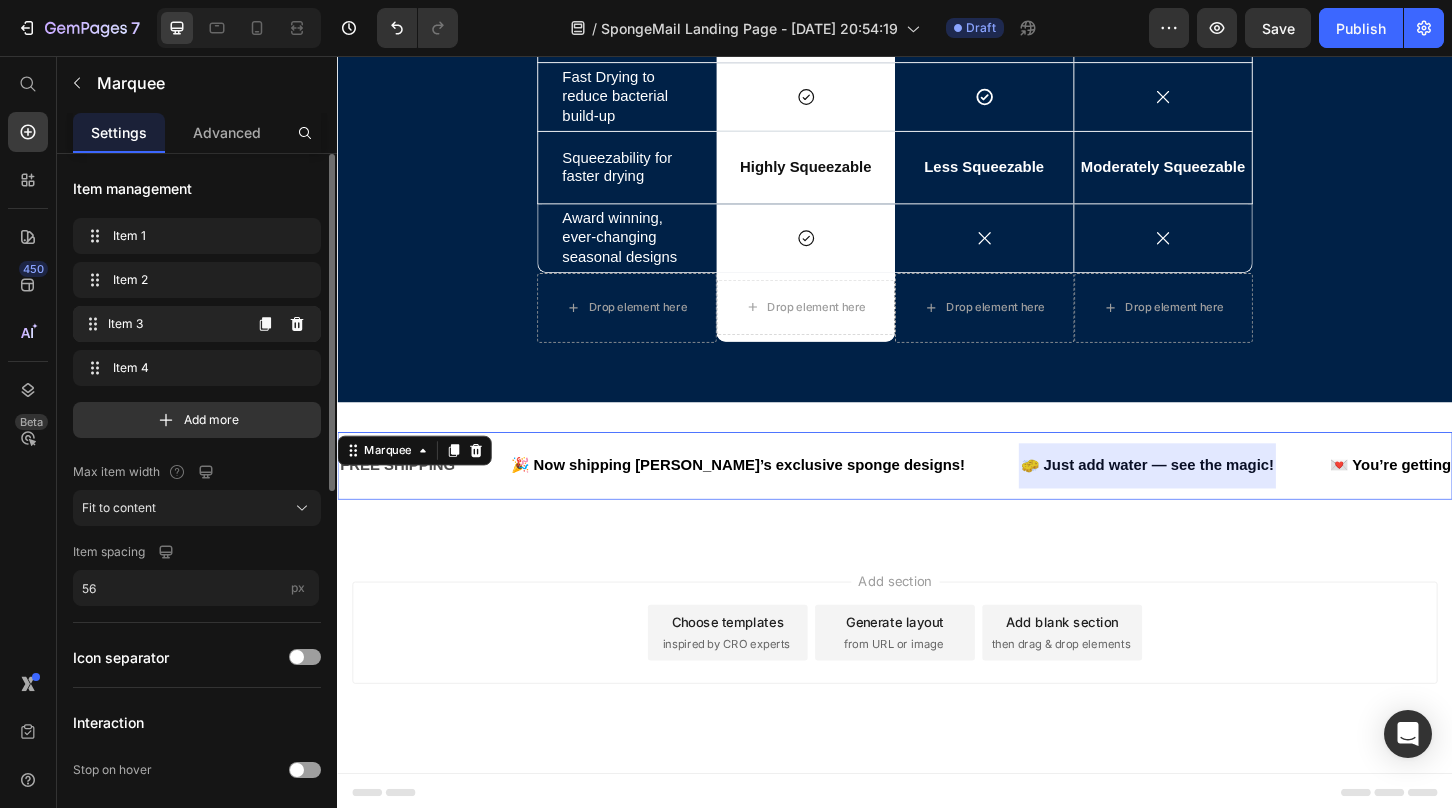 click on "Item 3" at bounding box center [174, 324] 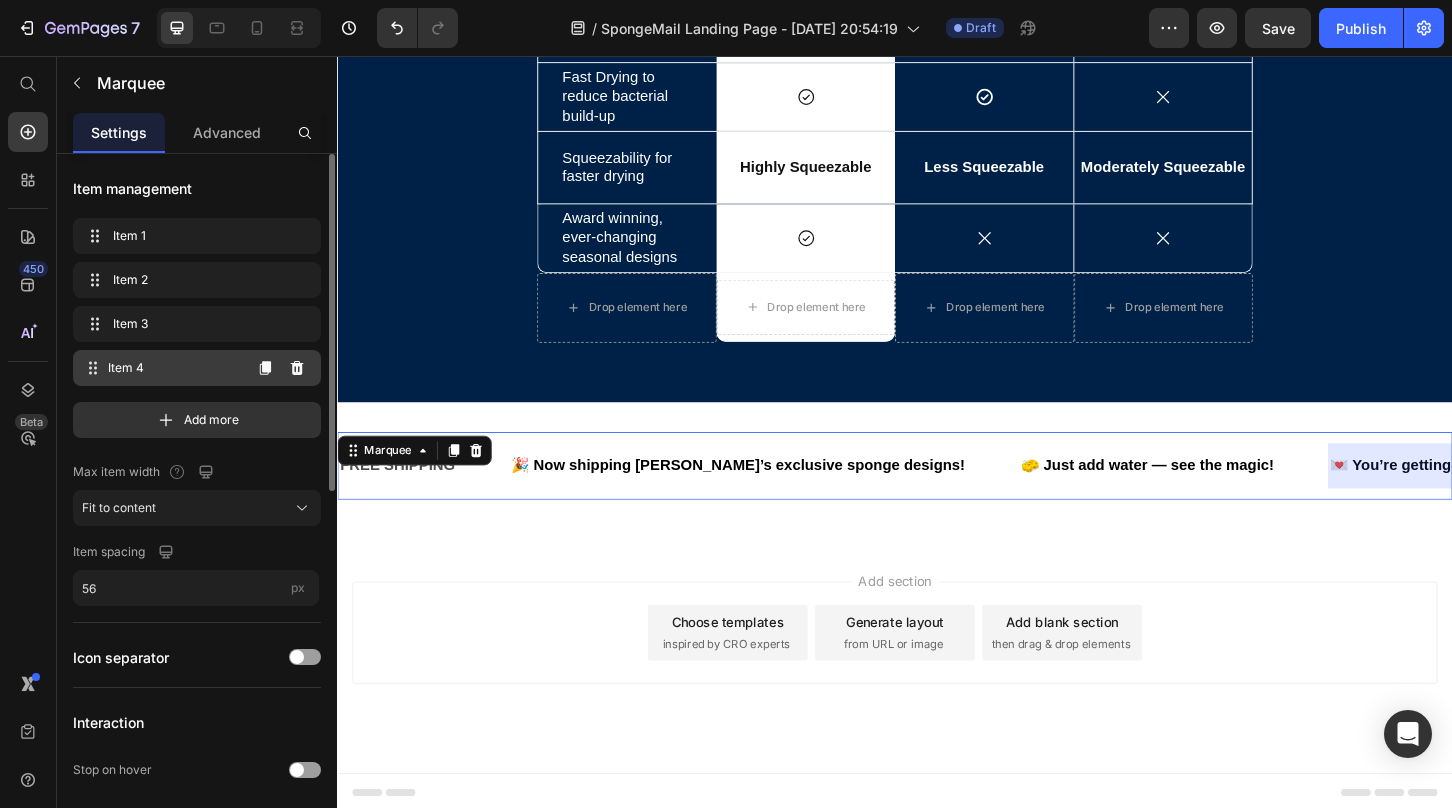 click on "Item 4" at bounding box center (174, 368) 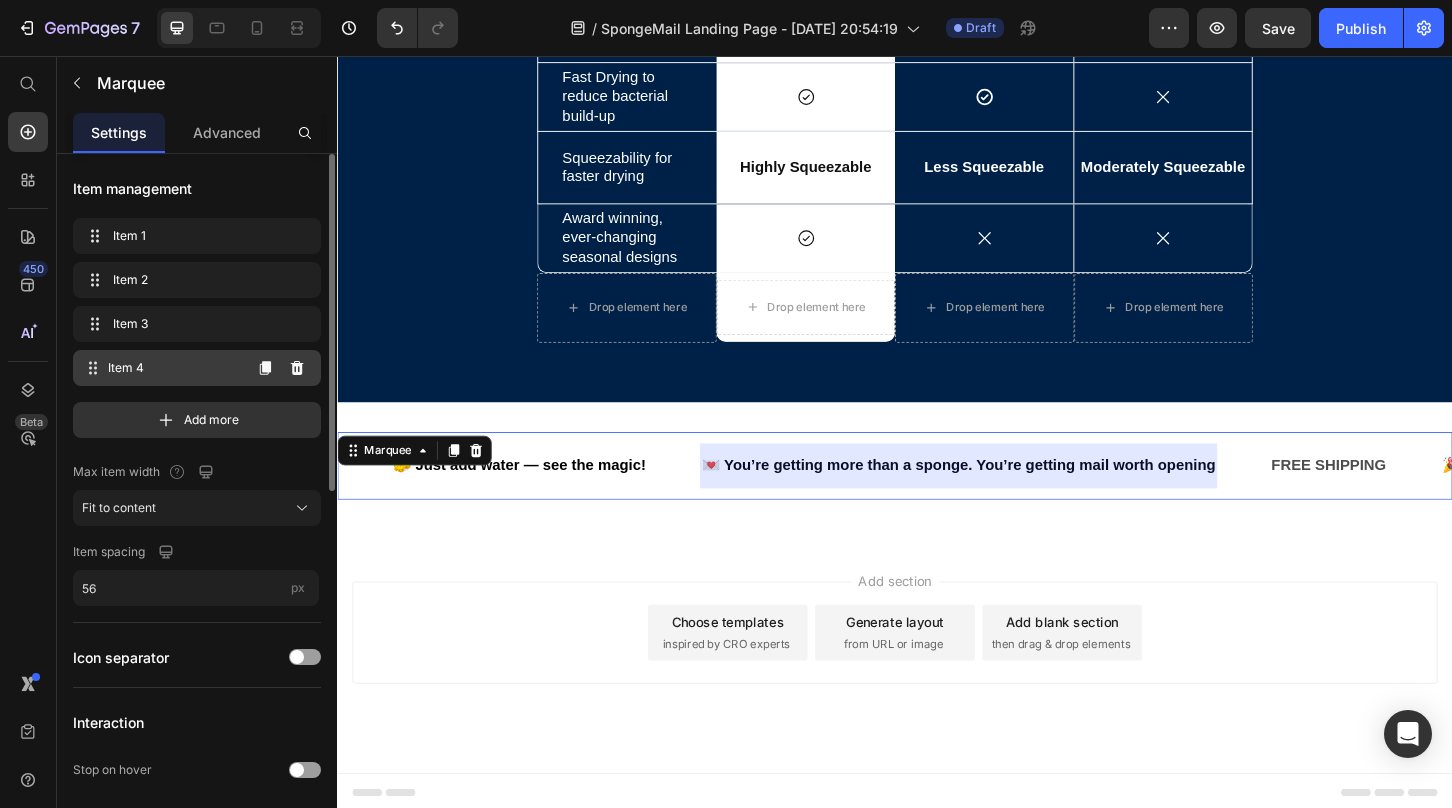 scroll, scrollTop: 0, scrollLeft: 680, axis: horizontal 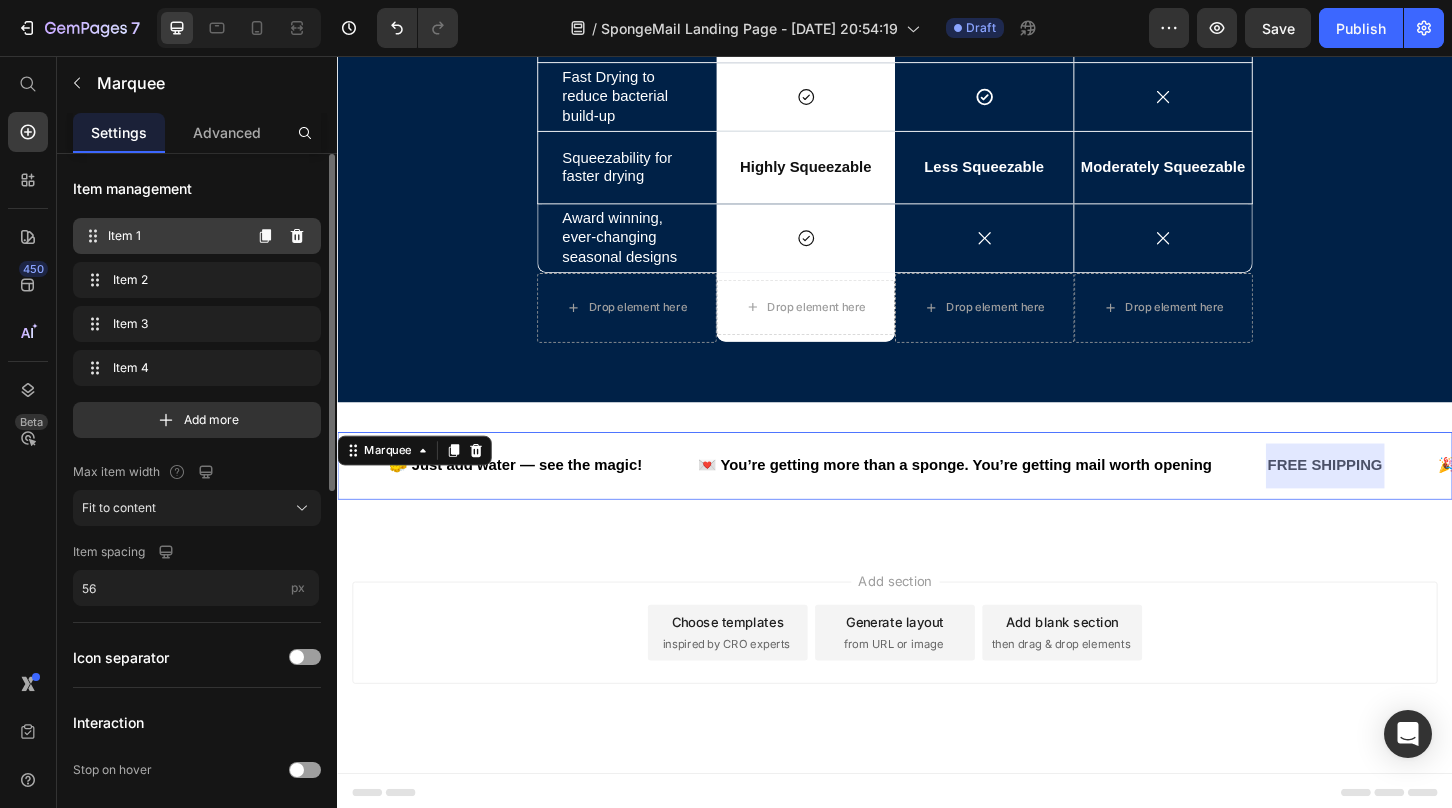 click on "Item 1" at bounding box center (174, 236) 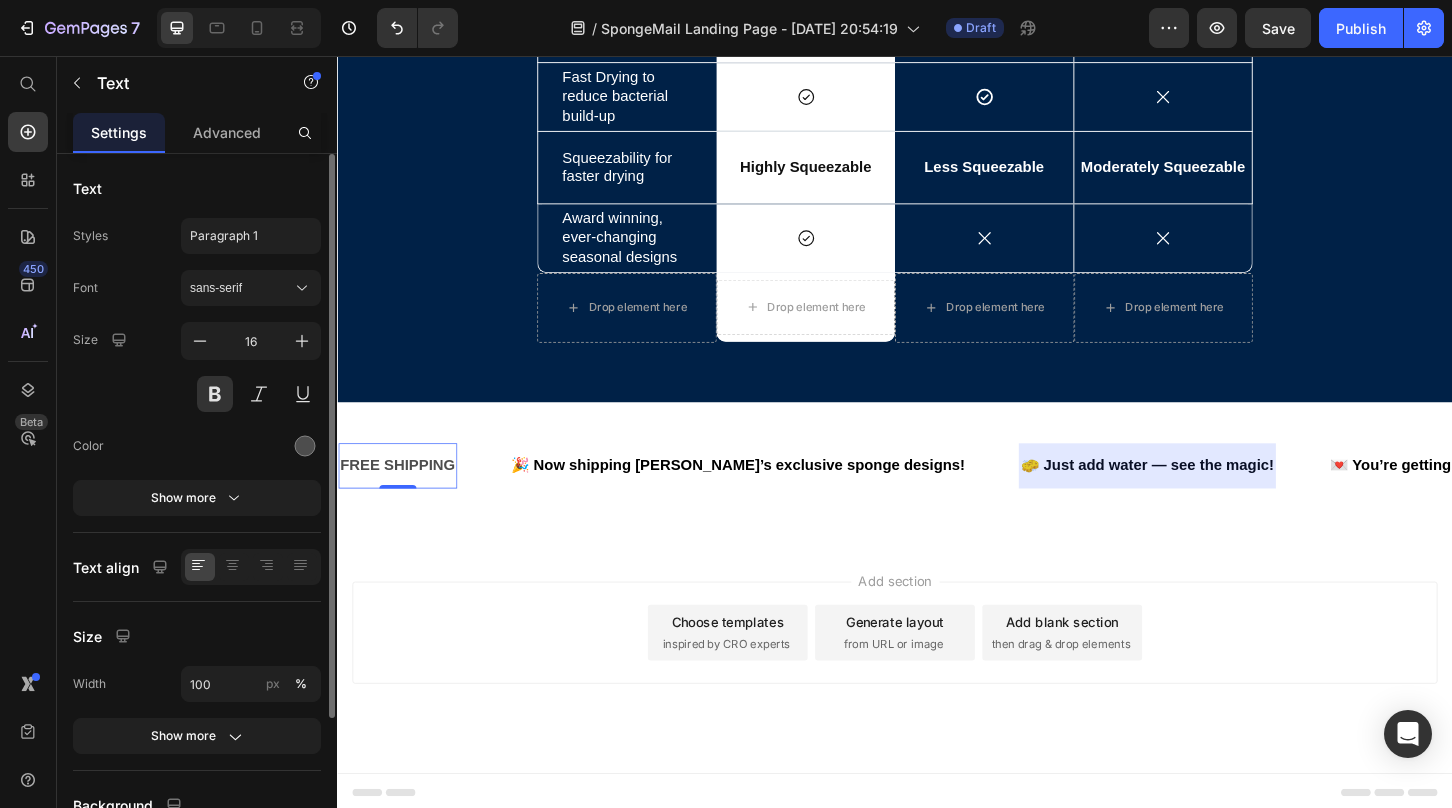 click on "FREE SHIPPING" at bounding box center (402, 497) 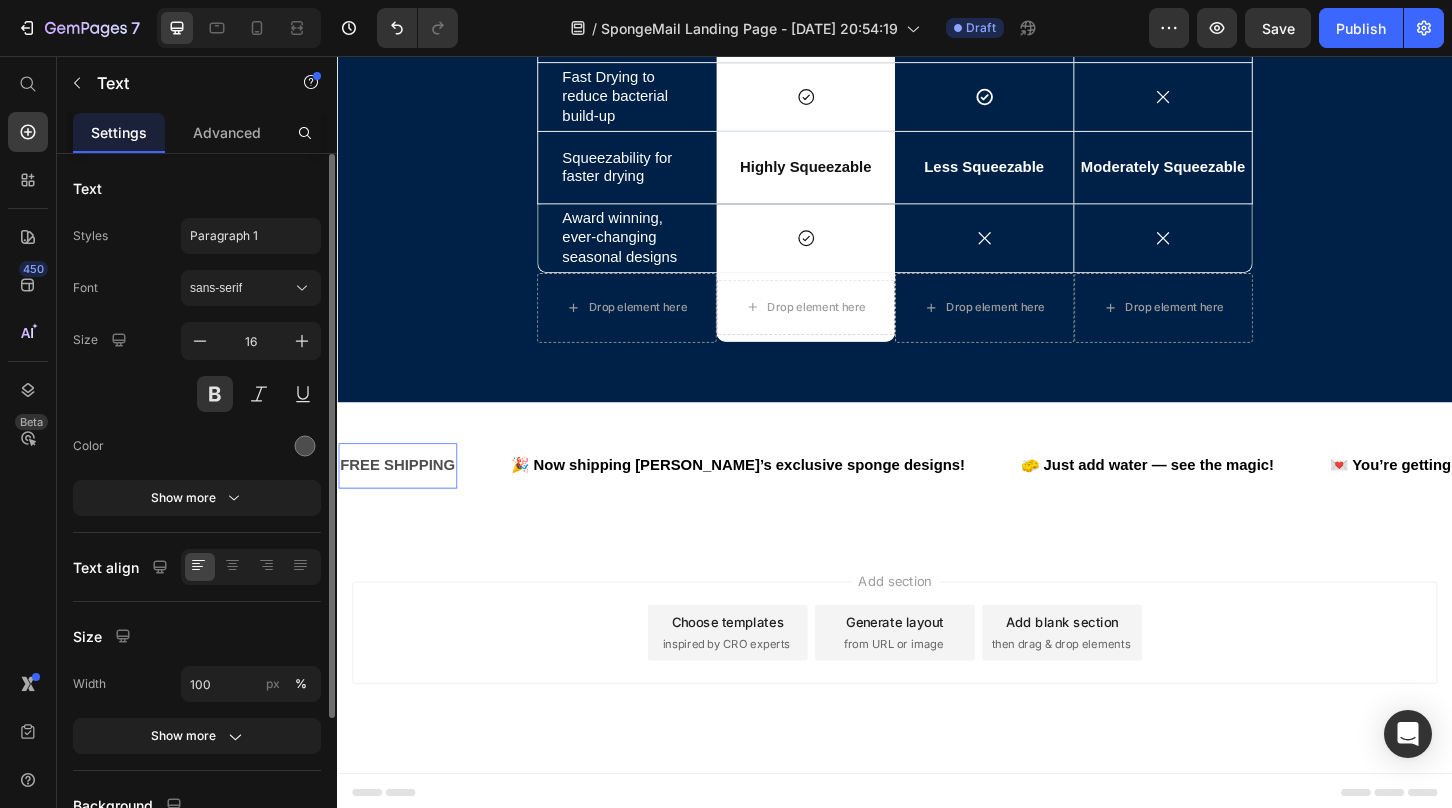 click on "FREE SHIPPING" at bounding box center (402, 497) 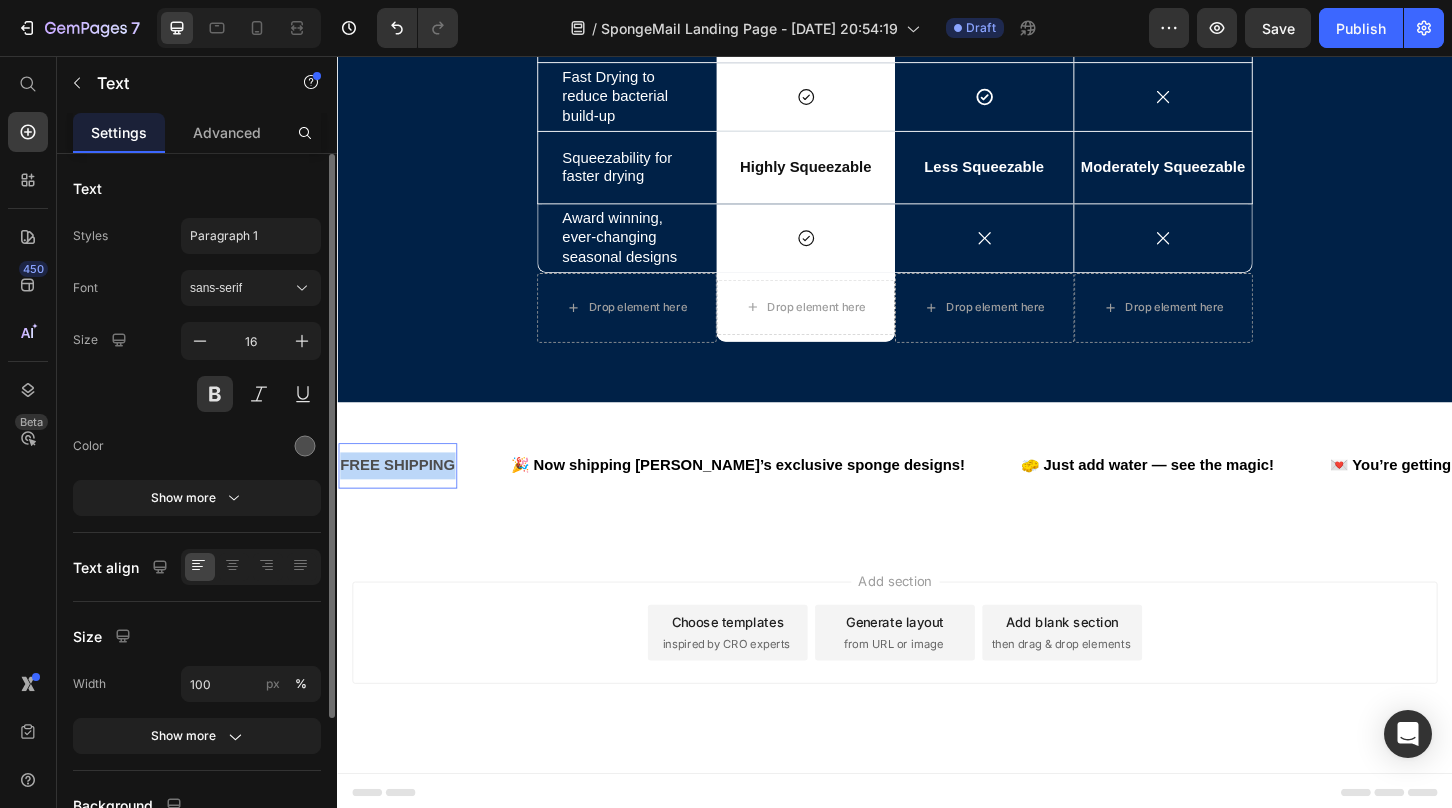 drag, startPoint x: 460, startPoint y: 494, endPoint x: 342, endPoint y: 493, distance: 118.004234 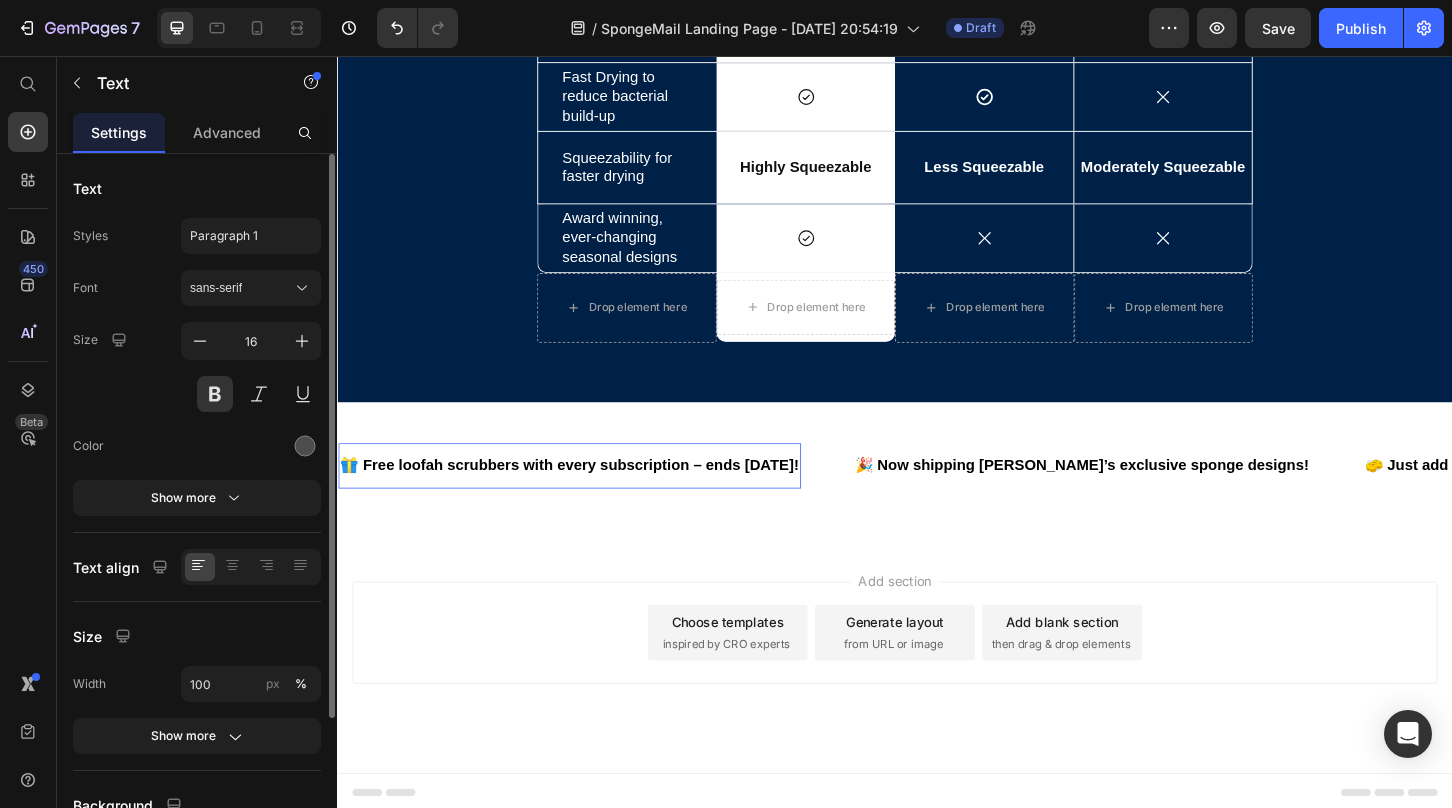 click on "🎁 Free loofah scrubbers with every subscription – ends [DATE]!" at bounding box center (587, 496) 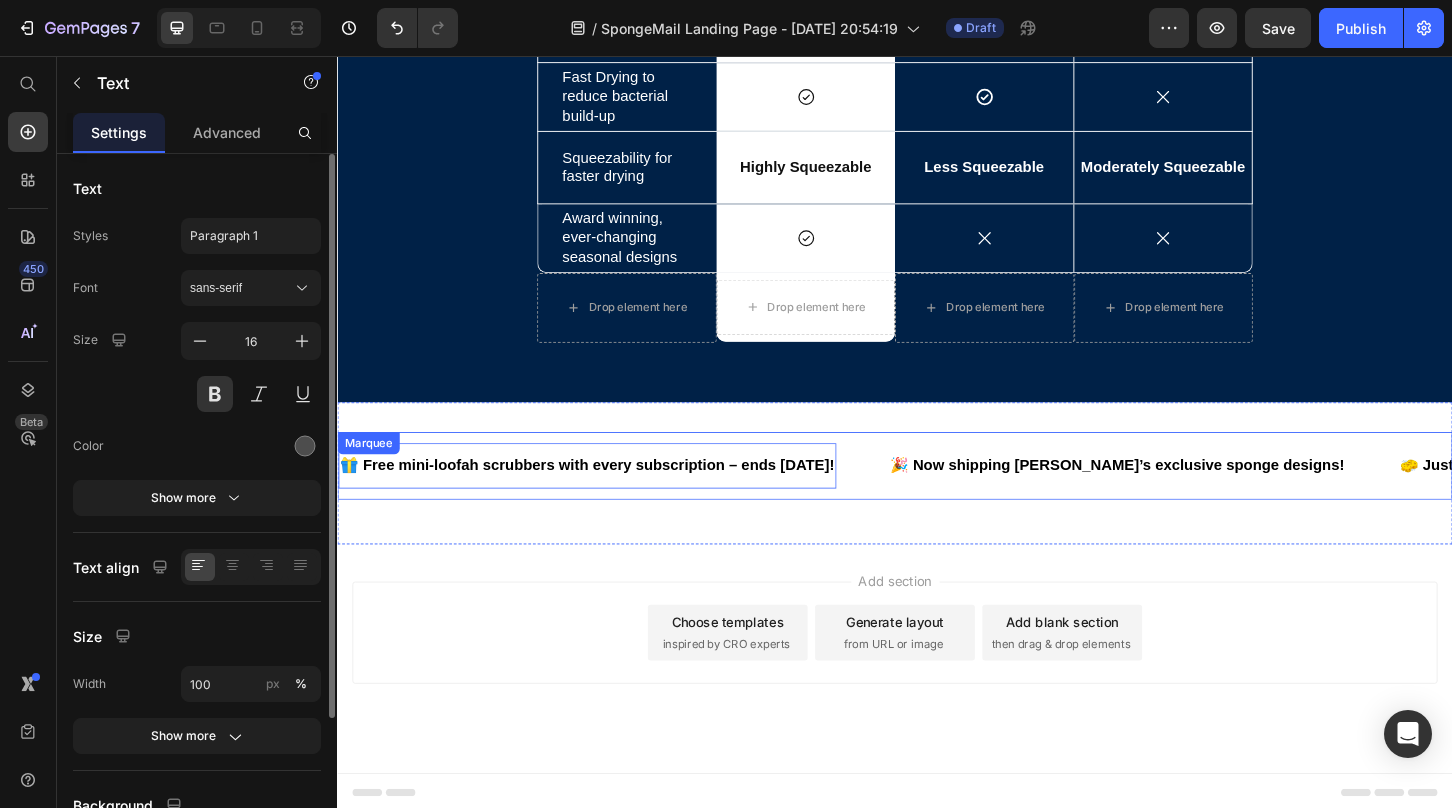 click on "🎁 Free mini-loofah scrubbers with every subscription – ends [DATE]! Text   0 🎉 Now shipping Hinsdale’s exclusive sponge designs! Text 🧽 Just add water — see the magic! Text 💌 You’re getting more than a sponge. You’re getting mail worth opening Text 🎁 Free mini-loofah scrubbers with every subscription – ends [DATE]! Text   0 🎉 Now shipping Hinsdale’s exclusive sponge designs! Text 🧽 Just add water — see the magic! Text 💌 You’re getting more than a sponge. You’re getting mail worth opening Text Marquee" at bounding box center (937, 497) 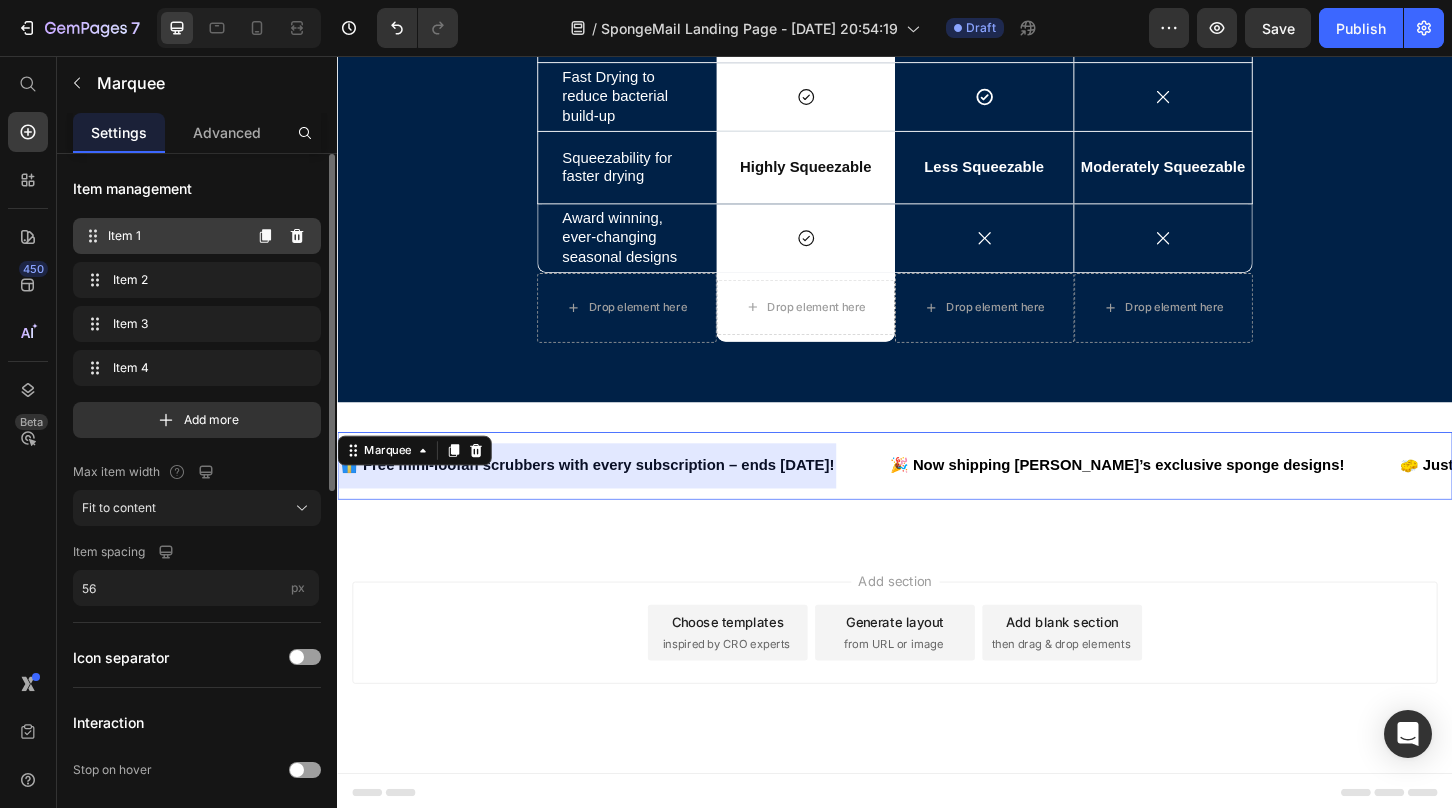 click on "Item 1" at bounding box center [174, 236] 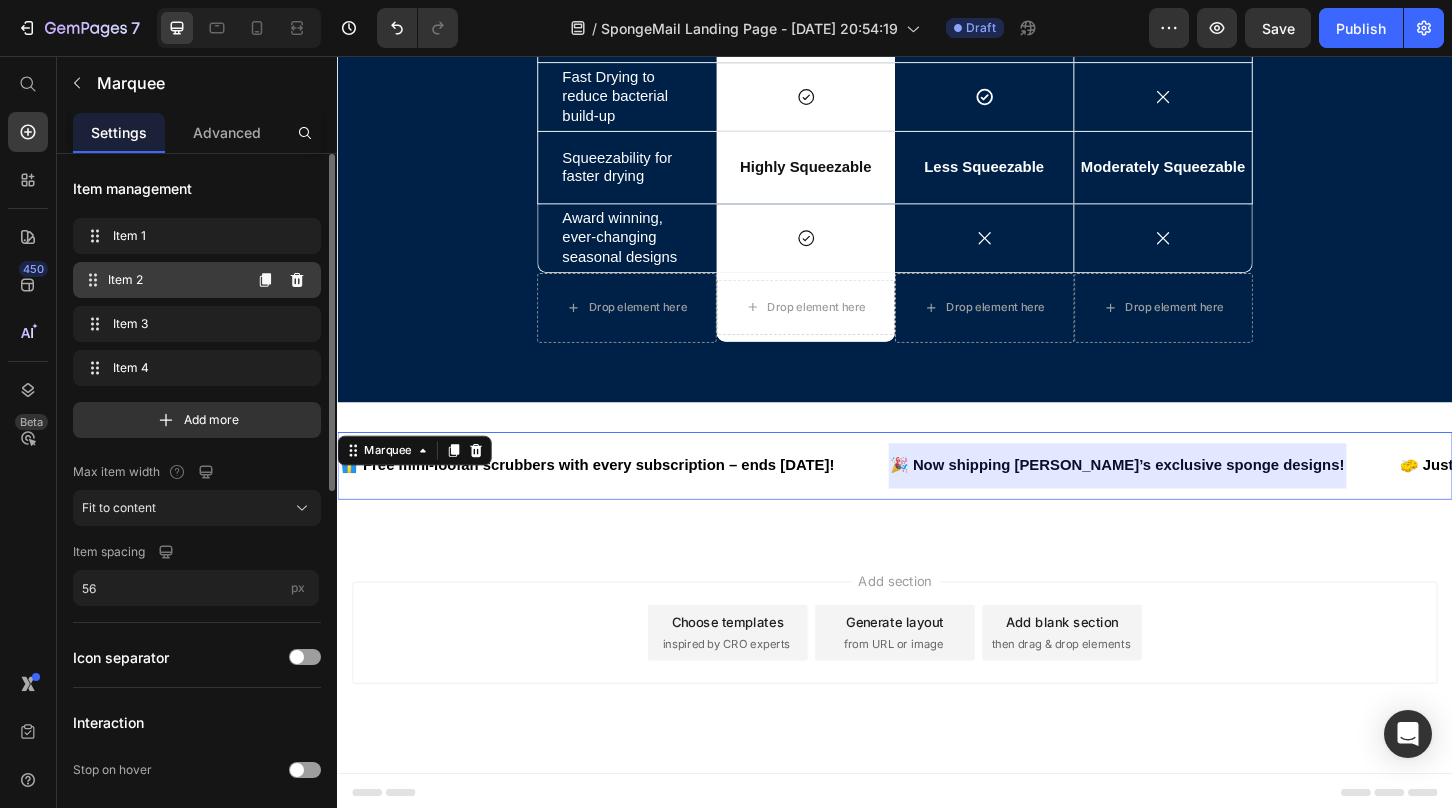 click on "Item 2" at bounding box center (174, 280) 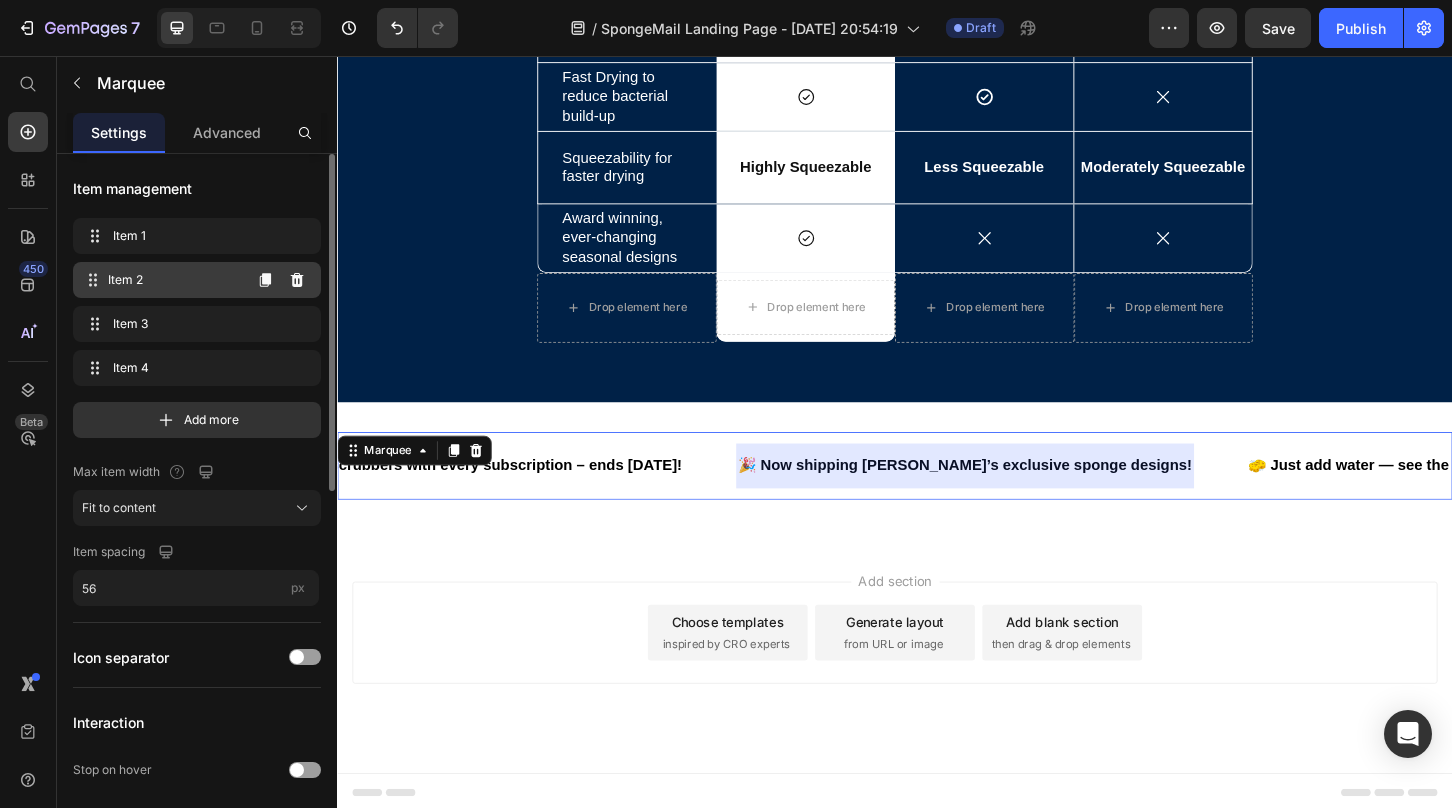 scroll, scrollTop: 0, scrollLeft: 208, axis: horizontal 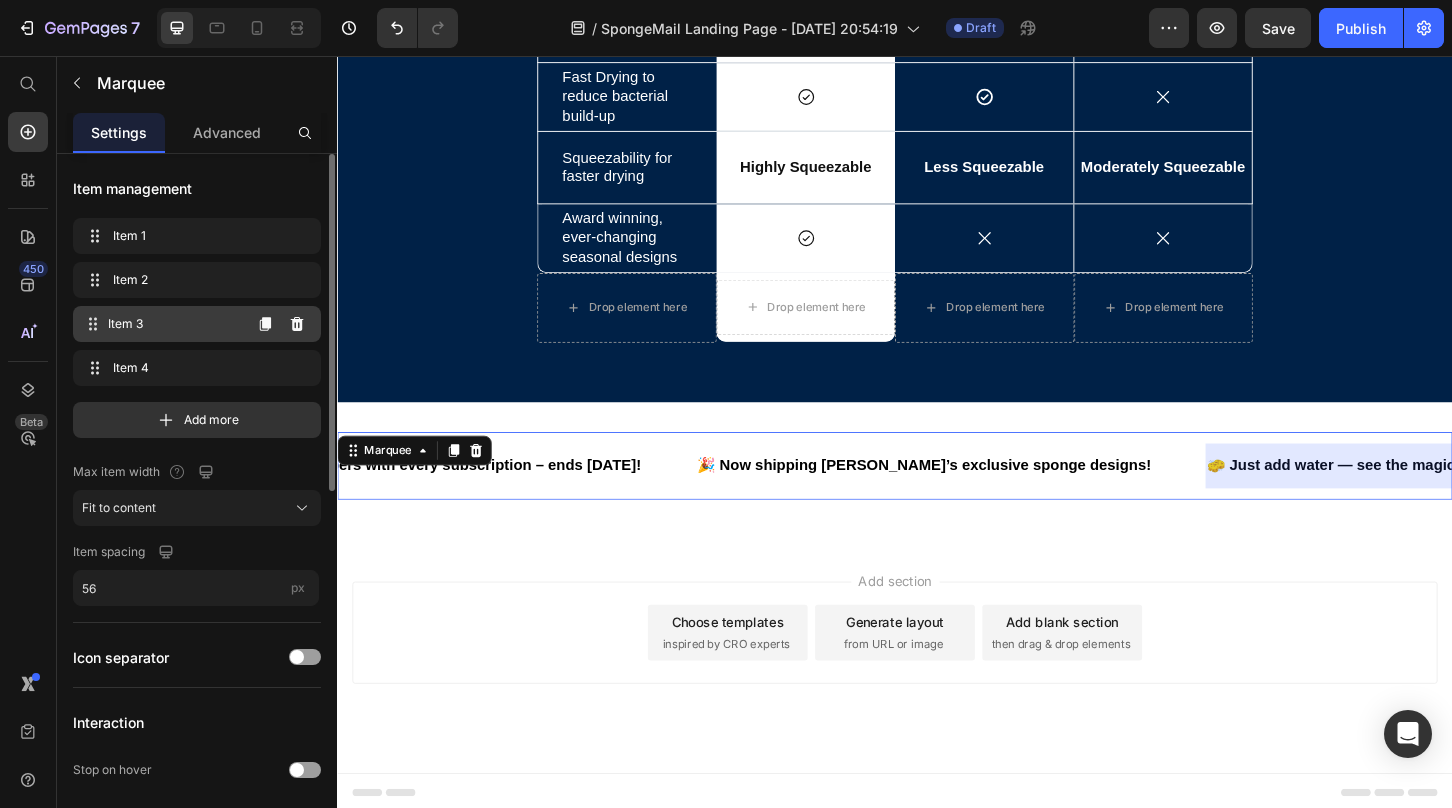click on "Item 3" at bounding box center [174, 324] 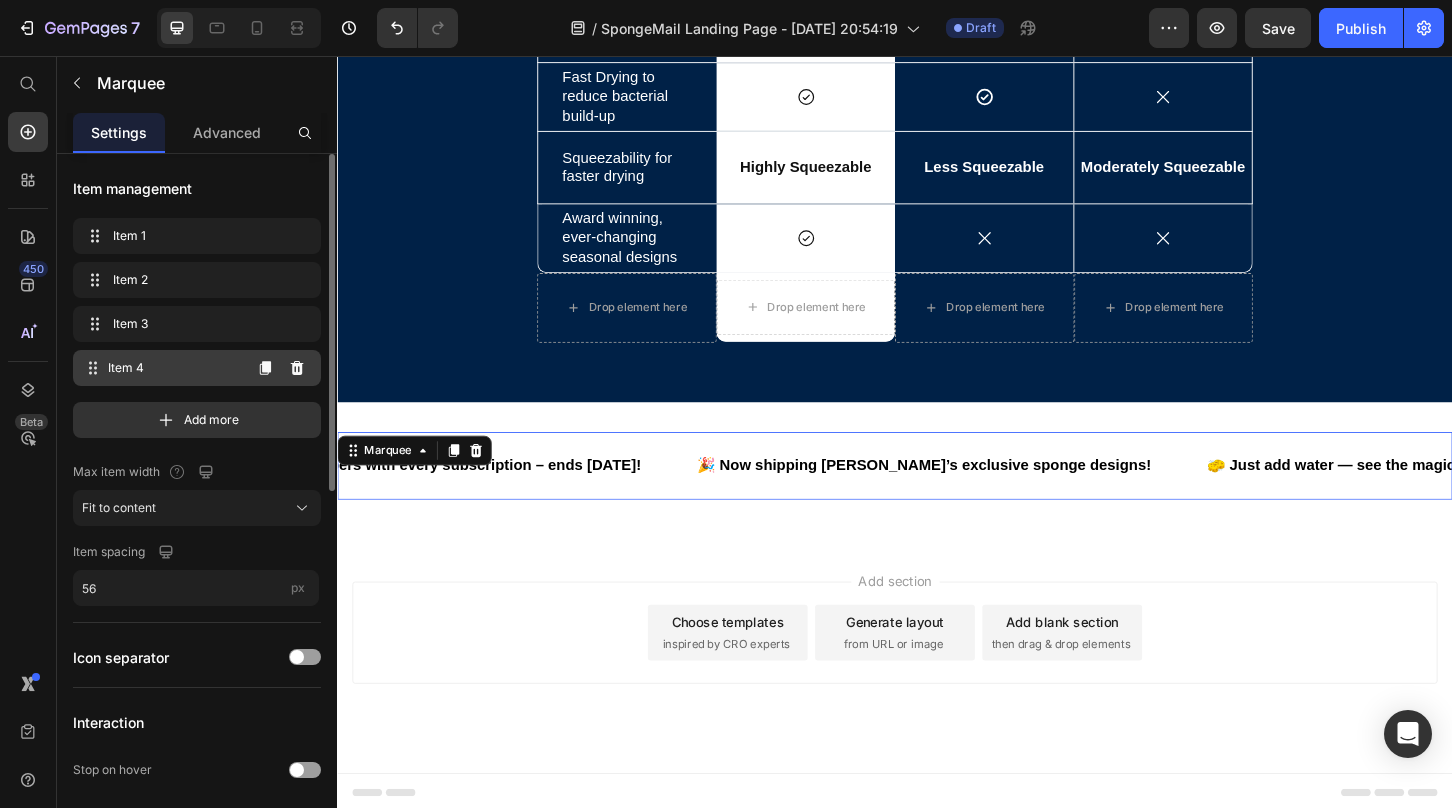 click on "Item 4" at bounding box center [174, 368] 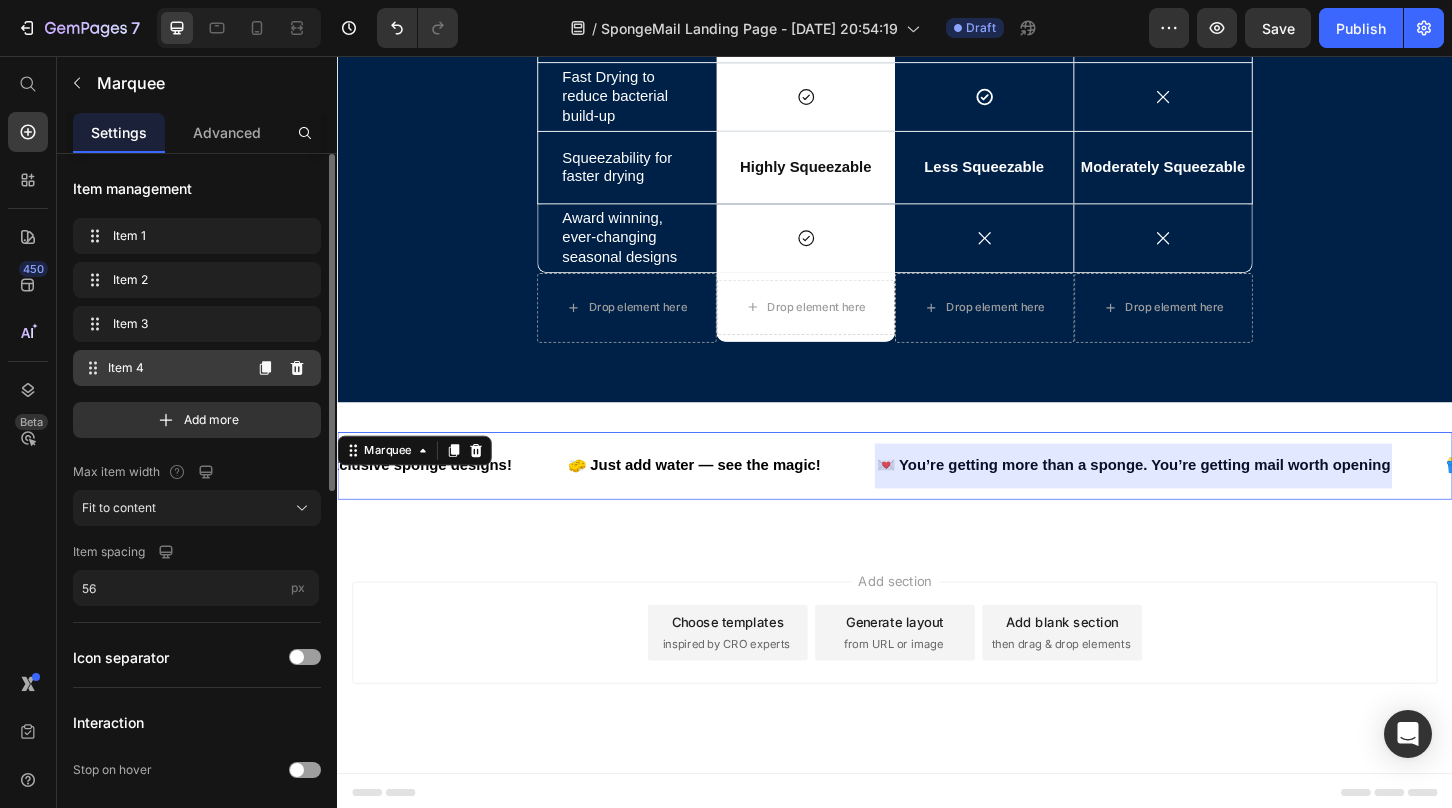 scroll, scrollTop: 0, scrollLeft: 1090, axis: horizontal 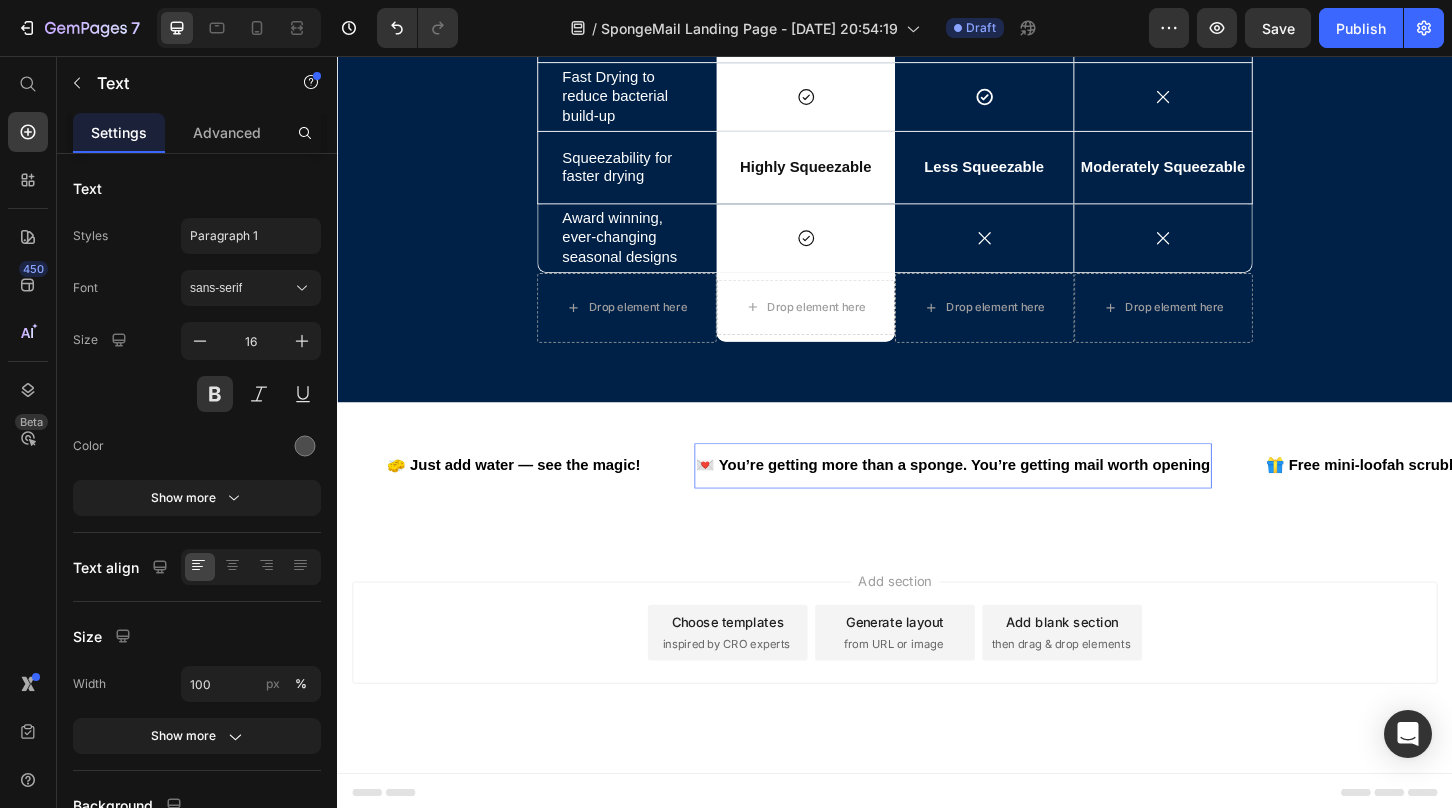 click on "💌 You’re getting more than a sponge. You’re getting mail worth opening" at bounding box center (999, 496) 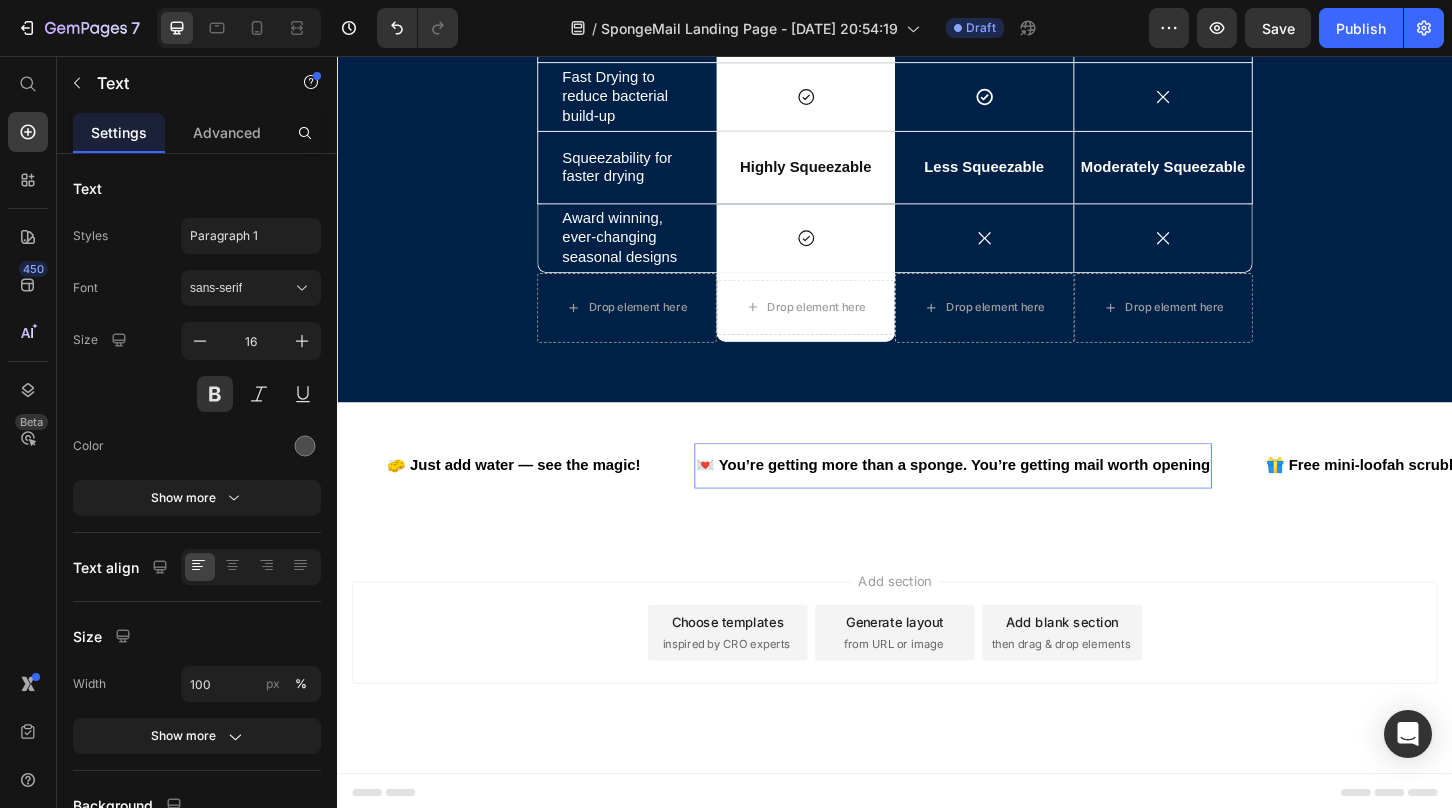 click on "💌 You’re getting more than a sponge. You’re getting mail worth opening" at bounding box center (999, 496) 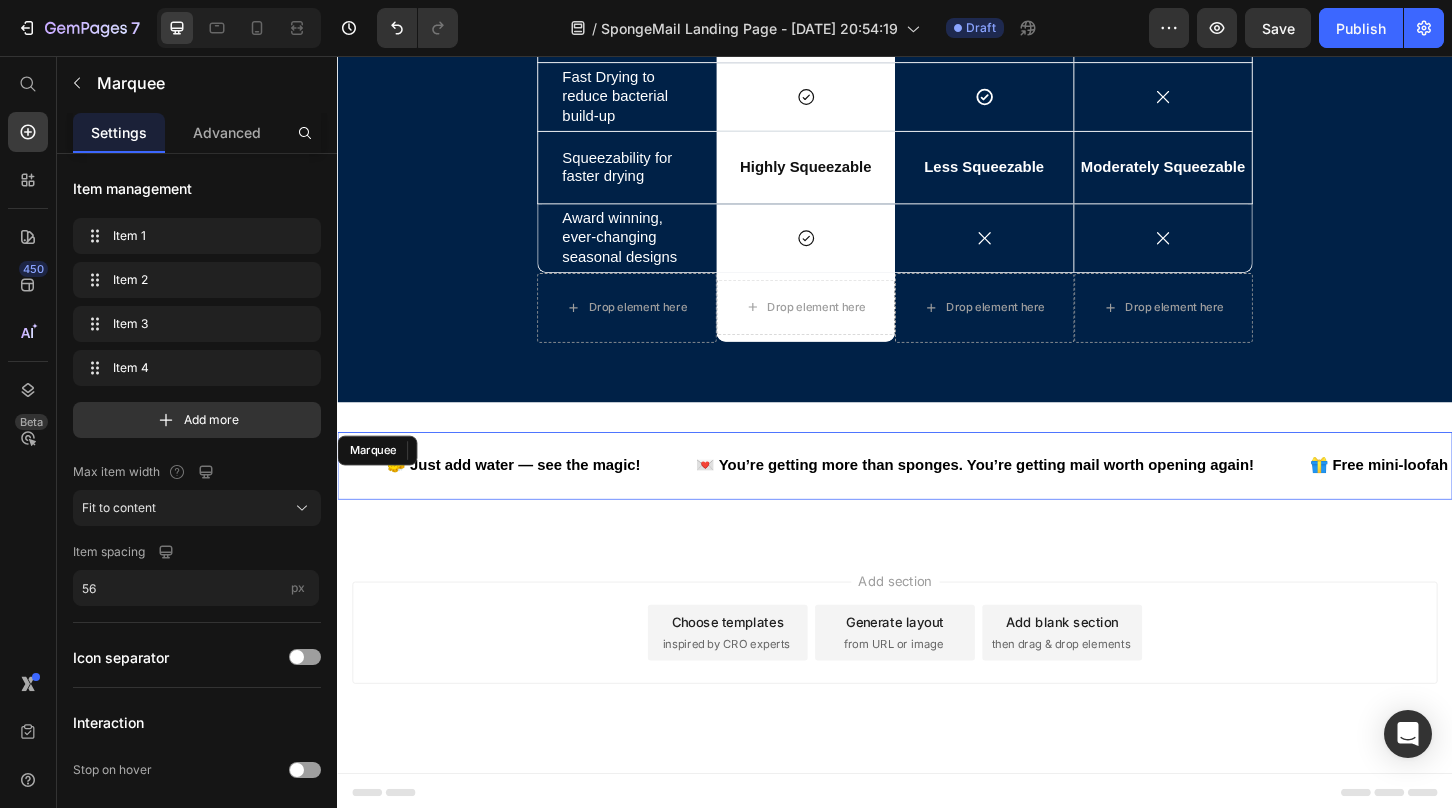 click on "🎁 Free mini-loofah scrubbers with every subscription – ends [DATE]! Text 🎉 Now shipping Hinsdale’s exclusive sponge designs! Text 🧽 Just add water — see the magic! Text 💌 You’re getting more than sponges. You’re getting mail worth opening again! Text   0 🎁 Free mini-loofah scrubbers with every subscription – ends [DATE]! Text 🎉 Now shipping Hinsdale’s exclusive sponge designs! Text 🧽 Just add water — see the magic! Text 💌 You’re getting more than sponges. You’re getting mail worth opening again! Text   0 Marquee" at bounding box center (937, 497) 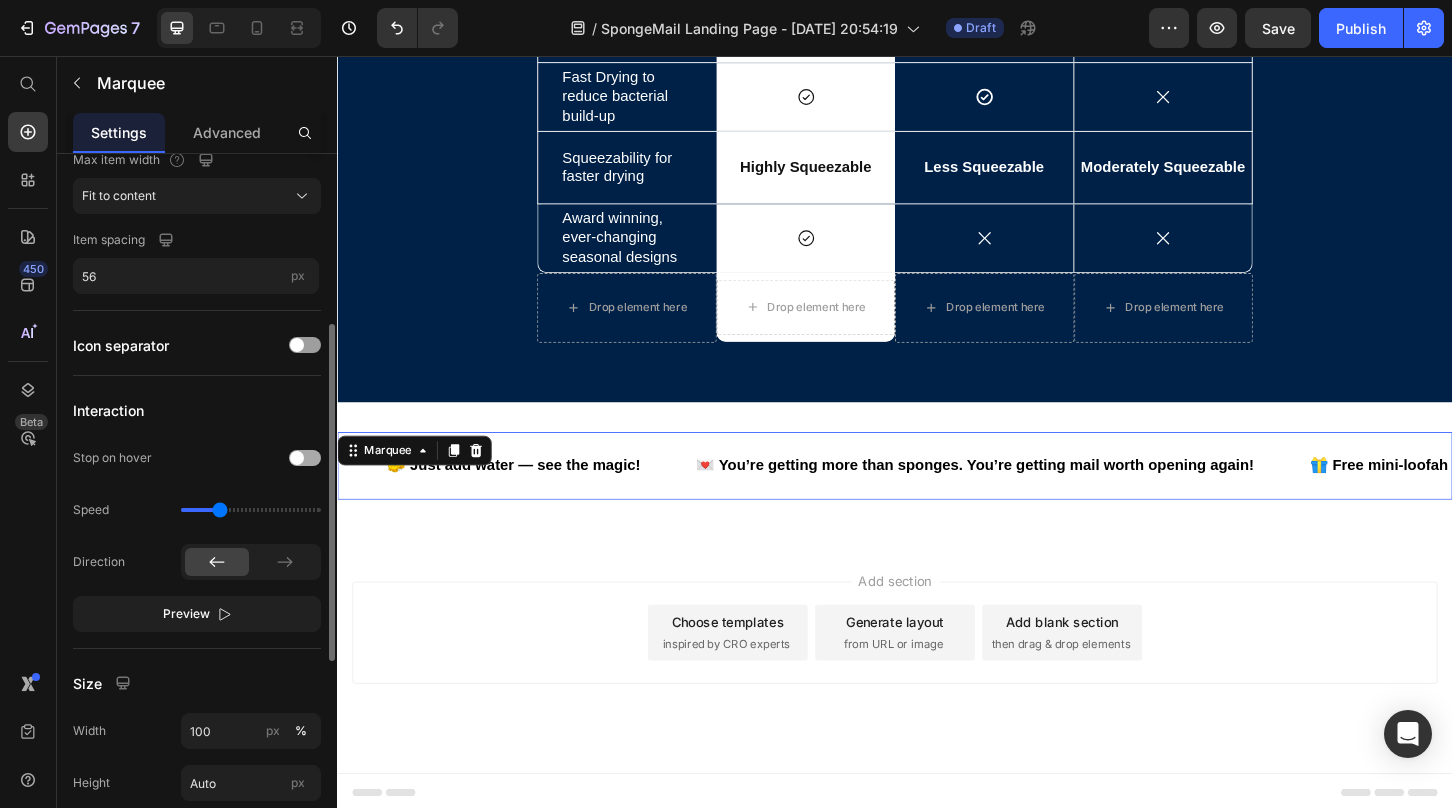 scroll, scrollTop: 346, scrollLeft: 0, axis: vertical 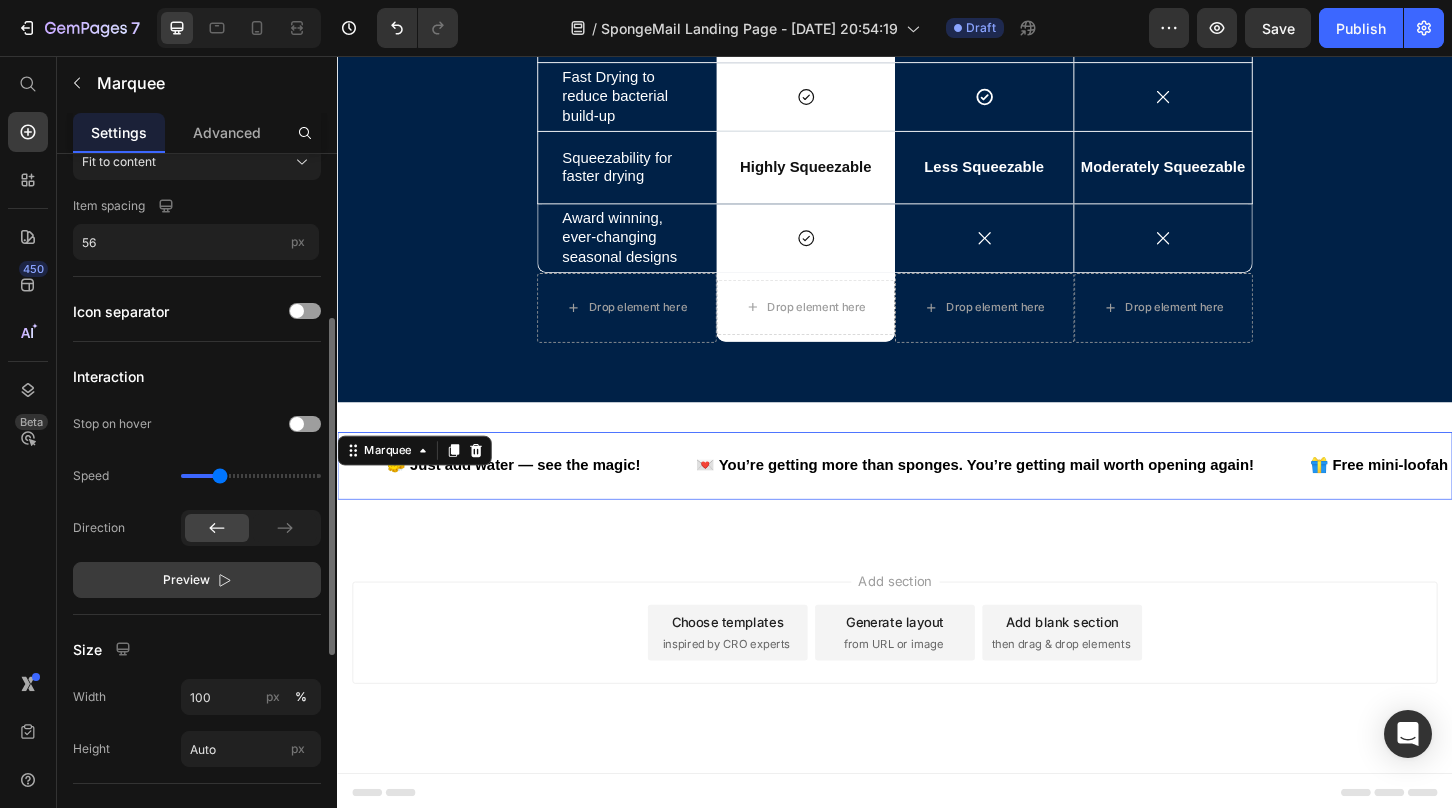 click on "Preview" at bounding box center (186, 580) 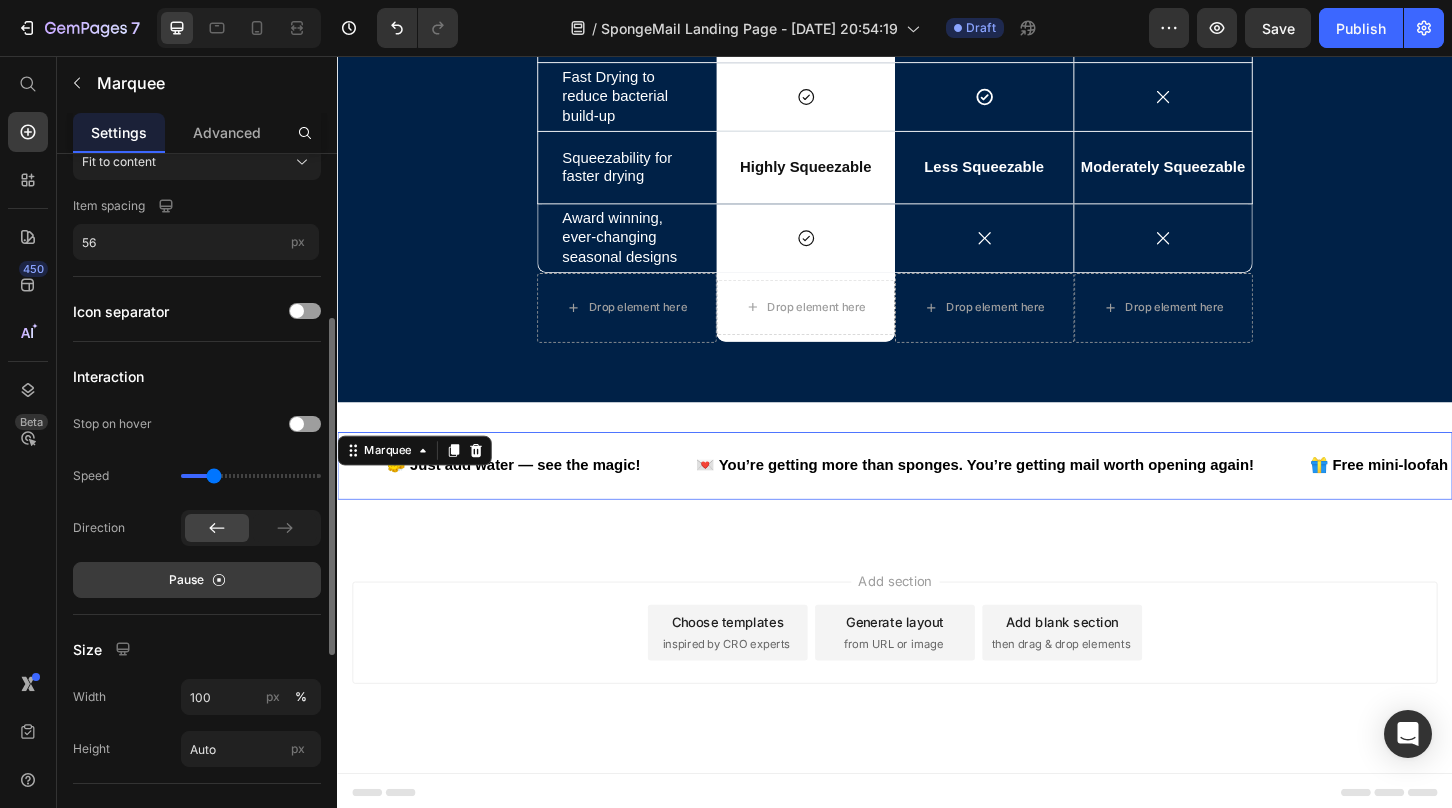 click at bounding box center (251, 476) 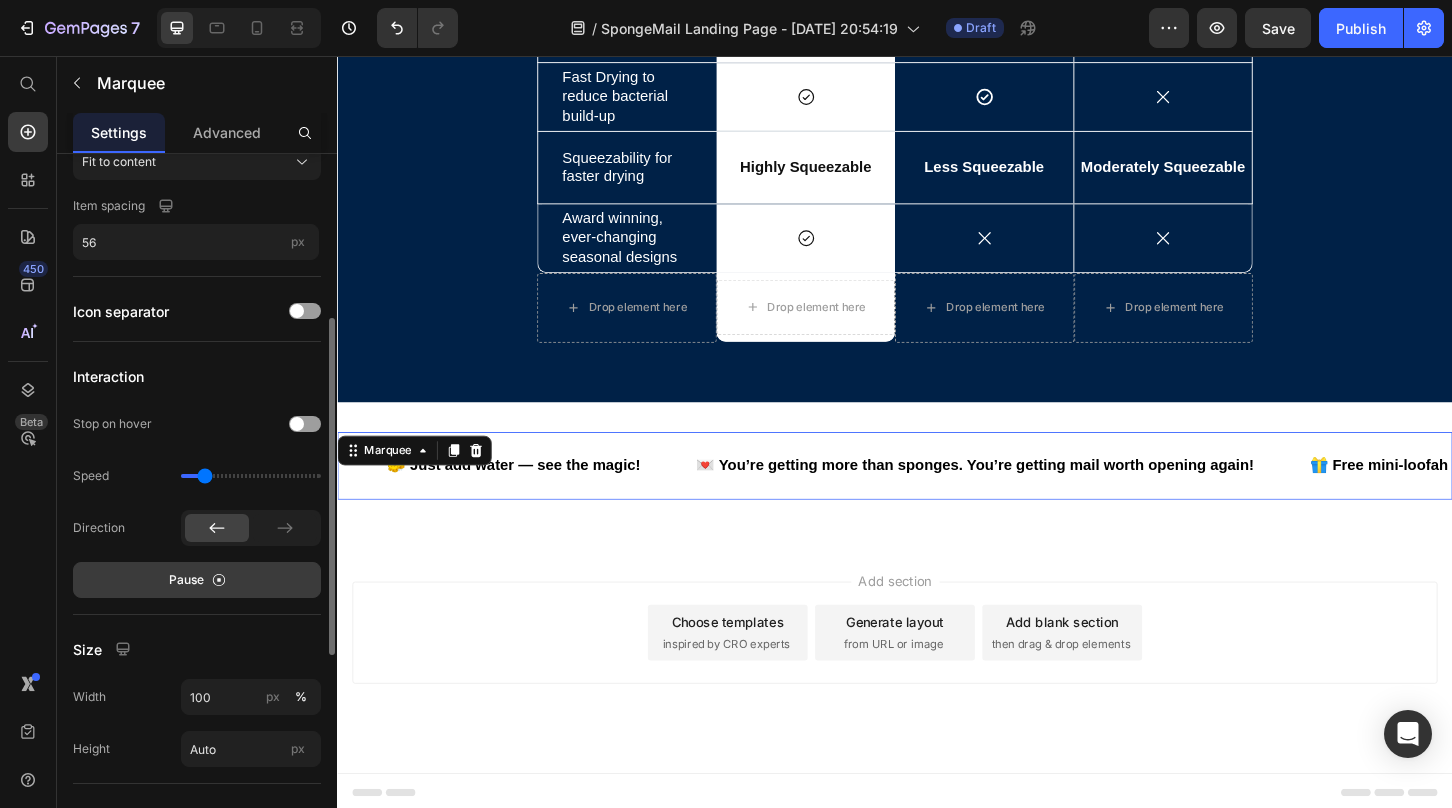type on "0.5" 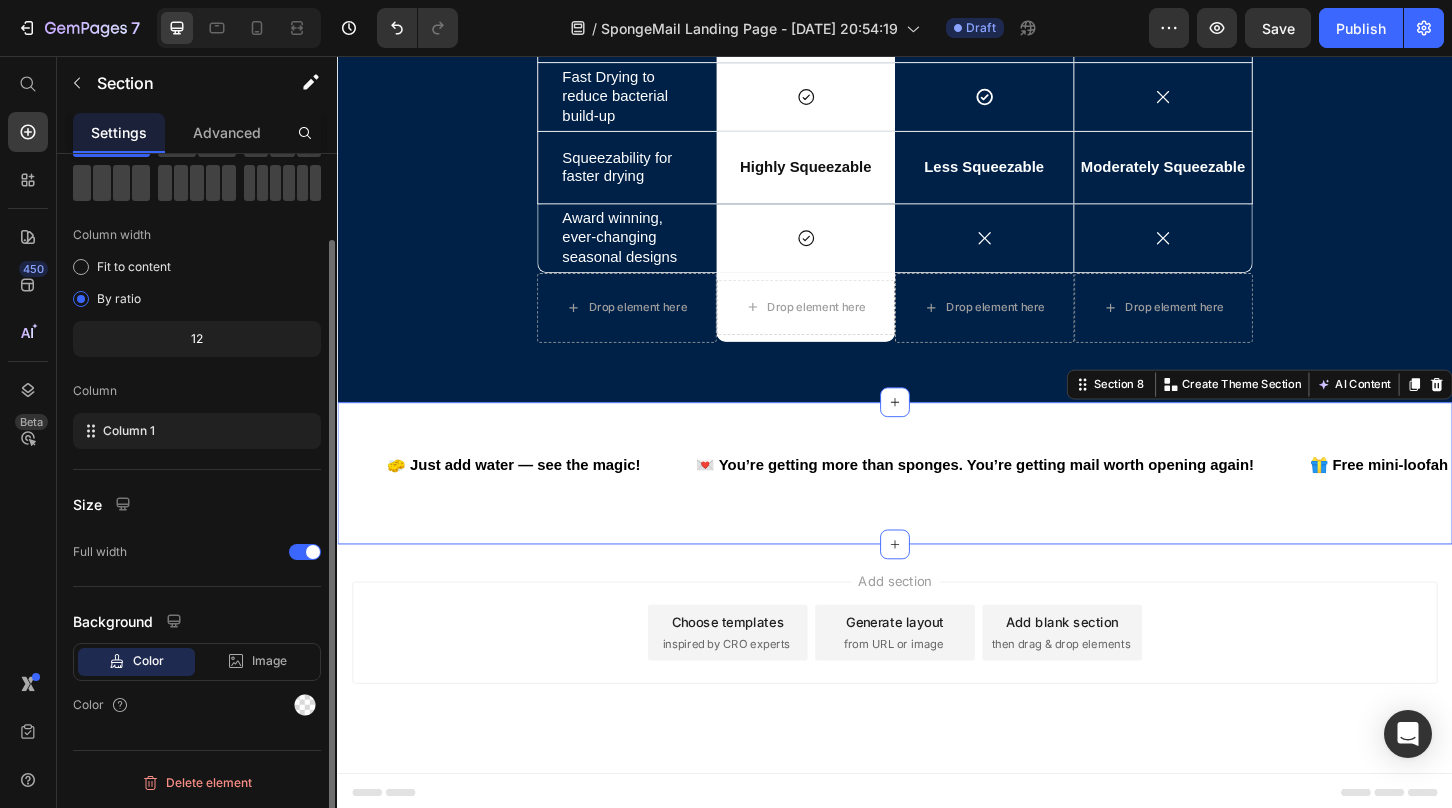 click on "🎁 Free mini-loofah scrubbers with every subscription – ends [DATE]! Text 🎉 Now shipping Hinsdale’s exclusive sponge designs! Text 🧽 Just add water — see the magic! Text 💌 You’re getting more than sponges. You’re getting mail worth opening again! Text 🎁 Free mini-loofah scrubbers with every subscription – ends [DATE]! Text 🎉 Now shipping Hinsdale’s exclusive sponge designs! Text 🧽 Just add water — see the magic! Text 💌 You’re getting more than sponges. You’re getting mail worth opening again! Text Marquee Section 8   You can create reusable sections Create Theme Section AI Content Write with GemAI What would you like to describe here? Tone and Voice Persuasive Product Getting products... Show more Generate" at bounding box center (937, 505) 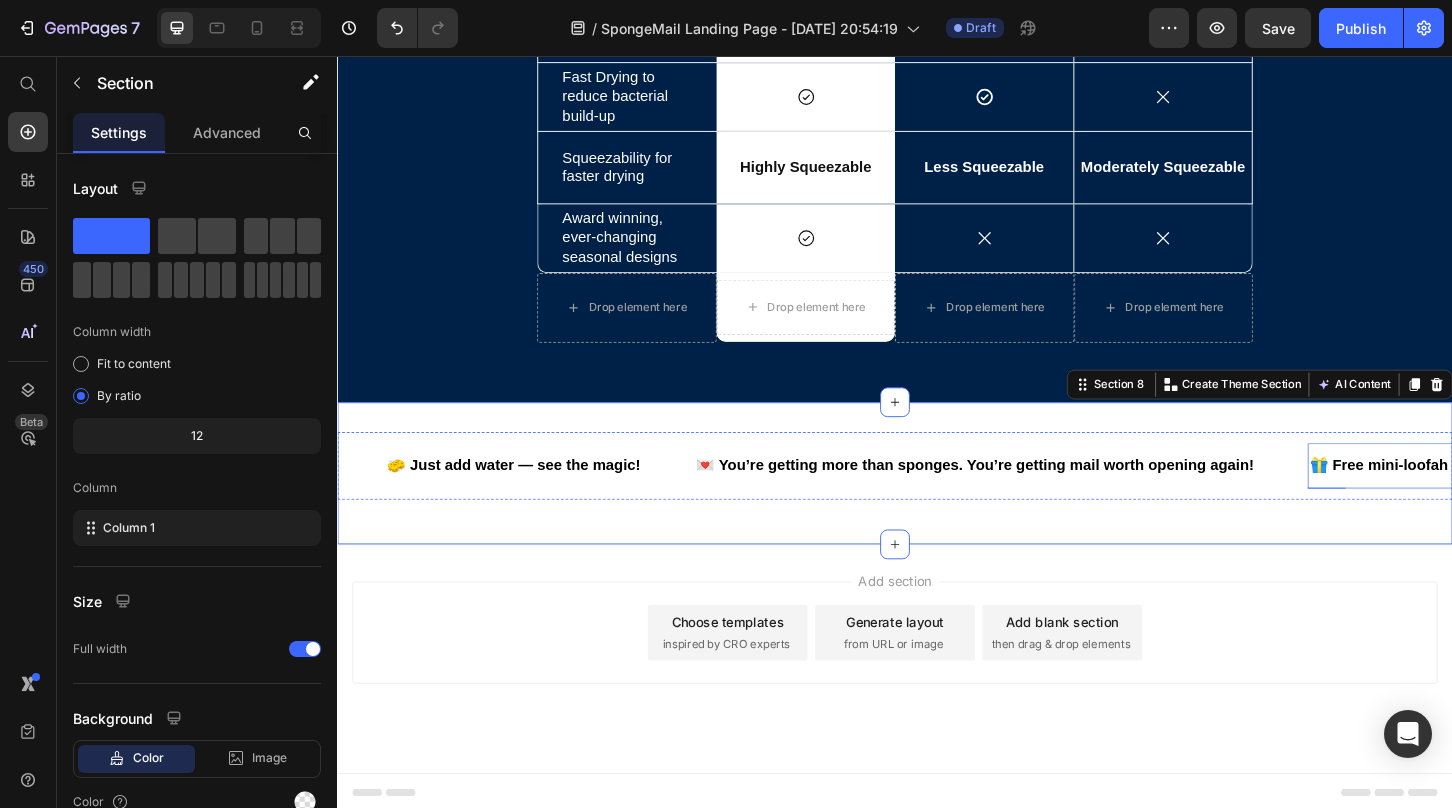 click on "🎁 Free mini-loofah scrubbers with every subscription – ends [DATE]!" at bounding box center [1647, 497] 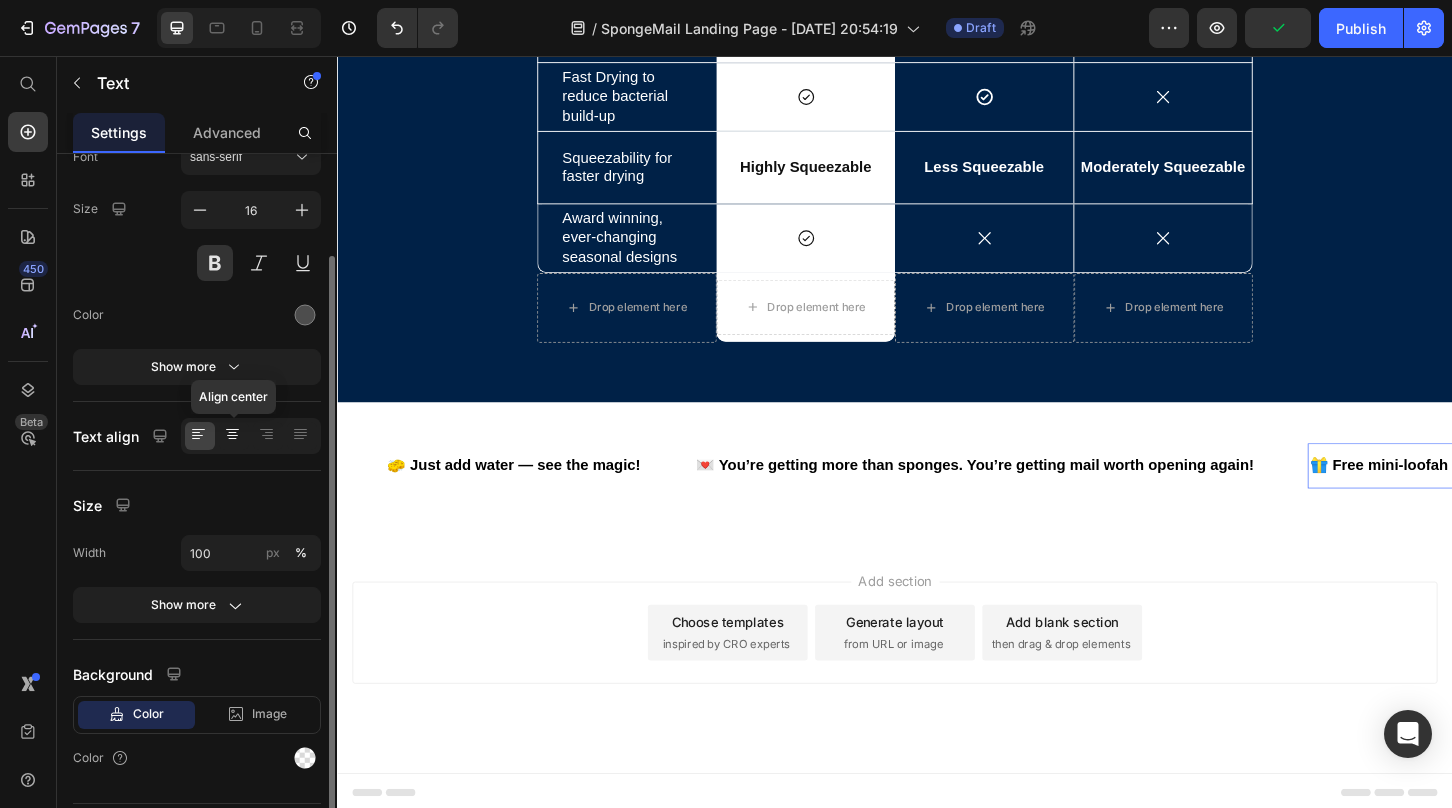 scroll, scrollTop: 139, scrollLeft: 0, axis: vertical 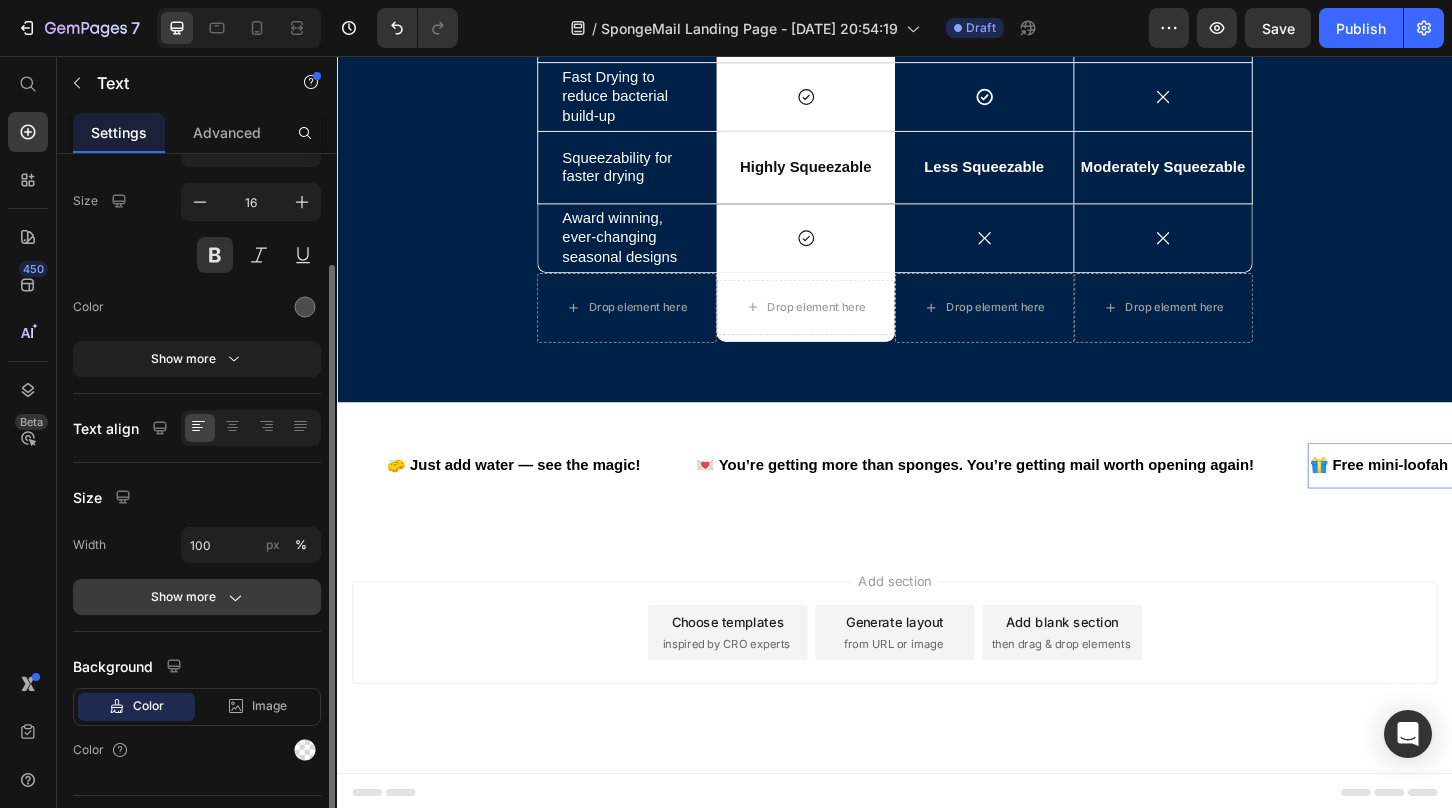 click 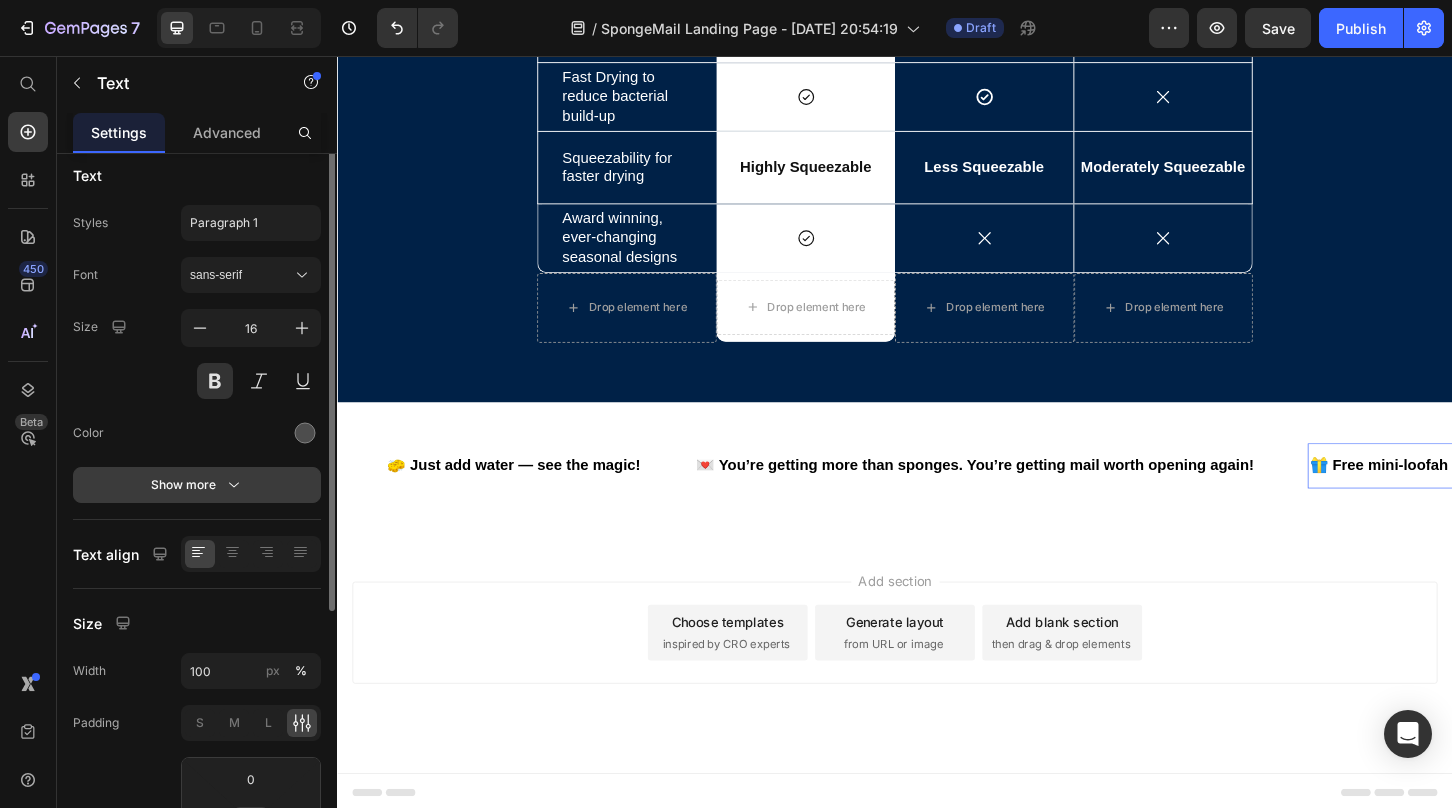 scroll, scrollTop: 0, scrollLeft: 0, axis: both 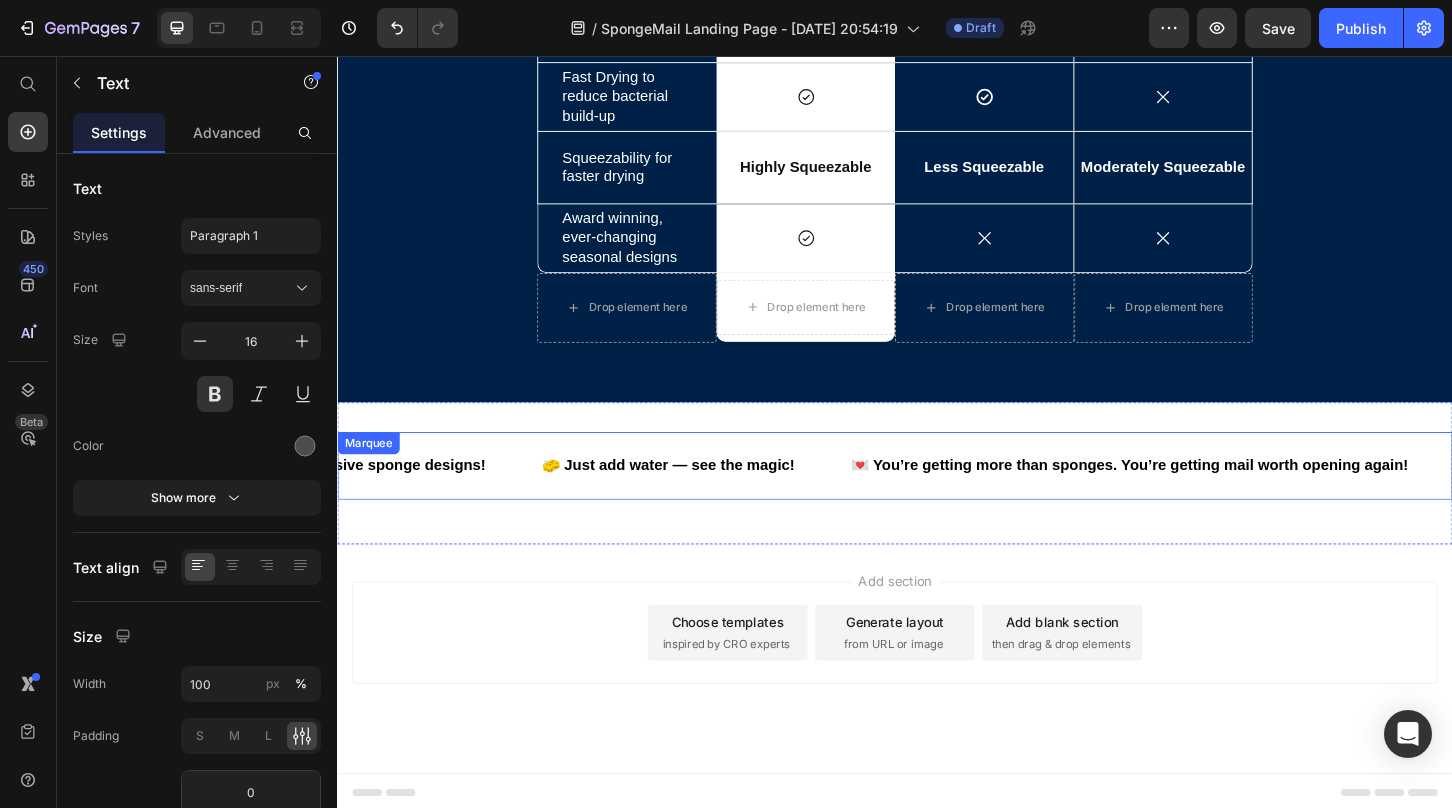 click on "🎁 Free mini-loofah scrubbers with every subscription – ends [DATE]! Text   0 🎉 Now shipping Hinsdale’s exclusive sponge designs! Text 🧽 Just add water — see the magic! Text 💌 You’re getting more than sponges. You’re getting mail worth opening again! Text 🎁 Free mini-loofah scrubbers with every subscription – ends [DATE]! Text   0 🎉 Now shipping Hinsdale’s exclusive sponge designs! Text 🧽 Just add water — see the magic! Text 💌 You’re getting more than sponges. You’re getting mail worth opening again! Text Marquee" at bounding box center [937, 497] 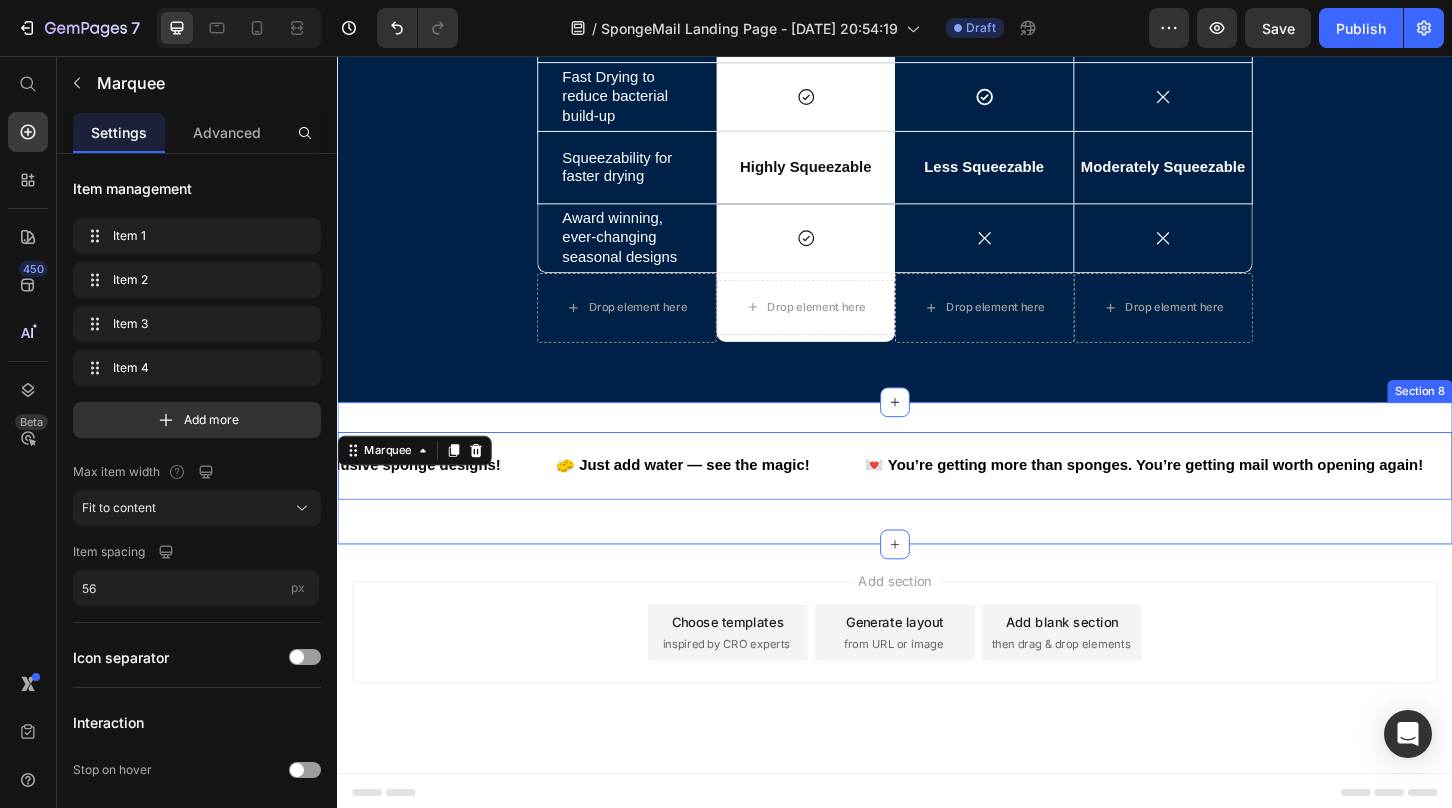 click on "🎁 Free mini-loofah scrubbers with every subscription – ends [DATE]! Text 🎉 Now shipping Hinsdale’s exclusive sponge designs! Text 🧽 Just add water — see the magic! Text 💌 You’re getting more than sponges. You’re getting mail worth opening again! Text 🎁 Free mini-loofah scrubbers with every subscription – ends [DATE]! Text 🎉 Now shipping Hinsdale’s exclusive sponge designs! Text 🧽 Just add water — see the magic! Text 💌 You’re getting more than sponges. You’re getting mail worth opening again! Text Marquee   16 Section 8" at bounding box center [937, 505] 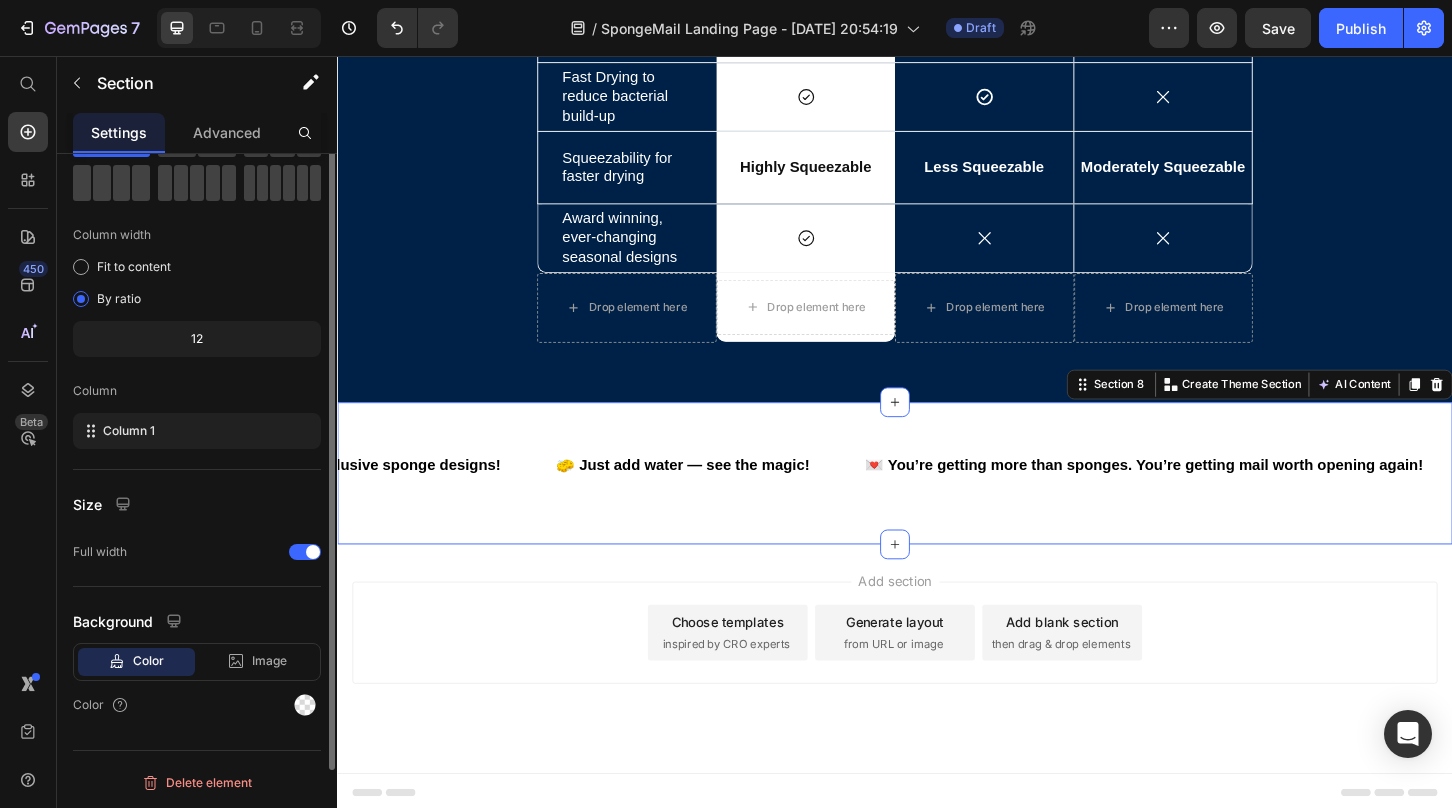 scroll, scrollTop: 0, scrollLeft: 0, axis: both 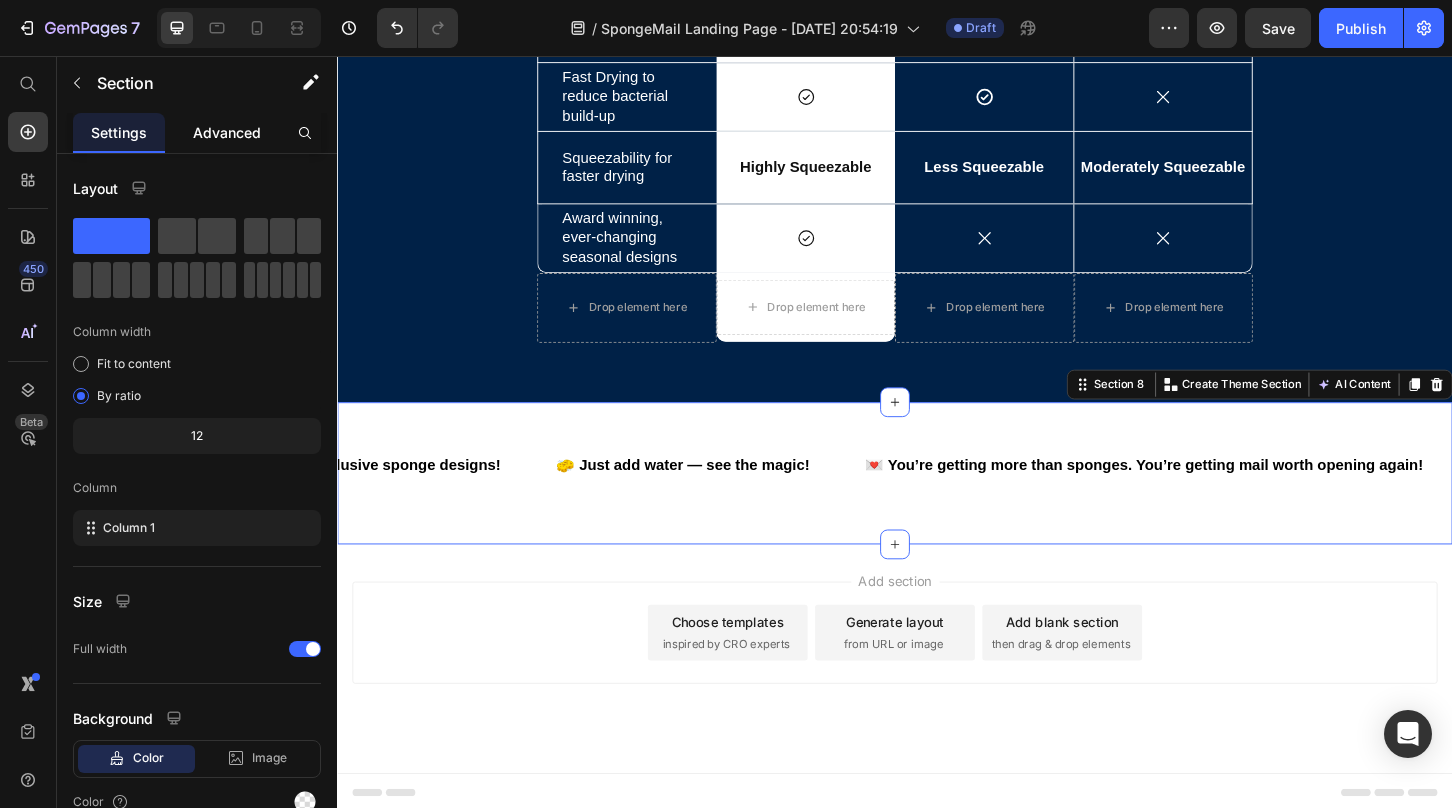 click on "Advanced" 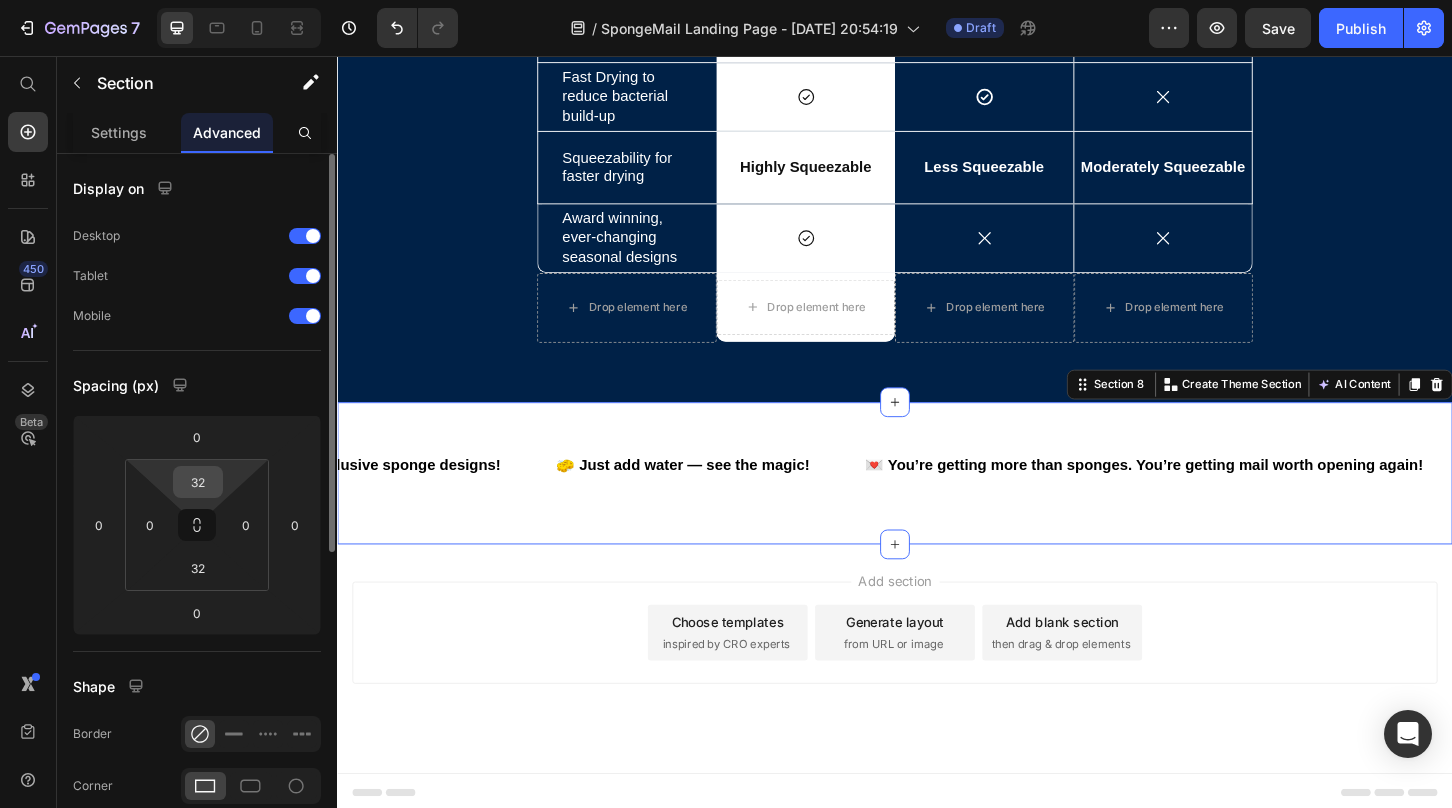click on "32" at bounding box center (198, 482) 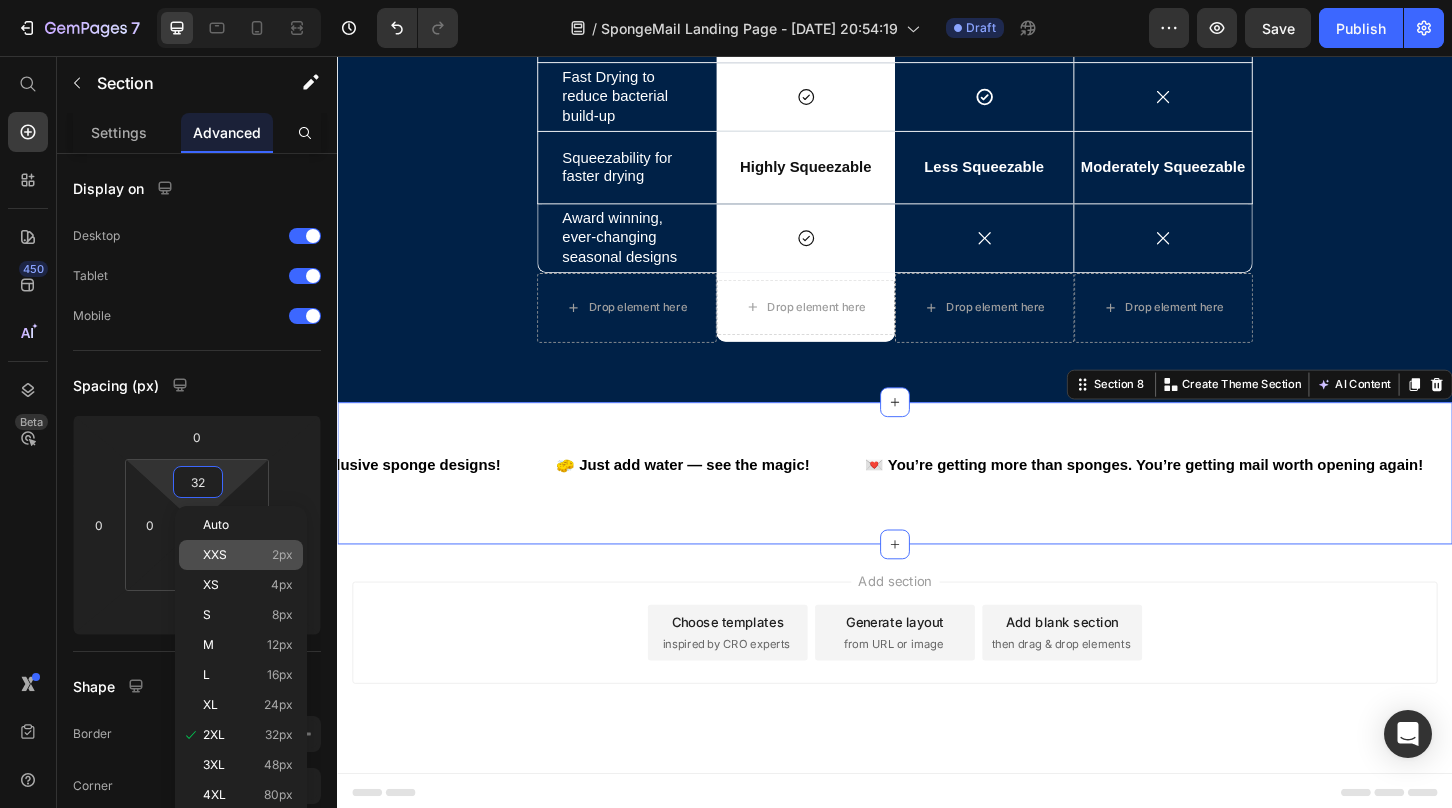 type on "2" 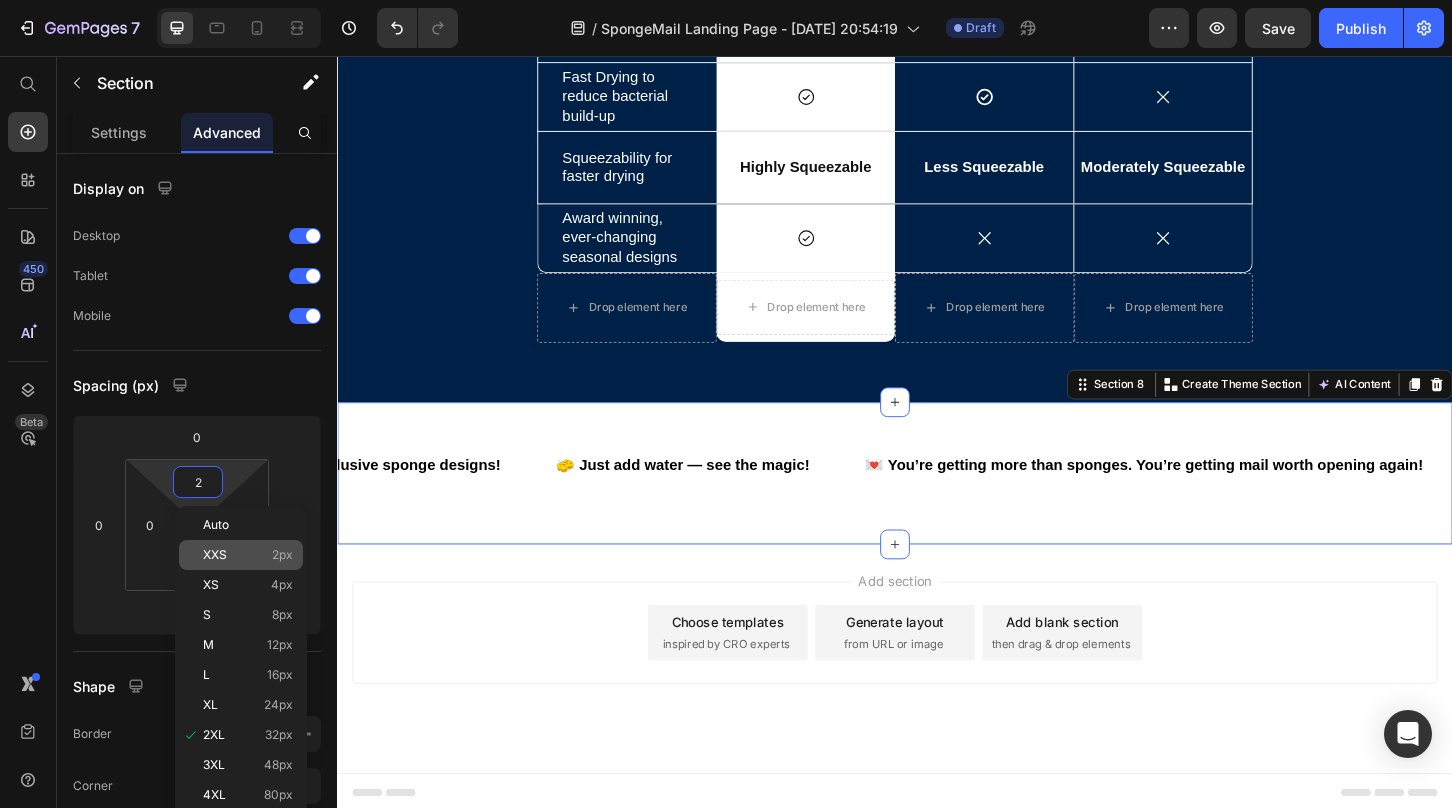 click on "XXS 2px" at bounding box center (248, 555) 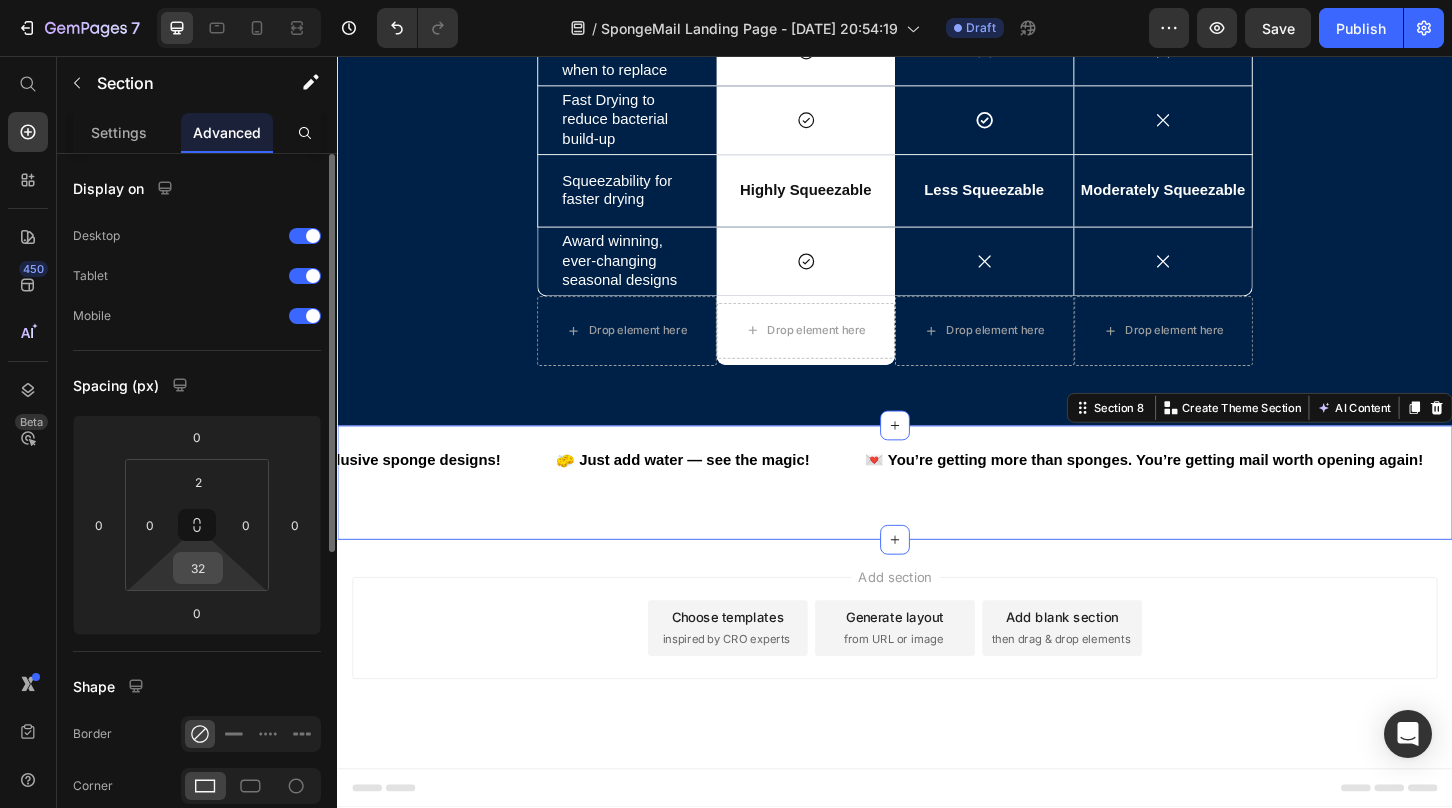 click on "32" at bounding box center (198, 568) 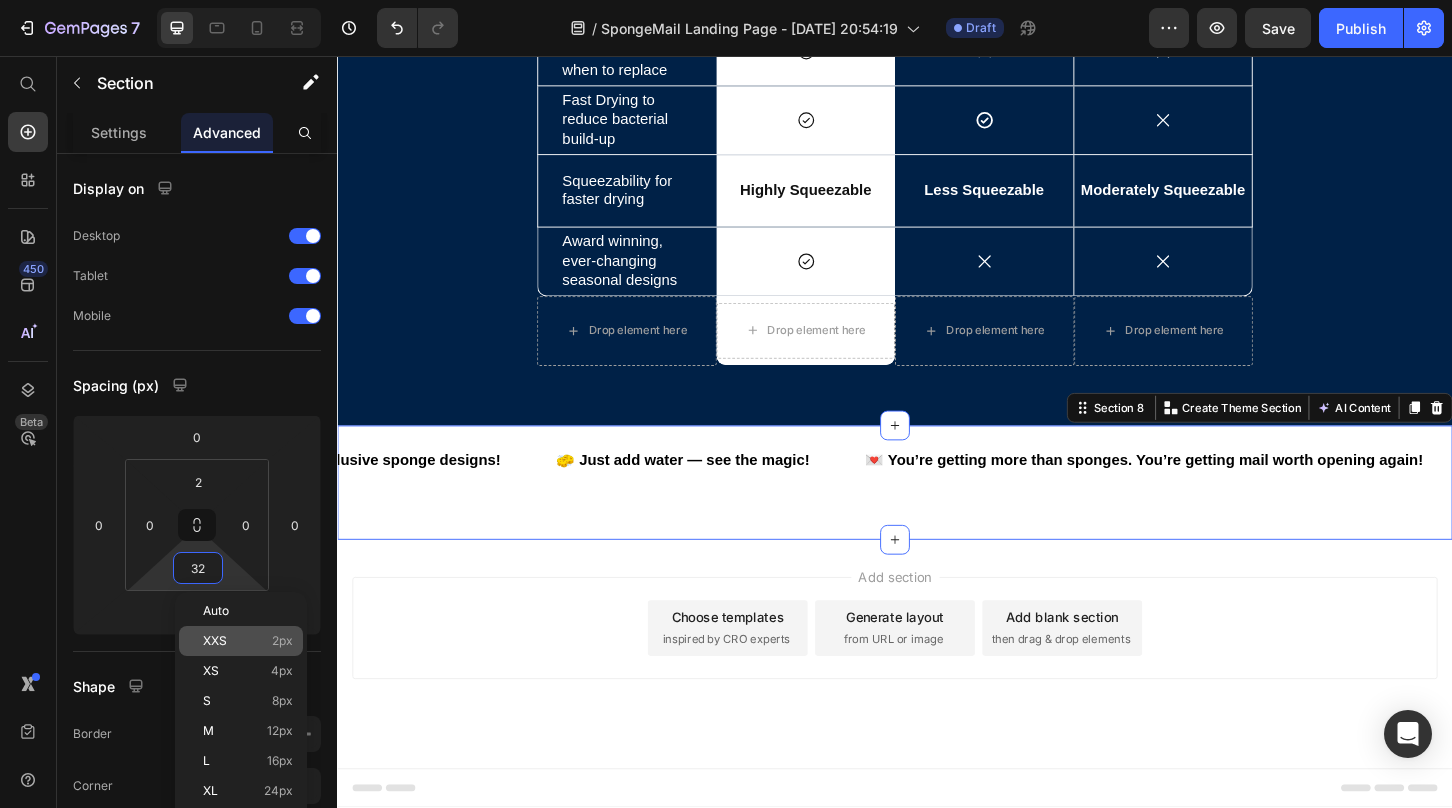 type on "2" 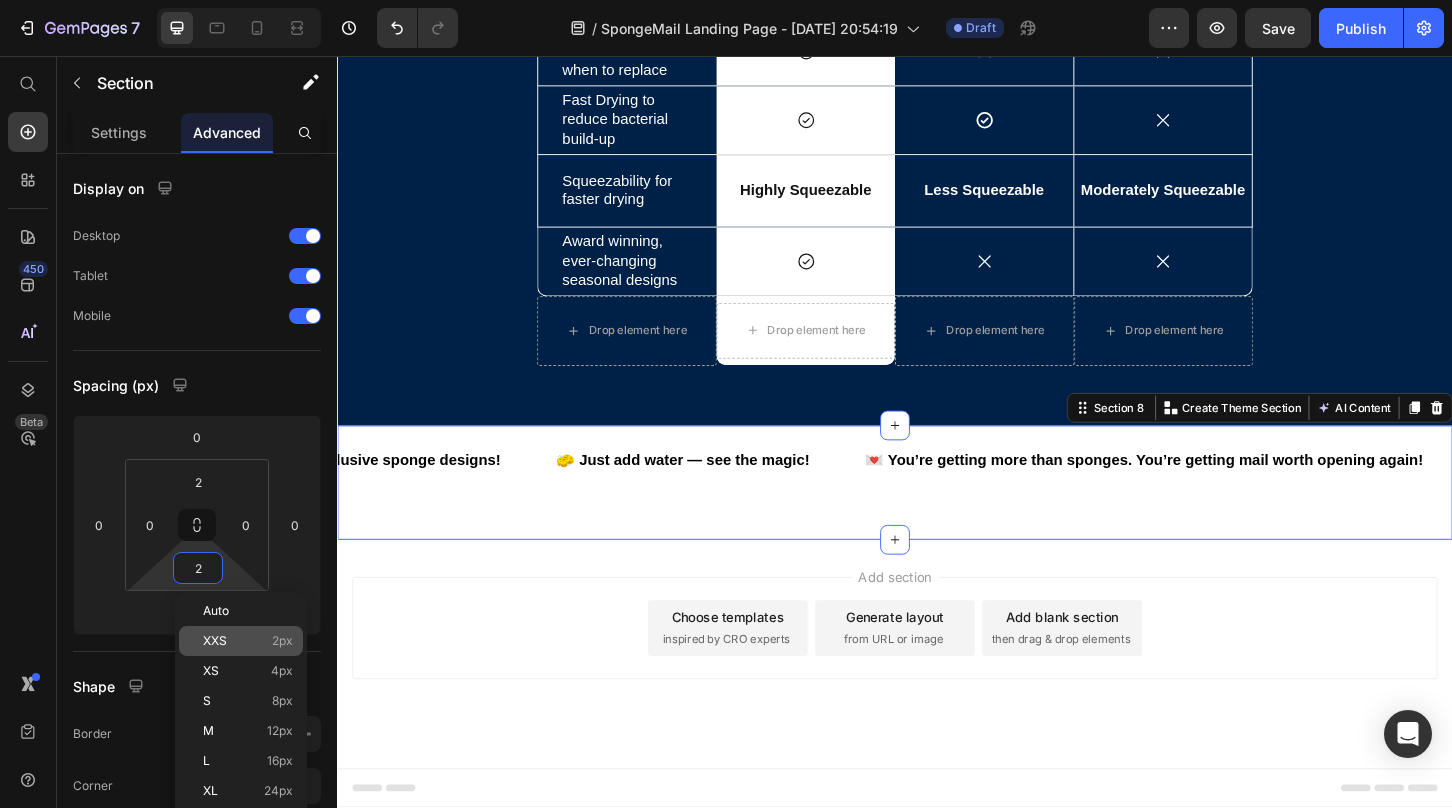 click on "XXS 2px" 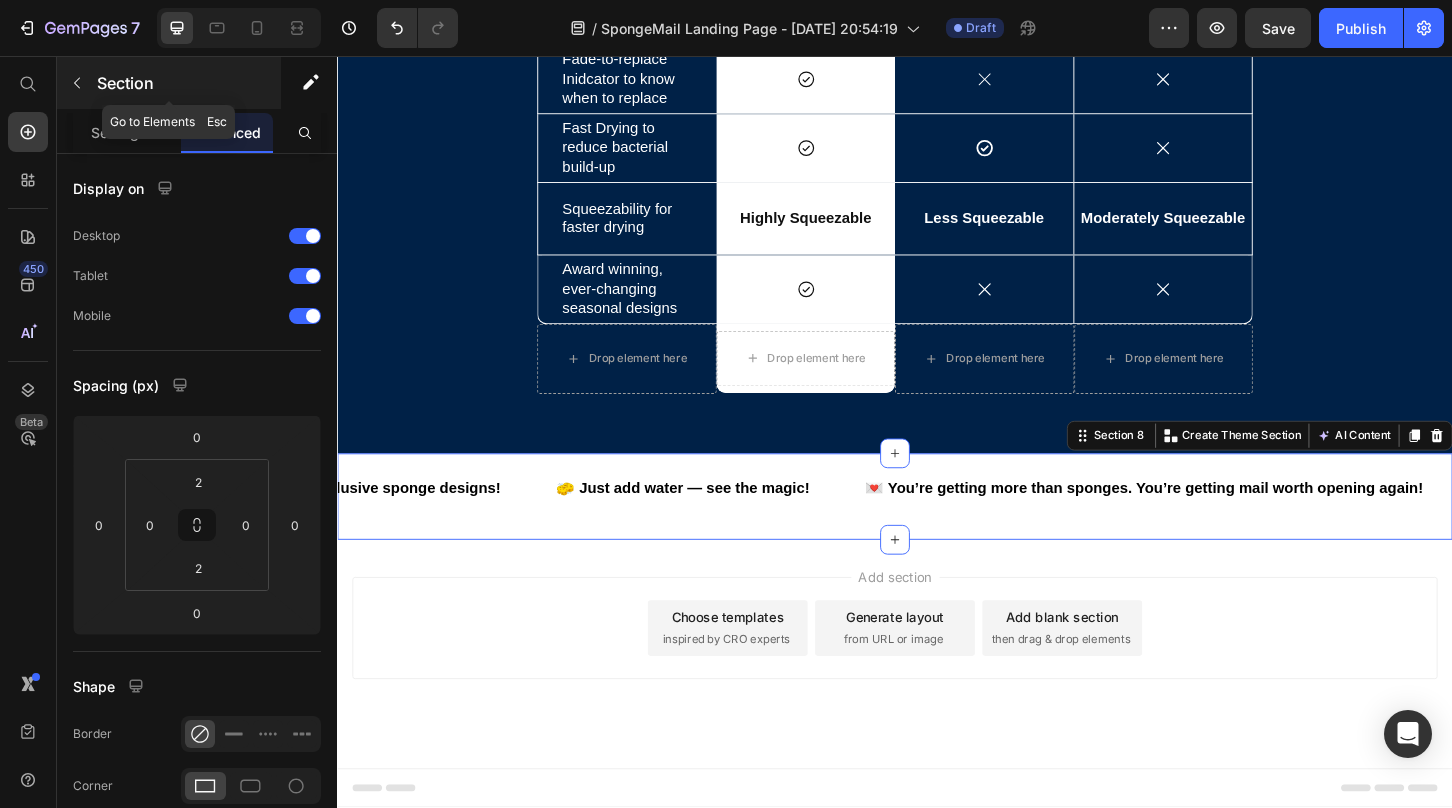 click 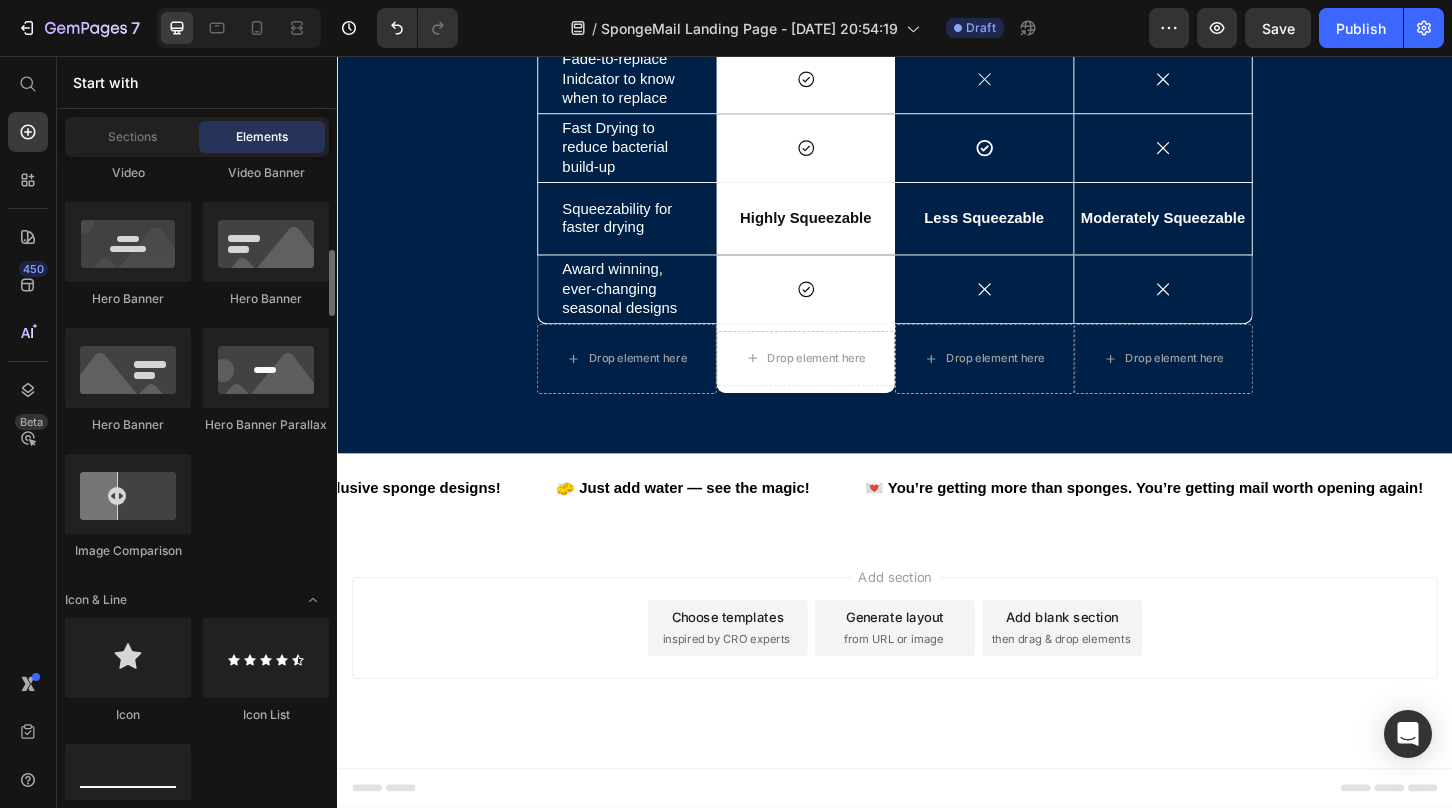 scroll, scrollTop: 998, scrollLeft: 0, axis: vertical 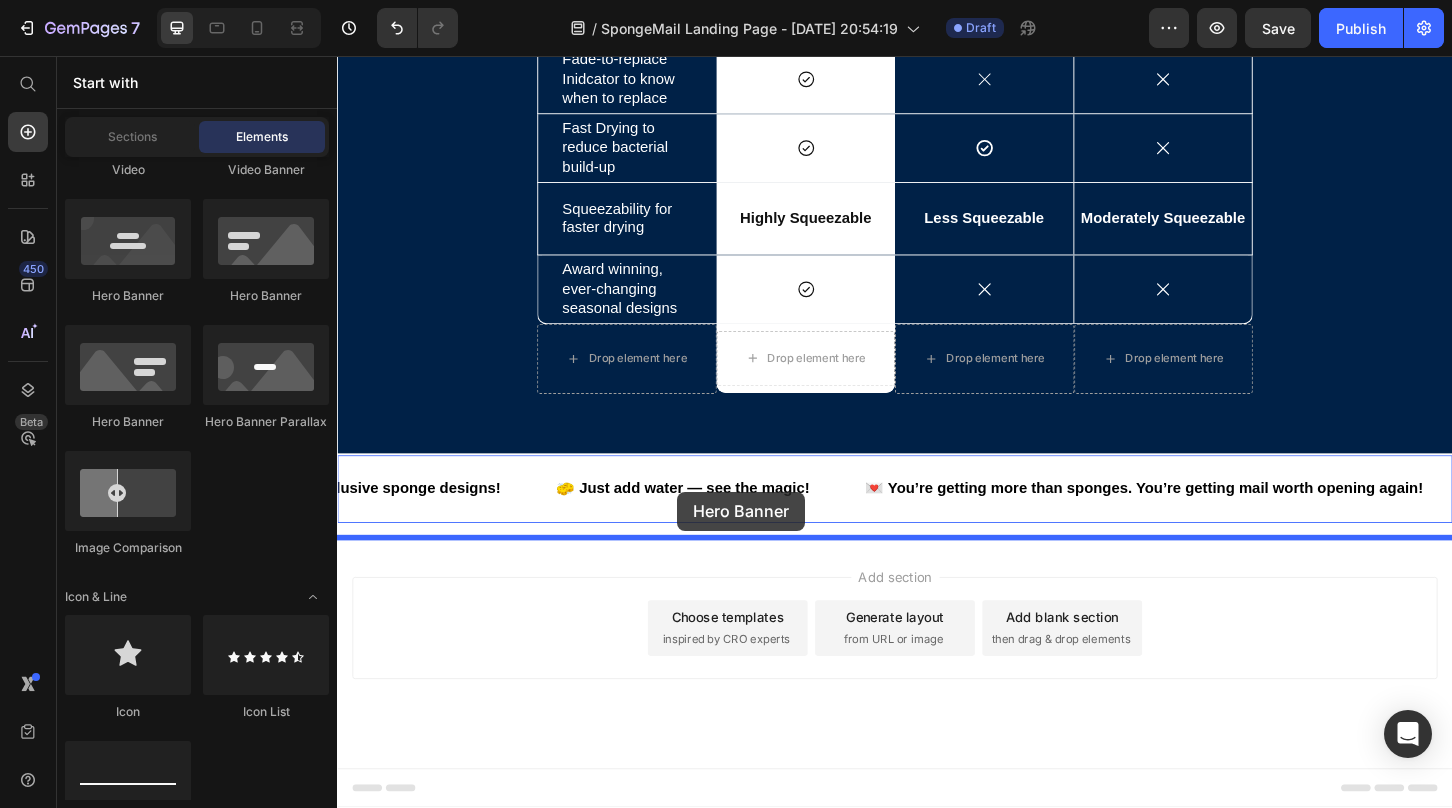 drag, startPoint x: 456, startPoint y: 434, endPoint x: 701, endPoint y: 525, distance: 261.35416 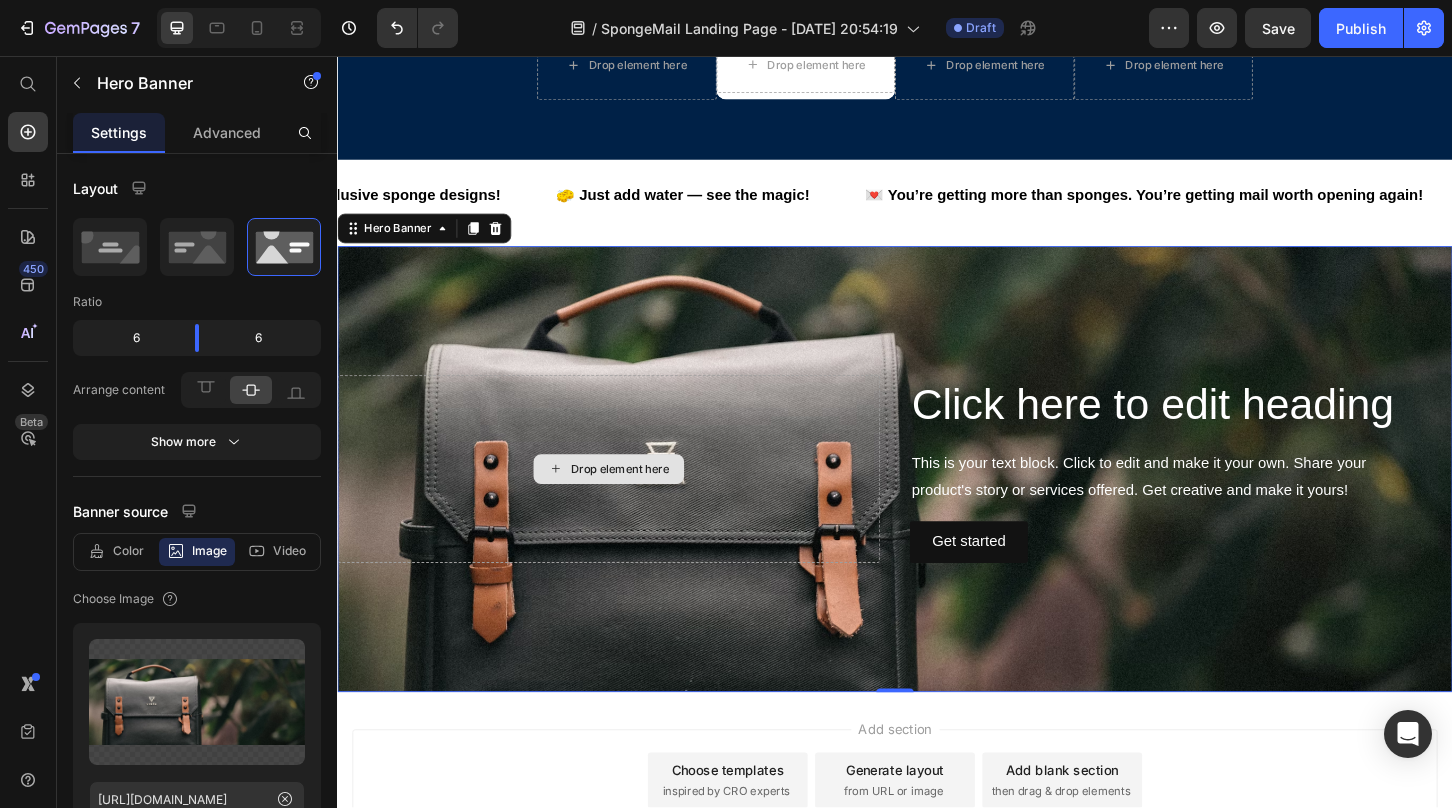 scroll, scrollTop: 6328, scrollLeft: 0, axis: vertical 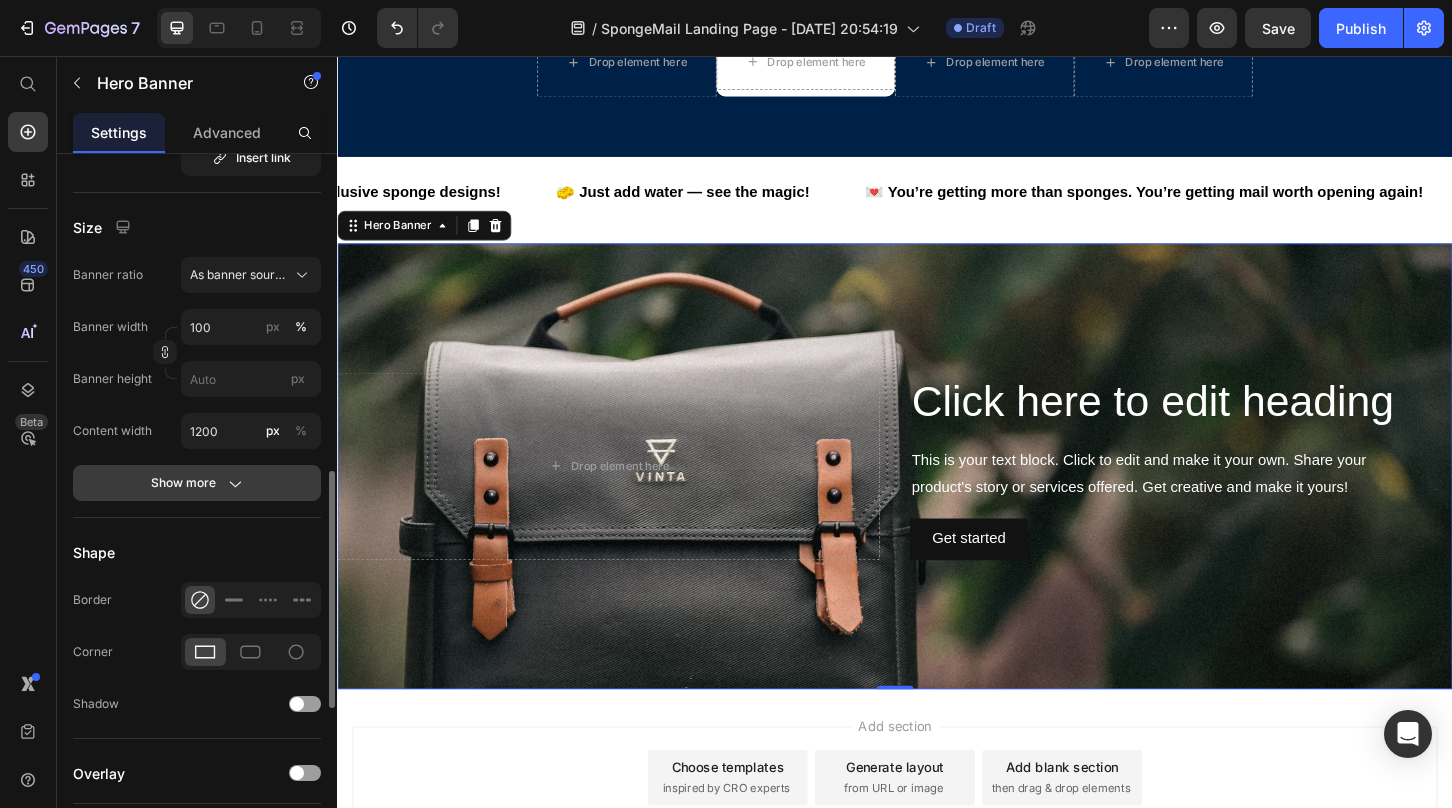 click 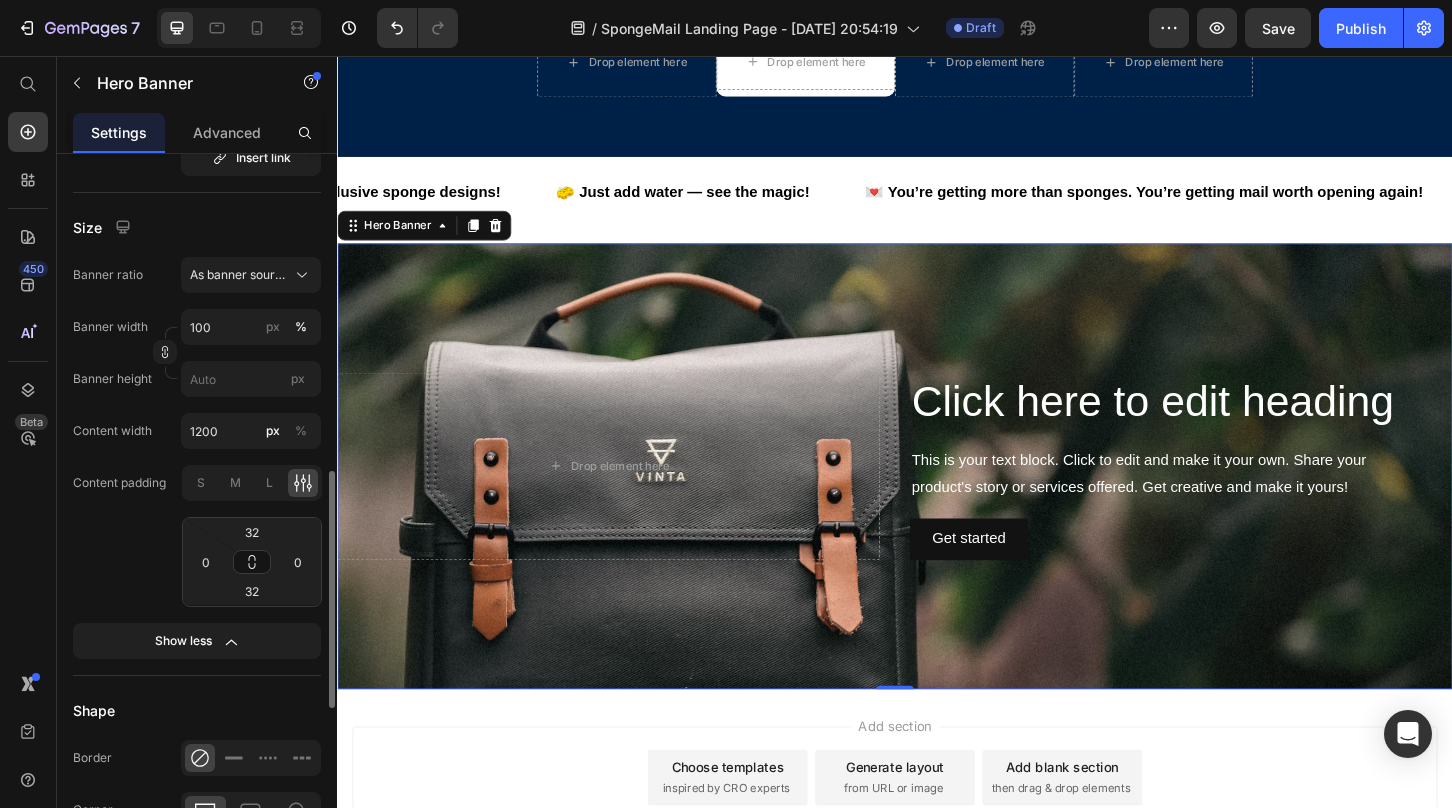click on "Content padding S M L 32 0 32 0" 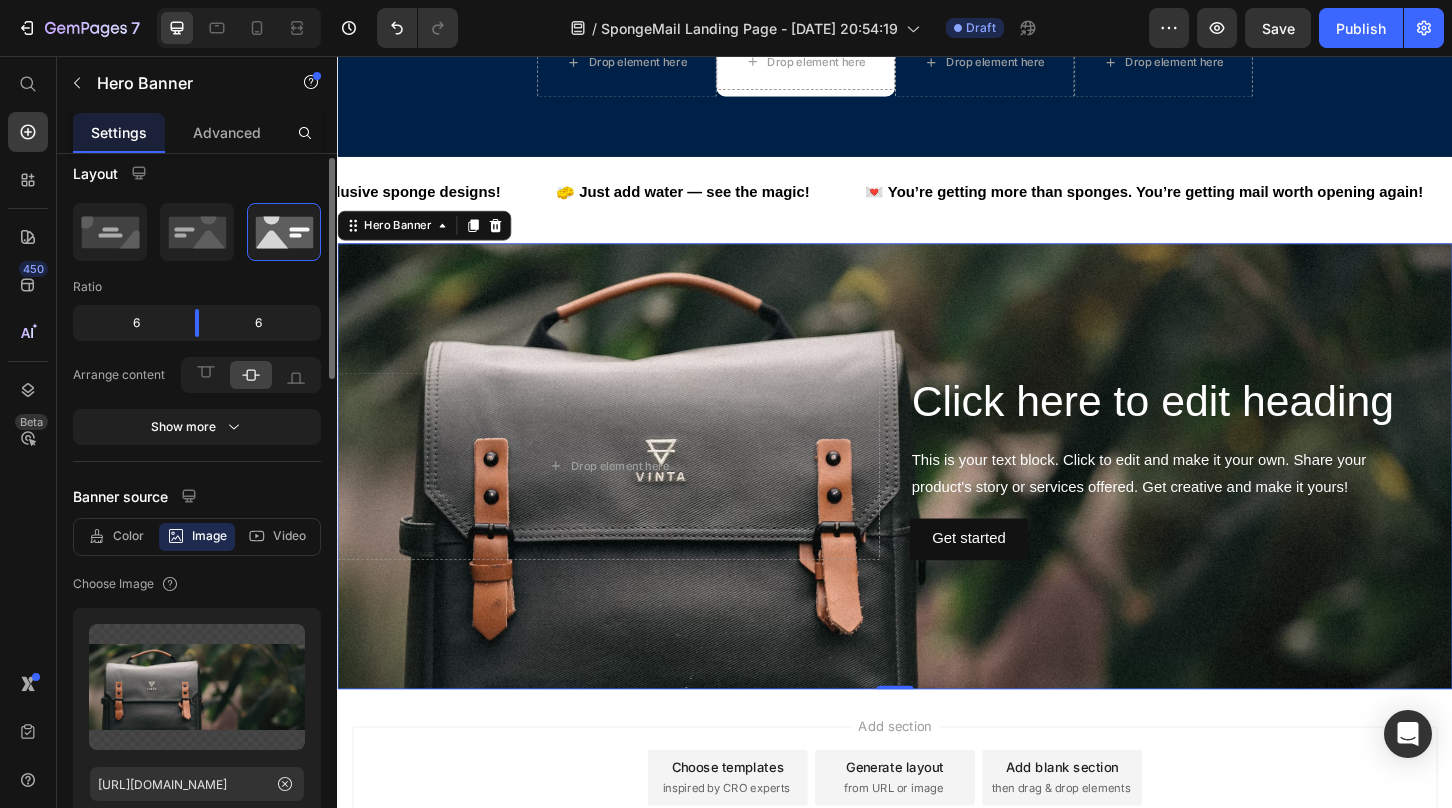 scroll, scrollTop: 0, scrollLeft: 0, axis: both 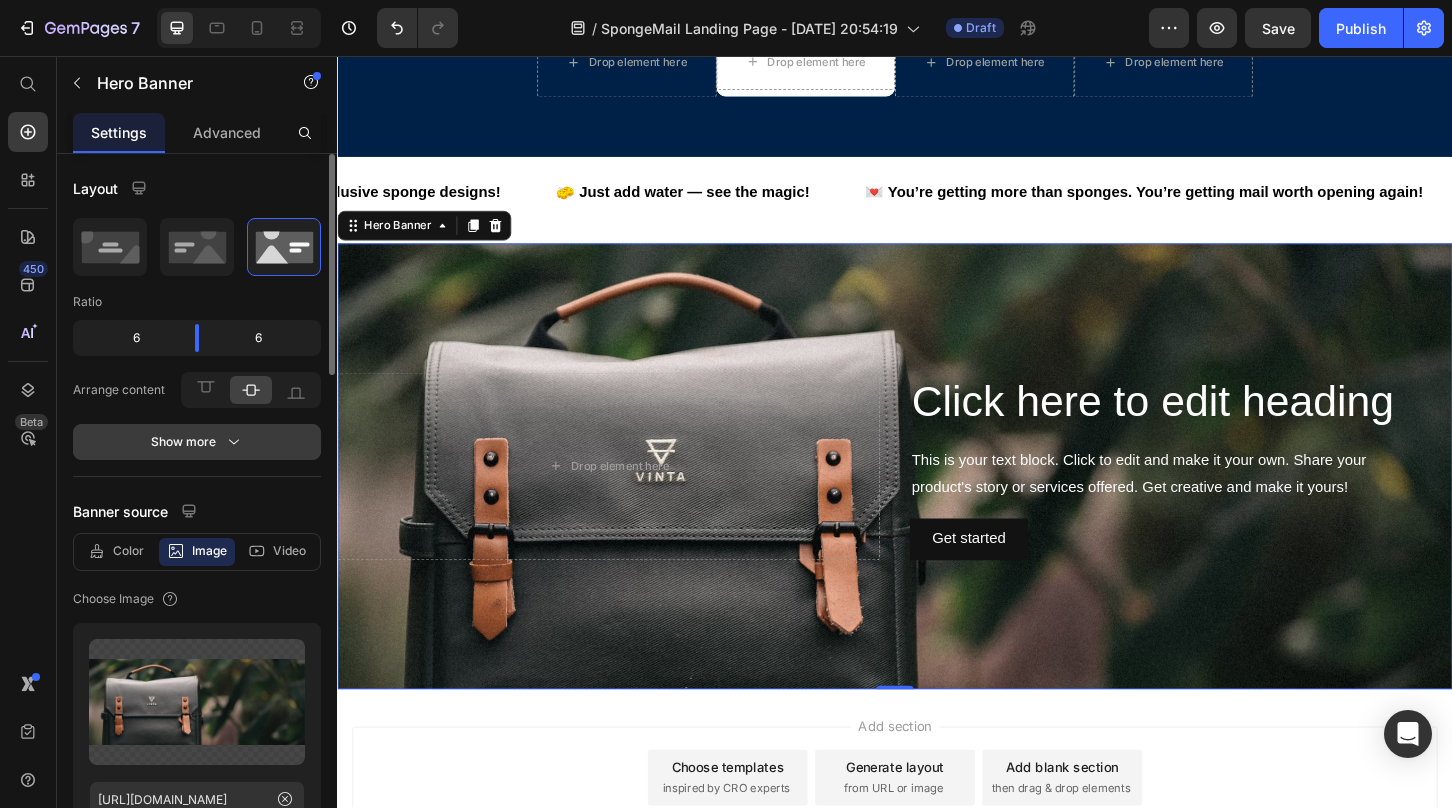 click on "Show more" at bounding box center (197, 442) 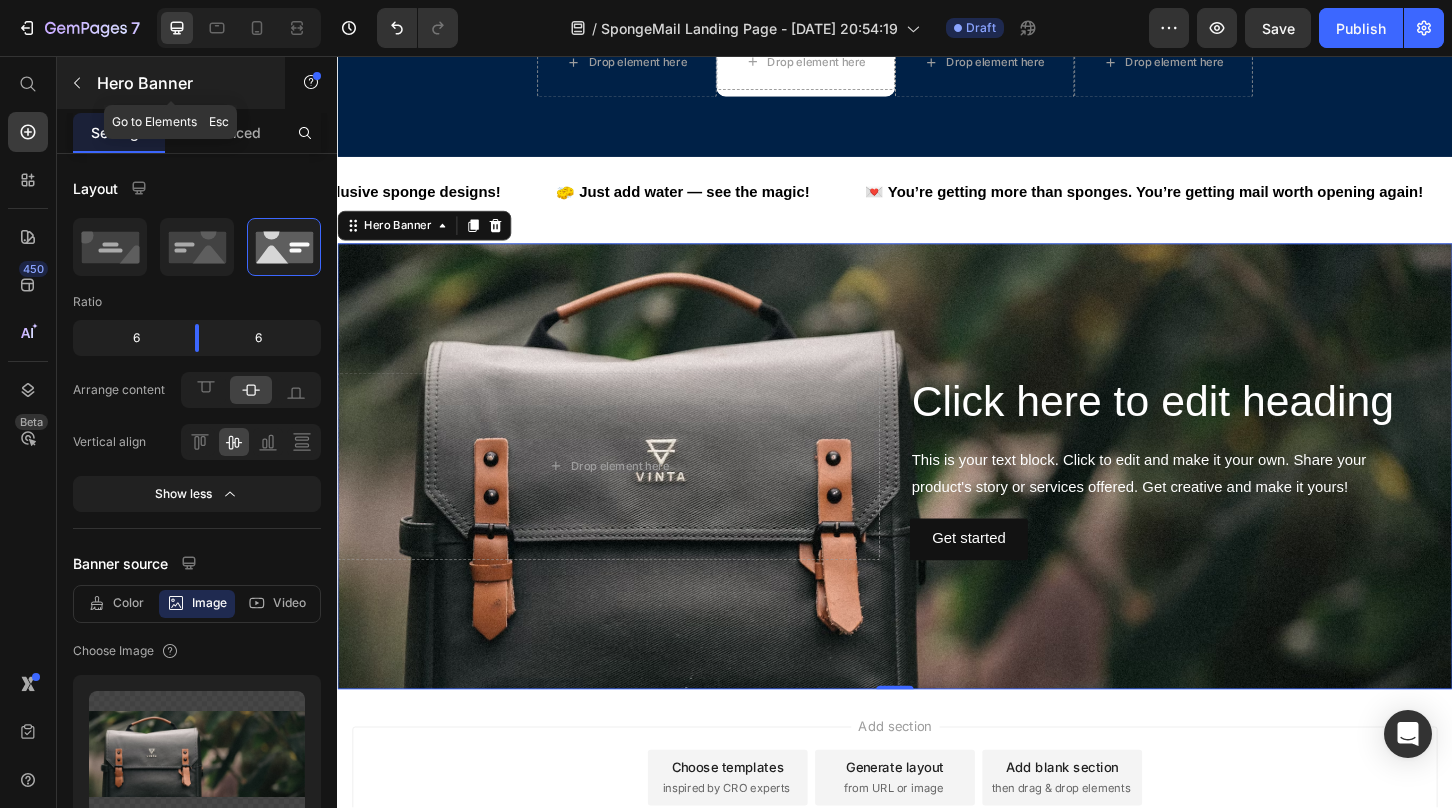 click 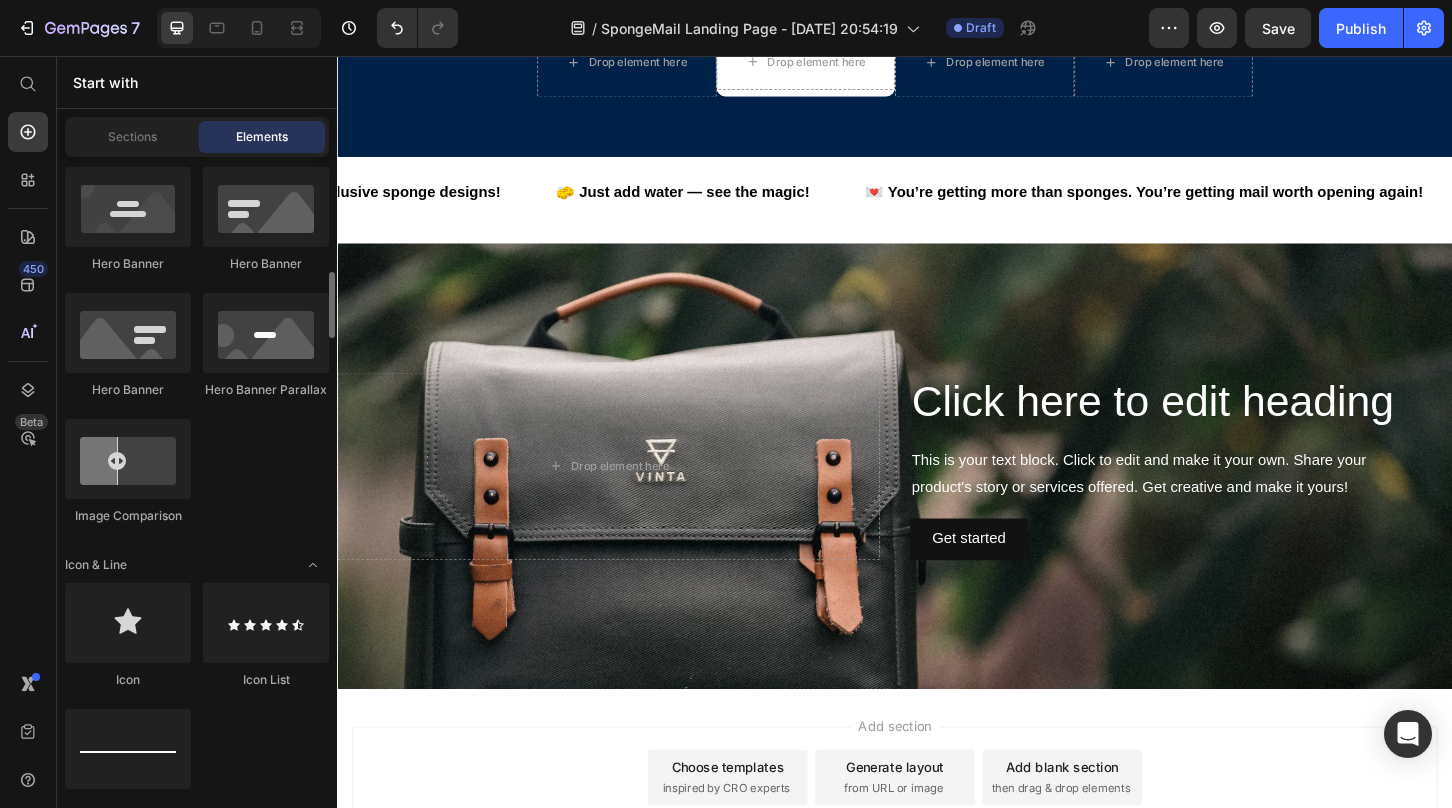 scroll, scrollTop: 1037, scrollLeft: 0, axis: vertical 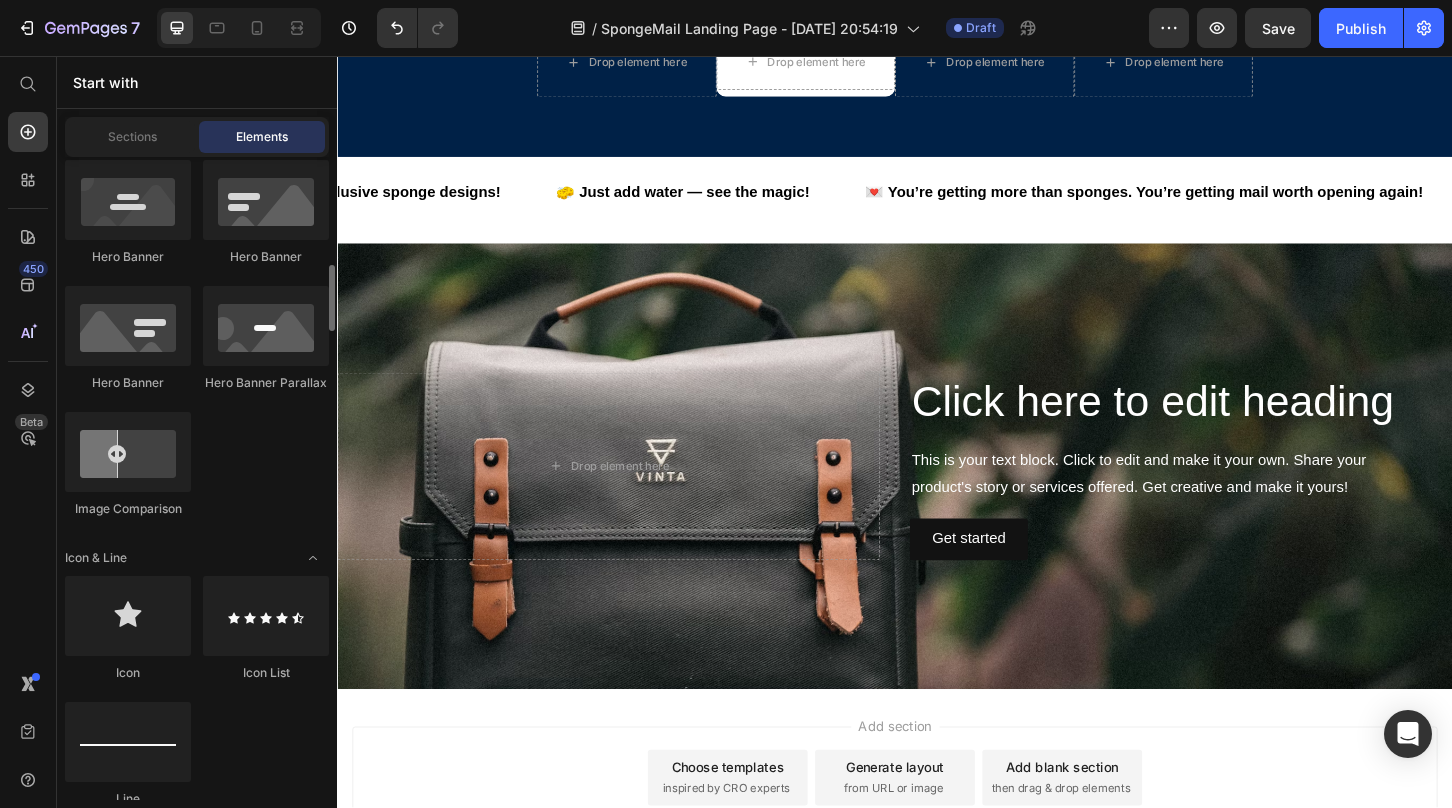 click on "Sections Elements" at bounding box center (197, 137) 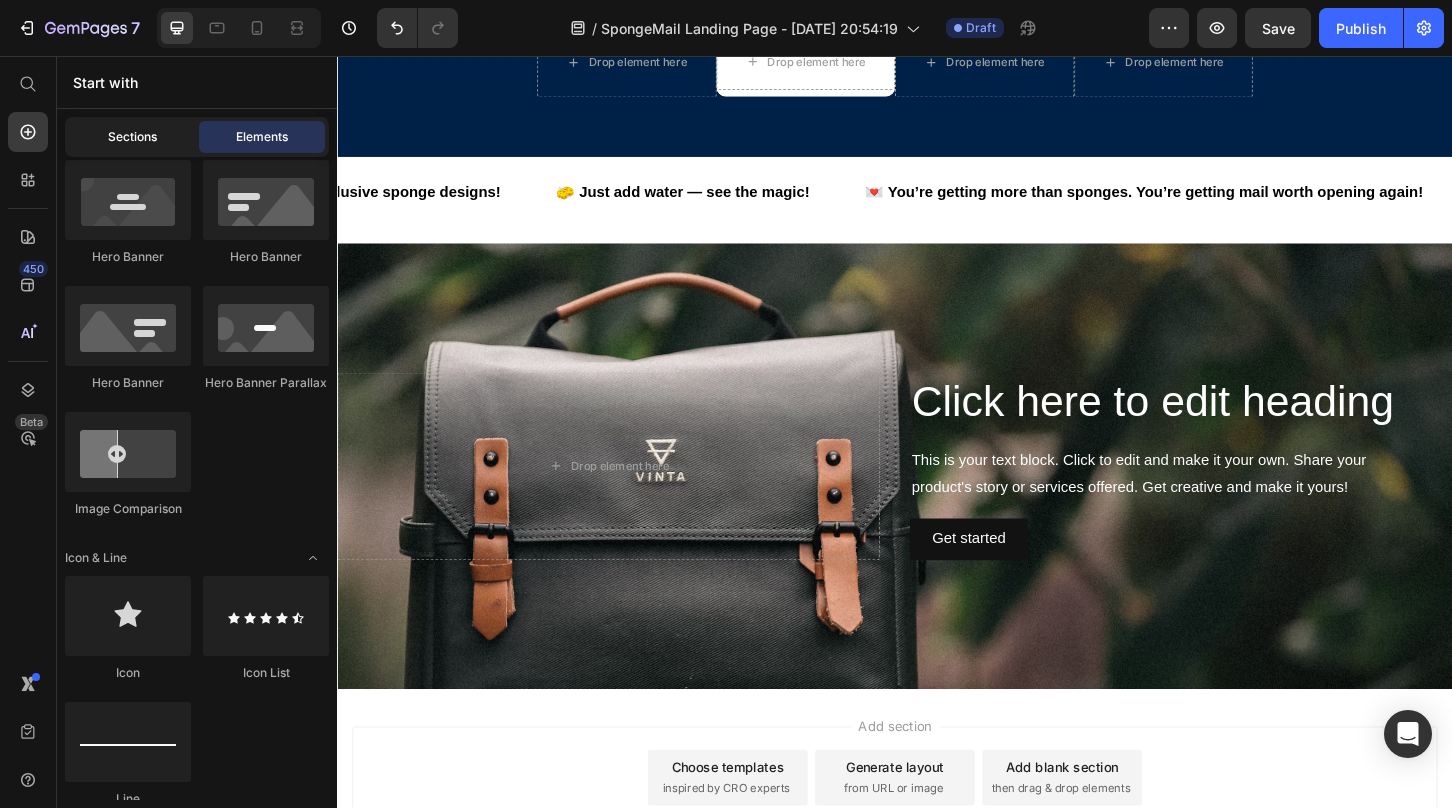 click on "Sections" at bounding box center (132, 137) 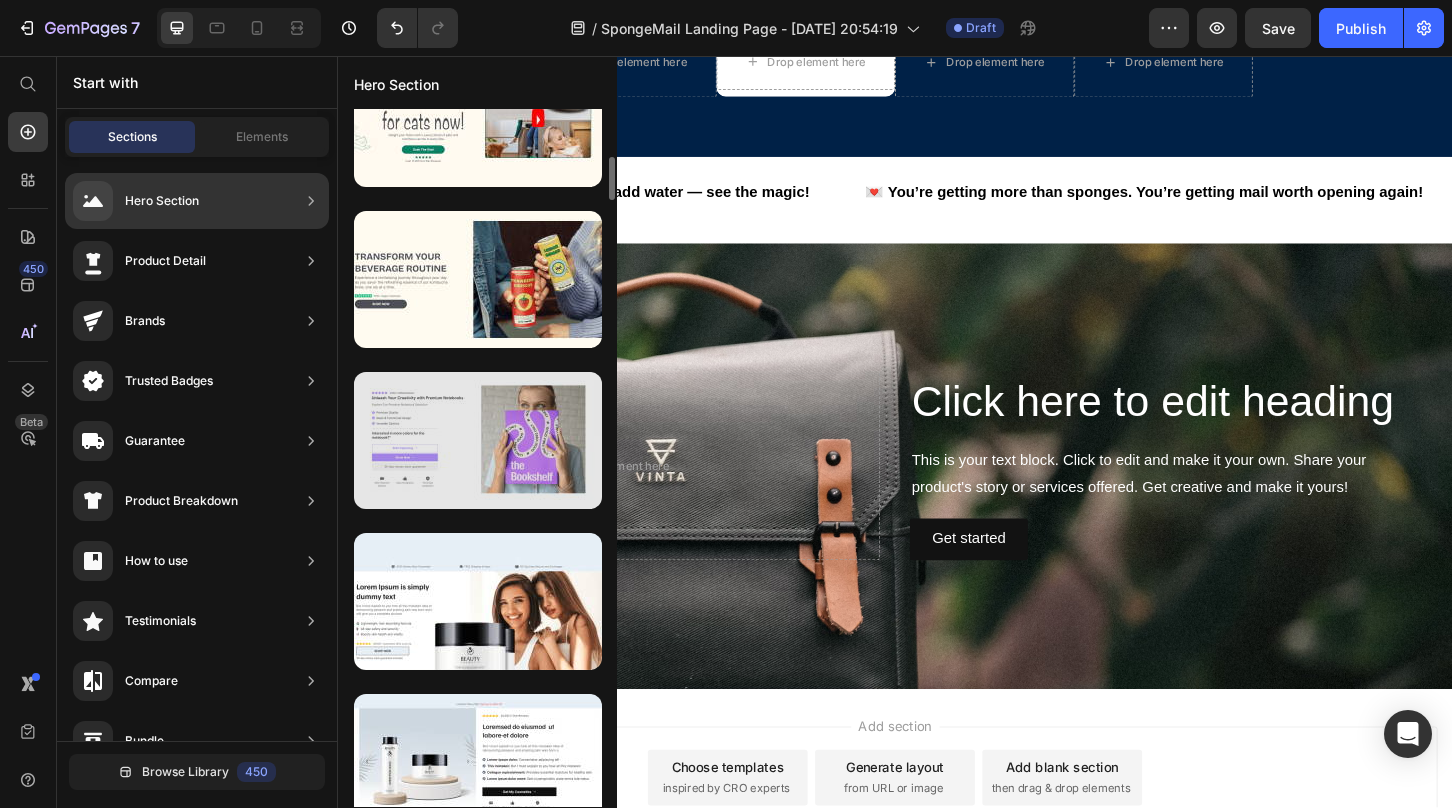 scroll, scrollTop: 713, scrollLeft: 0, axis: vertical 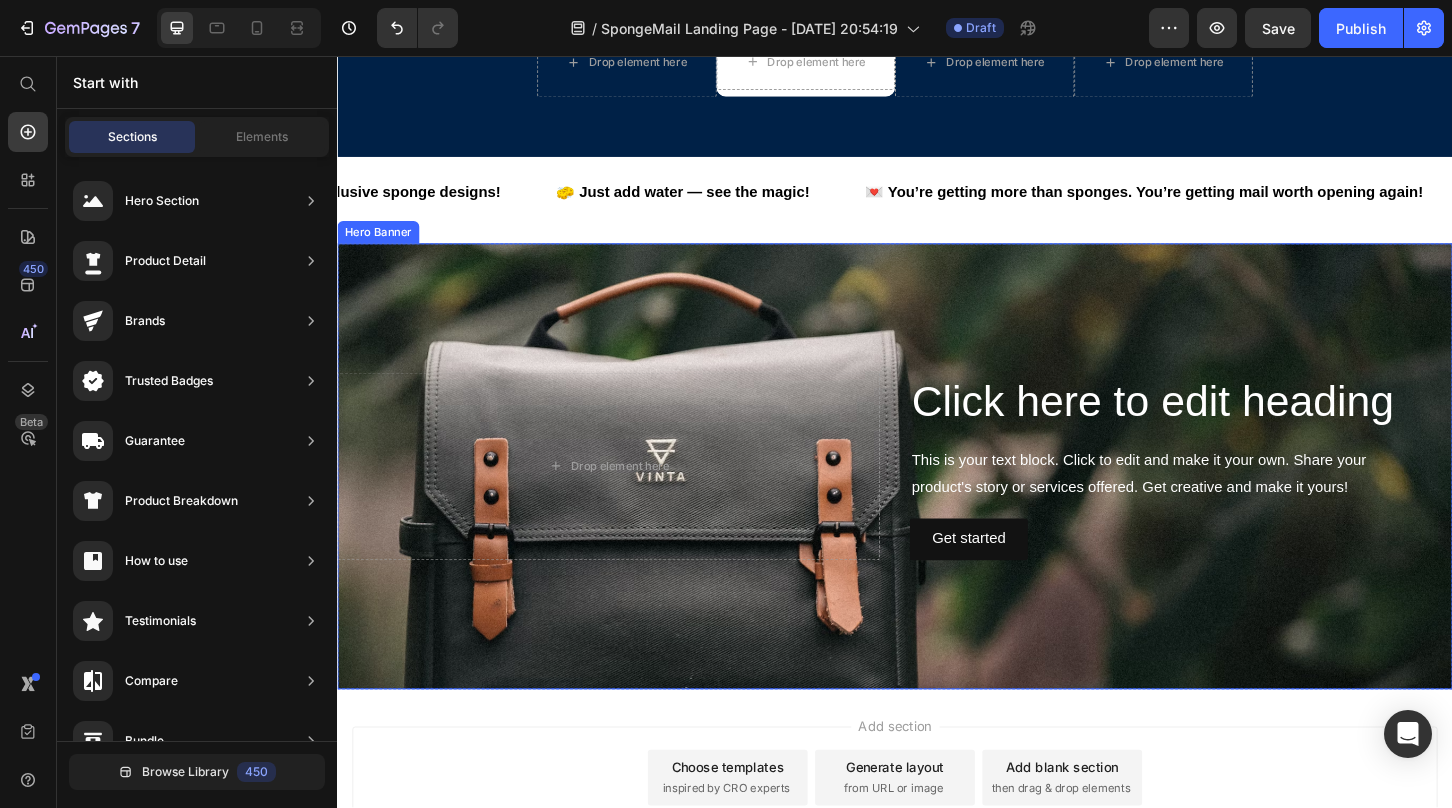 click at bounding box center (937, 498) 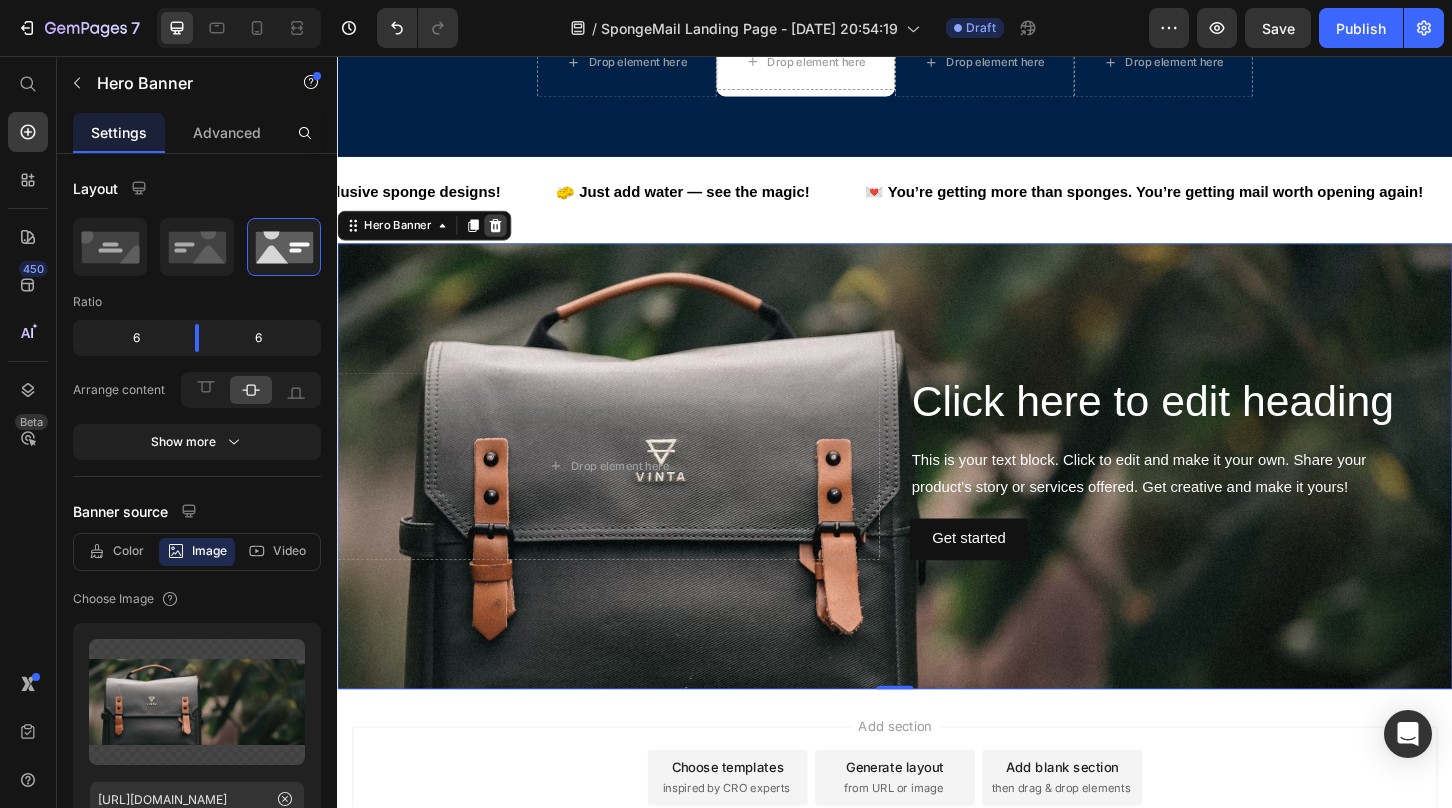 click 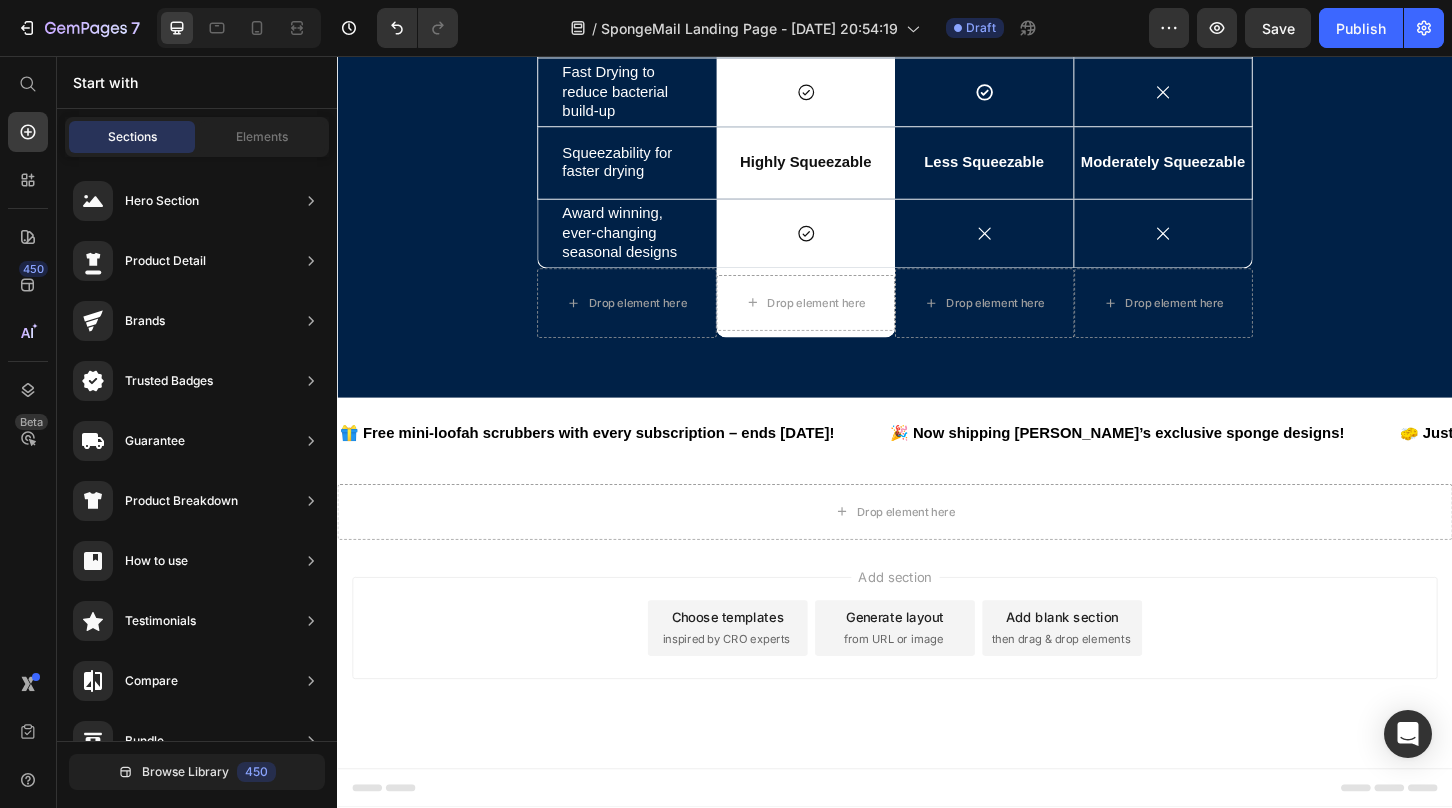 scroll, scrollTop: 6067, scrollLeft: 0, axis: vertical 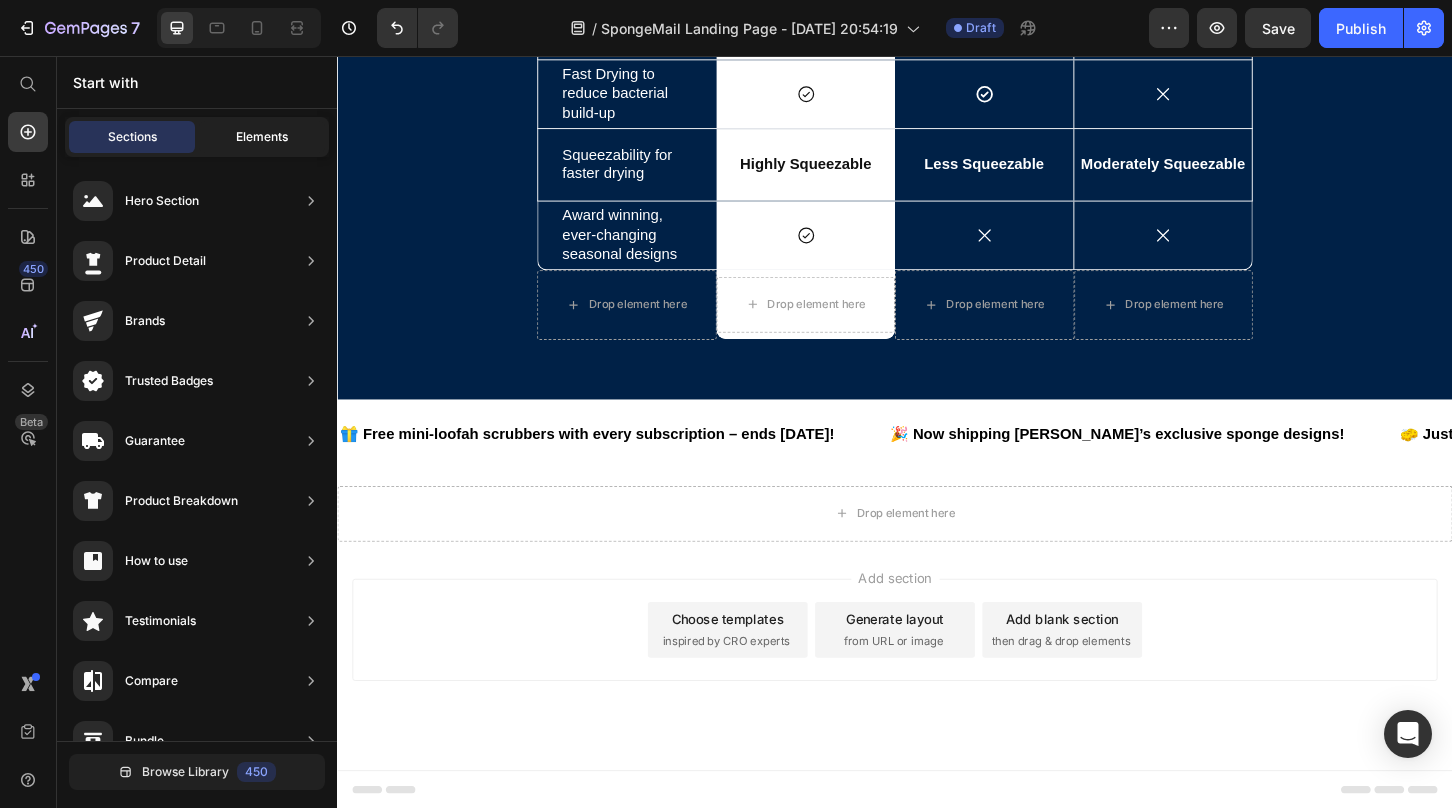 click on "Elements" 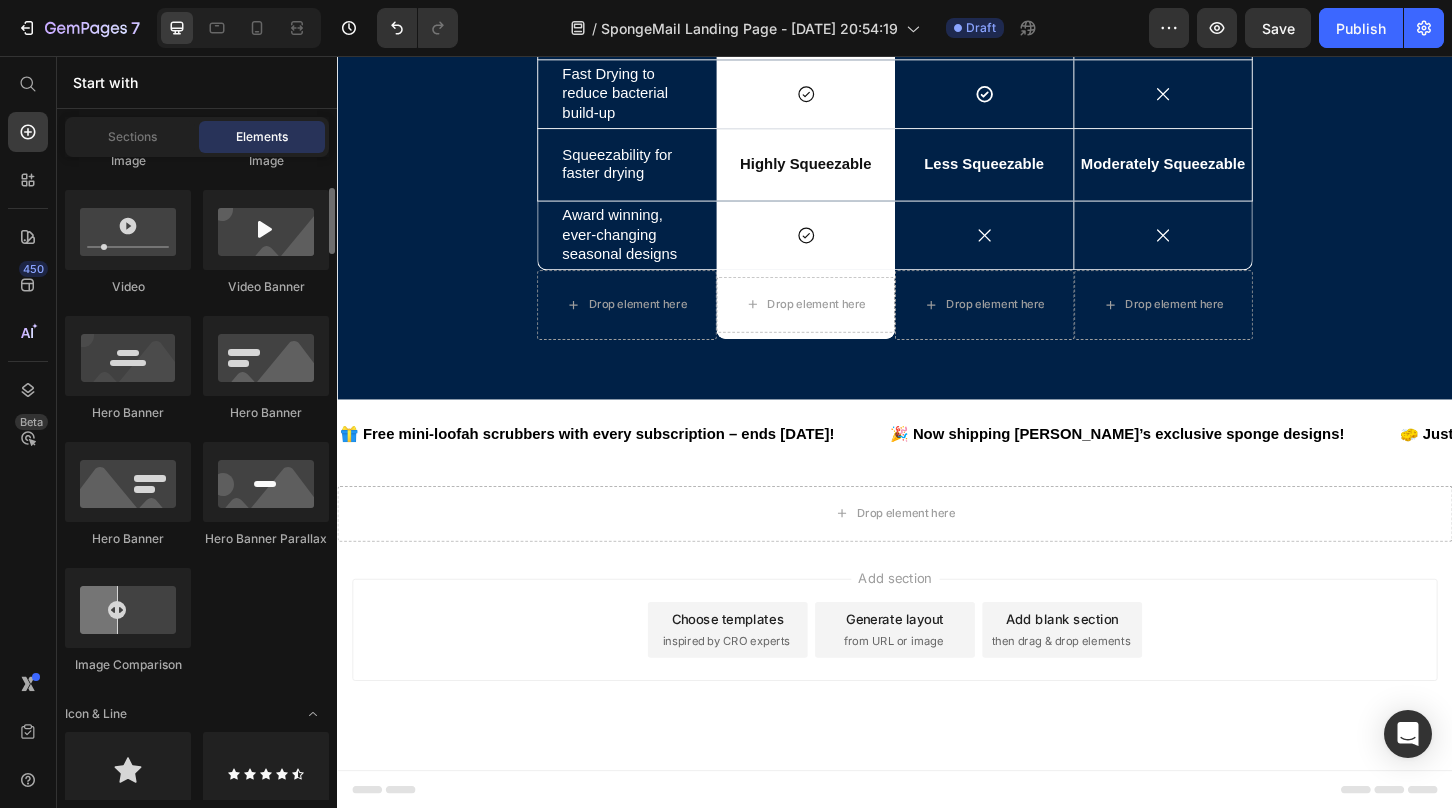 scroll, scrollTop: 0, scrollLeft: 0, axis: both 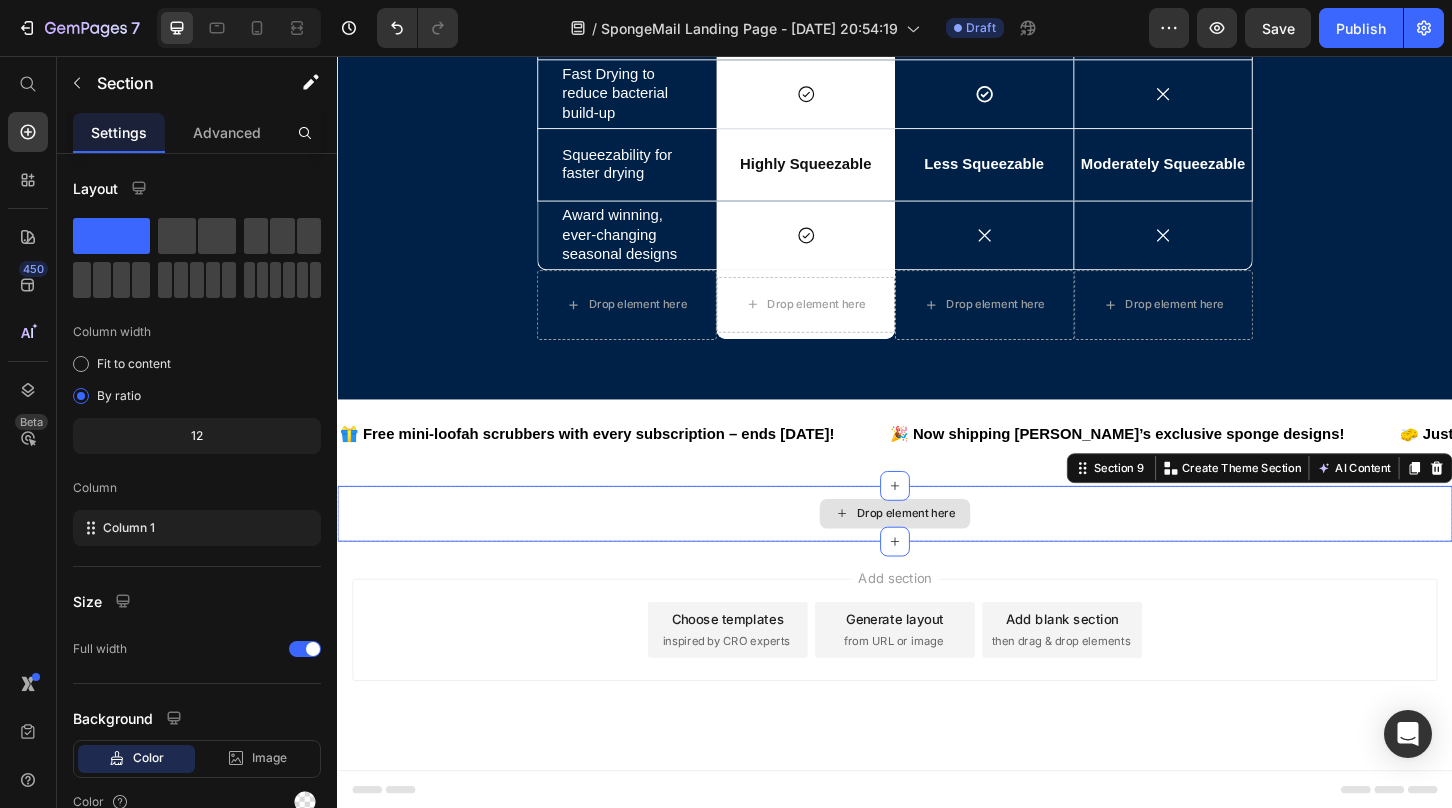 click on "Drop element here" at bounding box center [937, 549] 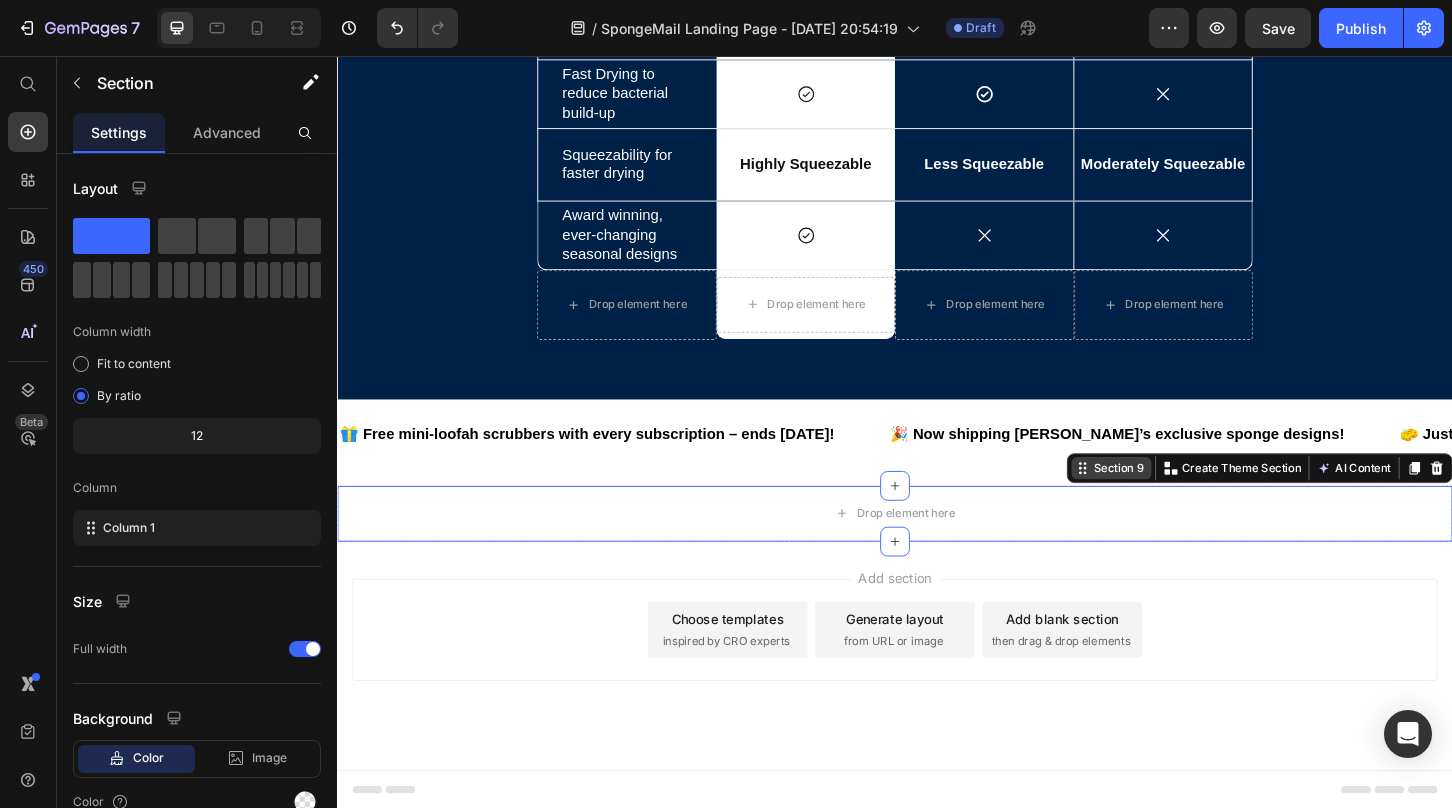 click on "Section 9" at bounding box center [1178, 500] 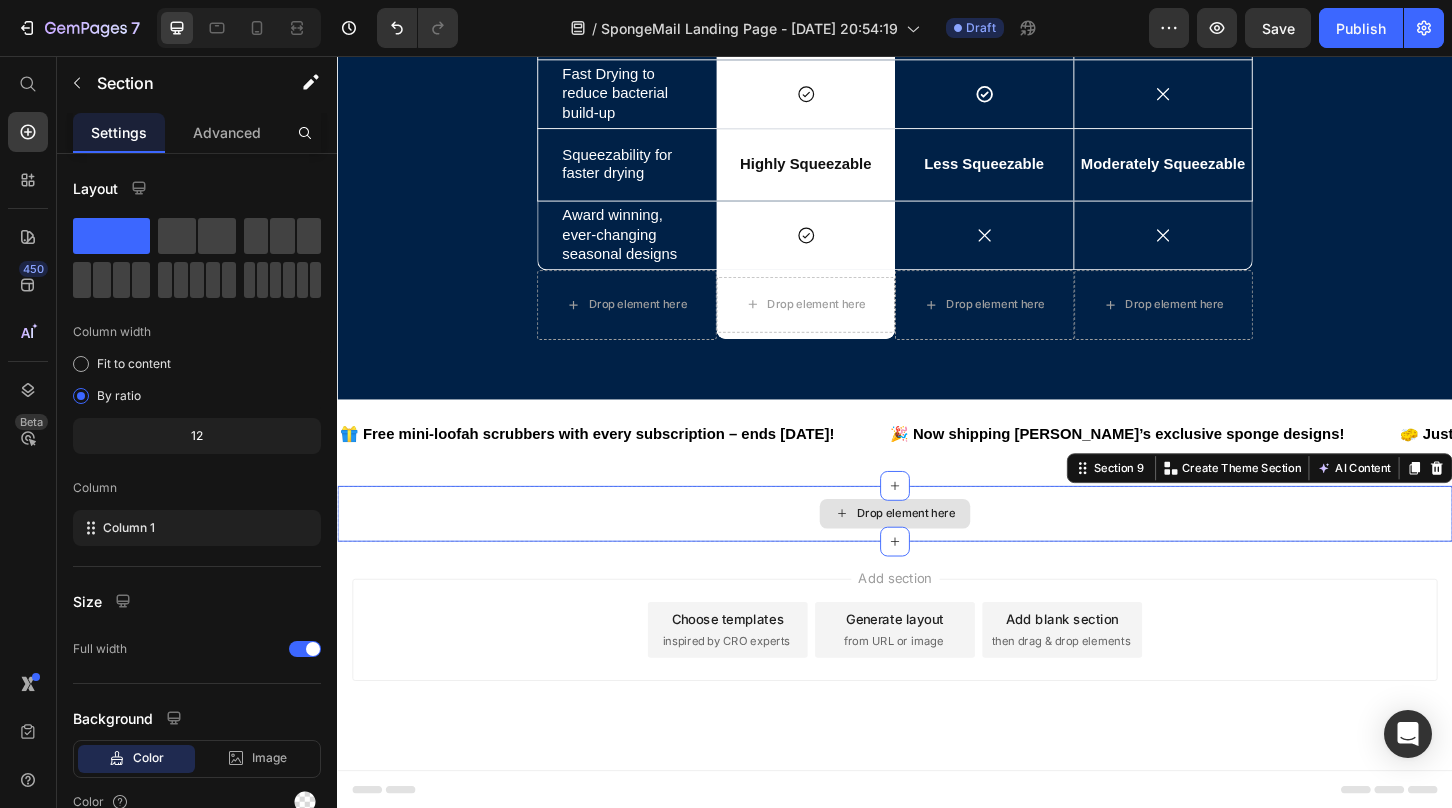 click on "Drop element here" at bounding box center [937, 549] 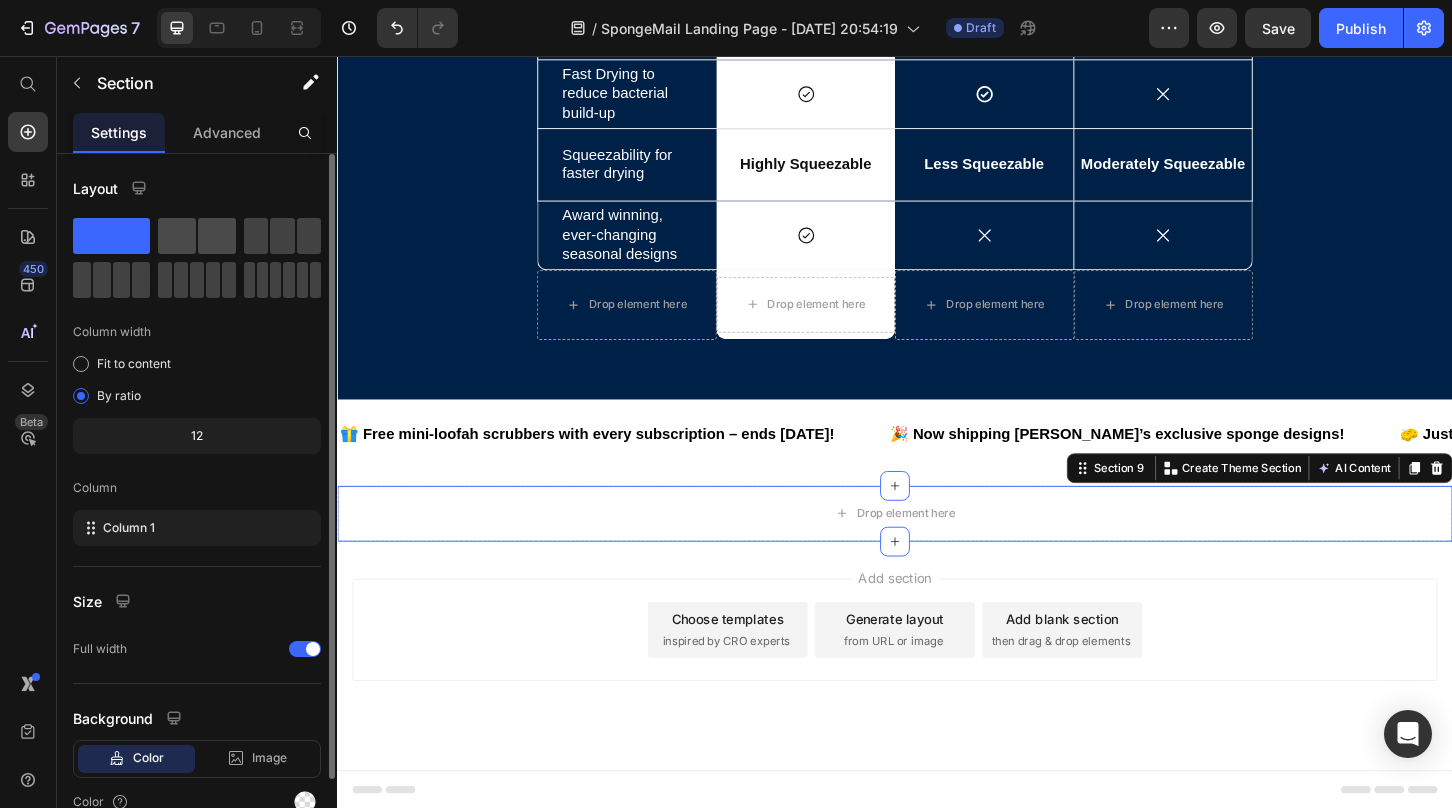 click 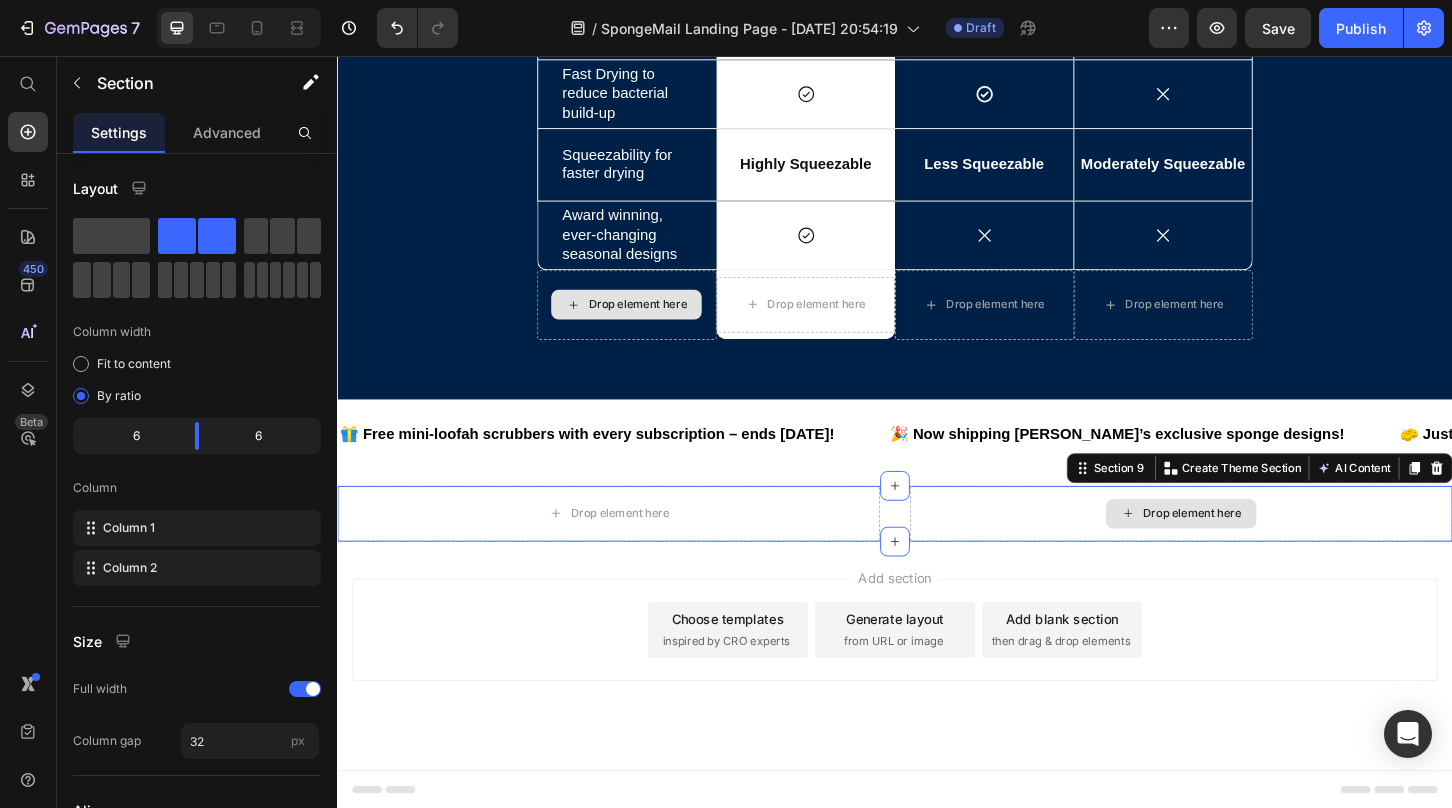 click on "Drop element here" at bounding box center [1245, 549] 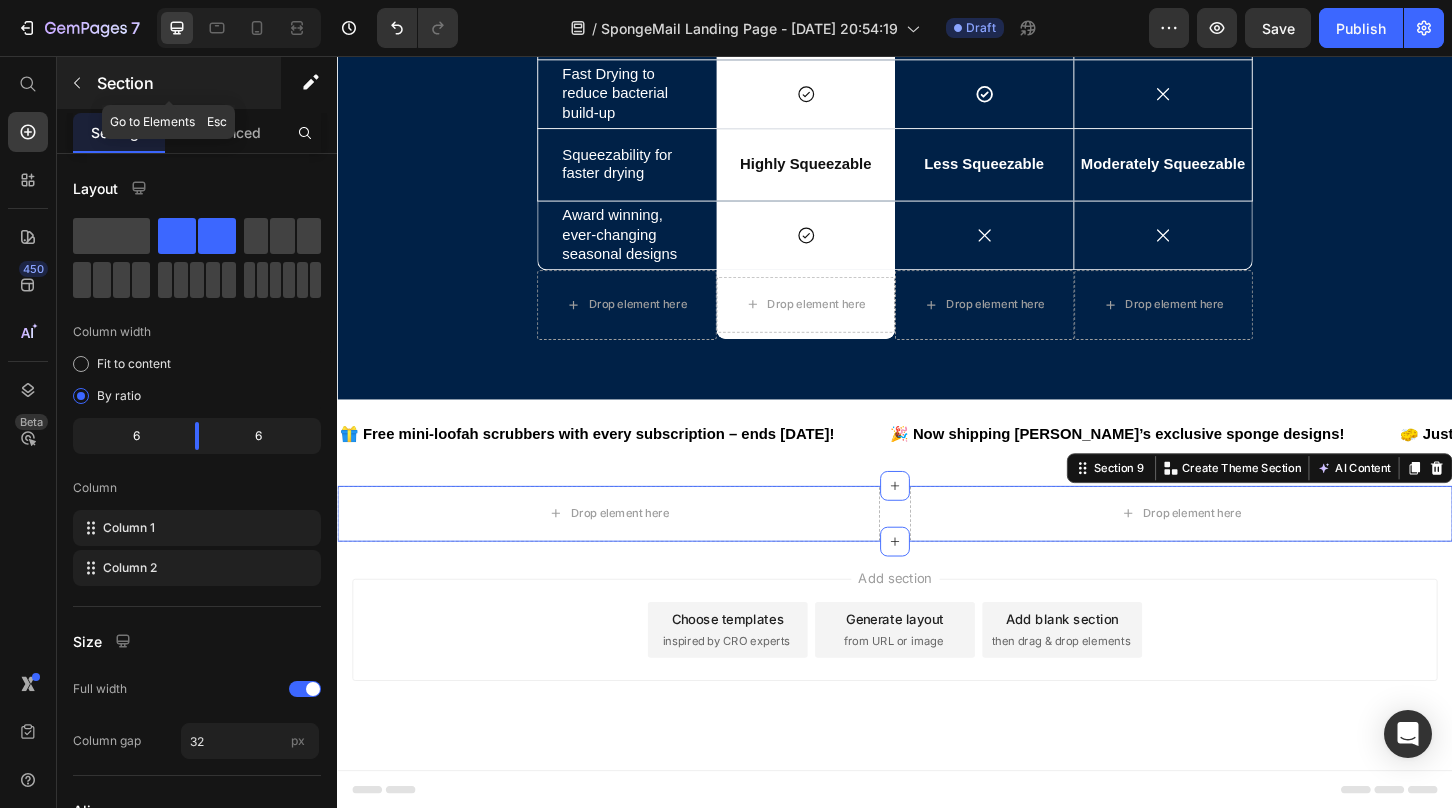 click 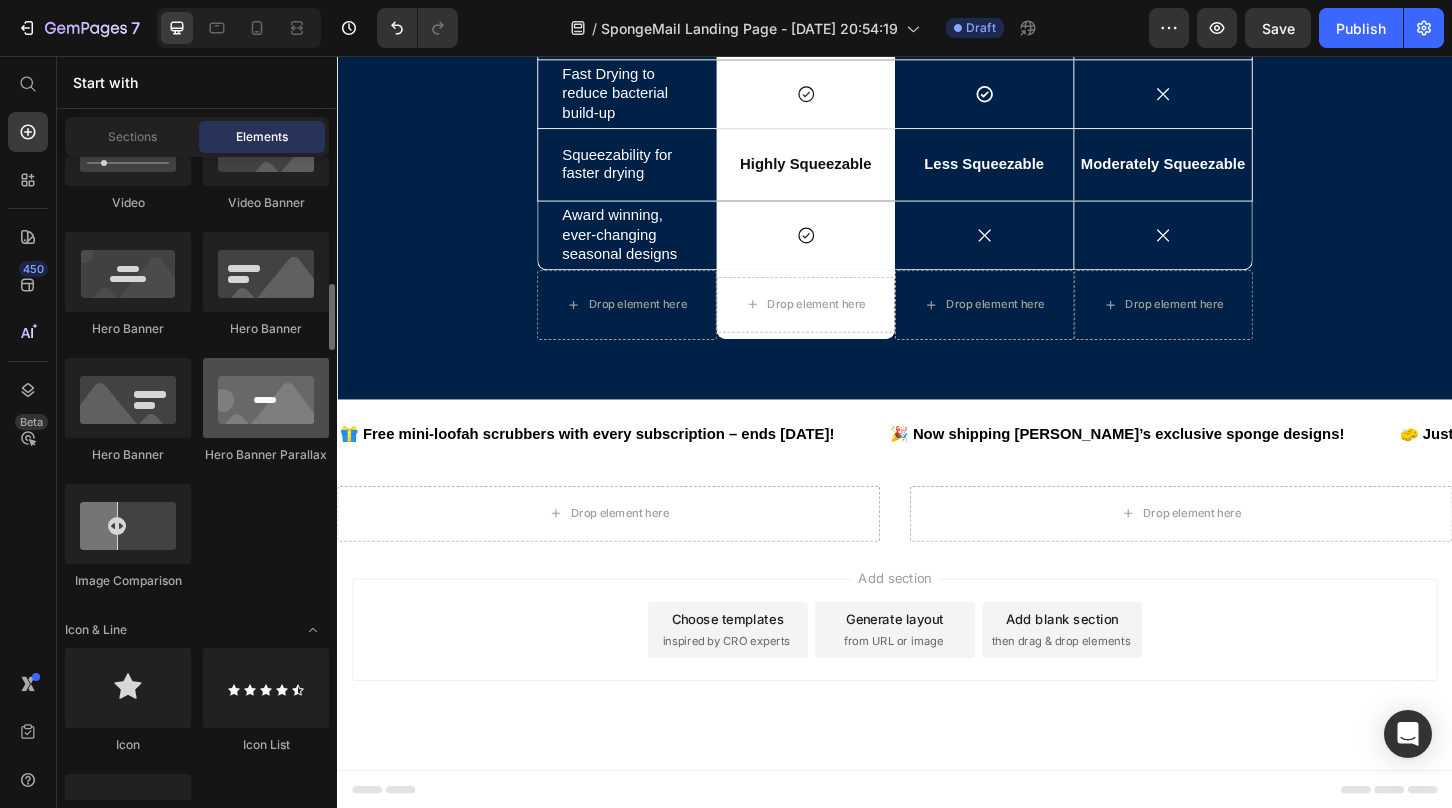 scroll, scrollTop: 989, scrollLeft: 0, axis: vertical 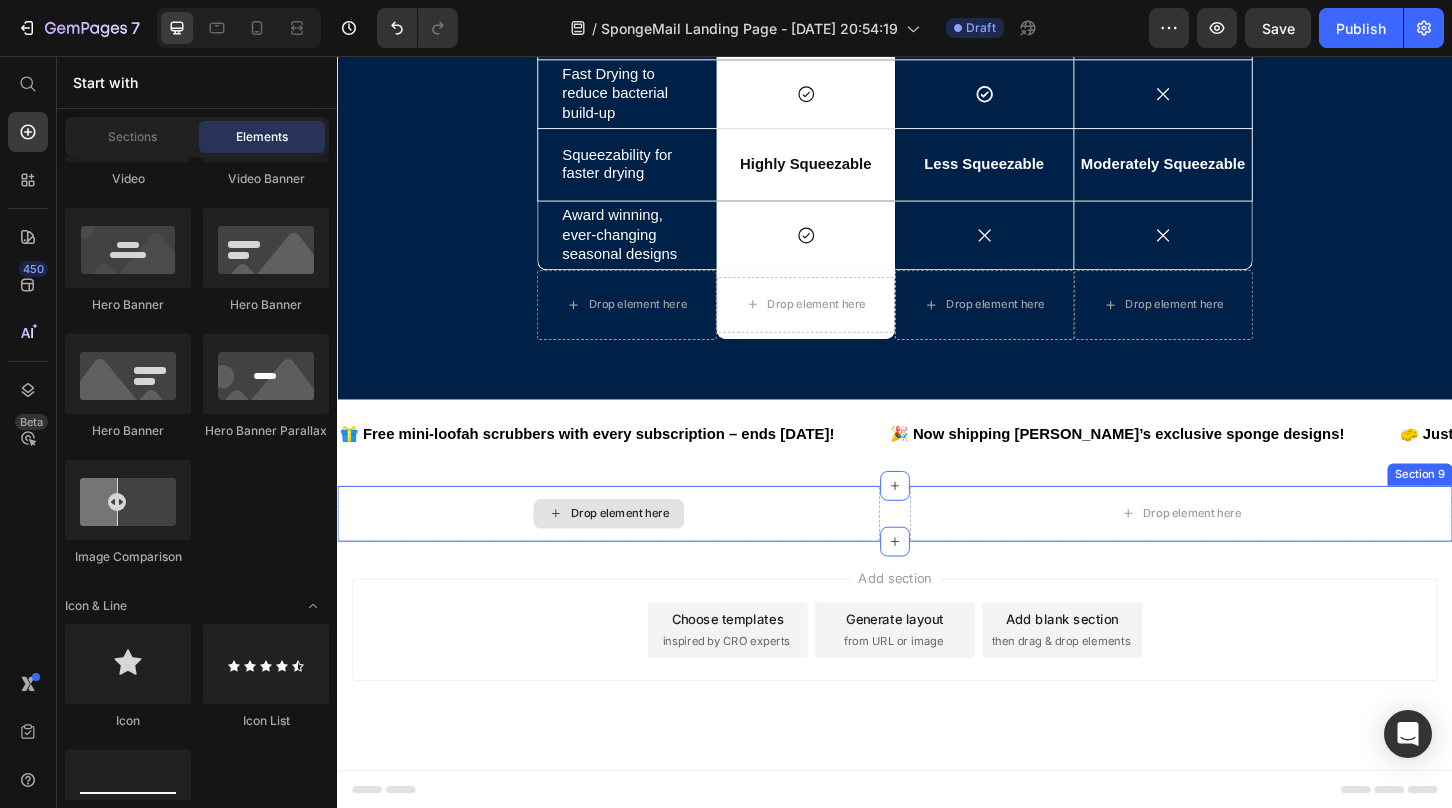 click on "Drop element here" at bounding box center [629, 549] 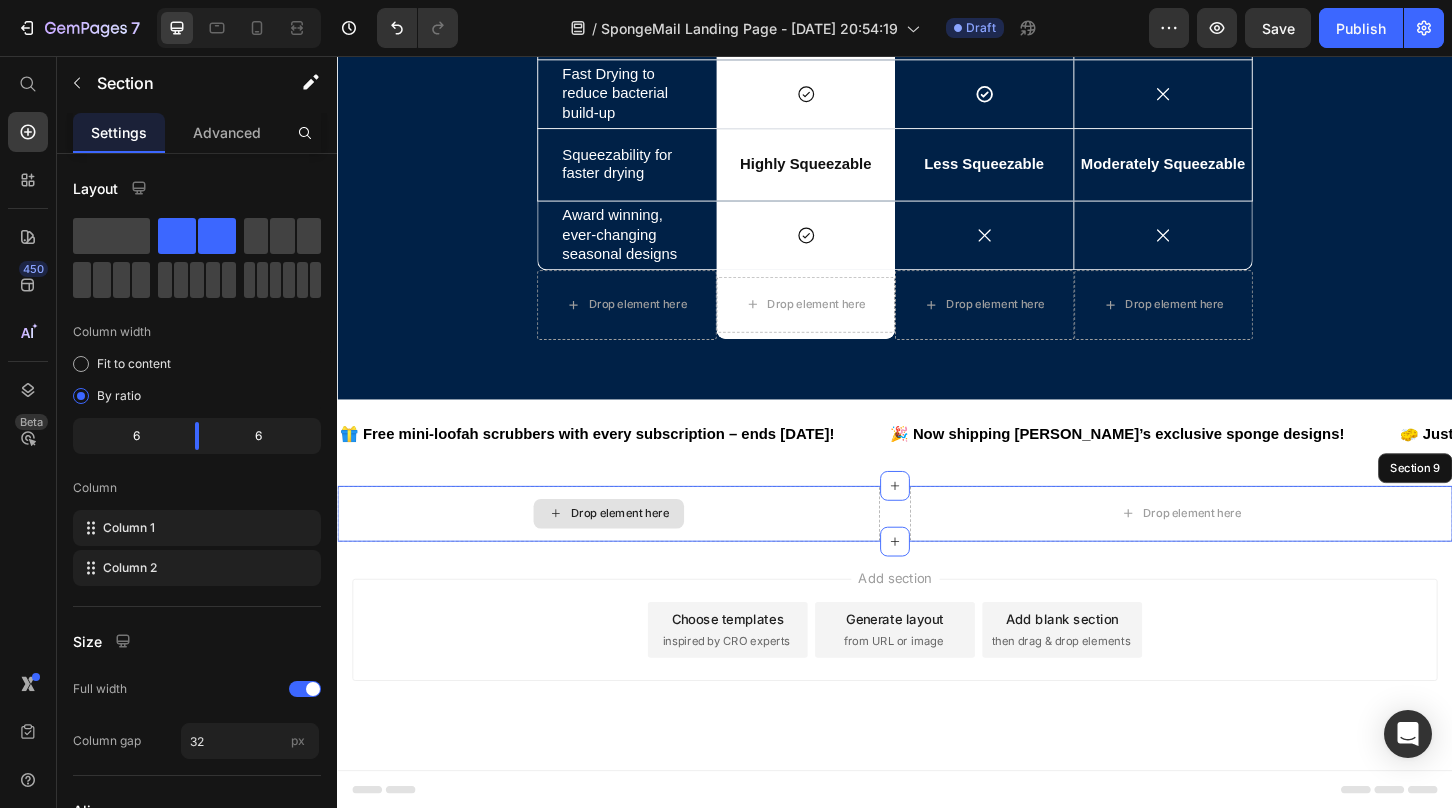 click on "Drop element here" at bounding box center (629, 549) 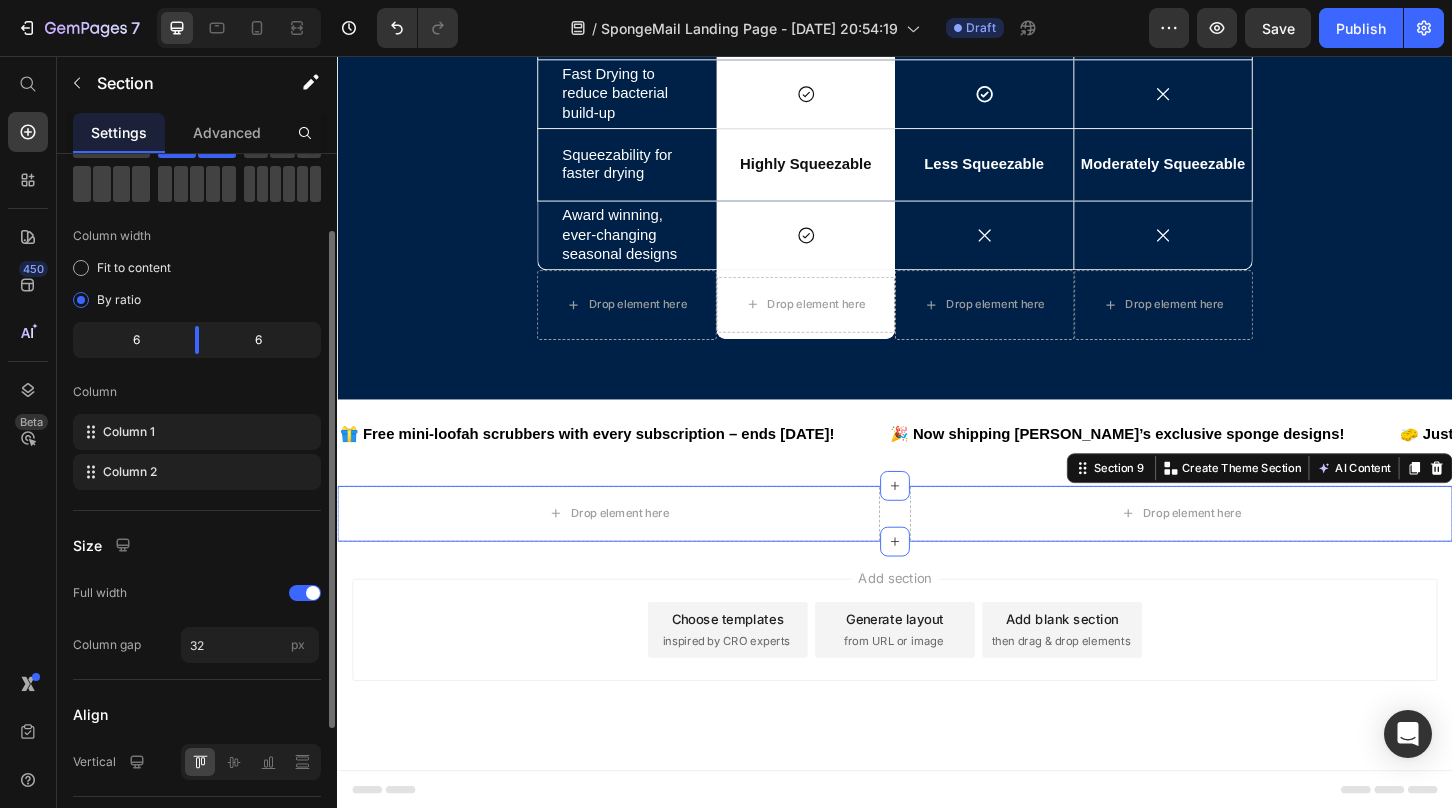 scroll, scrollTop: 102, scrollLeft: 0, axis: vertical 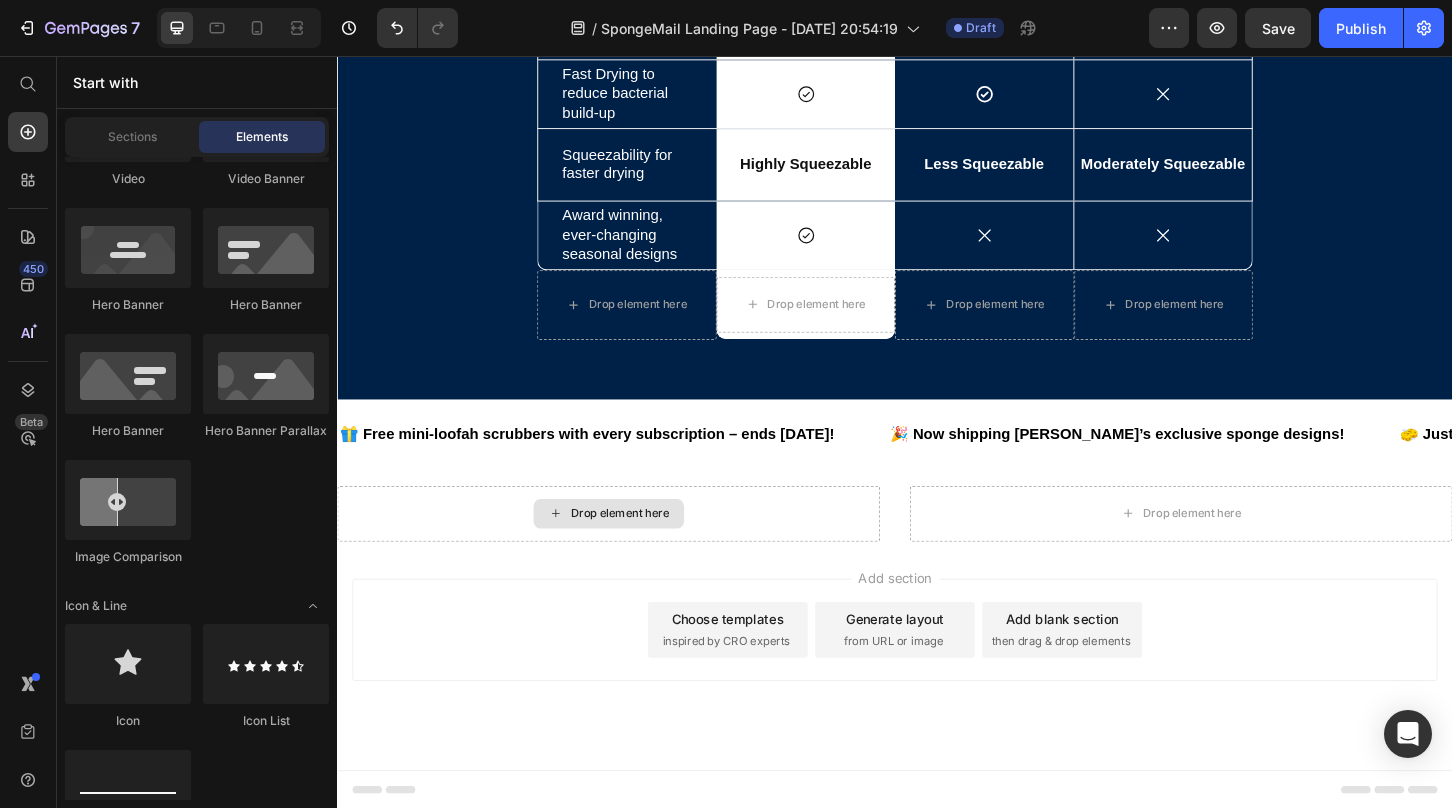 click on "Drop element here" at bounding box center (641, 549) 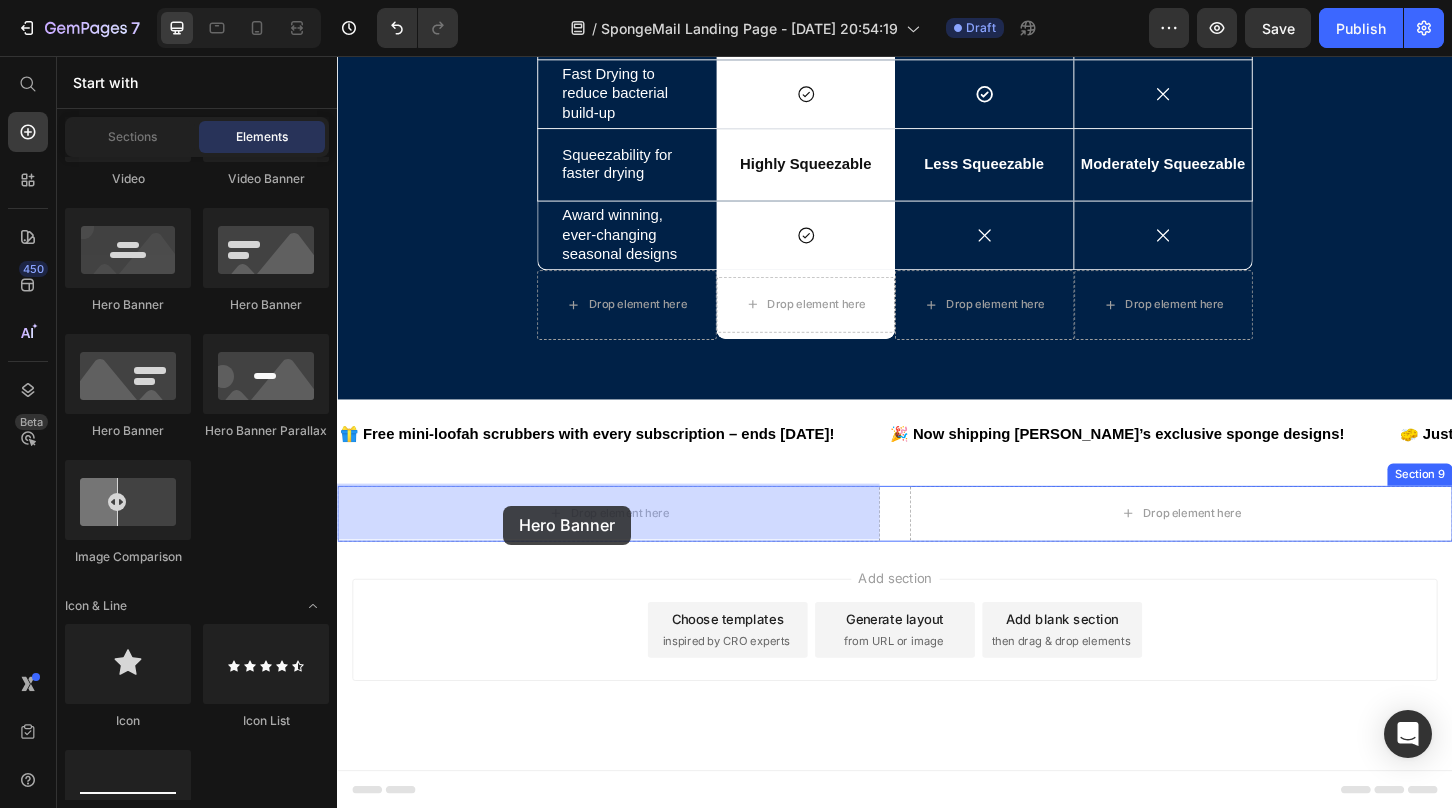 drag, startPoint x: 469, startPoint y: 306, endPoint x: 516, endPoint y: 540, distance: 238.67342 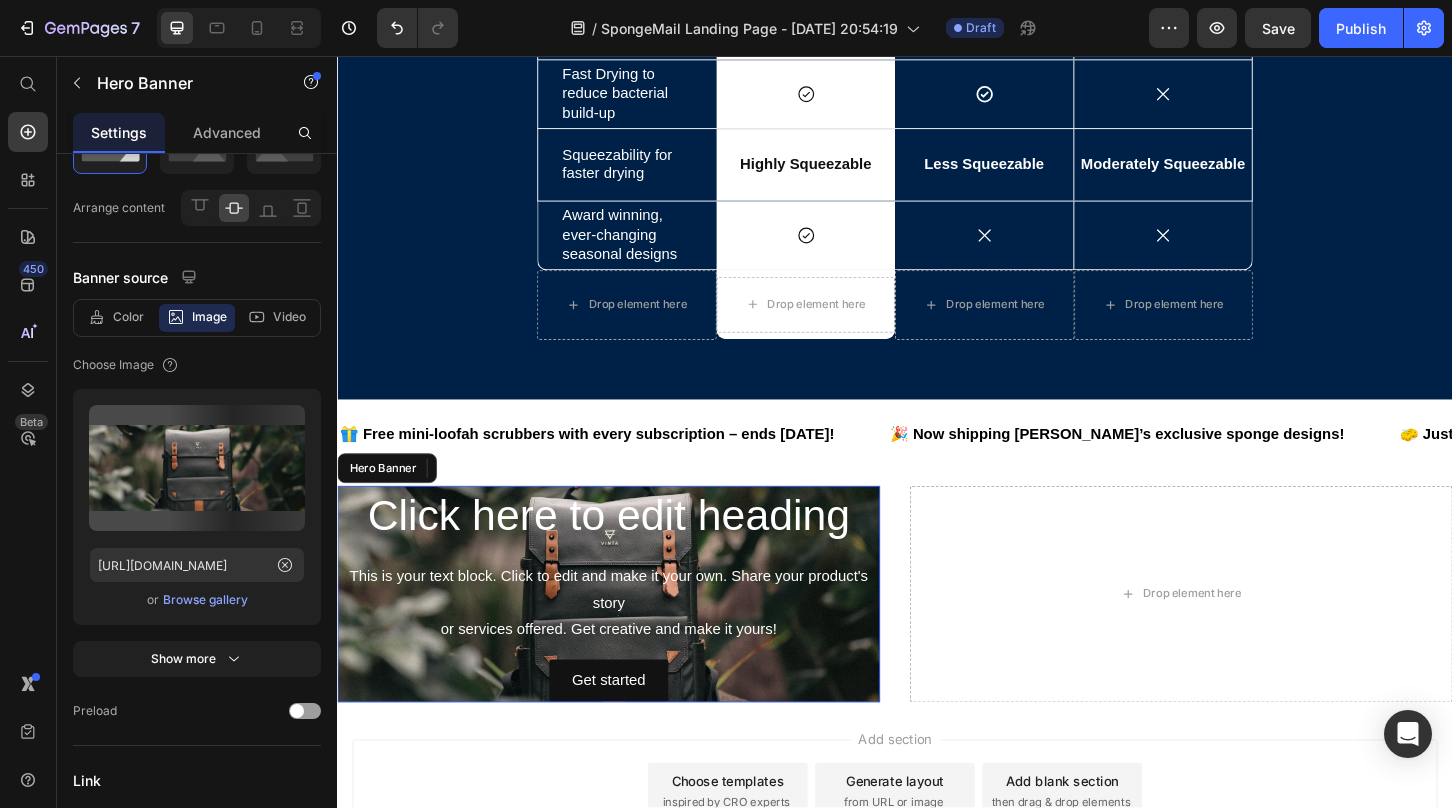 scroll, scrollTop: 0, scrollLeft: 0, axis: both 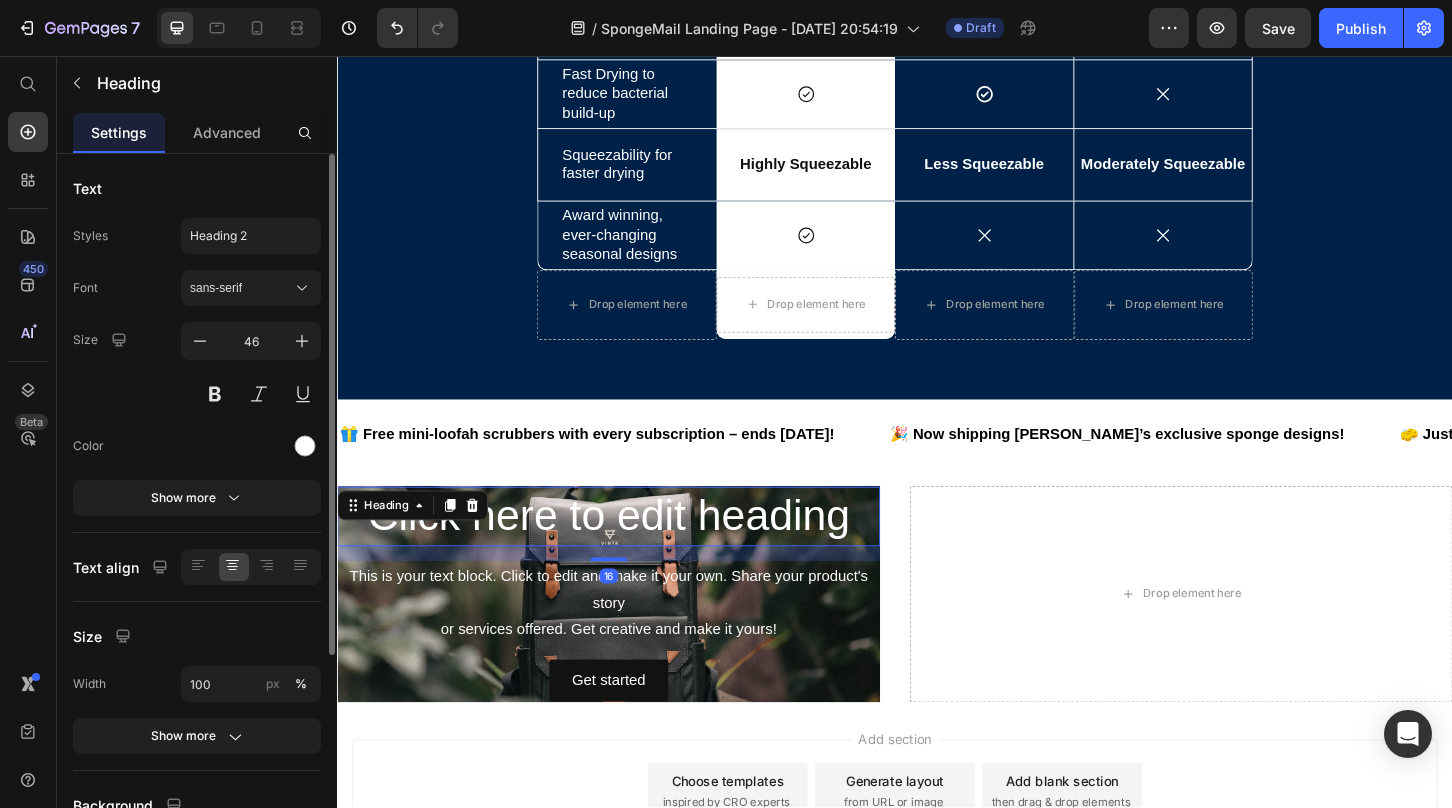 click on "Click here to edit heading" at bounding box center (629, 552) 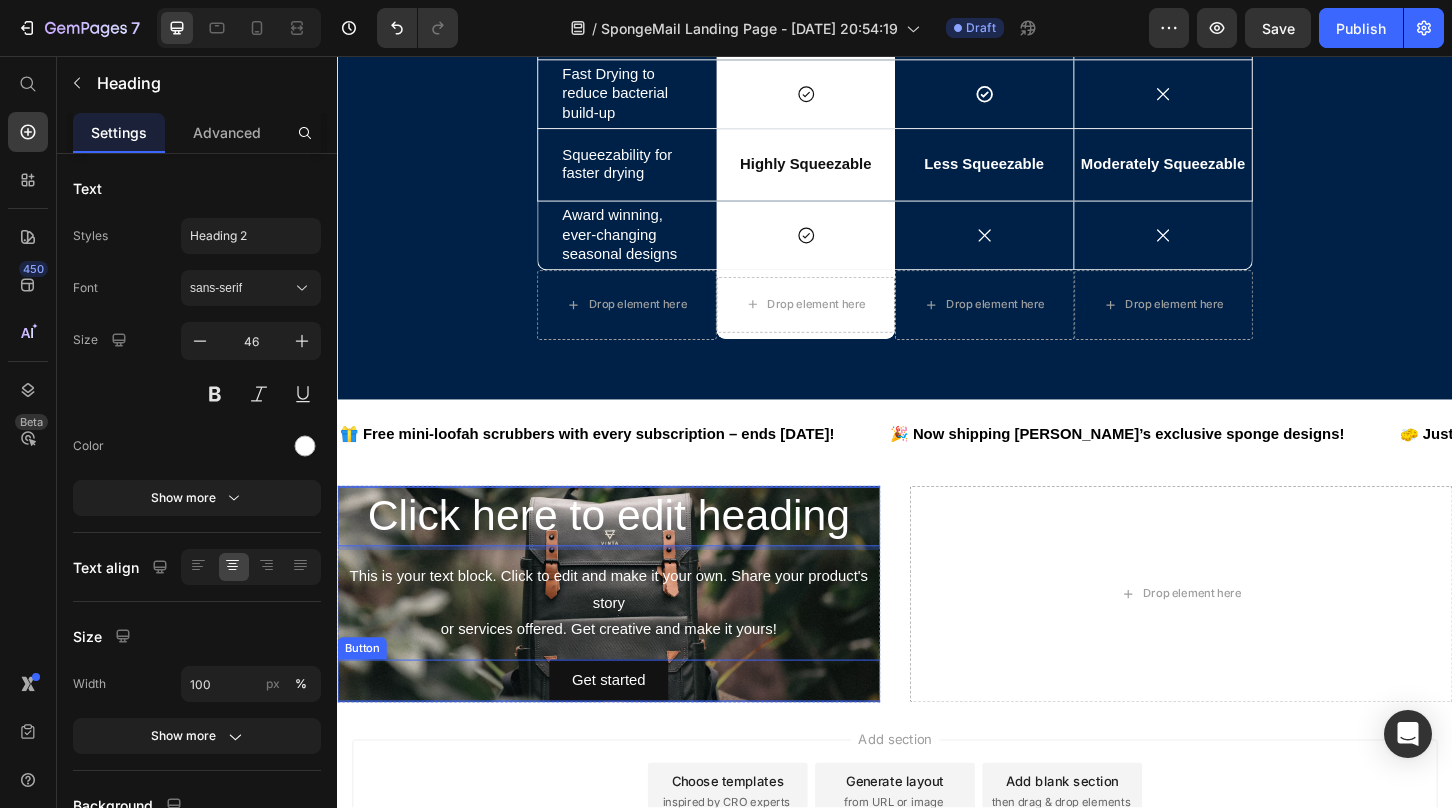 click on "Get started Button" at bounding box center [629, 728] 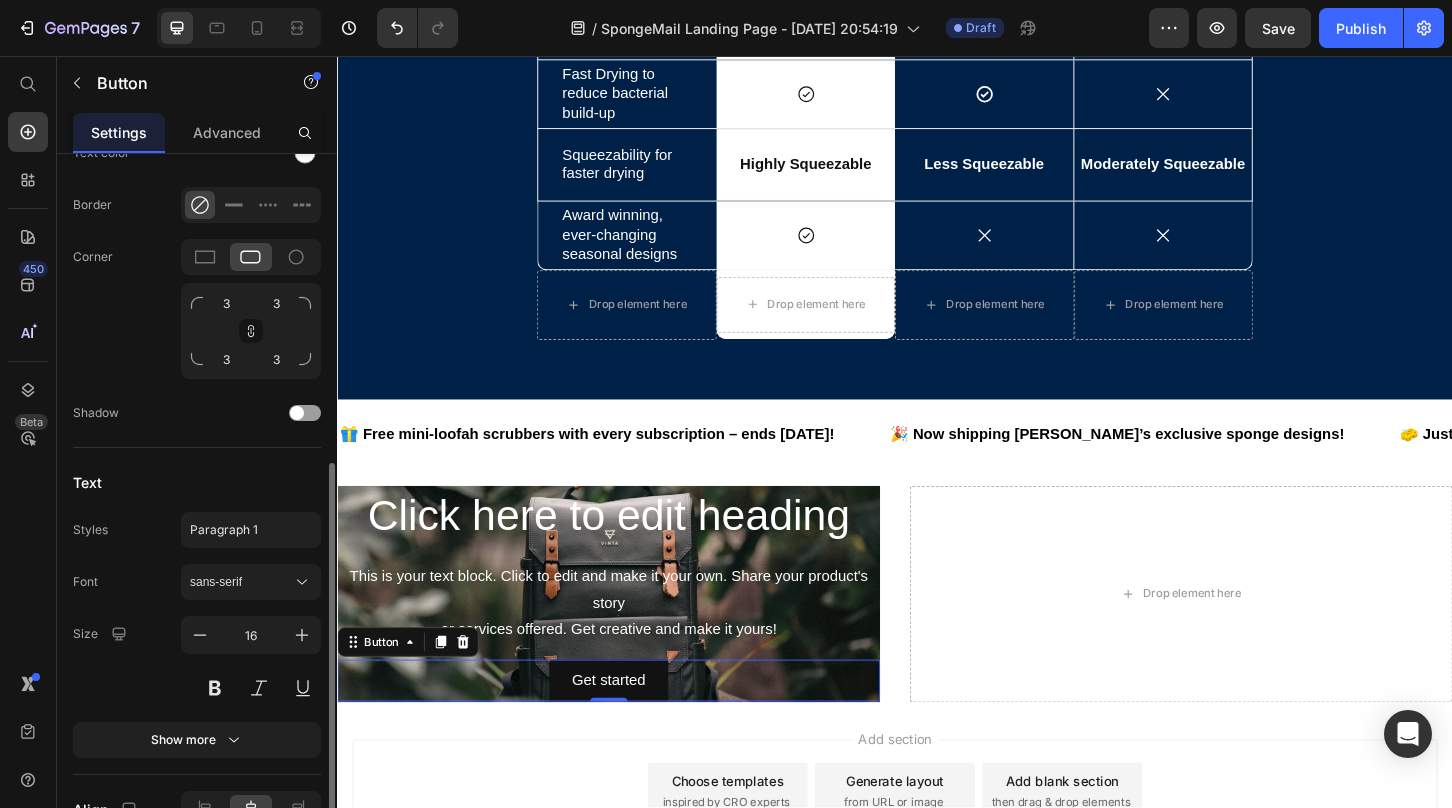 scroll, scrollTop: 734, scrollLeft: 0, axis: vertical 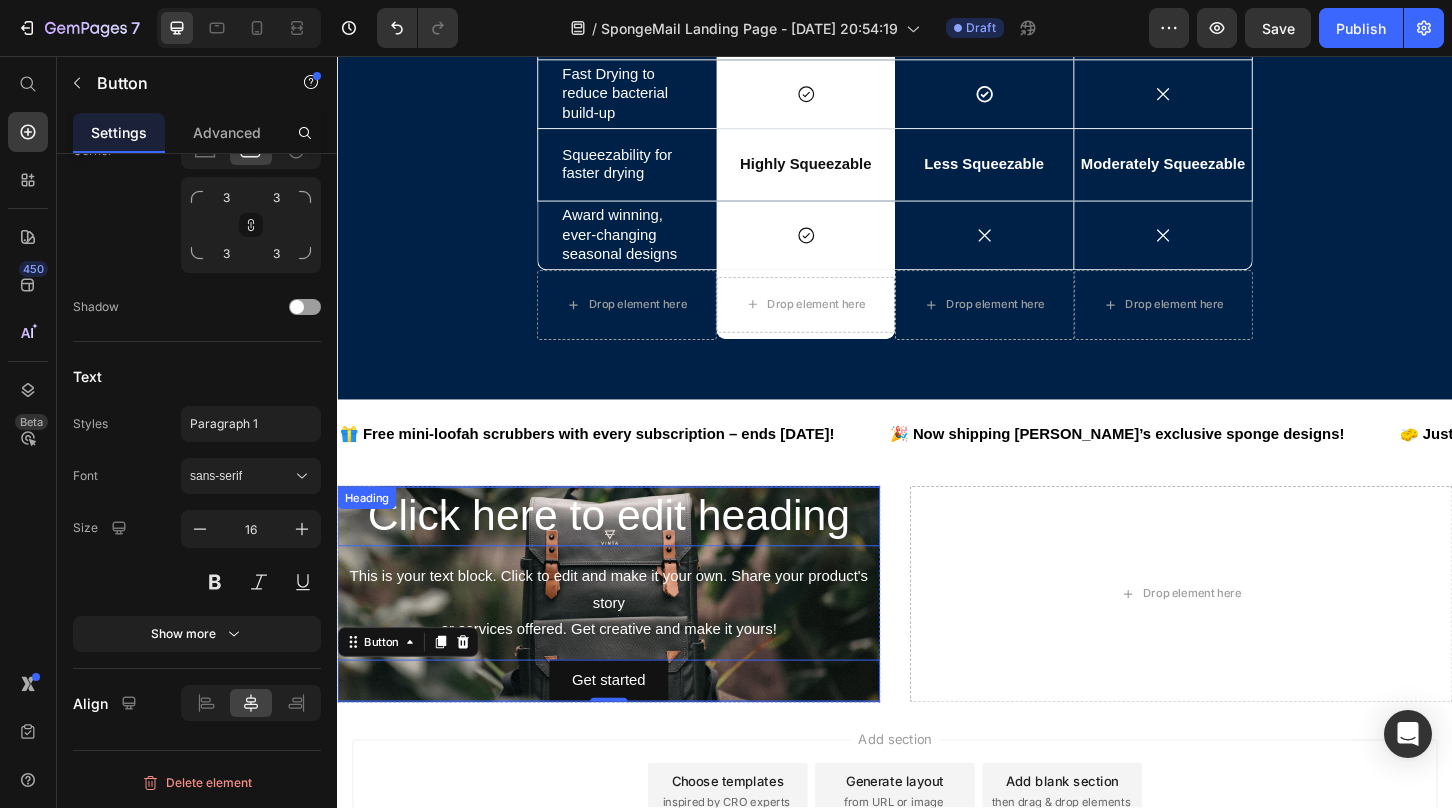 click on "Click here to edit heading" at bounding box center (629, 552) 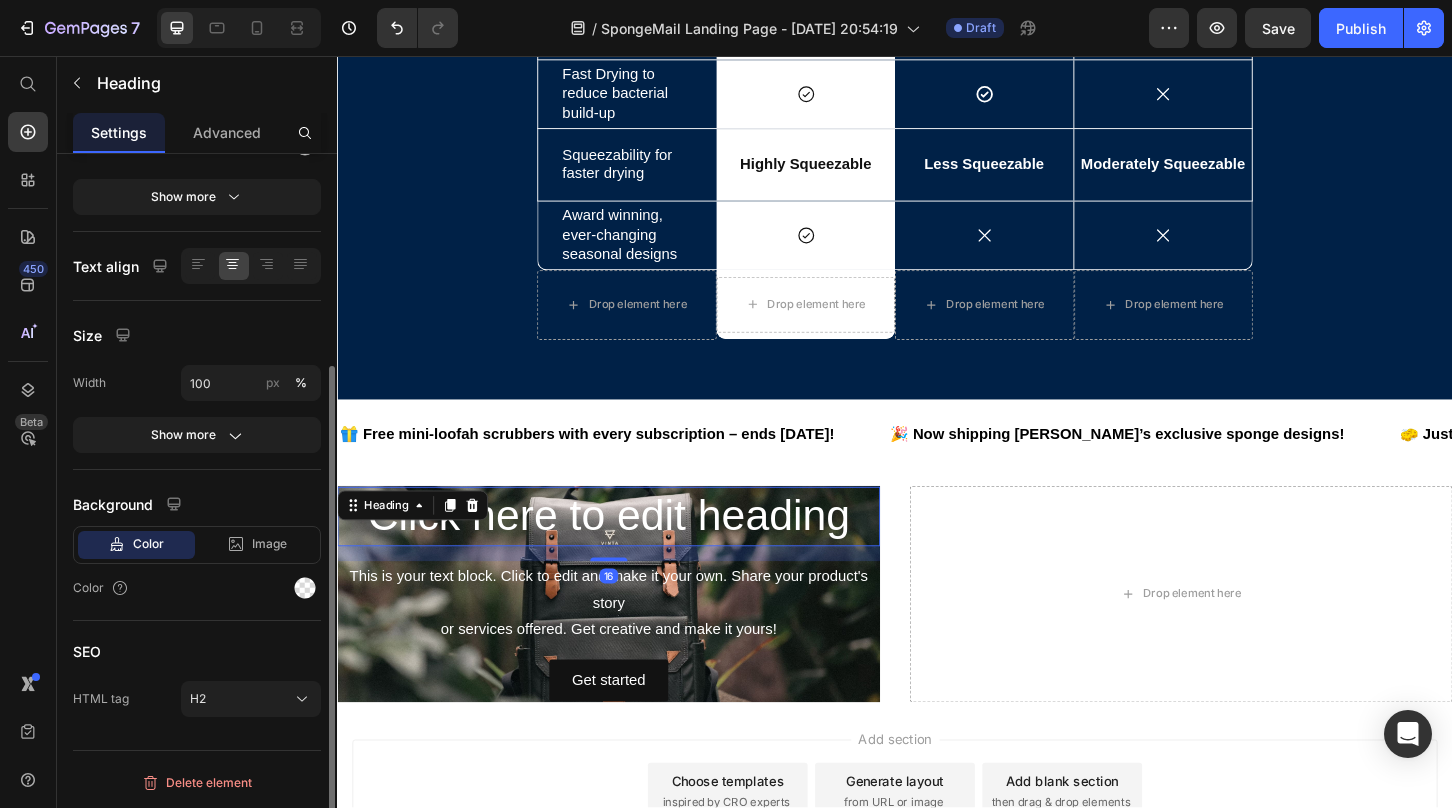scroll, scrollTop: 0, scrollLeft: 0, axis: both 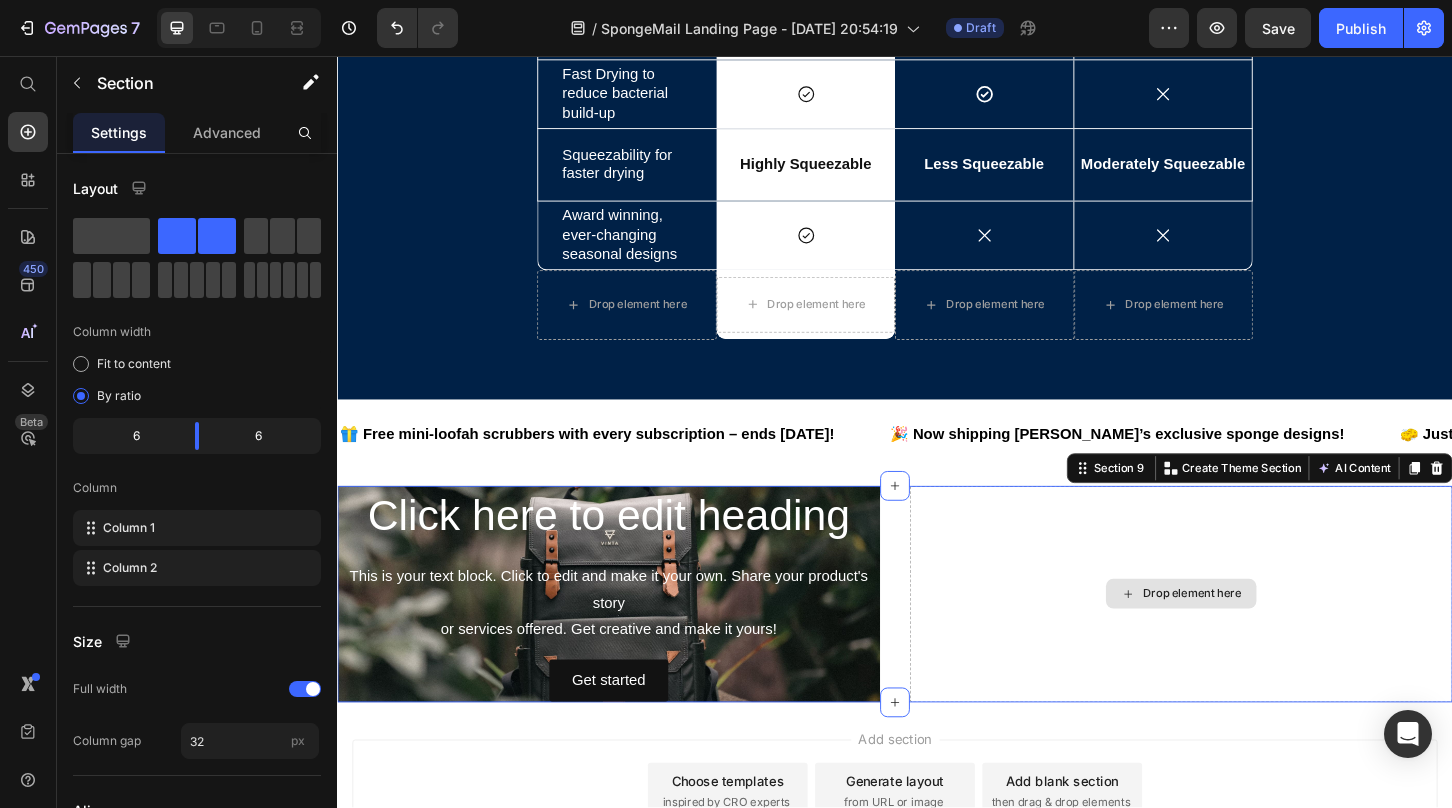 click on "Drop element here" at bounding box center [1245, 636] 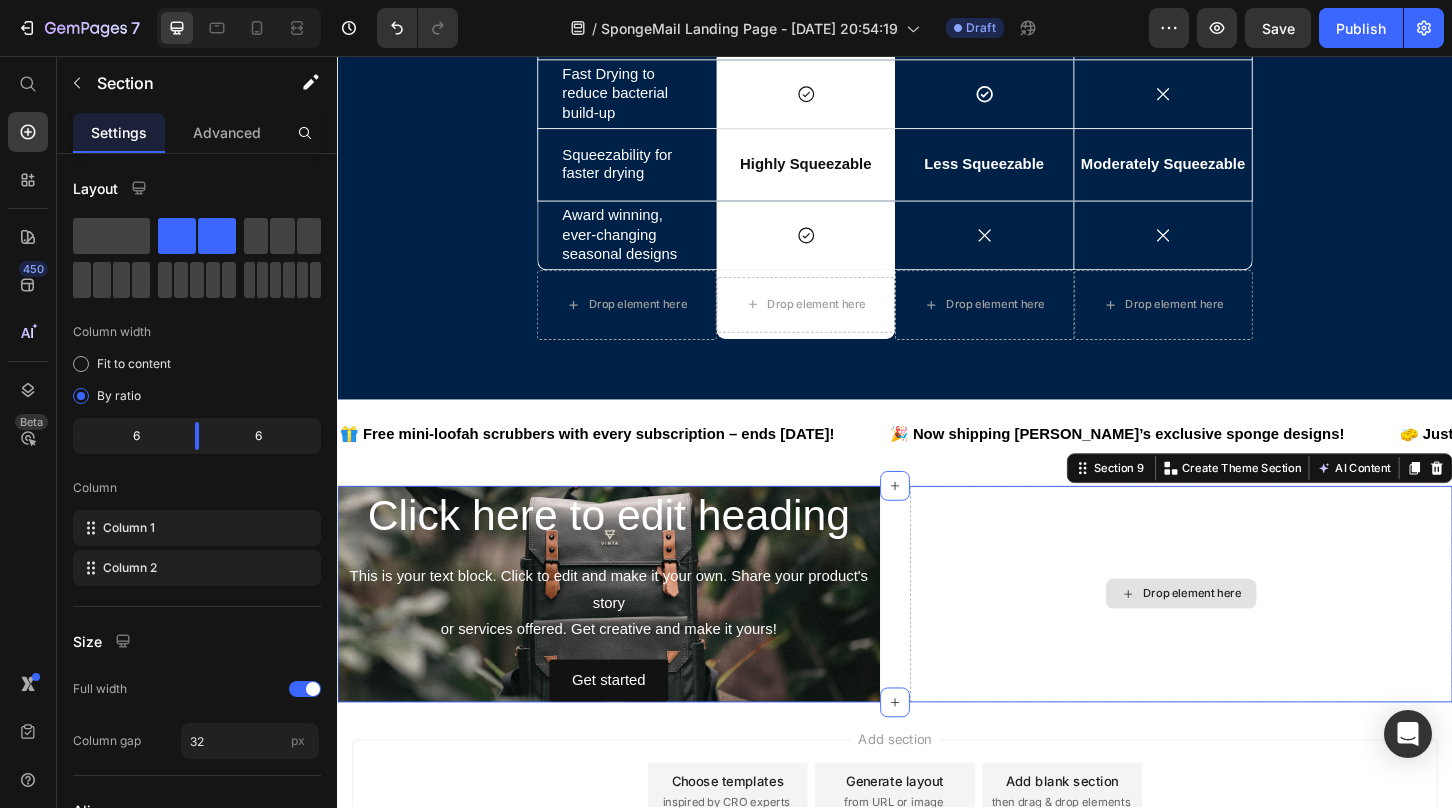 click on "Drop element here" at bounding box center (1245, 636) 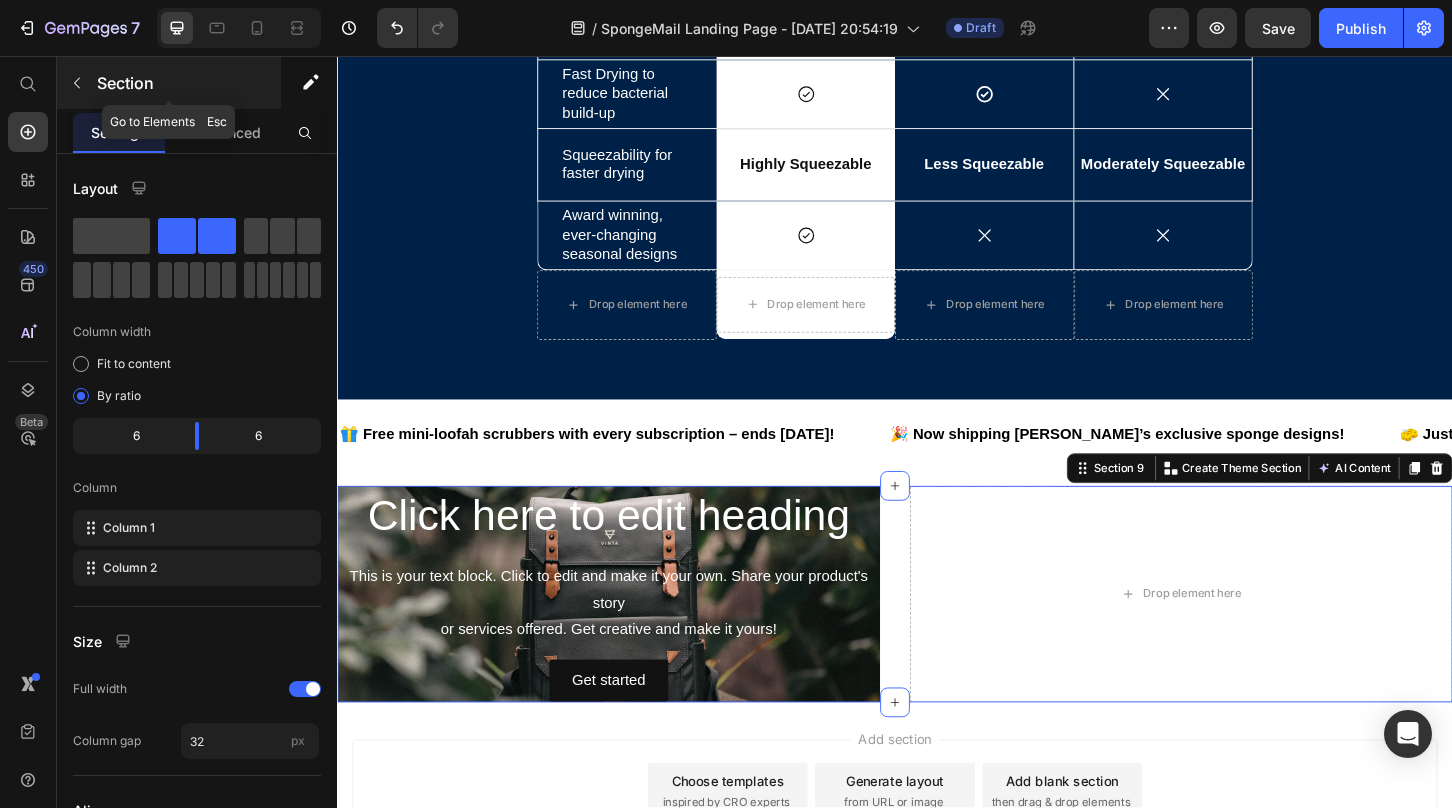 click 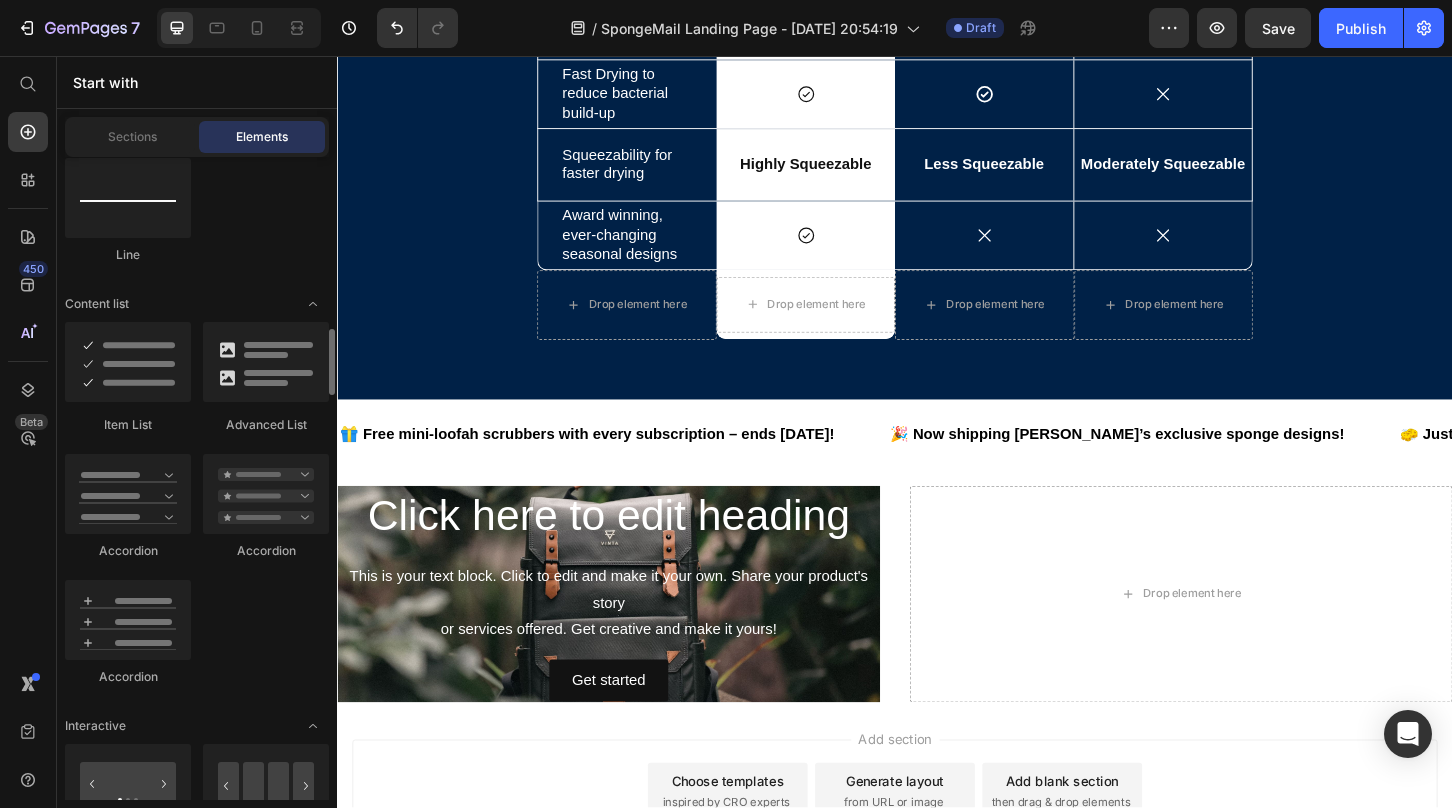 scroll, scrollTop: 1588, scrollLeft: 0, axis: vertical 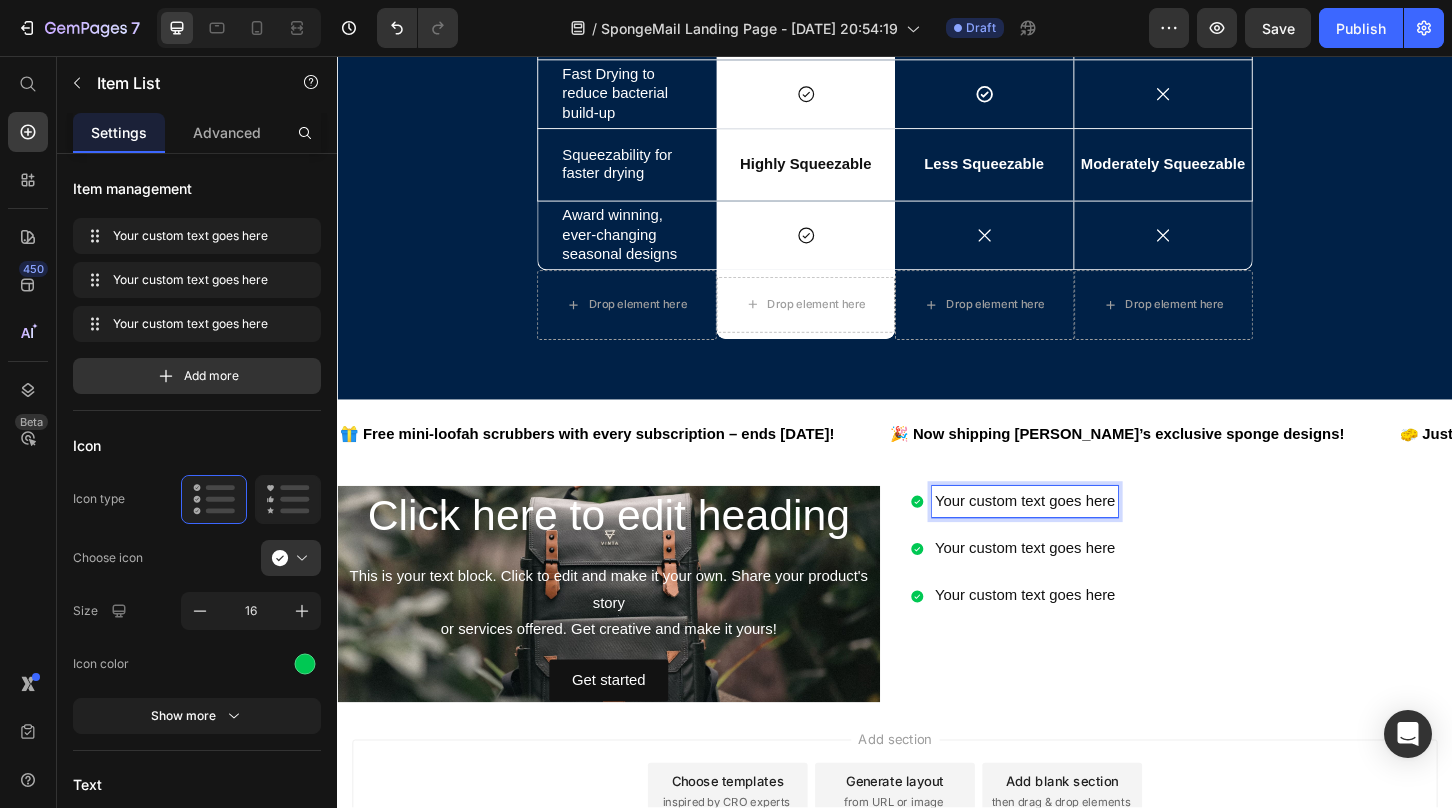 click on "Your custom text goes here" at bounding box center (1077, 536) 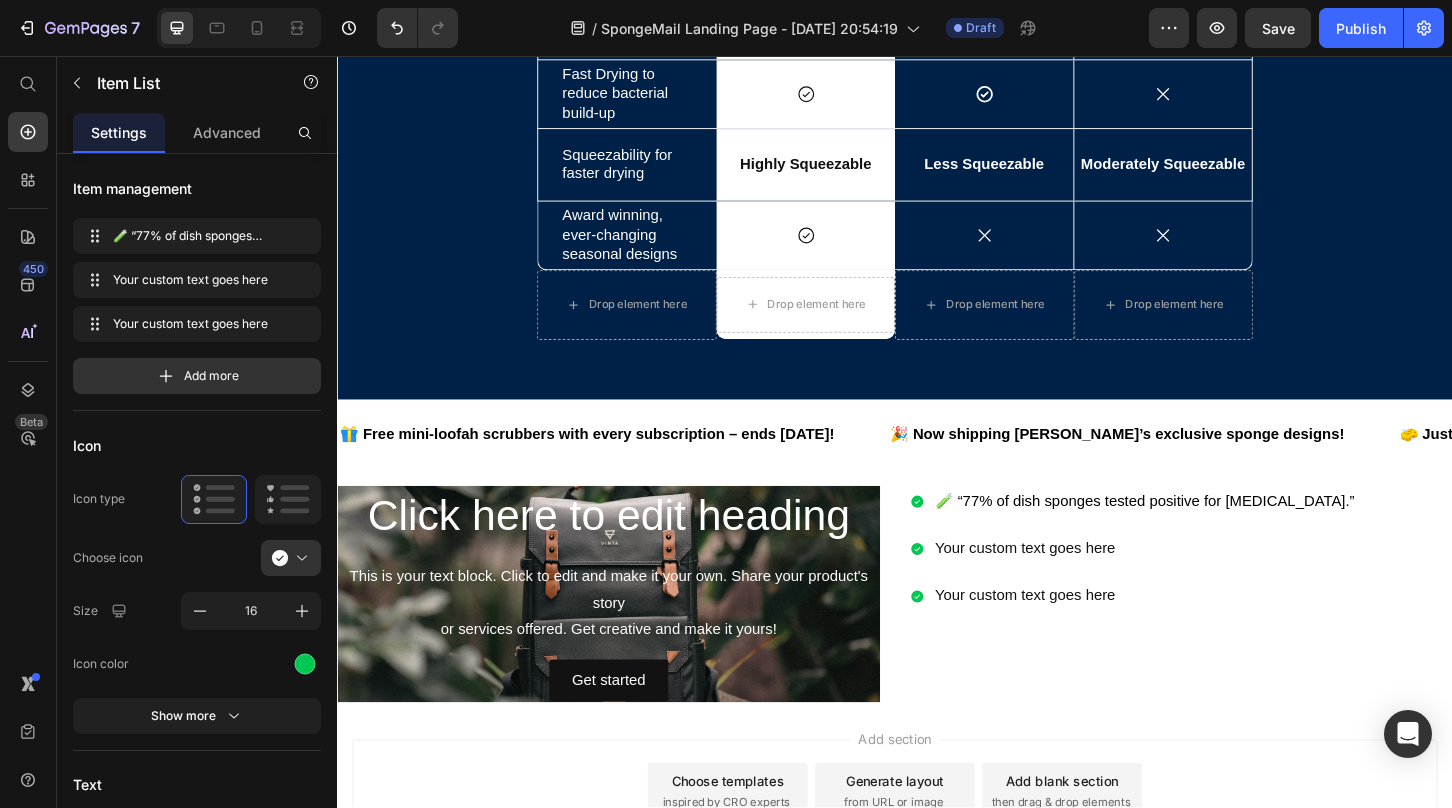 click on "Your custom text goes here" at bounding box center [1206, 586] 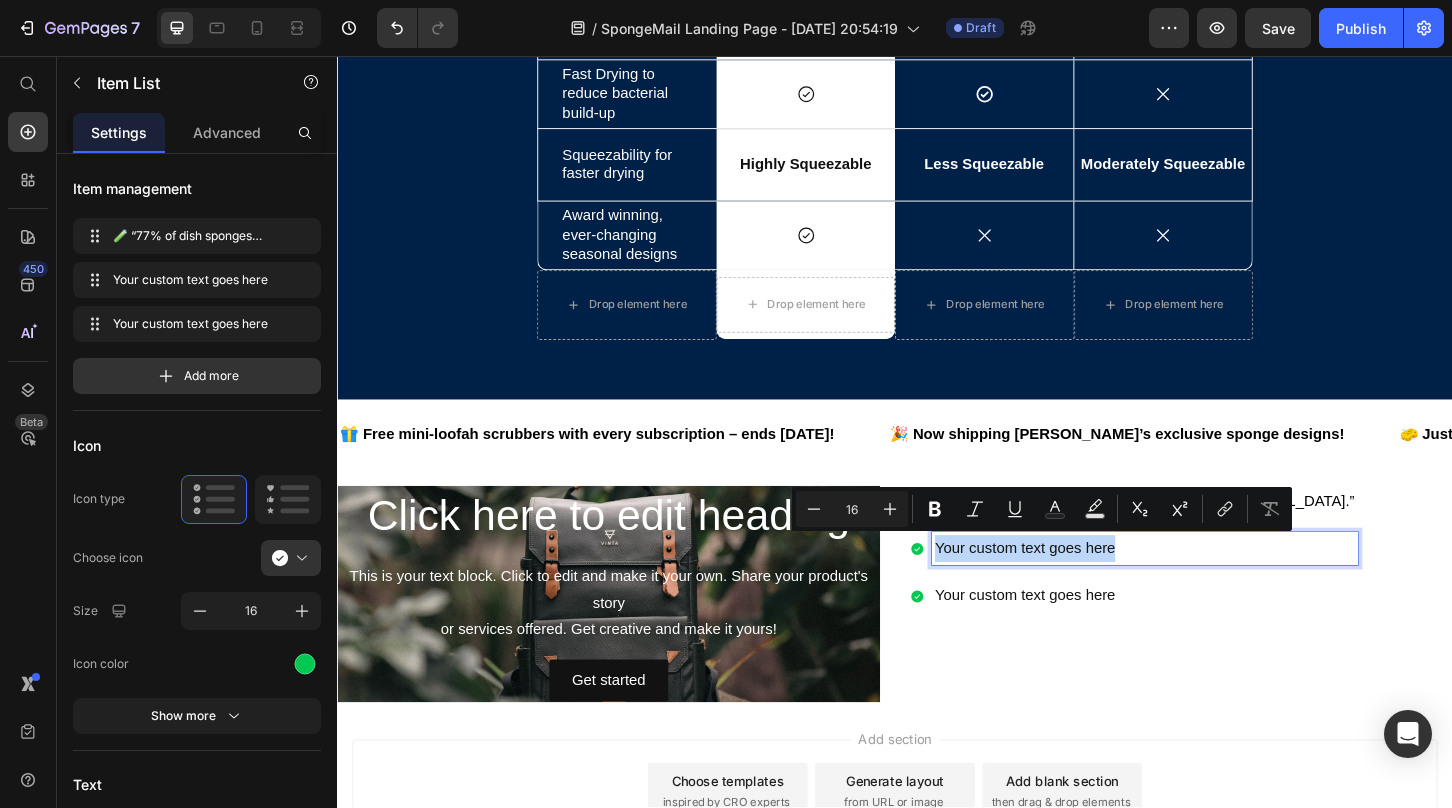drag, startPoint x: 1181, startPoint y: 581, endPoint x: 981, endPoint y: 575, distance: 200.08998 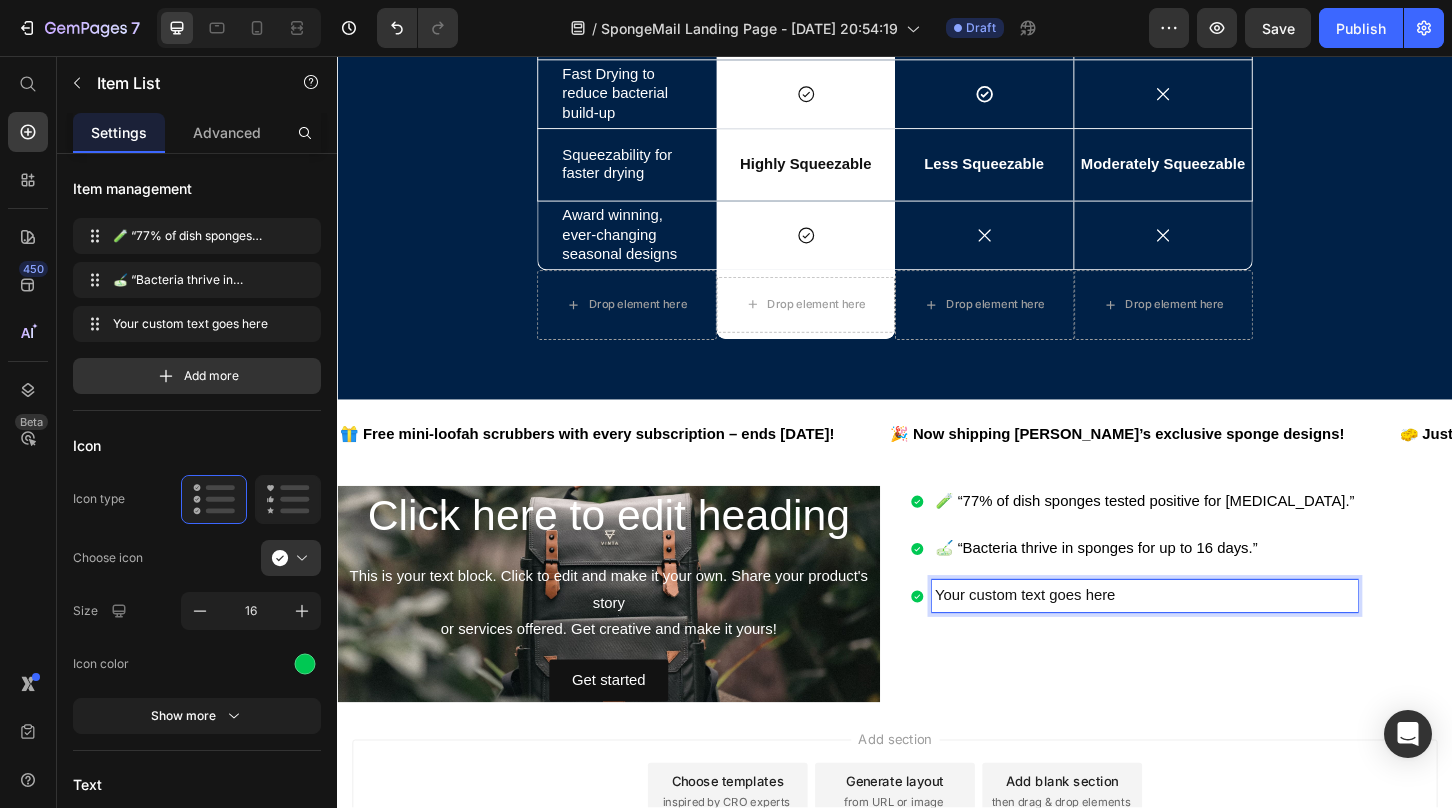 click on "Your custom text goes here" at bounding box center [1206, 637] 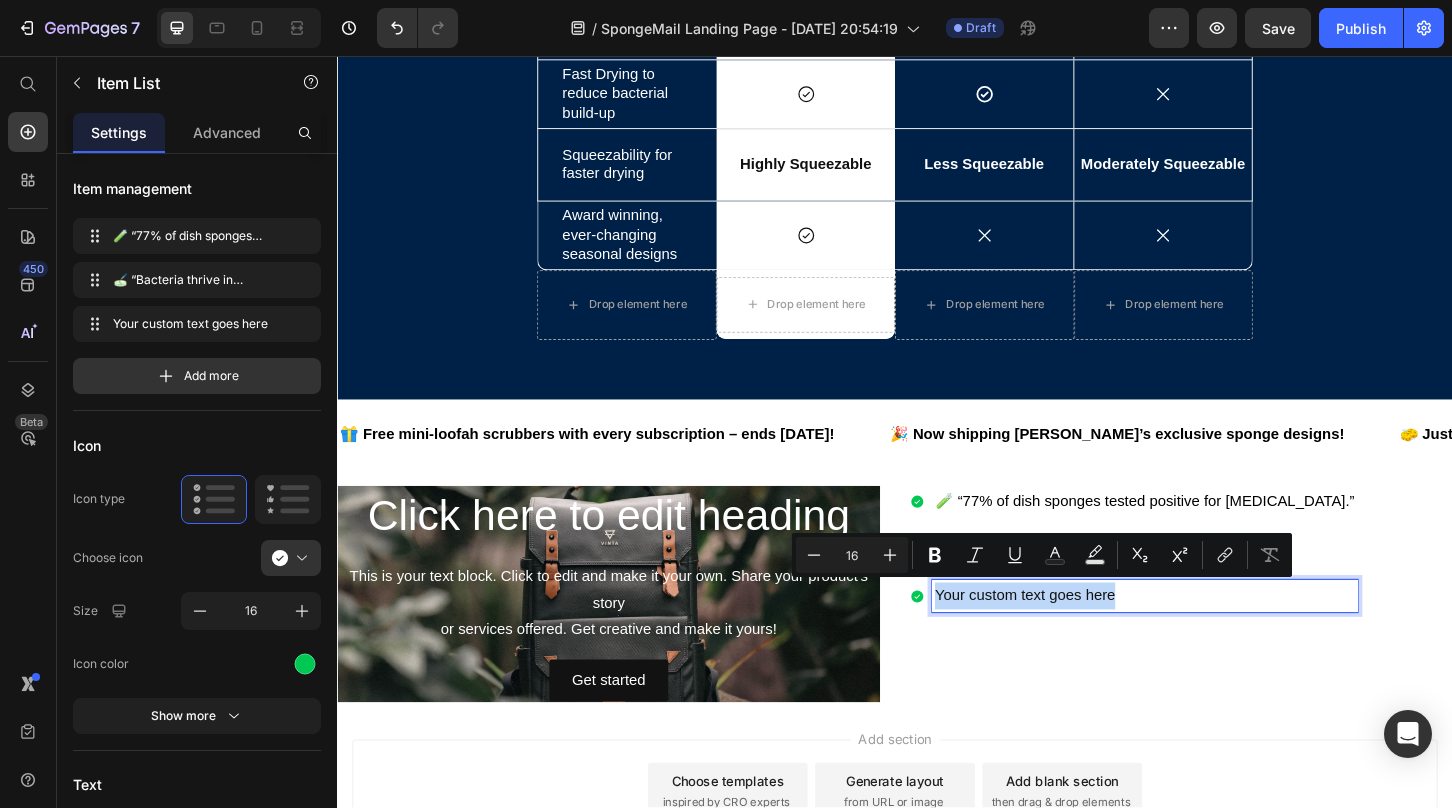 drag, startPoint x: 1213, startPoint y: 632, endPoint x: 981, endPoint y: 622, distance: 232.21542 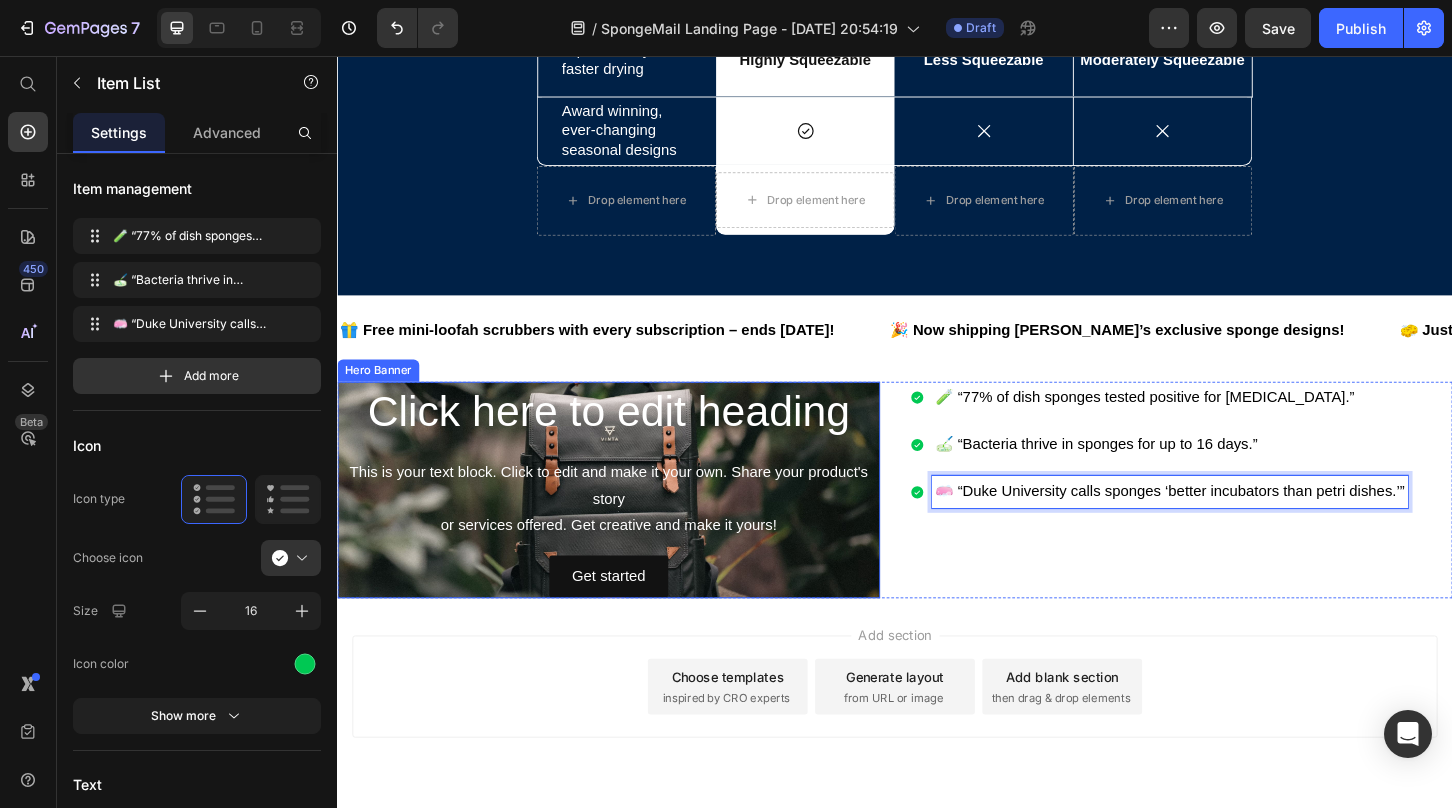 scroll, scrollTop: 6181, scrollLeft: 0, axis: vertical 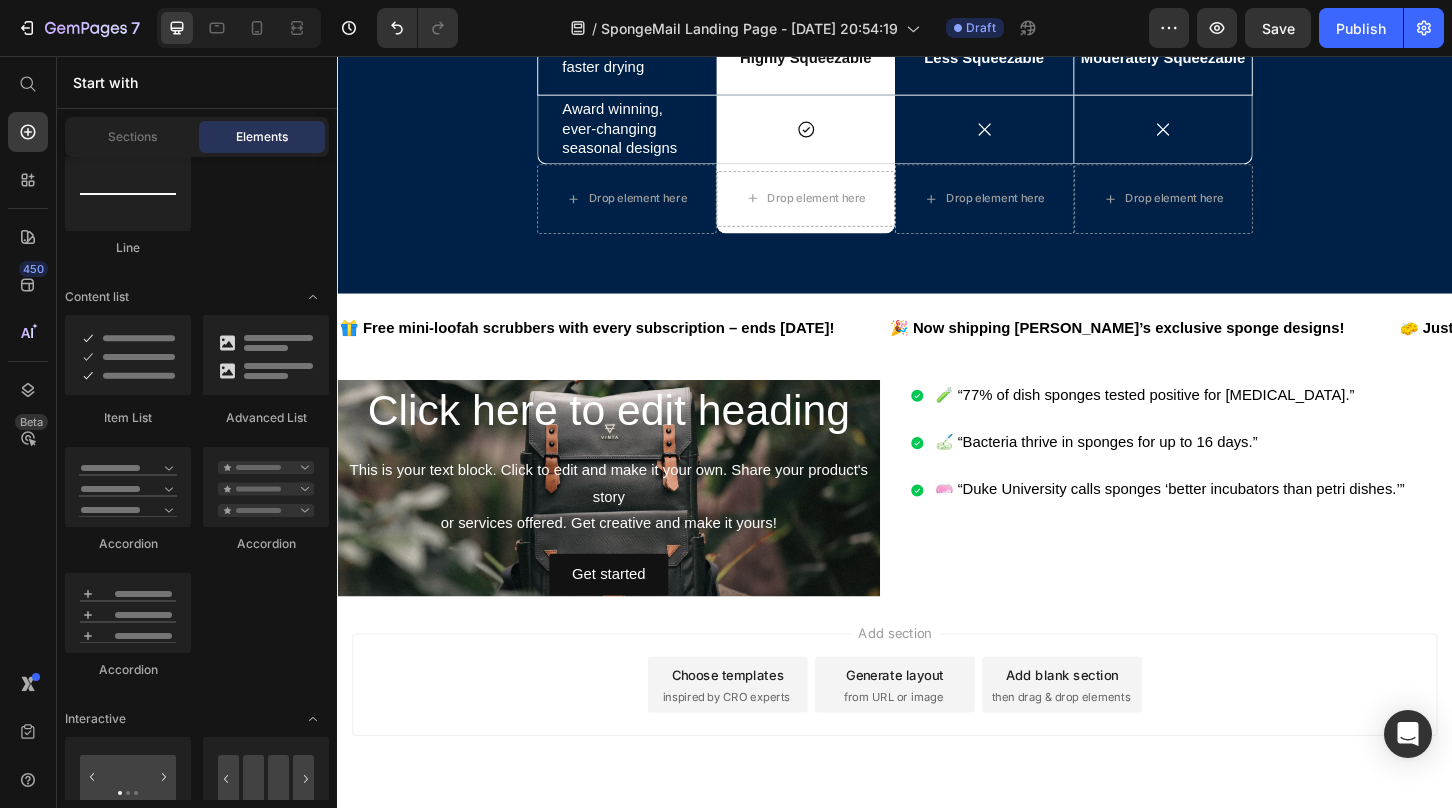 click on "Choose templates" at bounding box center (757, 722) 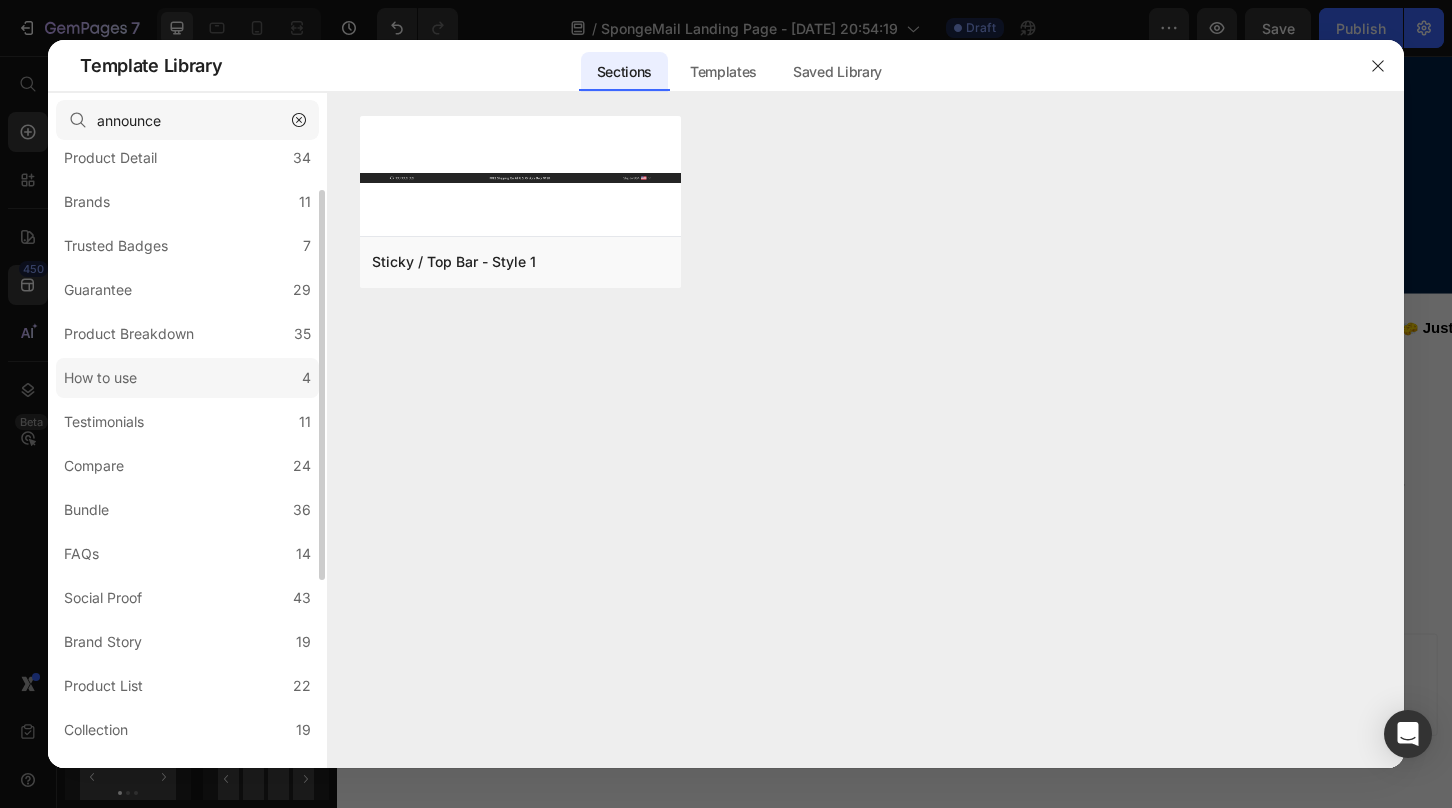 scroll, scrollTop: 124, scrollLeft: 0, axis: vertical 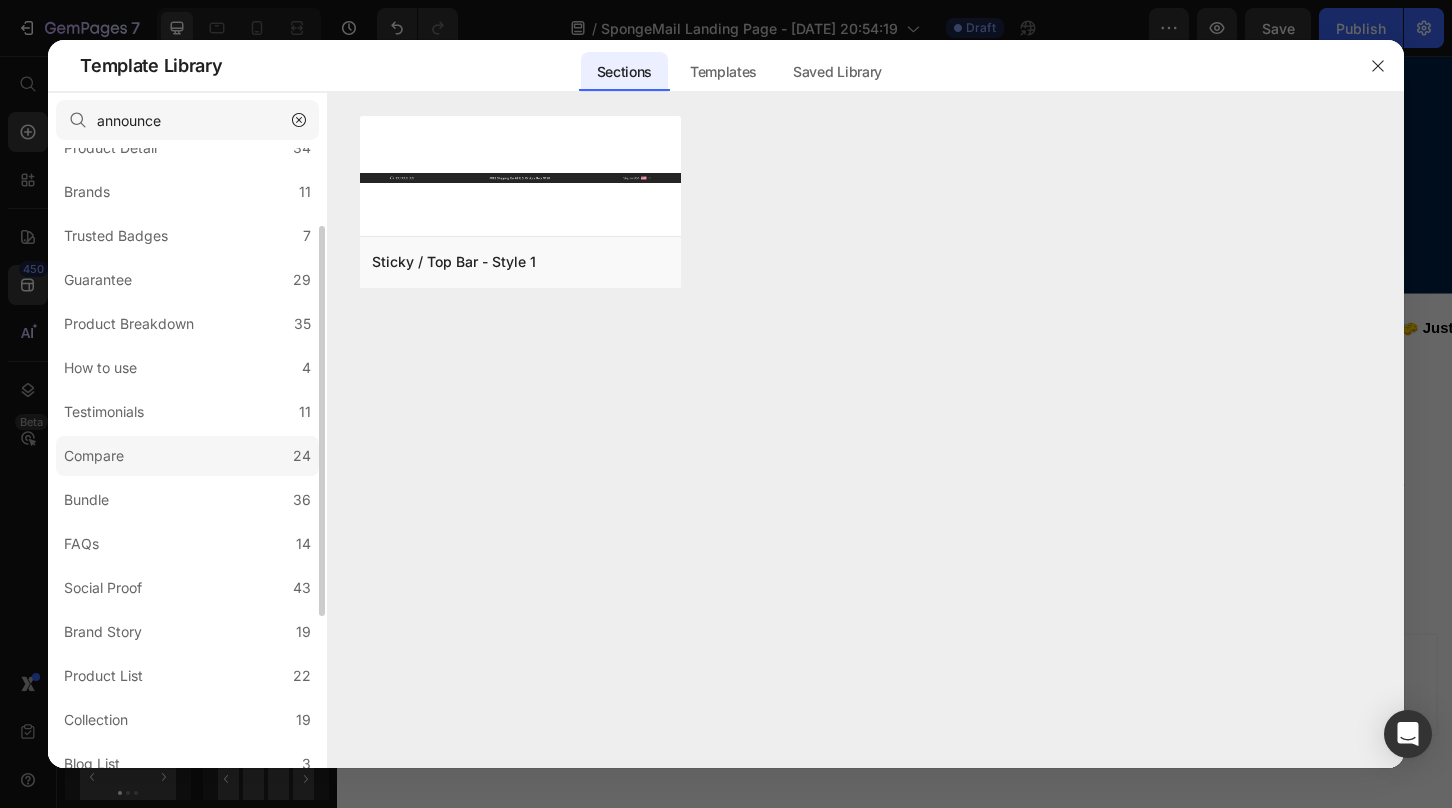 click on "Compare 24" 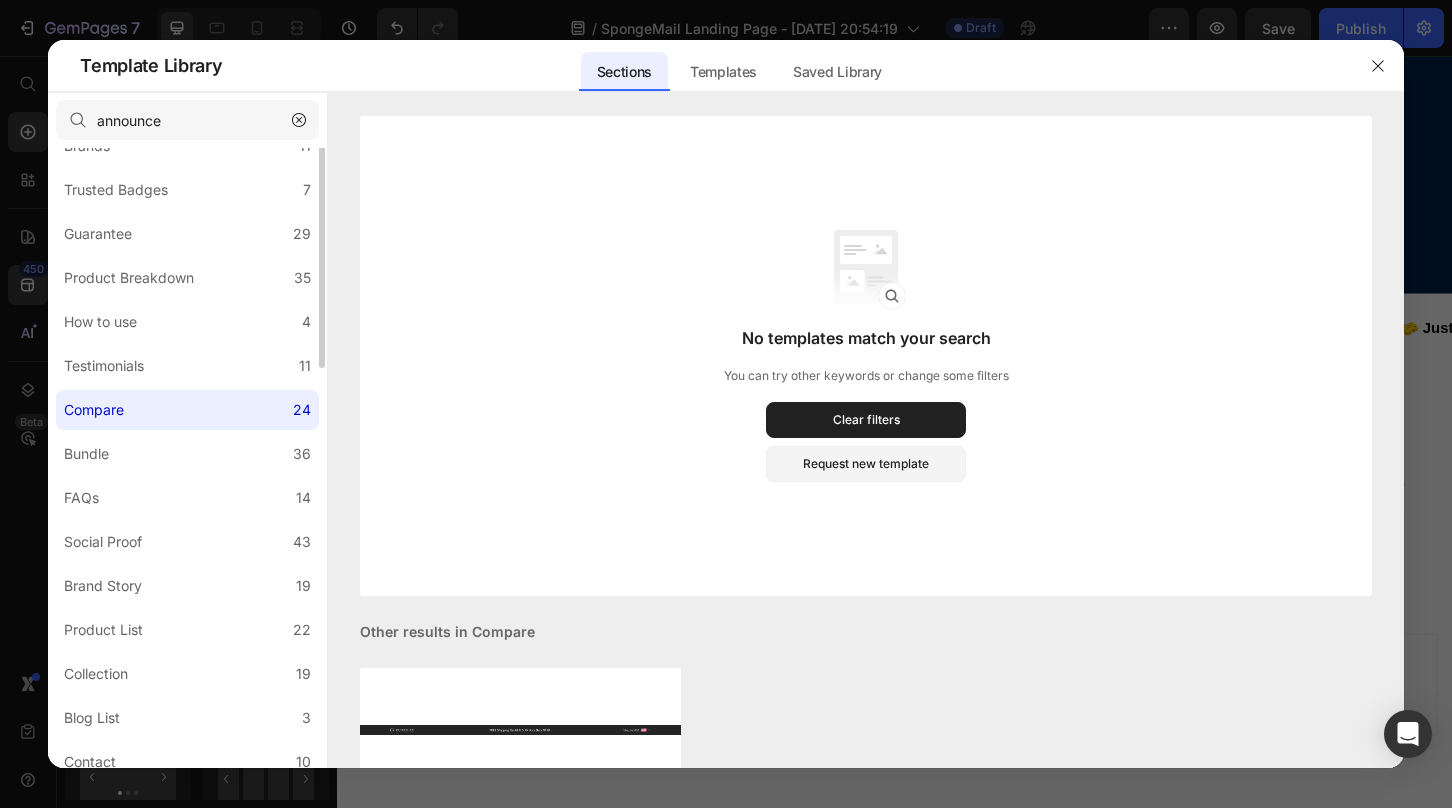 scroll, scrollTop: 0, scrollLeft: 0, axis: both 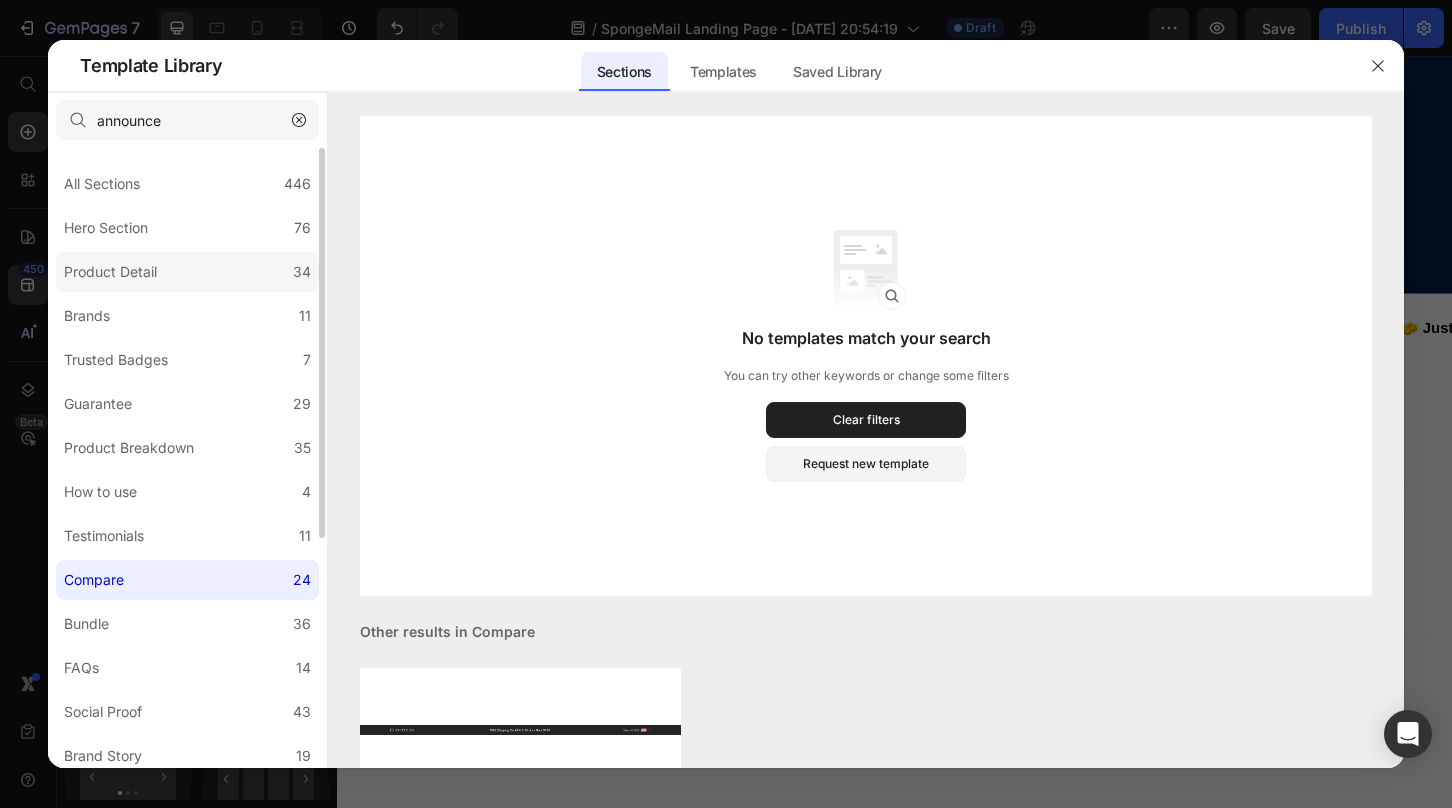 click on "Product Detail" at bounding box center [110, 272] 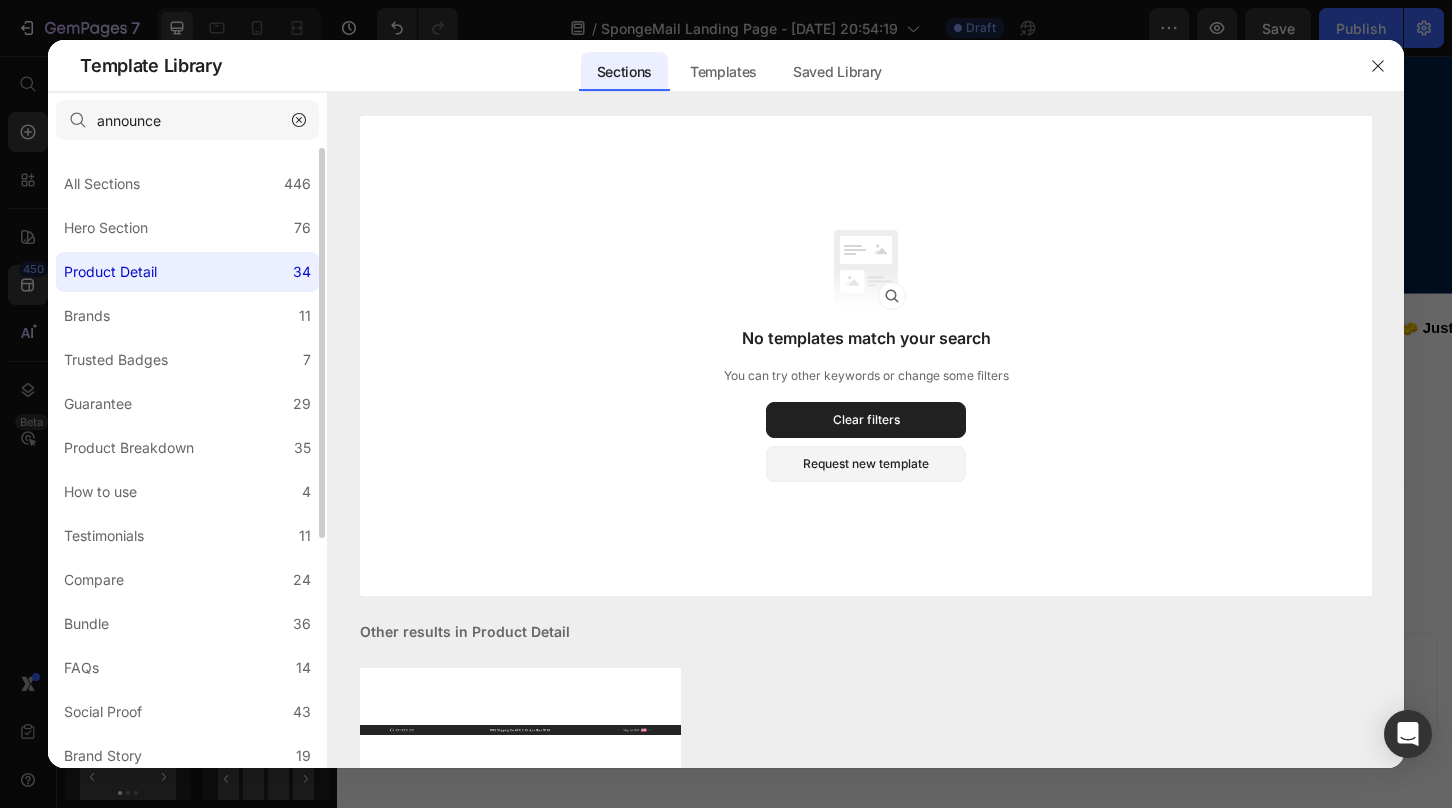 click on "Product Detail" at bounding box center (110, 272) 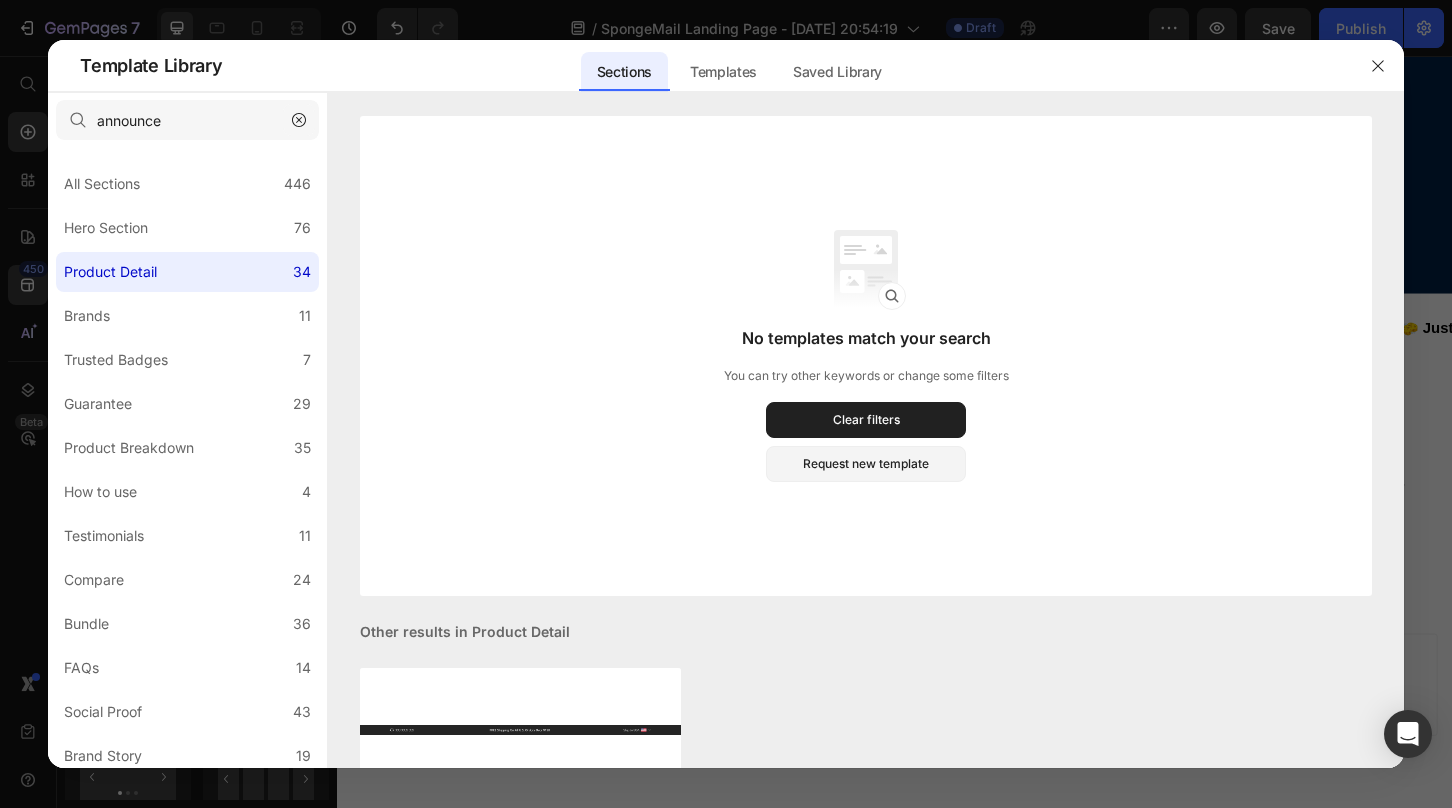 click 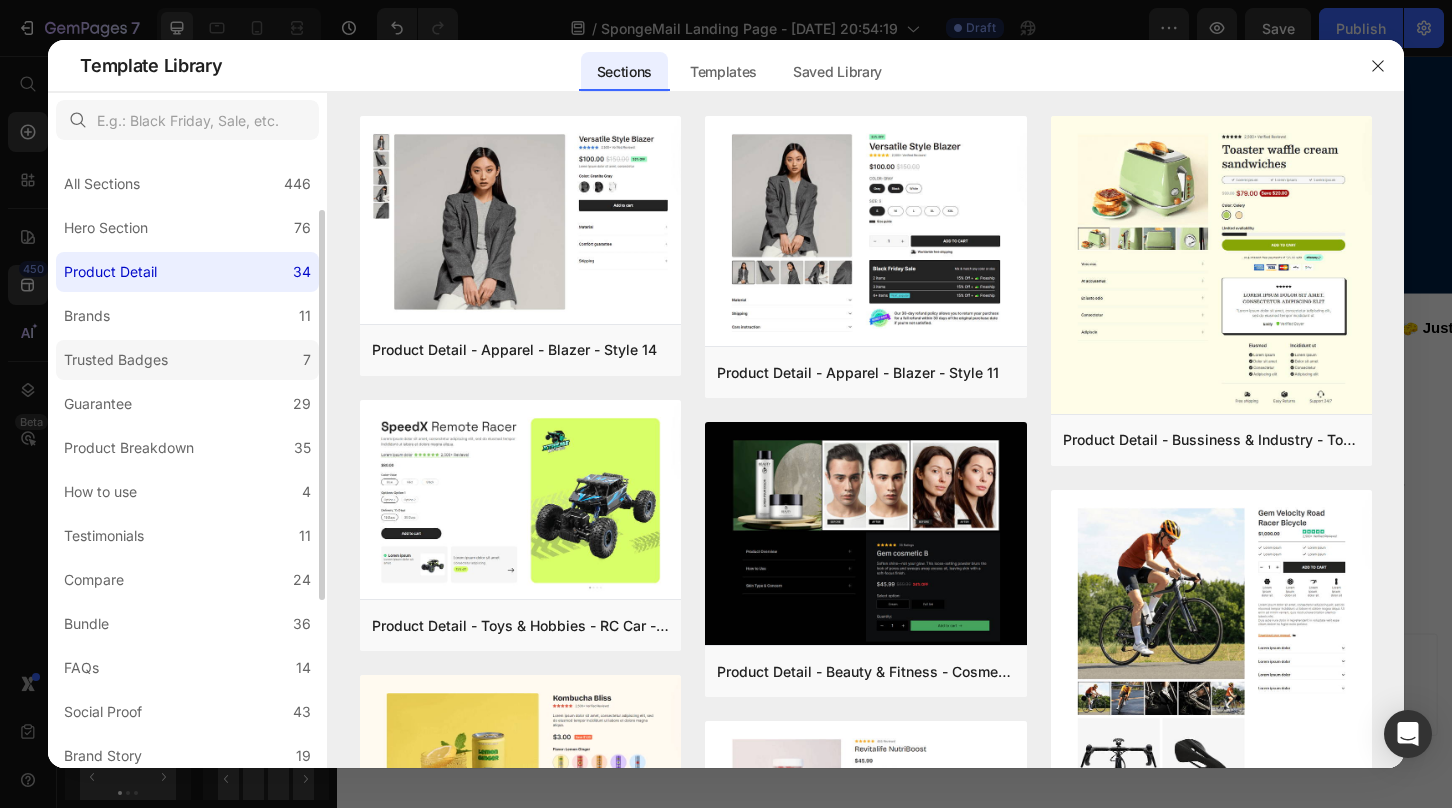 scroll, scrollTop: 62, scrollLeft: 0, axis: vertical 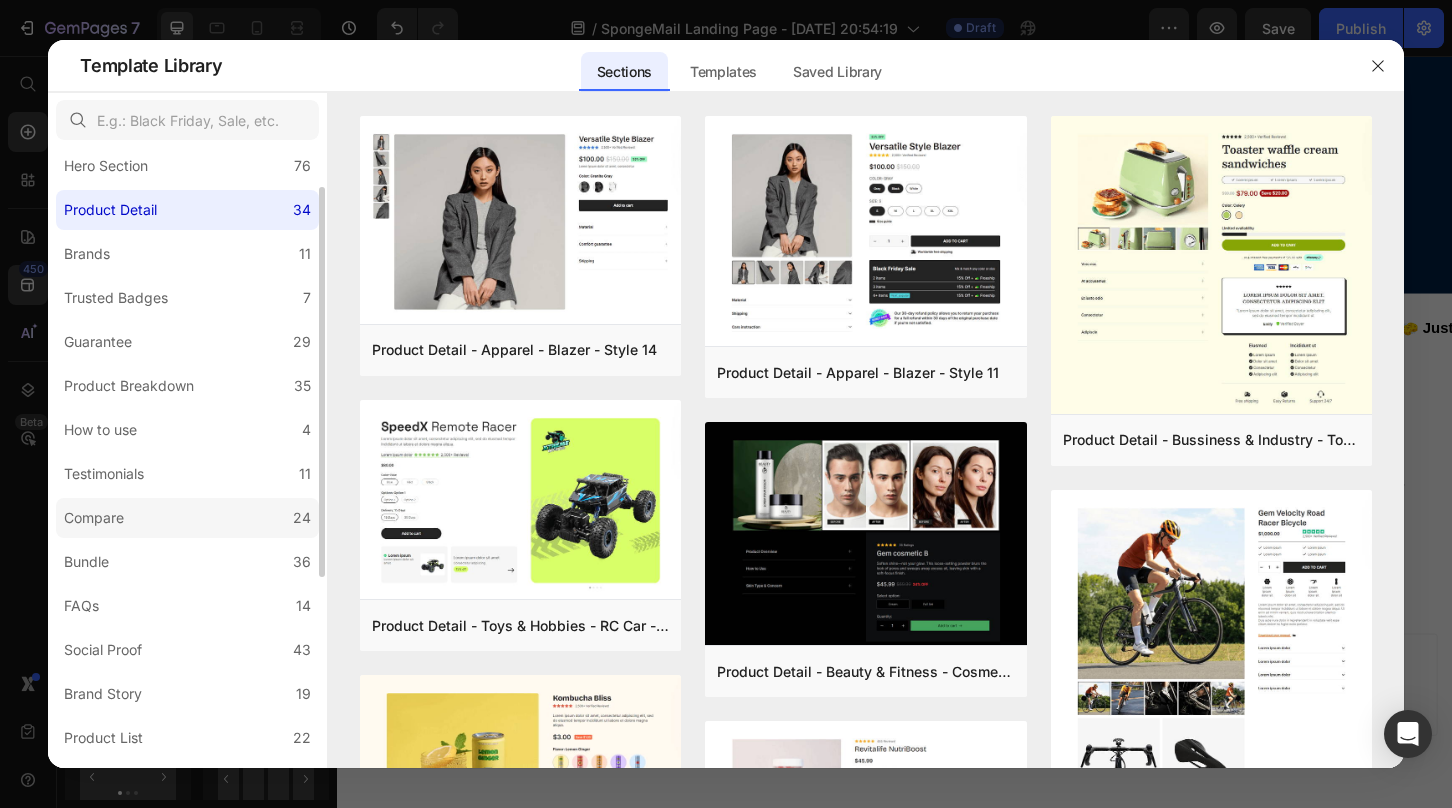 click on "Compare" at bounding box center (94, 518) 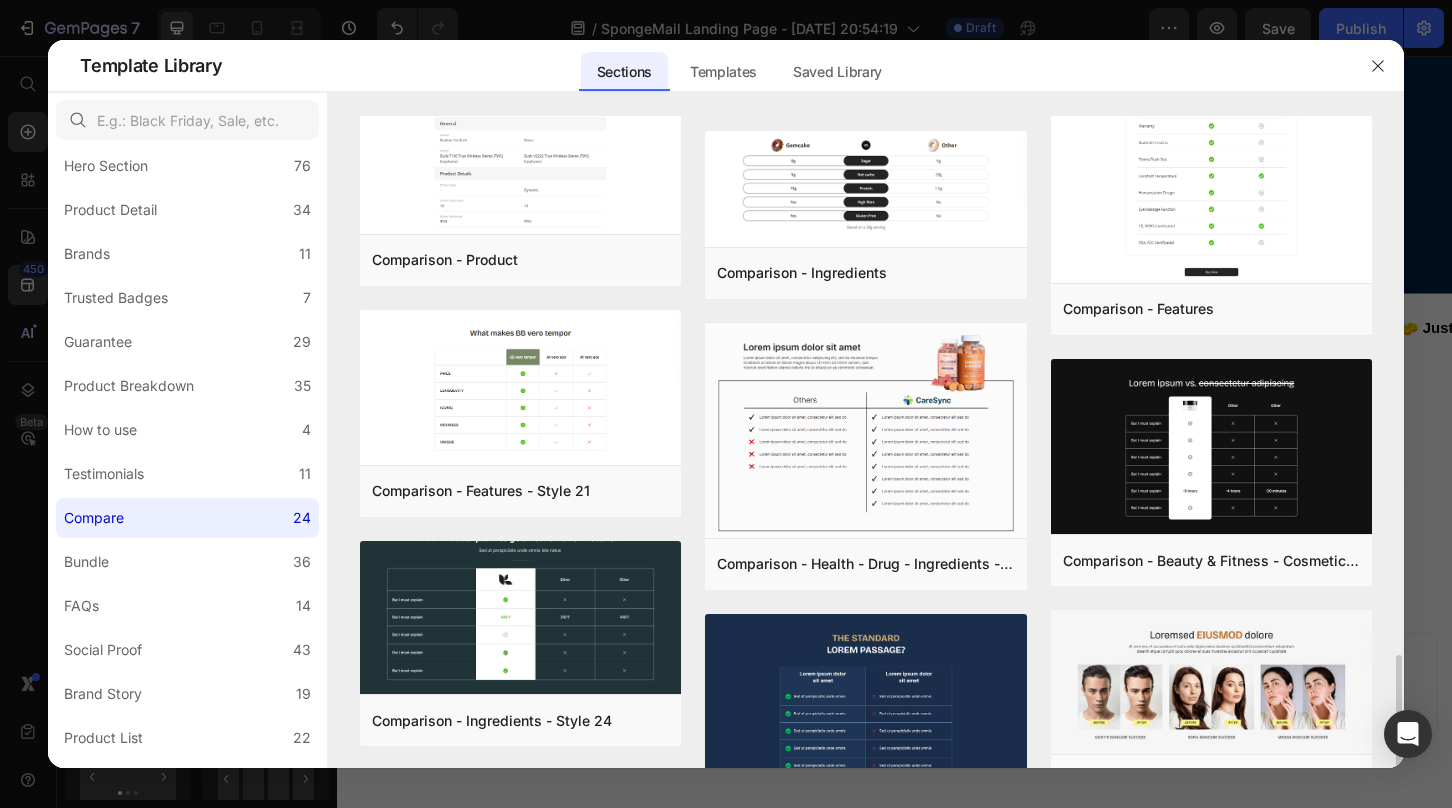 scroll, scrollTop: 1610, scrollLeft: 0, axis: vertical 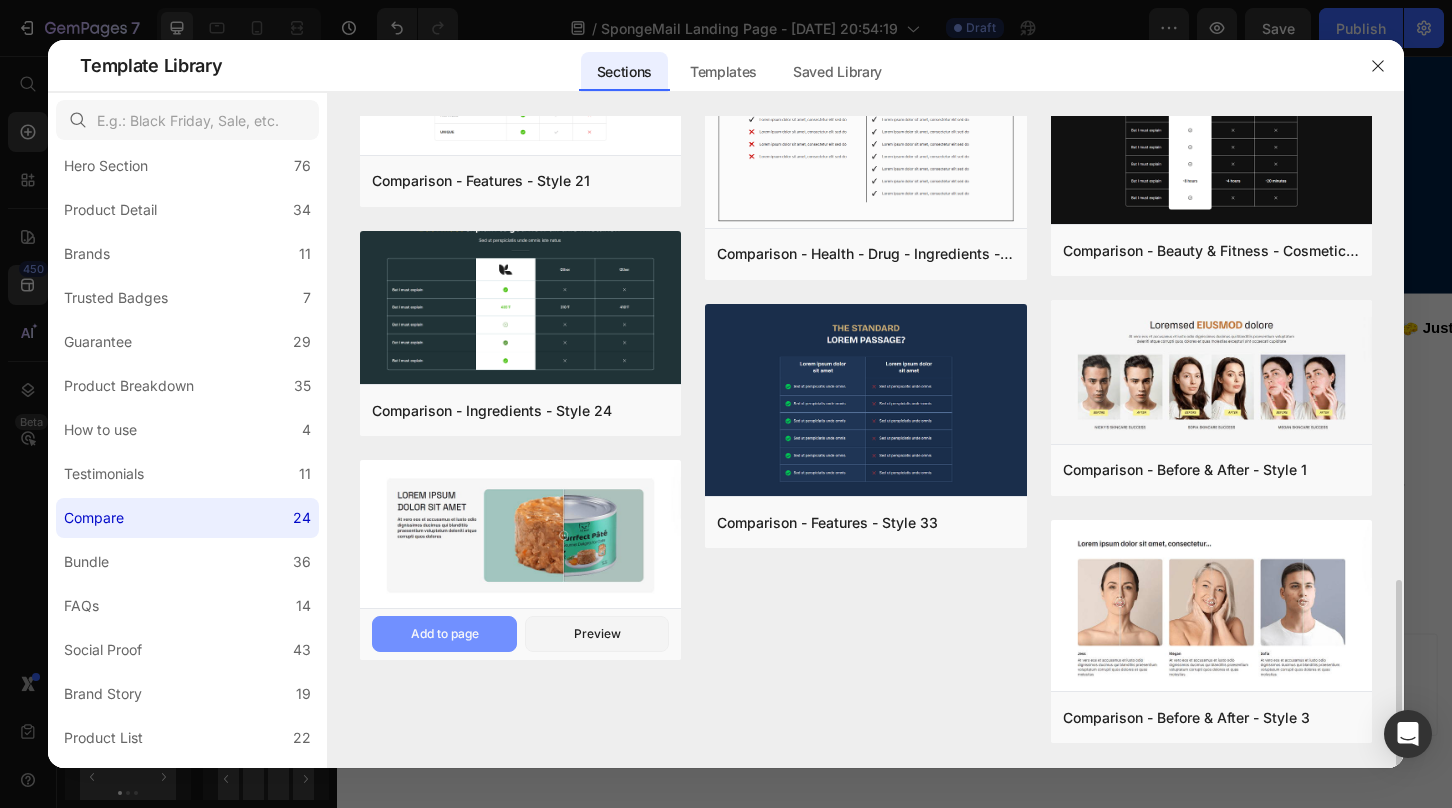 click on "Add to page" at bounding box center [445, 634] 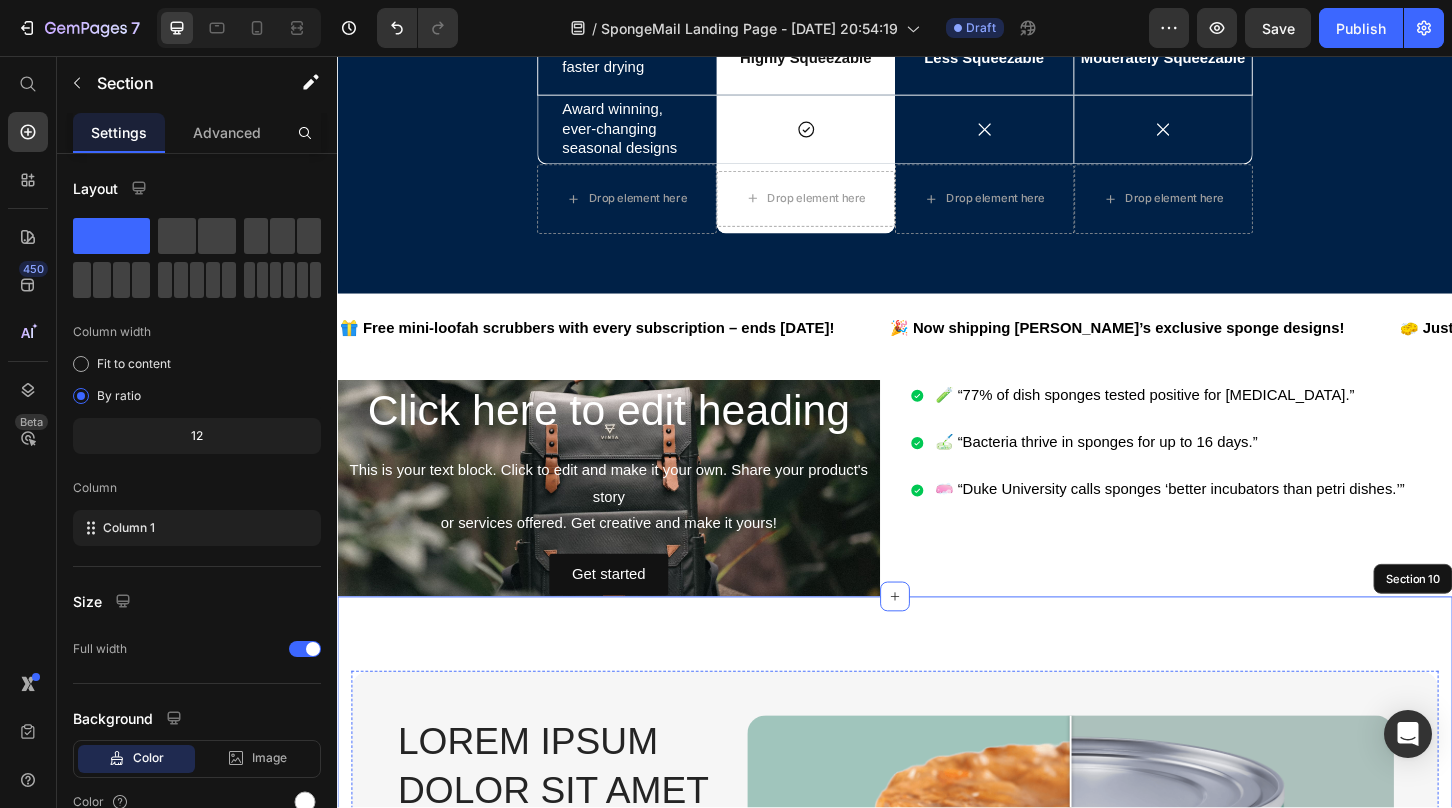 scroll, scrollTop: 6762, scrollLeft: 0, axis: vertical 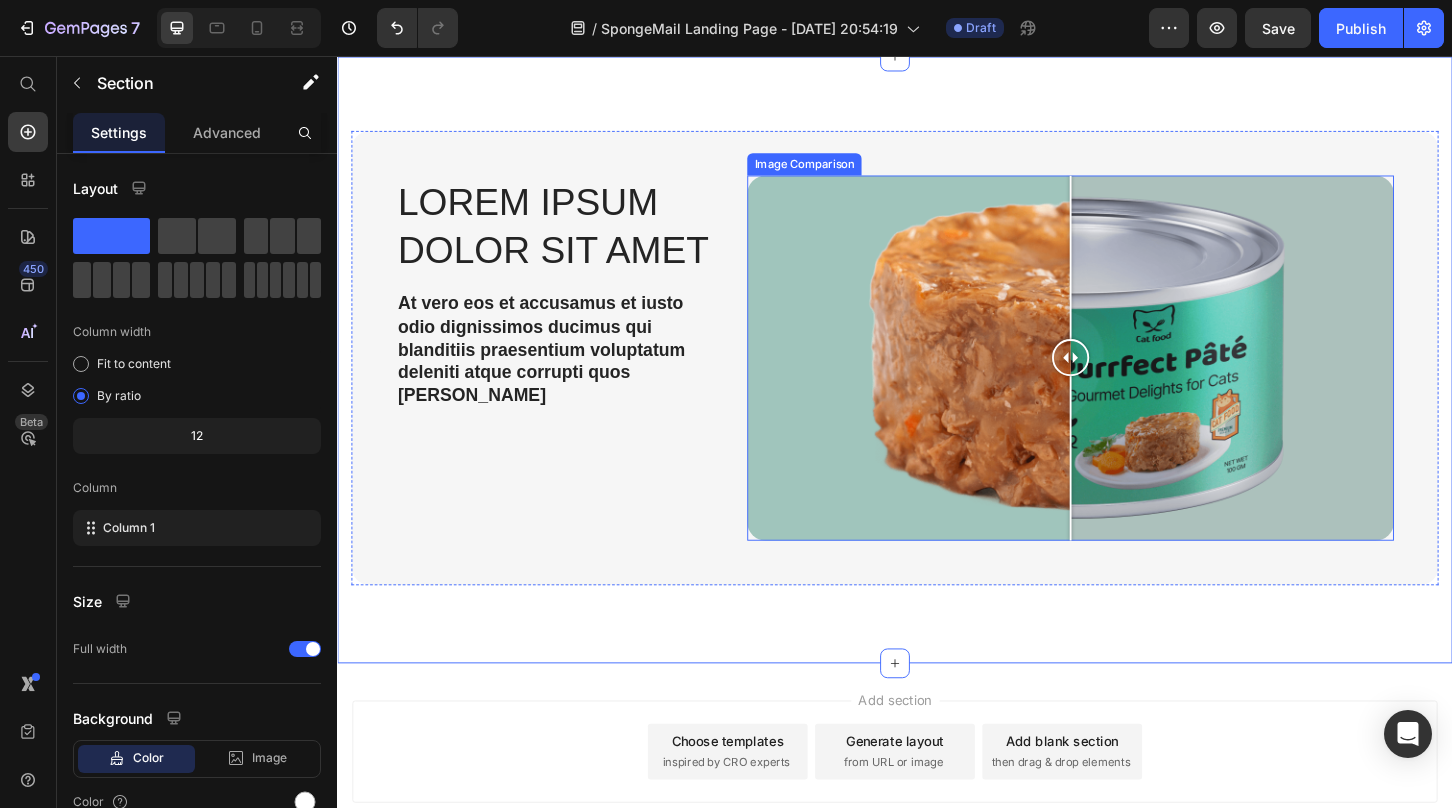 click at bounding box center (1126, 381) 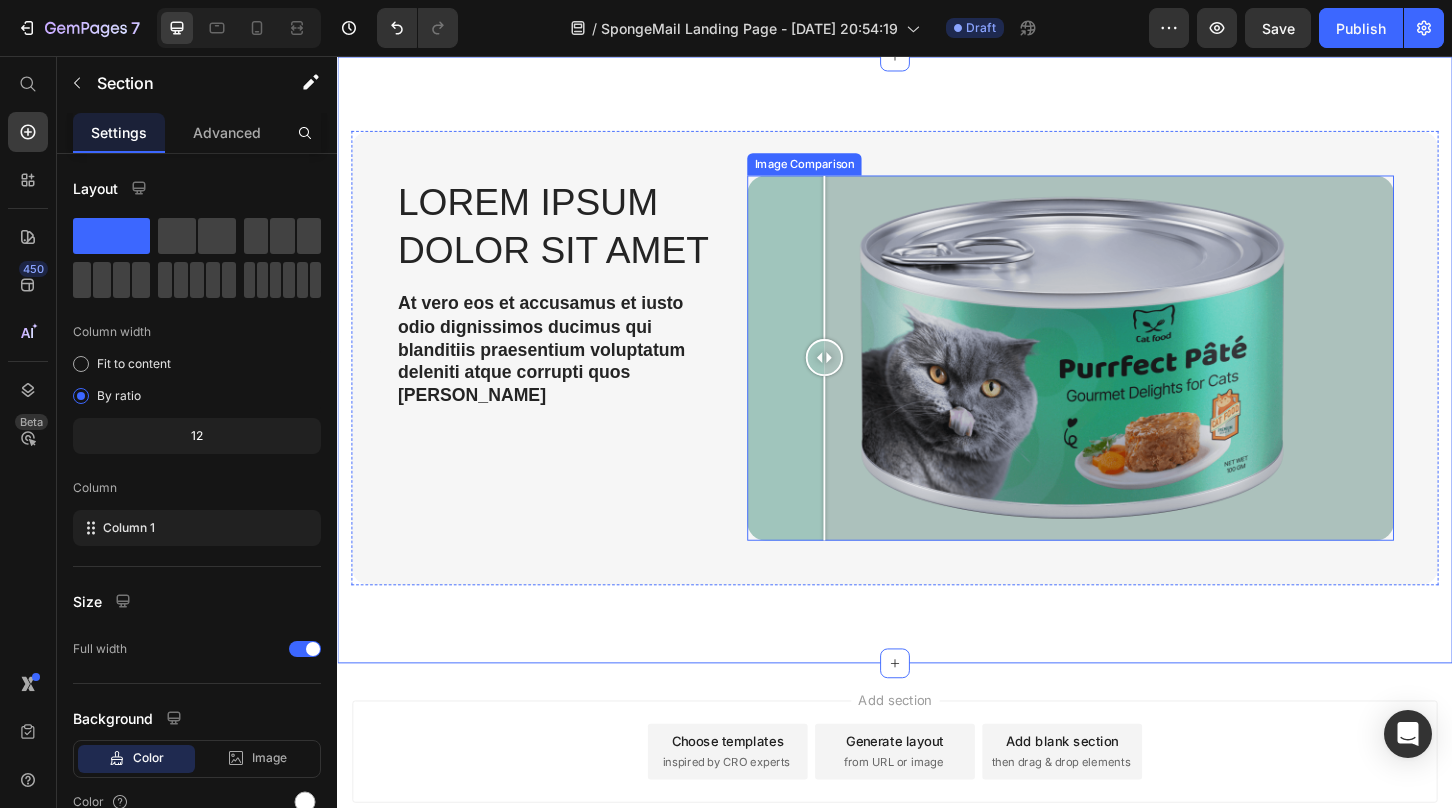 click at bounding box center [1126, 381] 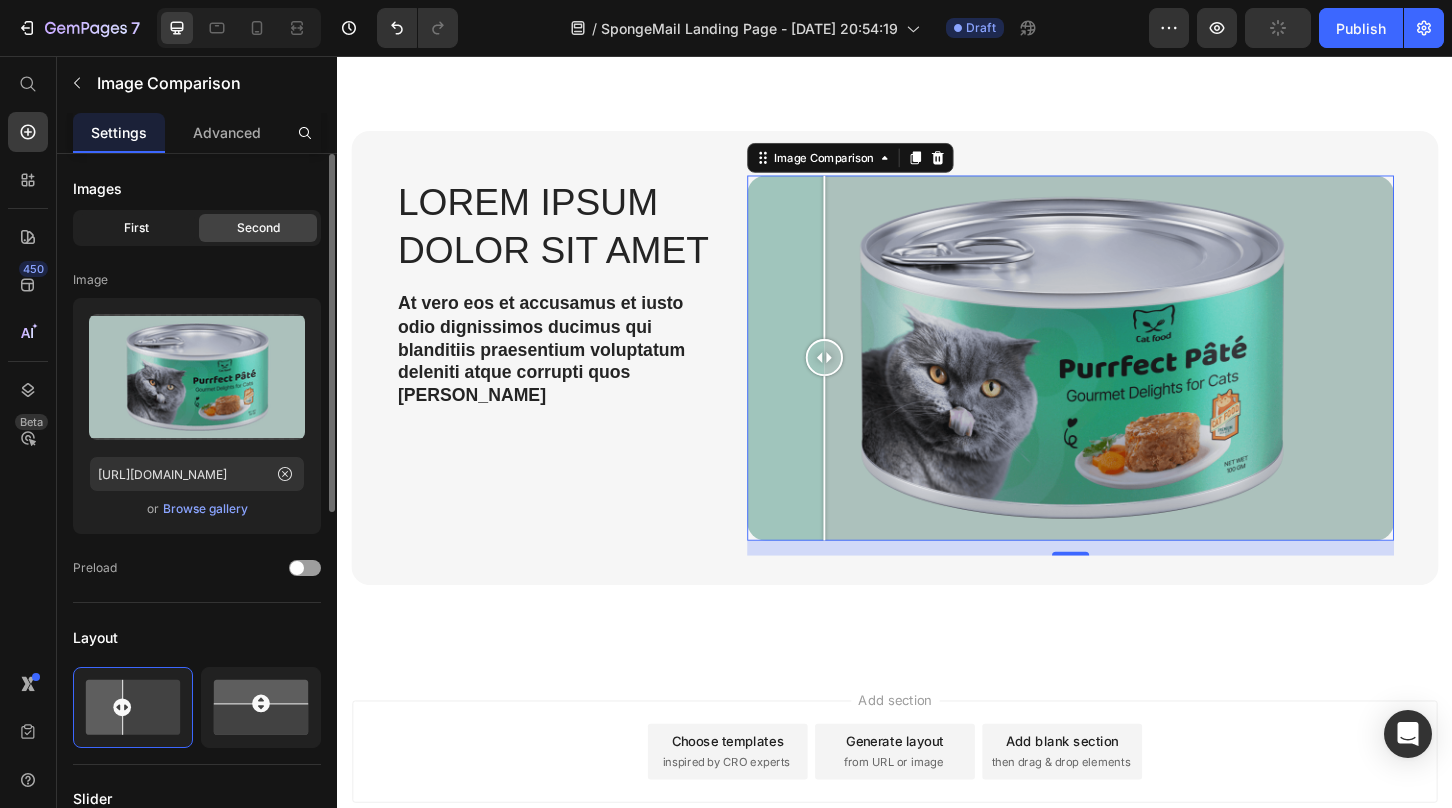 click on "First" 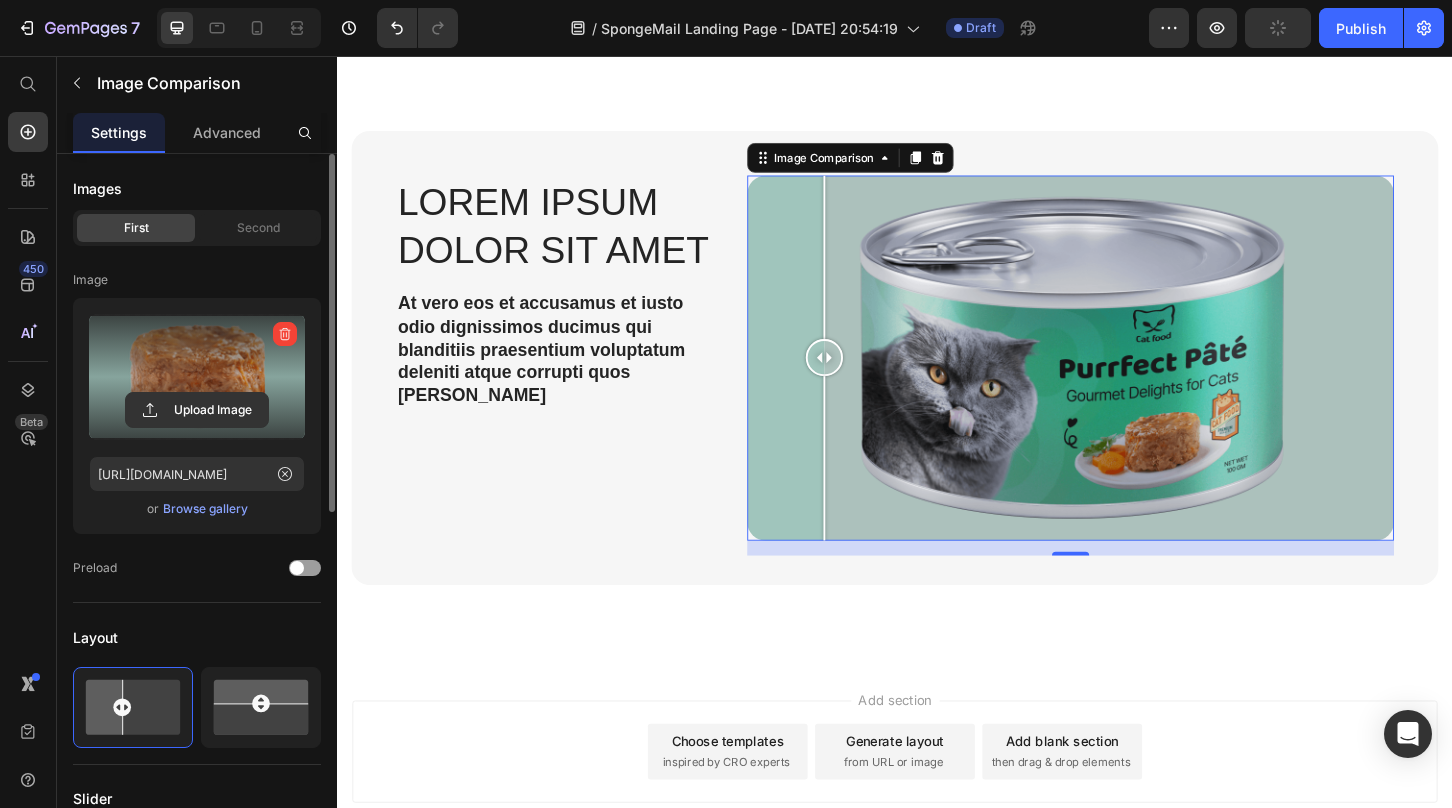 type on "[URL][DOMAIN_NAME]" 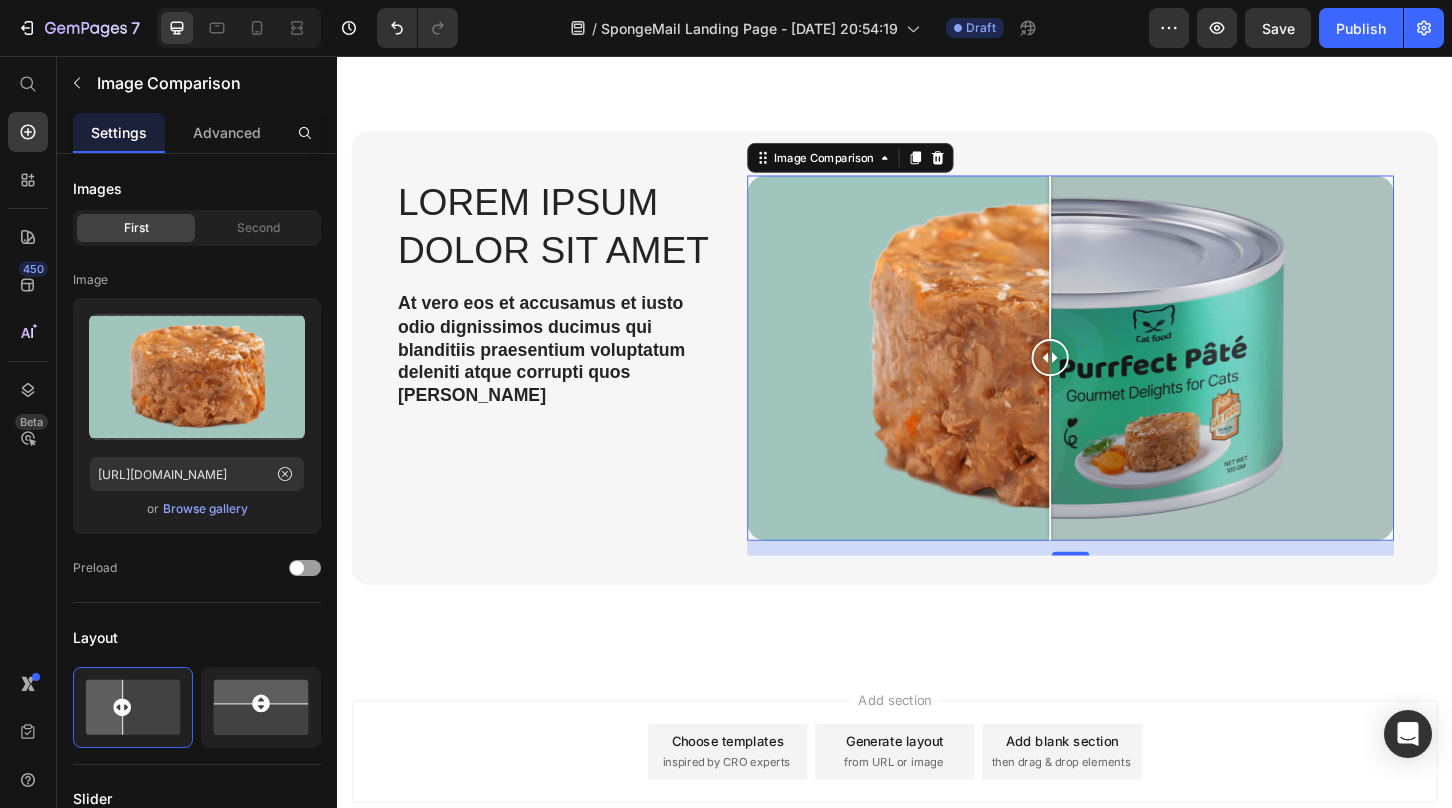 drag, startPoint x: 855, startPoint y: 377, endPoint x: 1104, endPoint y: 372, distance: 249.0502 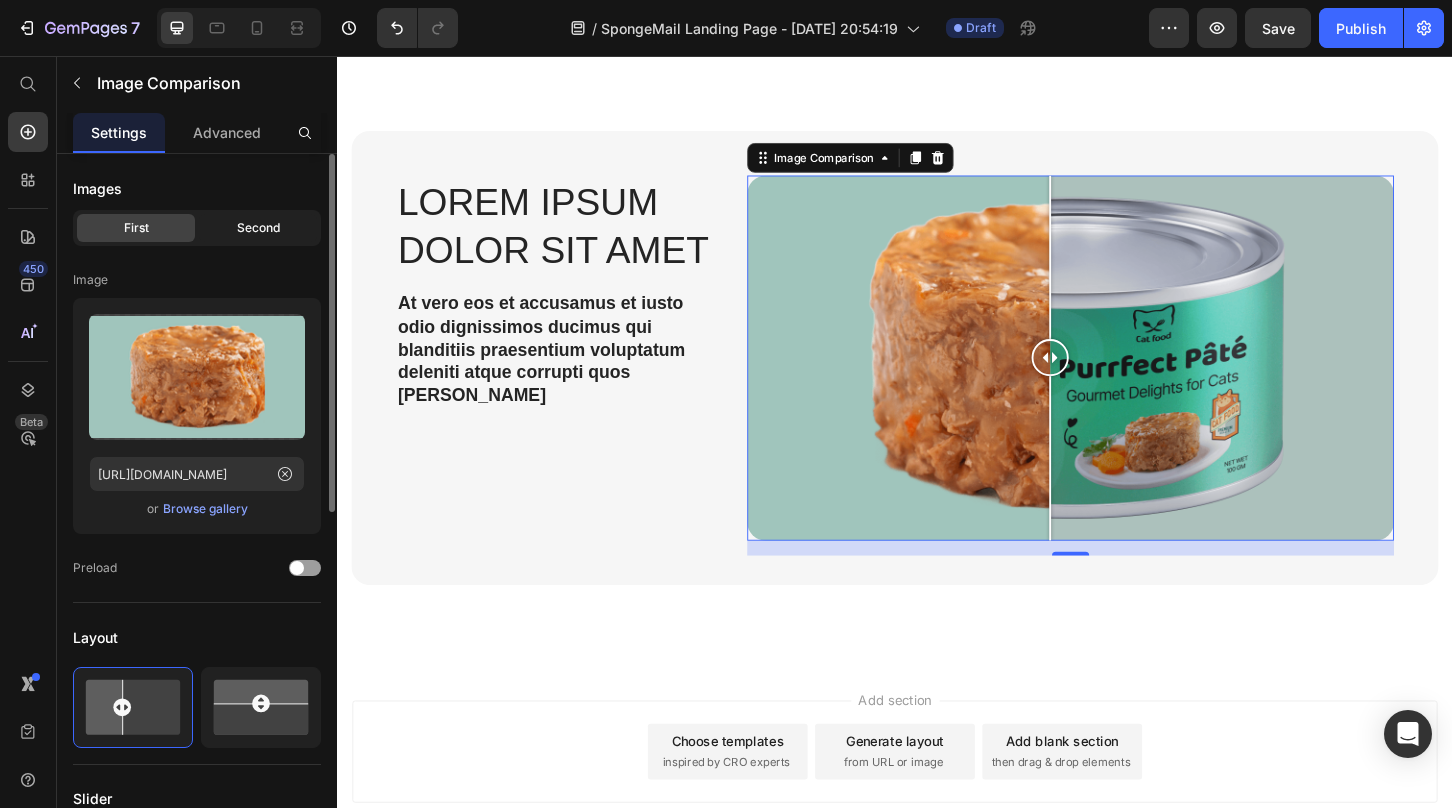 click on "Second" 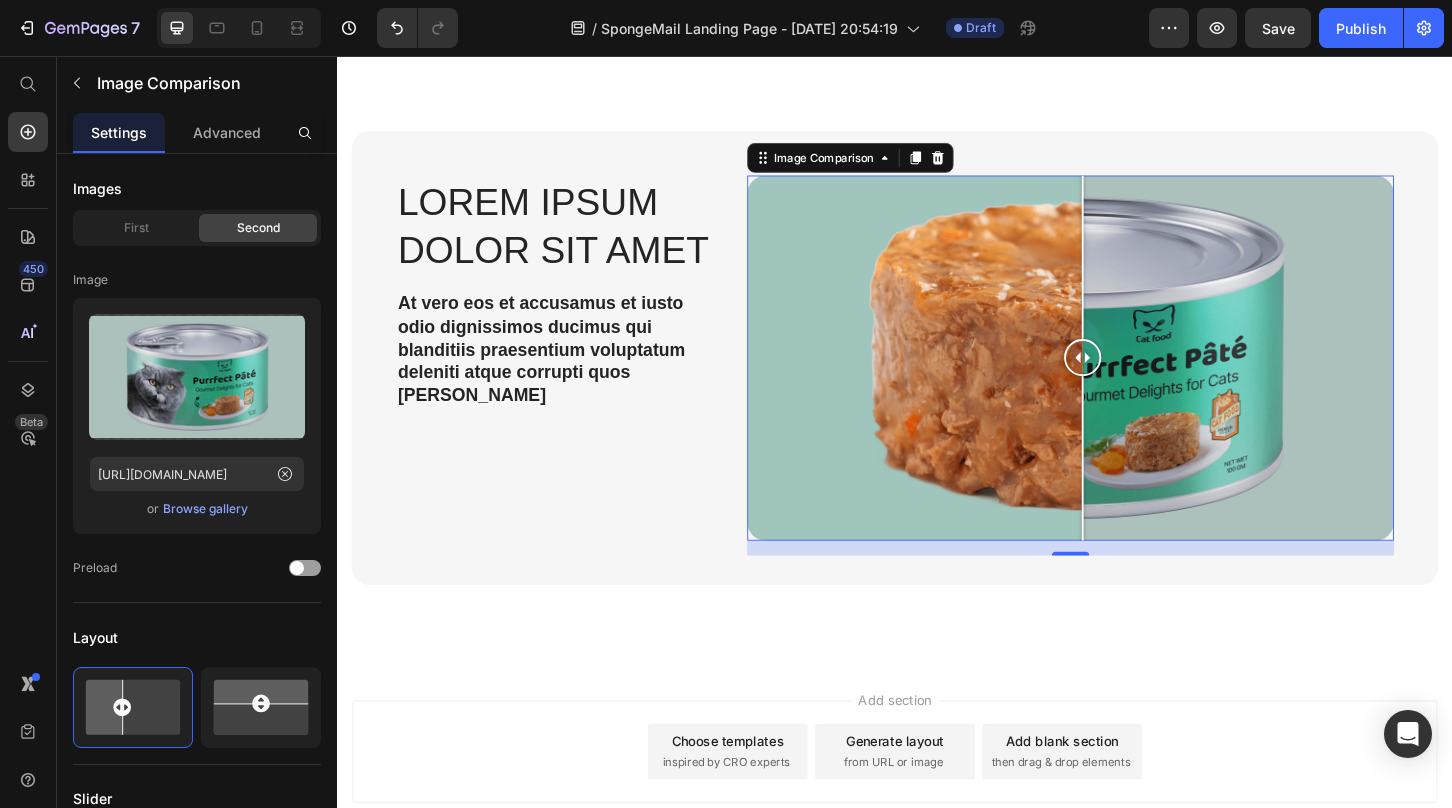 drag, startPoint x: 1100, startPoint y: 382, endPoint x: 1139, endPoint y: 381, distance: 39.012817 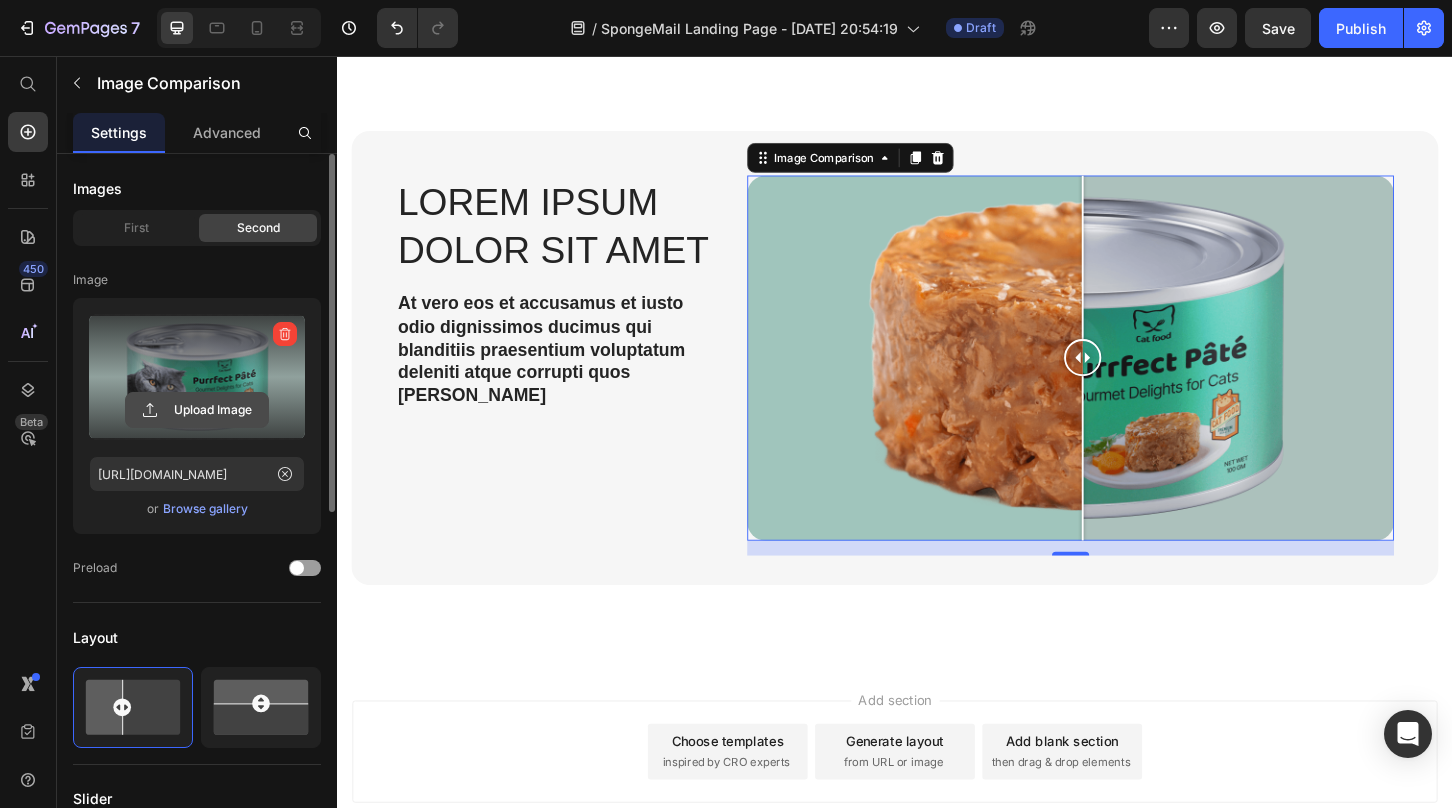 click 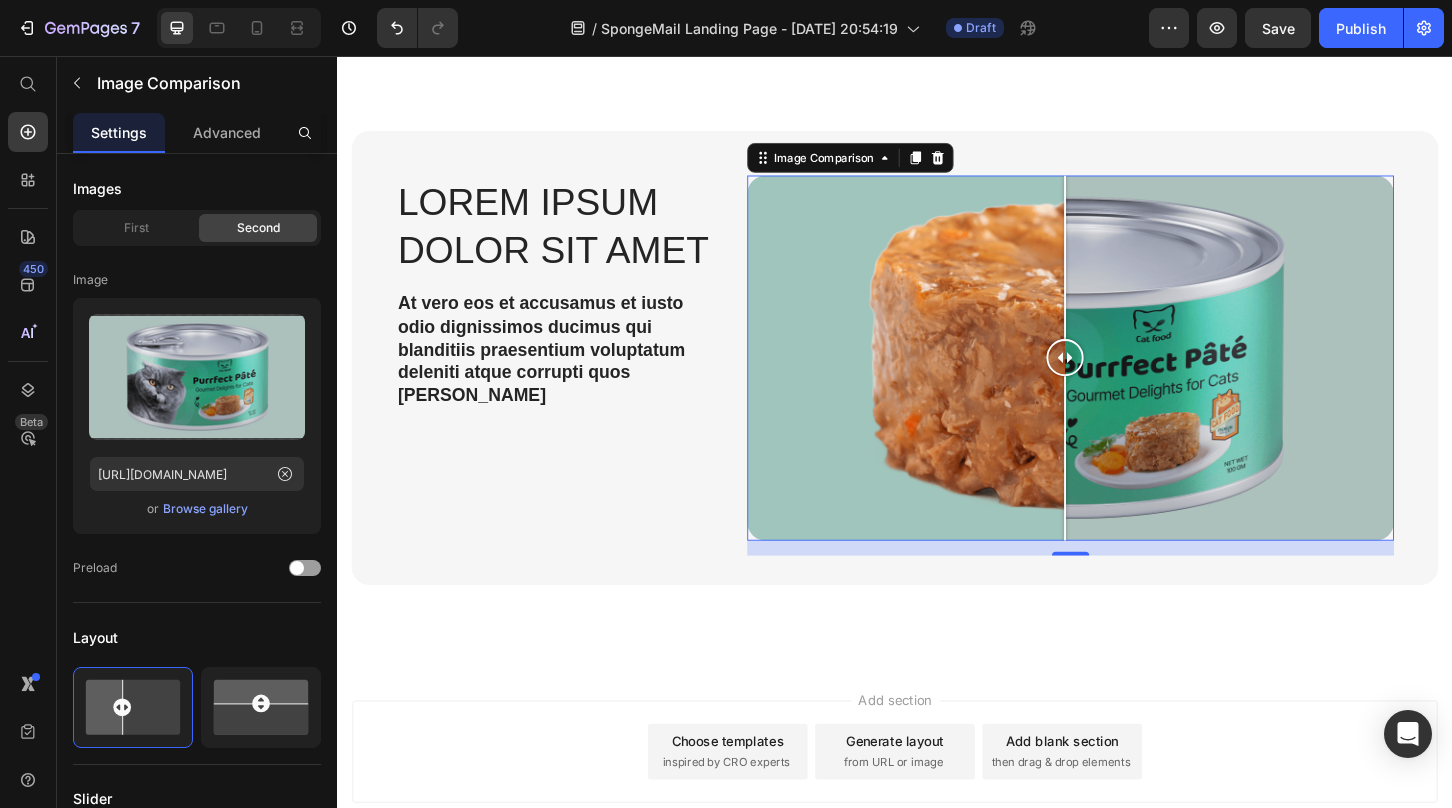 drag, startPoint x: 1136, startPoint y: 378, endPoint x: 1120, endPoint y: 419, distance: 44.011364 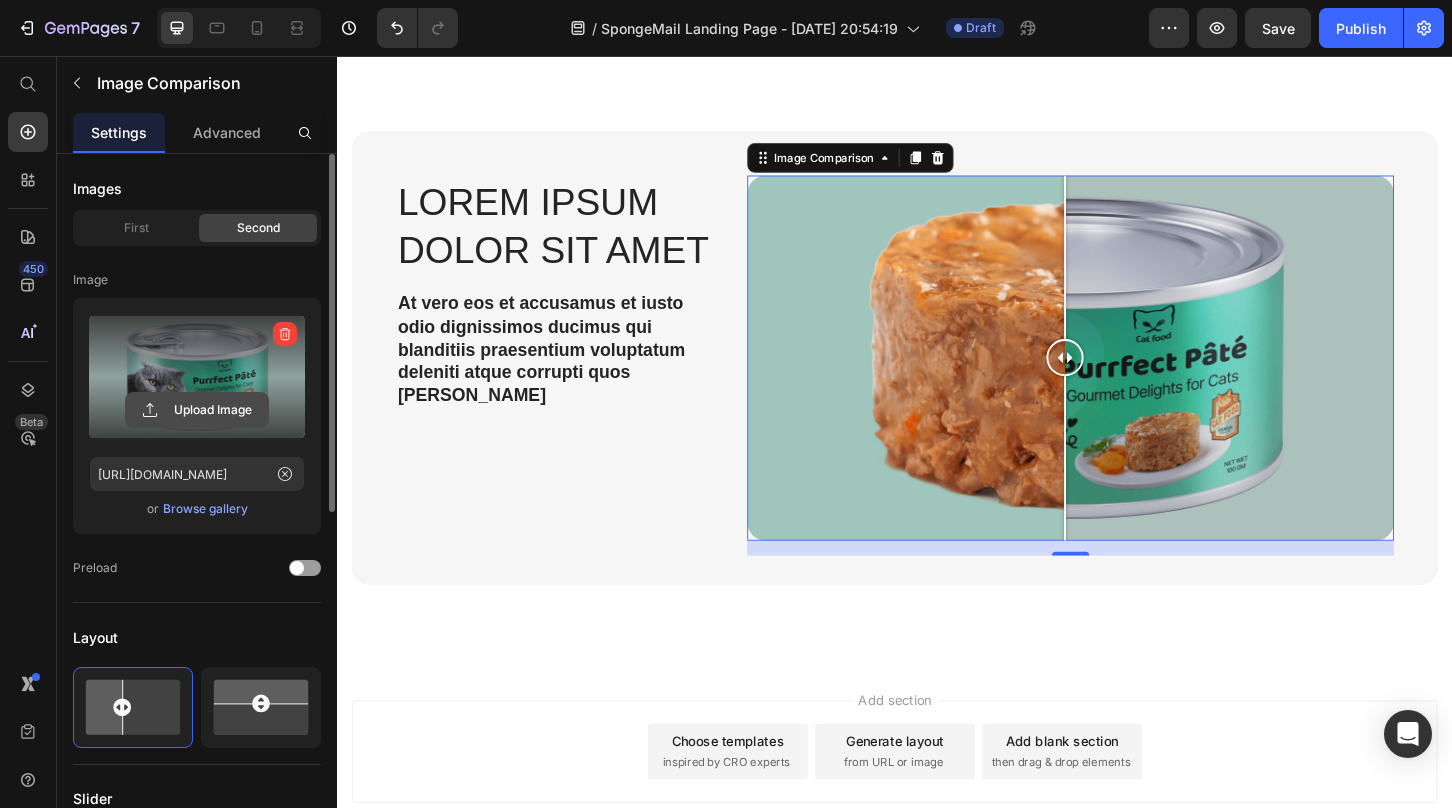 click 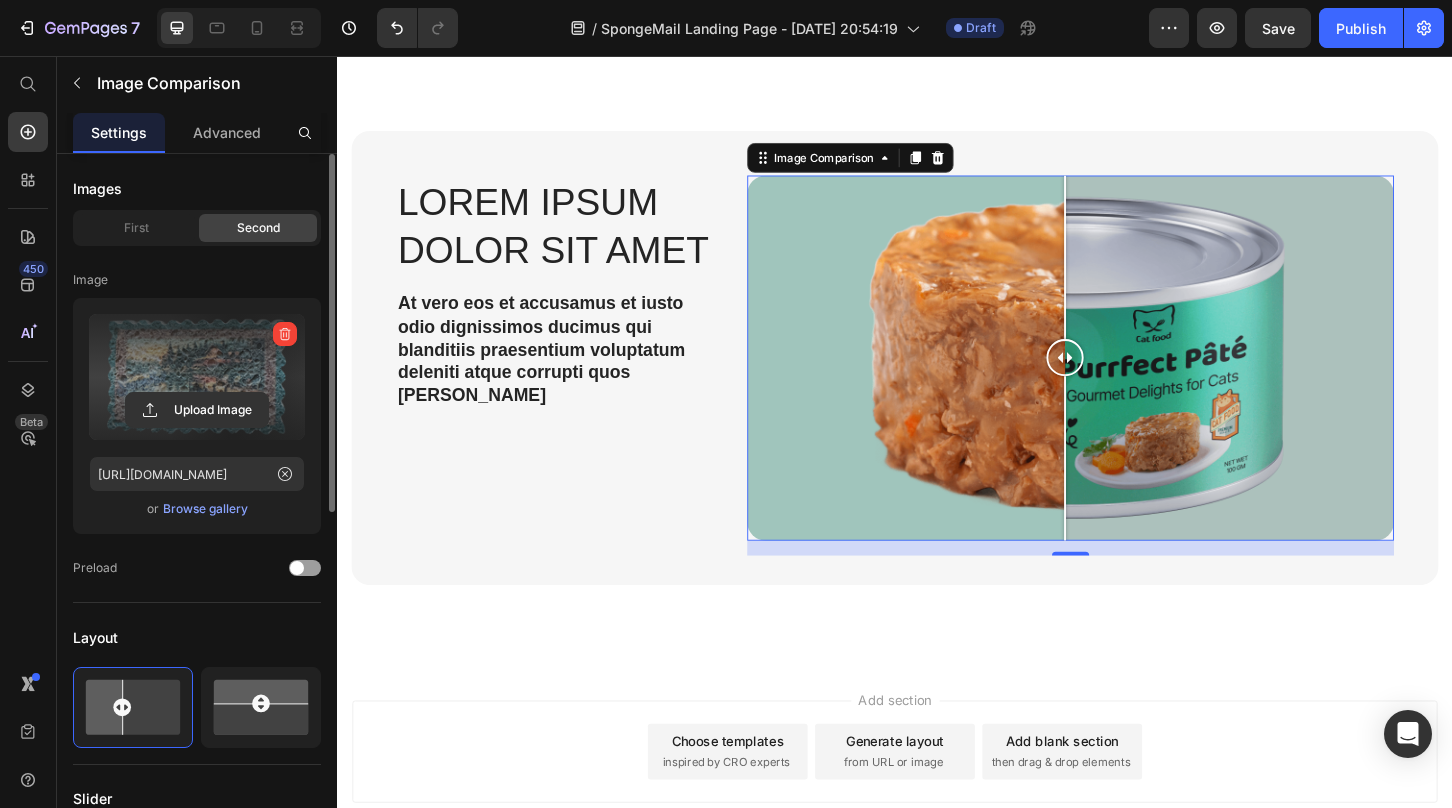 type on "[URL][DOMAIN_NAME]" 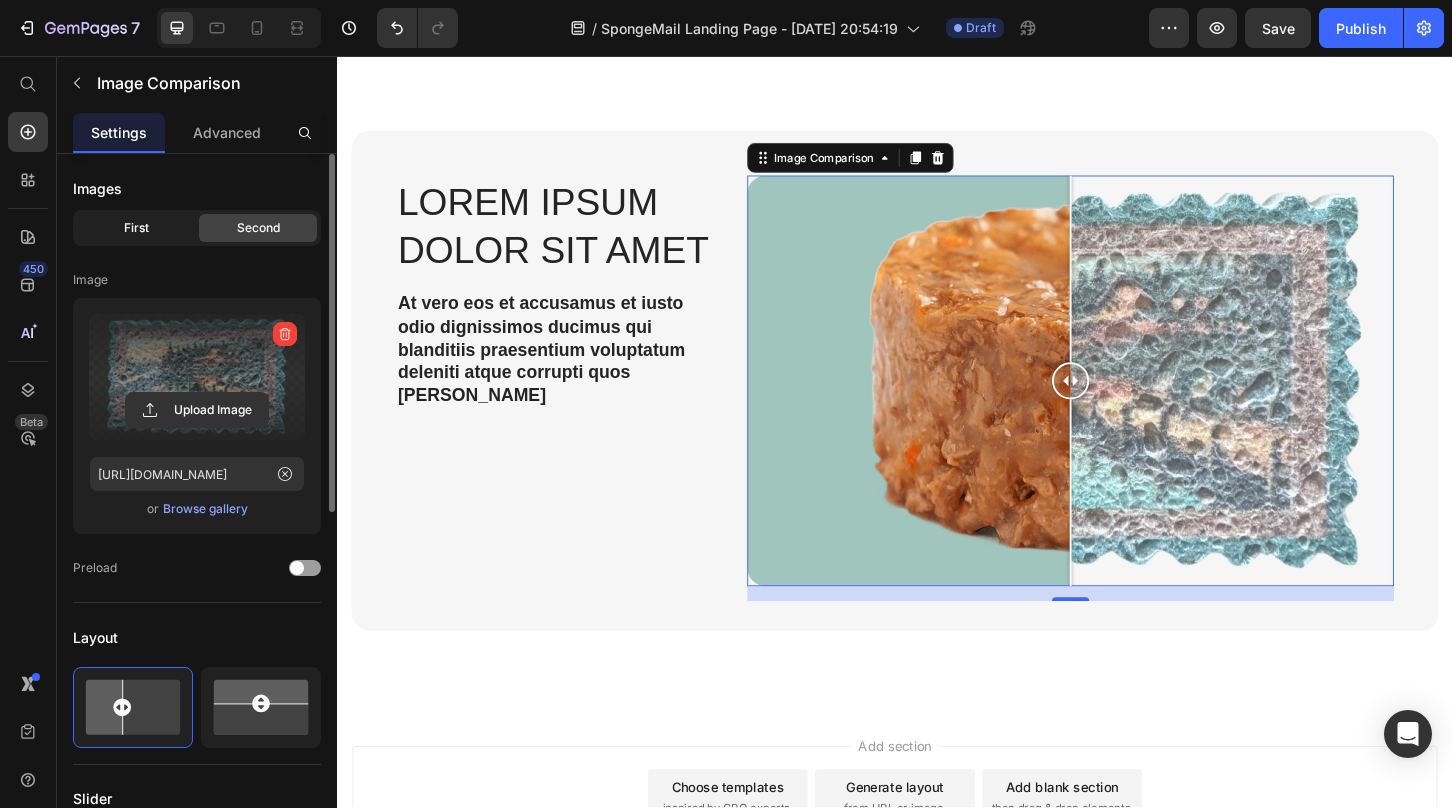 click on "First" 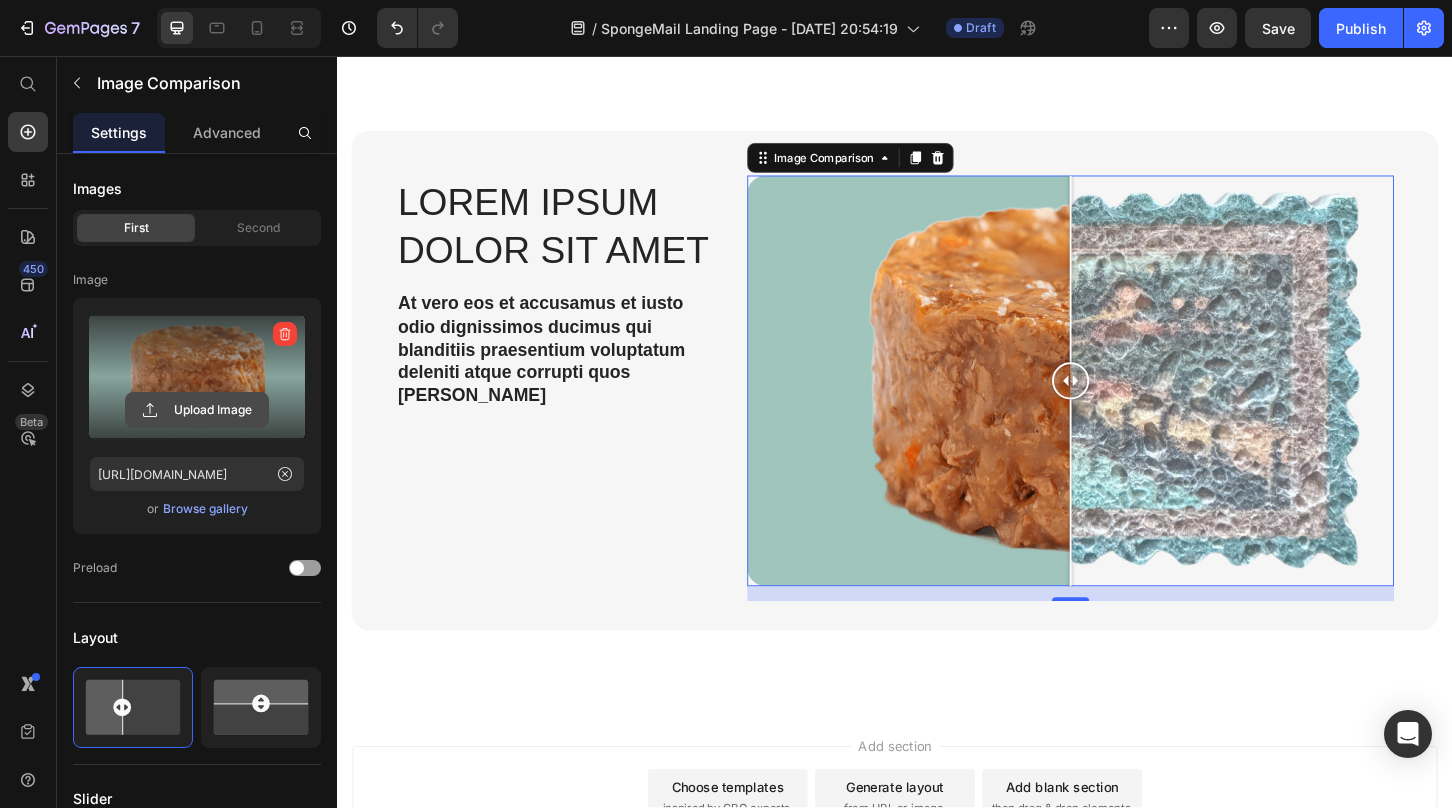 click 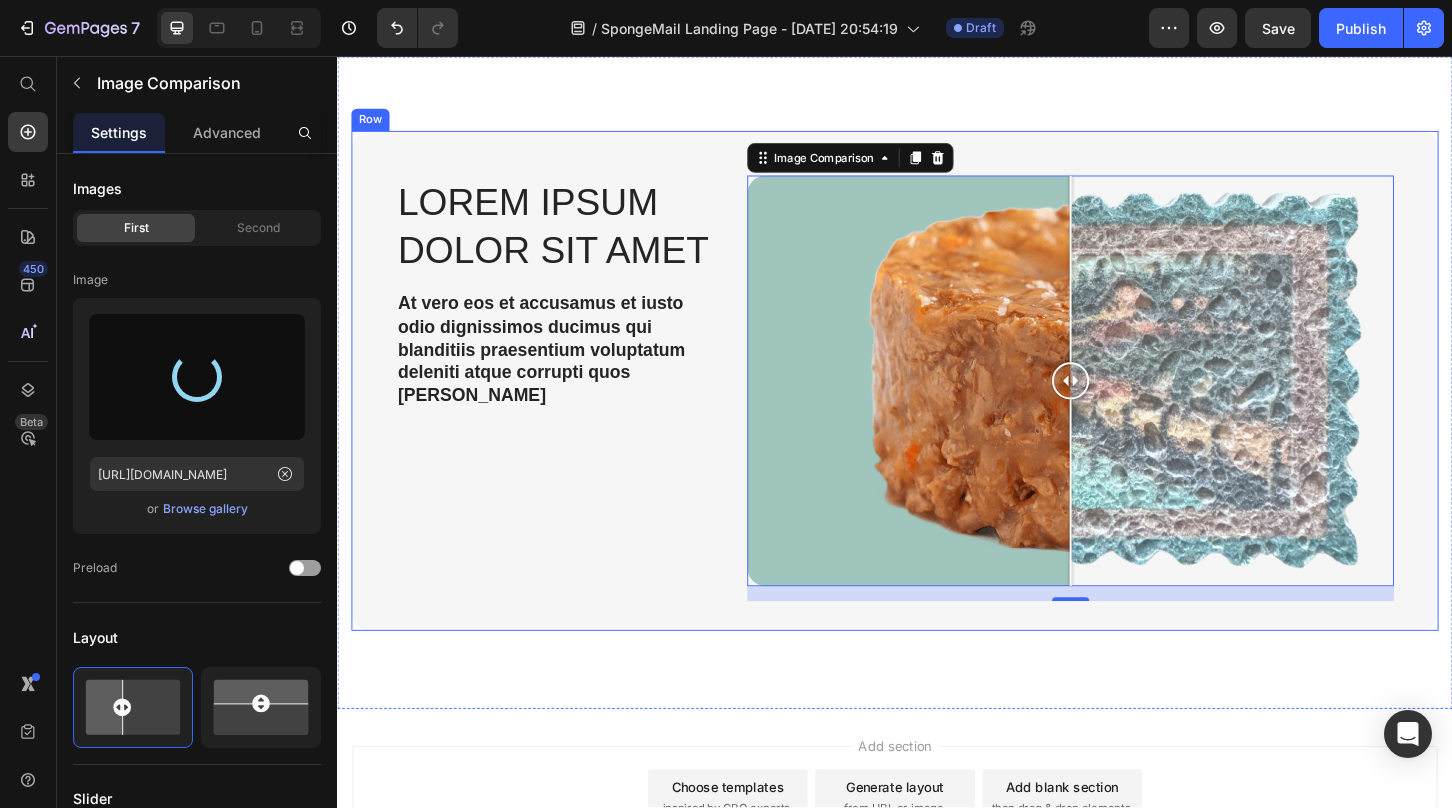 type on "[URL][DOMAIN_NAME]" 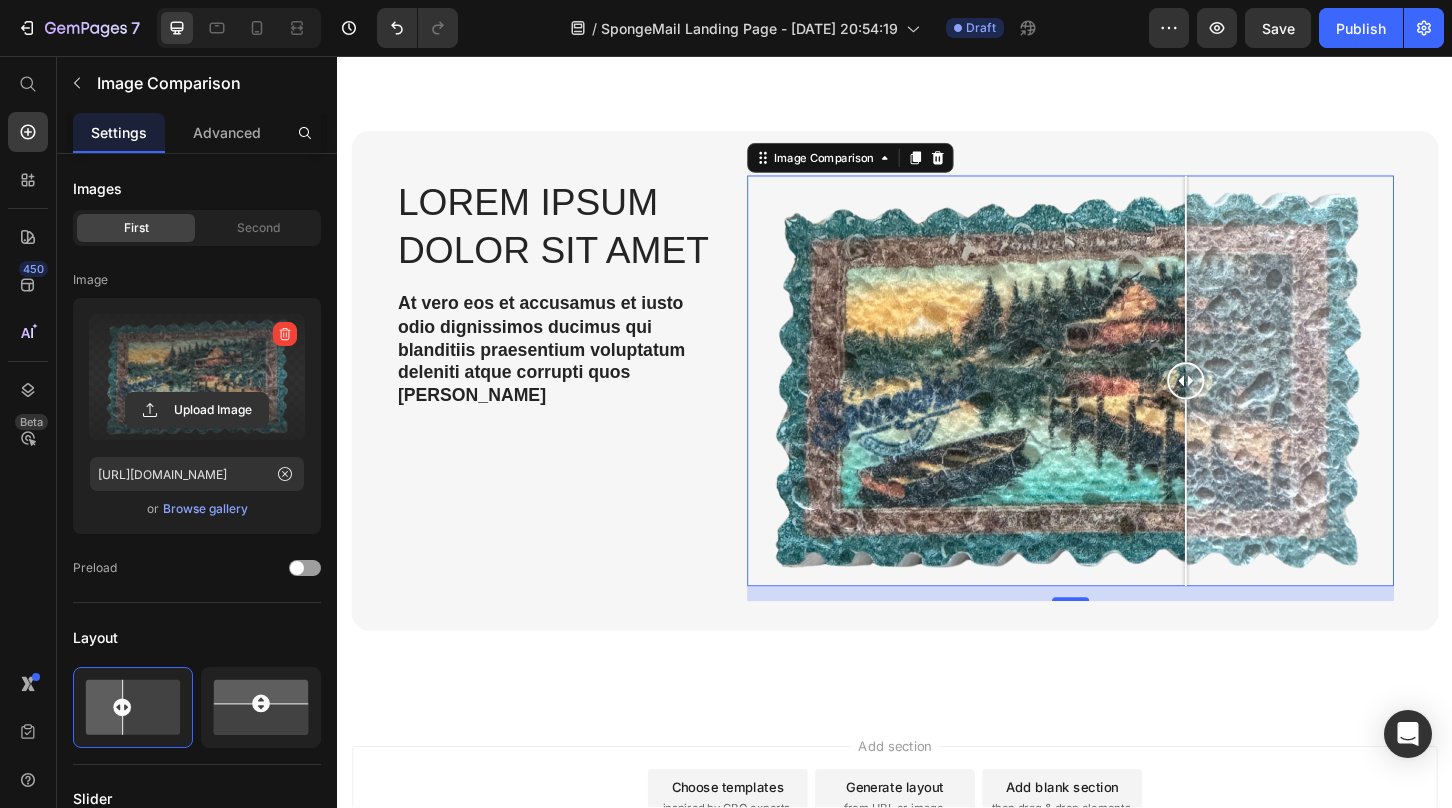 drag, startPoint x: 1123, startPoint y: 406, endPoint x: 1250, endPoint y: 565, distance: 203.49448 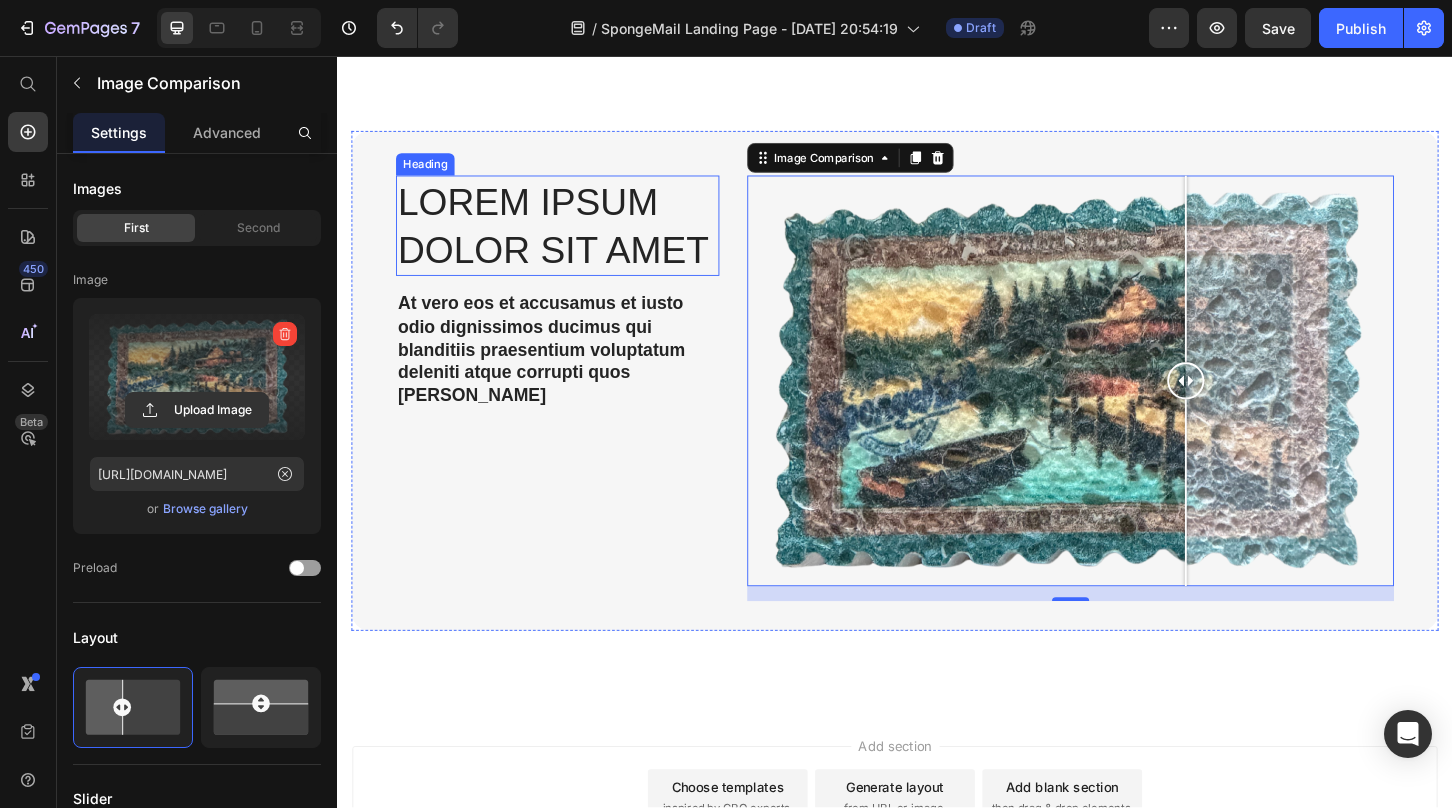 click on "Lorem ipsum dolor sit amet" at bounding box center [574, 239] 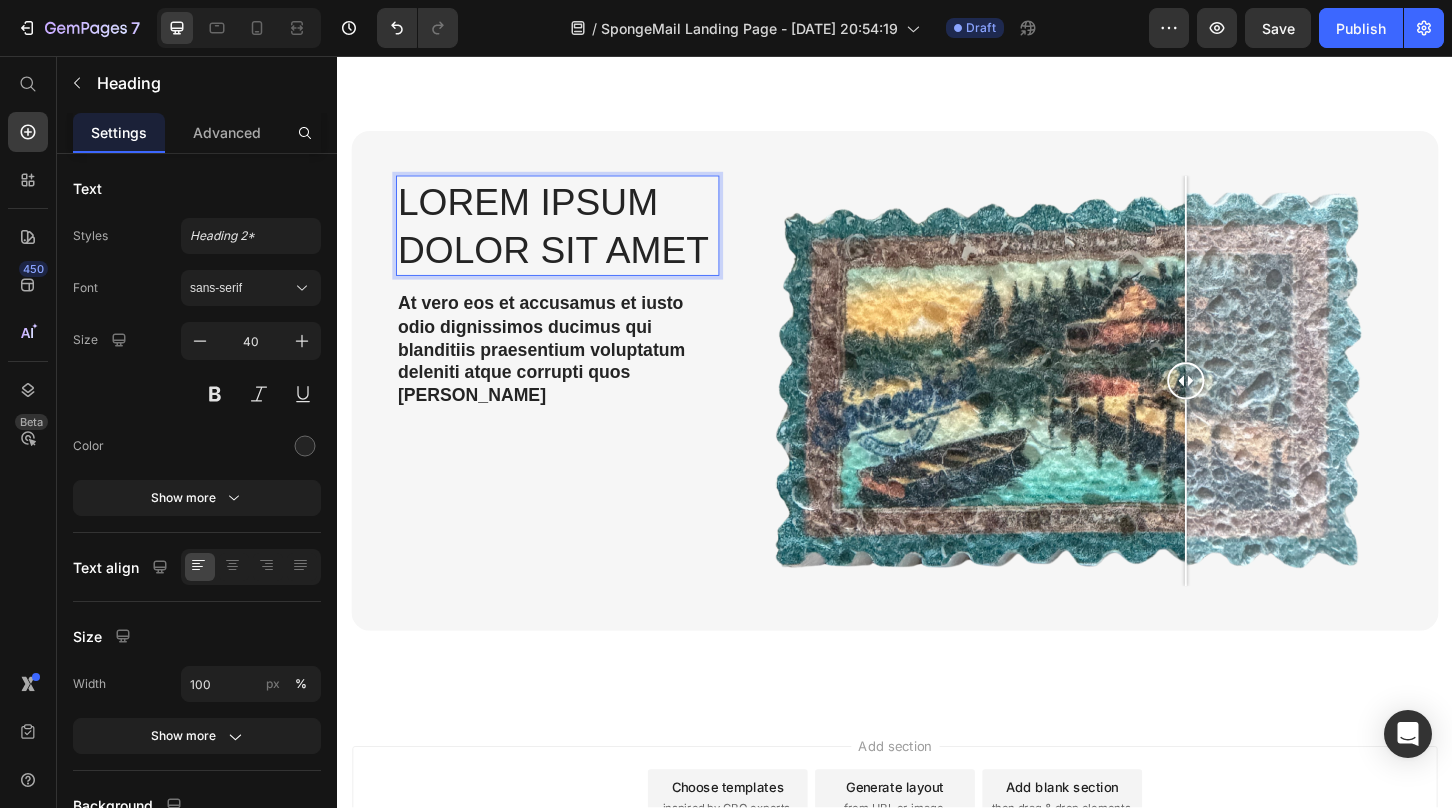 click on "Lorem ipsum dolor sit amet" at bounding box center [574, 239] 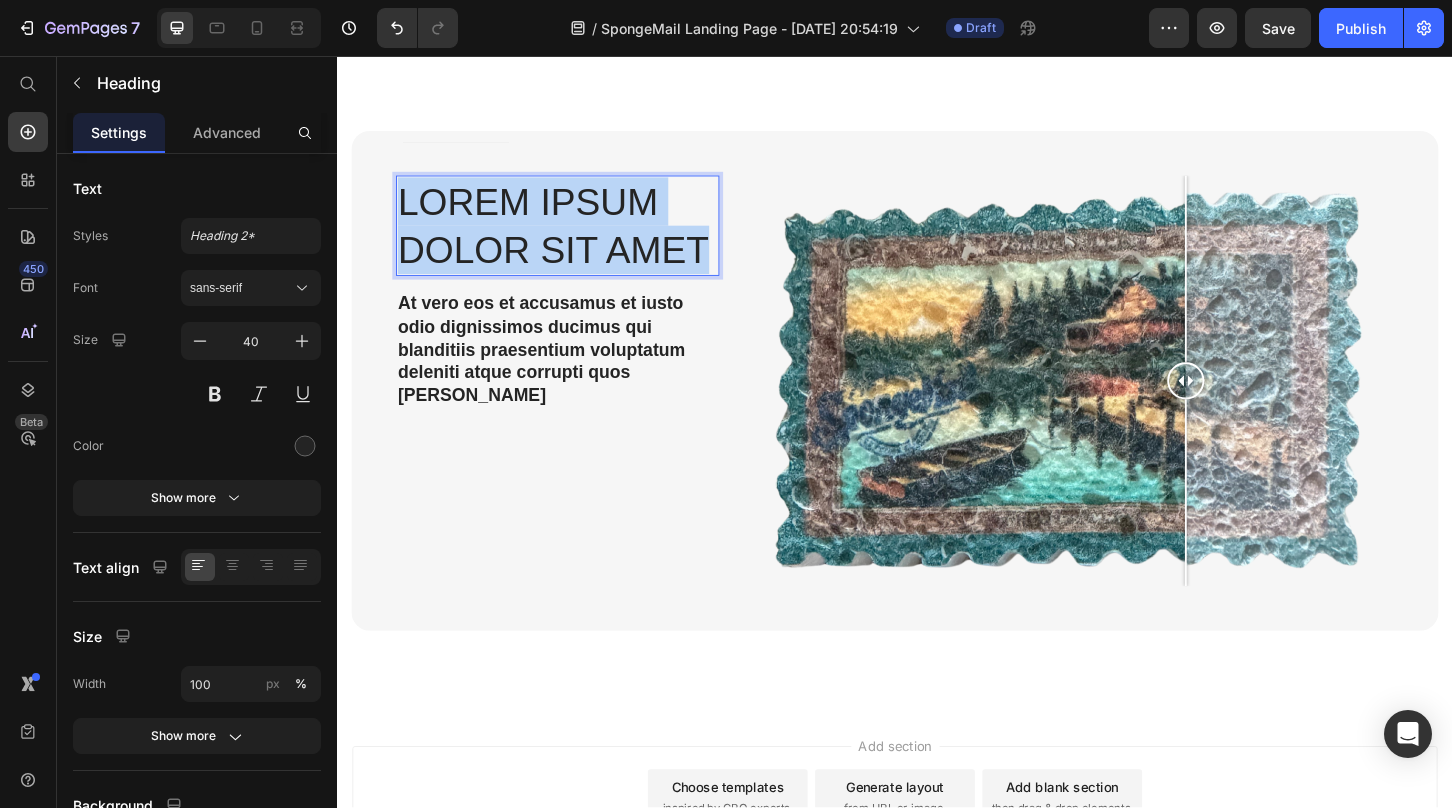 drag, startPoint x: 733, startPoint y: 264, endPoint x: 405, endPoint y: 222, distance: 330.6781 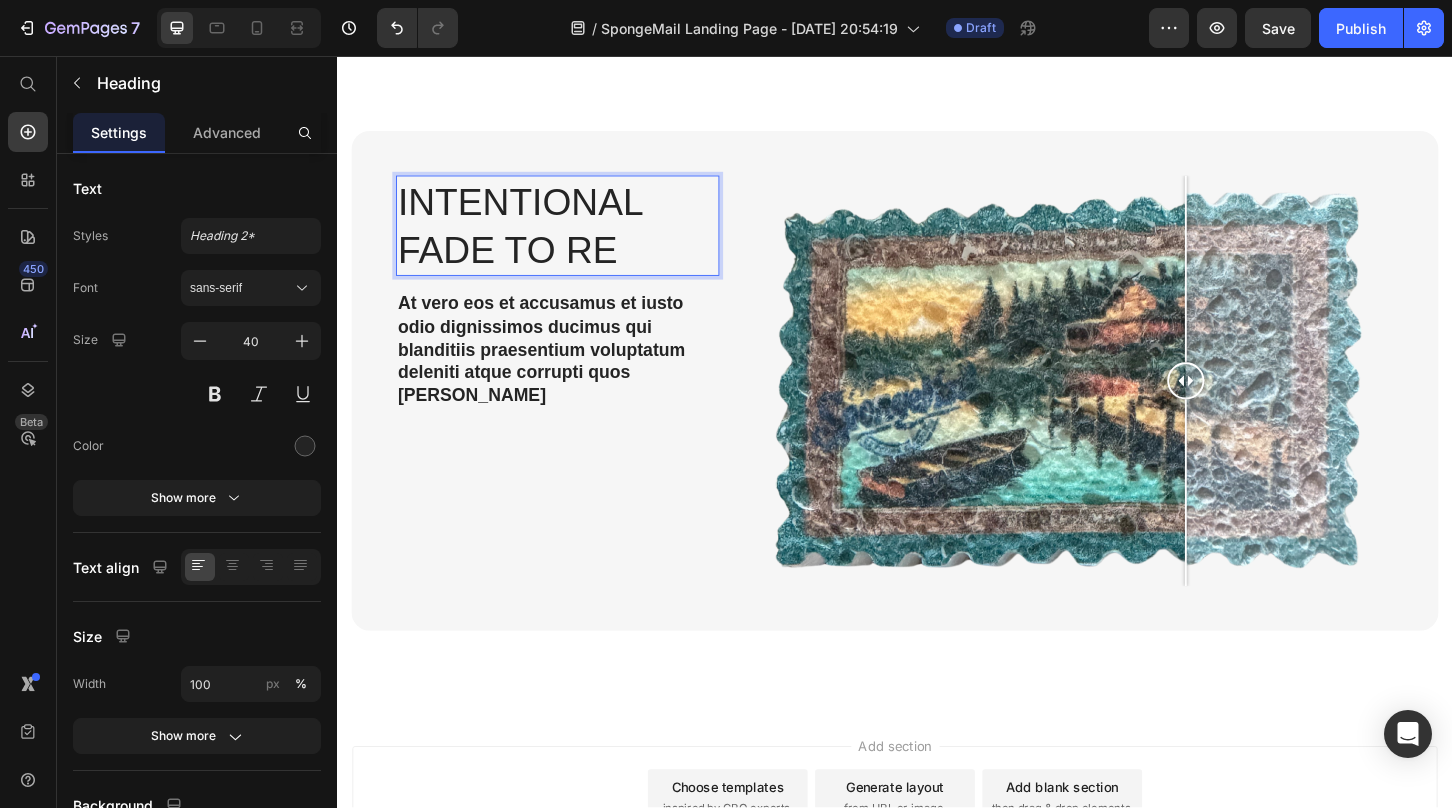 click on "Intentional Fade to rE" at bounding box center [574, 239] 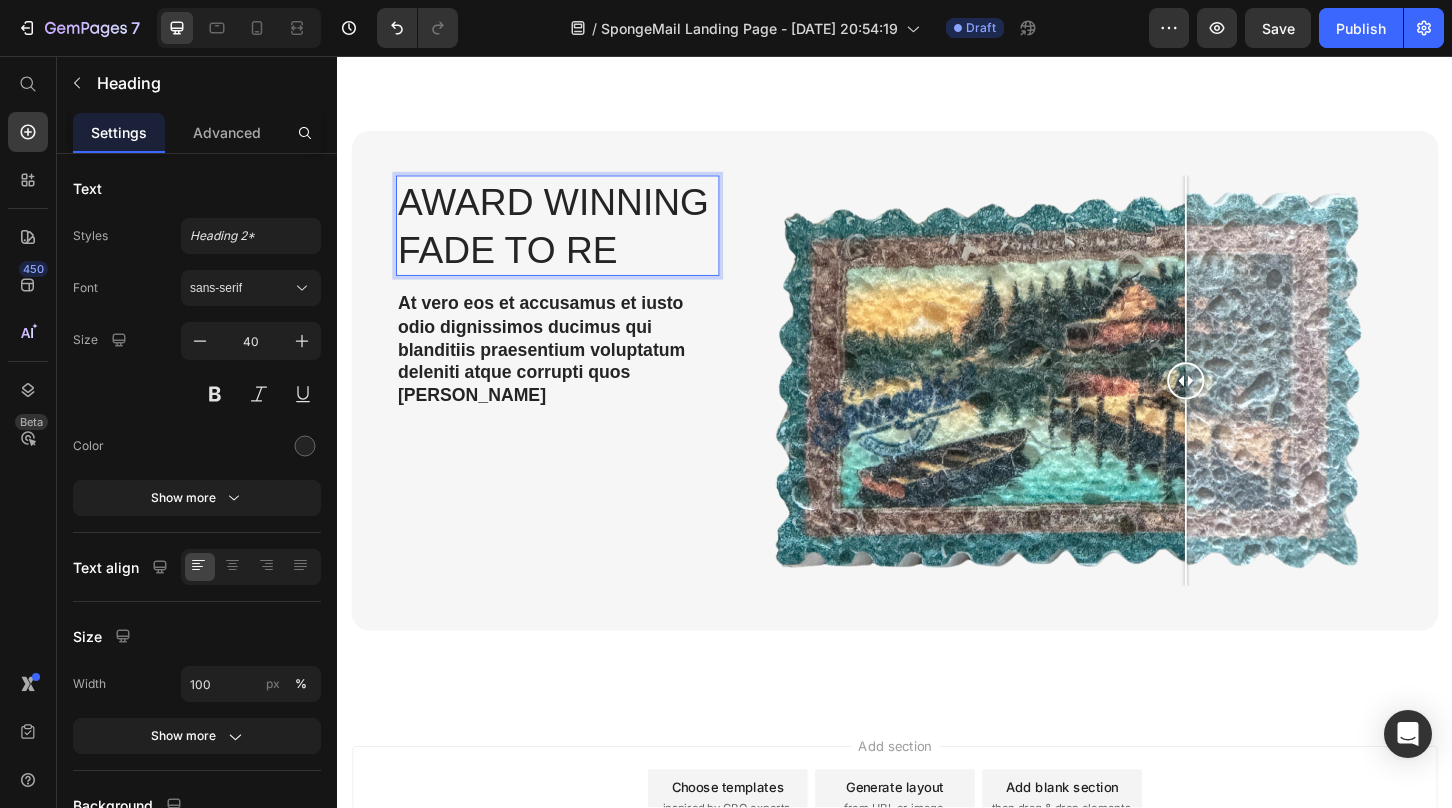 click on "Award Winning Fade to rE" at bounding box center [574, 239] 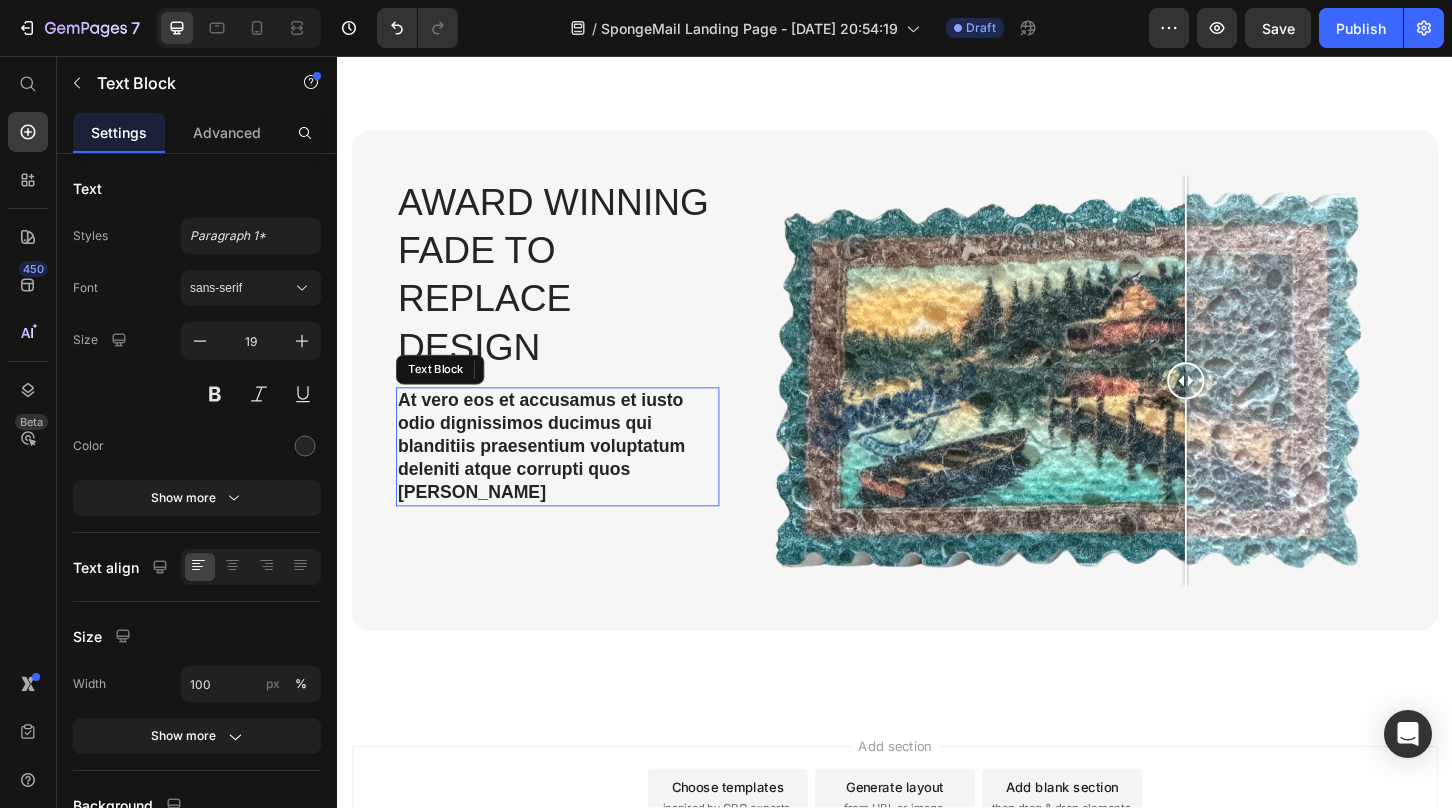 click on "At vero eos et accusamus et iusto odio dignissimos ducimus qui blanditiis praesentium voluptatum deleniti atque corrupti quos [PERSON_NAME]" at bounding box center (574, 477) 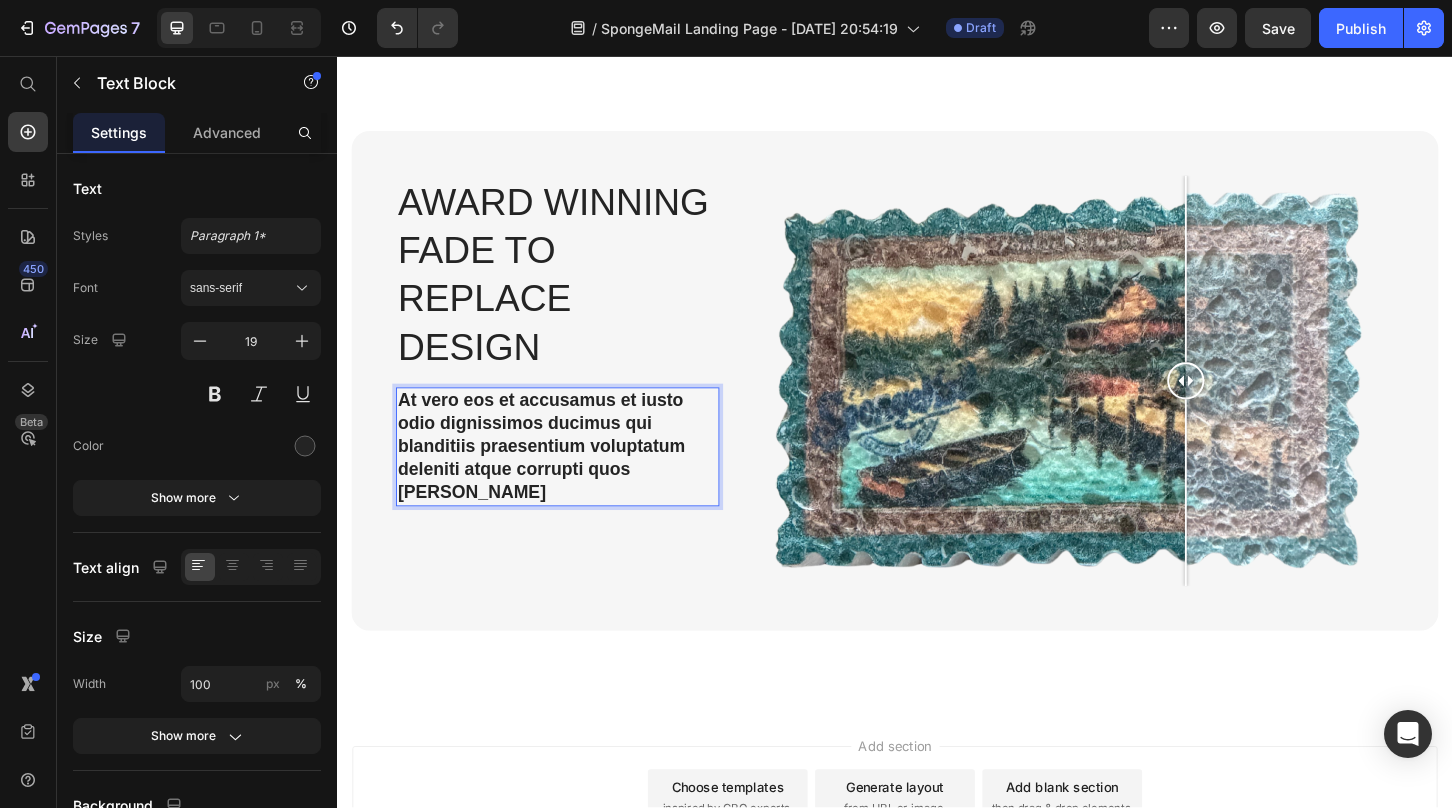click on "At vero eos et accusamus et iusto odio dignissimos ducimus qui blanditiis praesentium voluptatum deleniti atque corrupti quos [PERSON_NAME]" at bounding box center [574, 477] 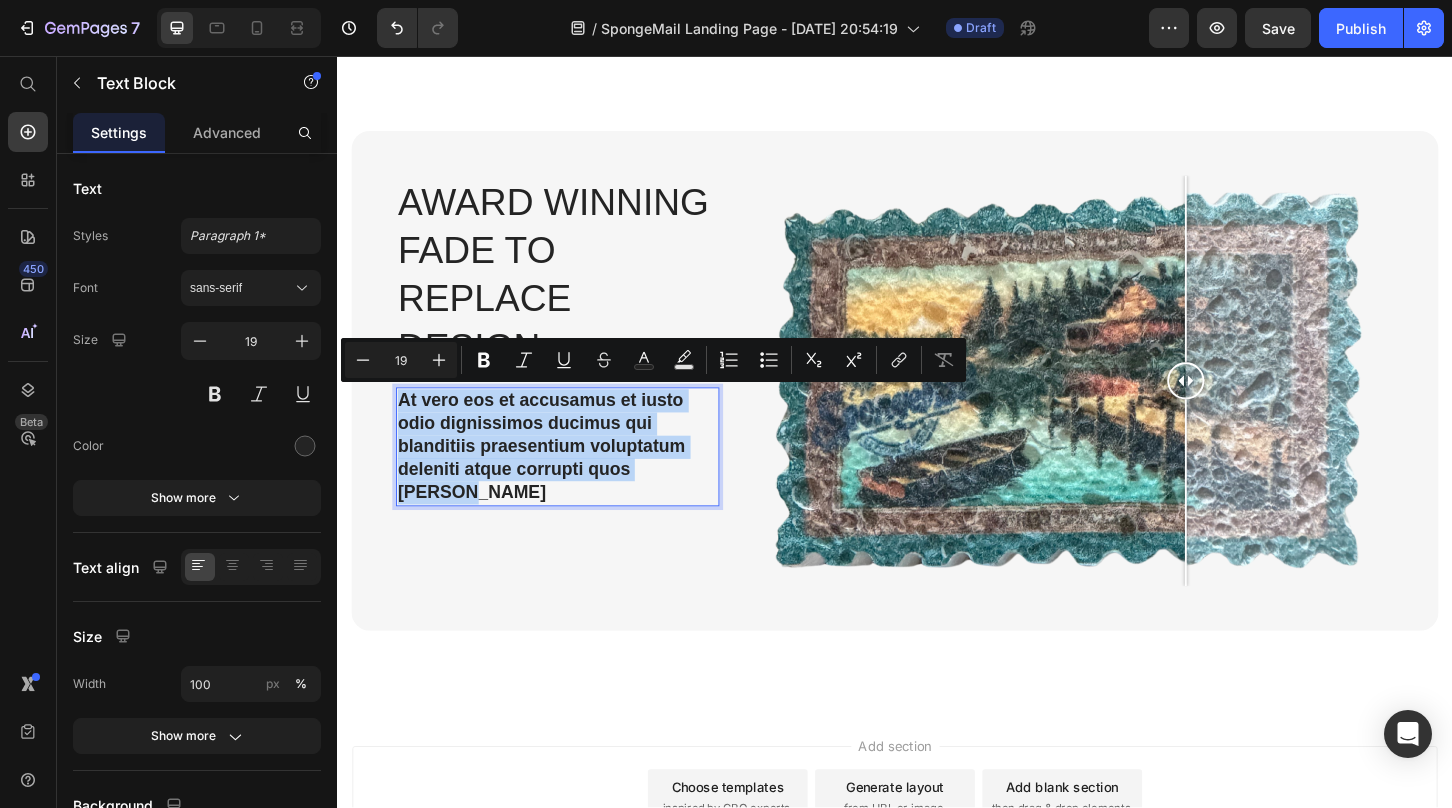 drag, startPoint x: 735, startPoint y: 499, endPoint x: 403, endPoint y: 434, distance: 338.30313 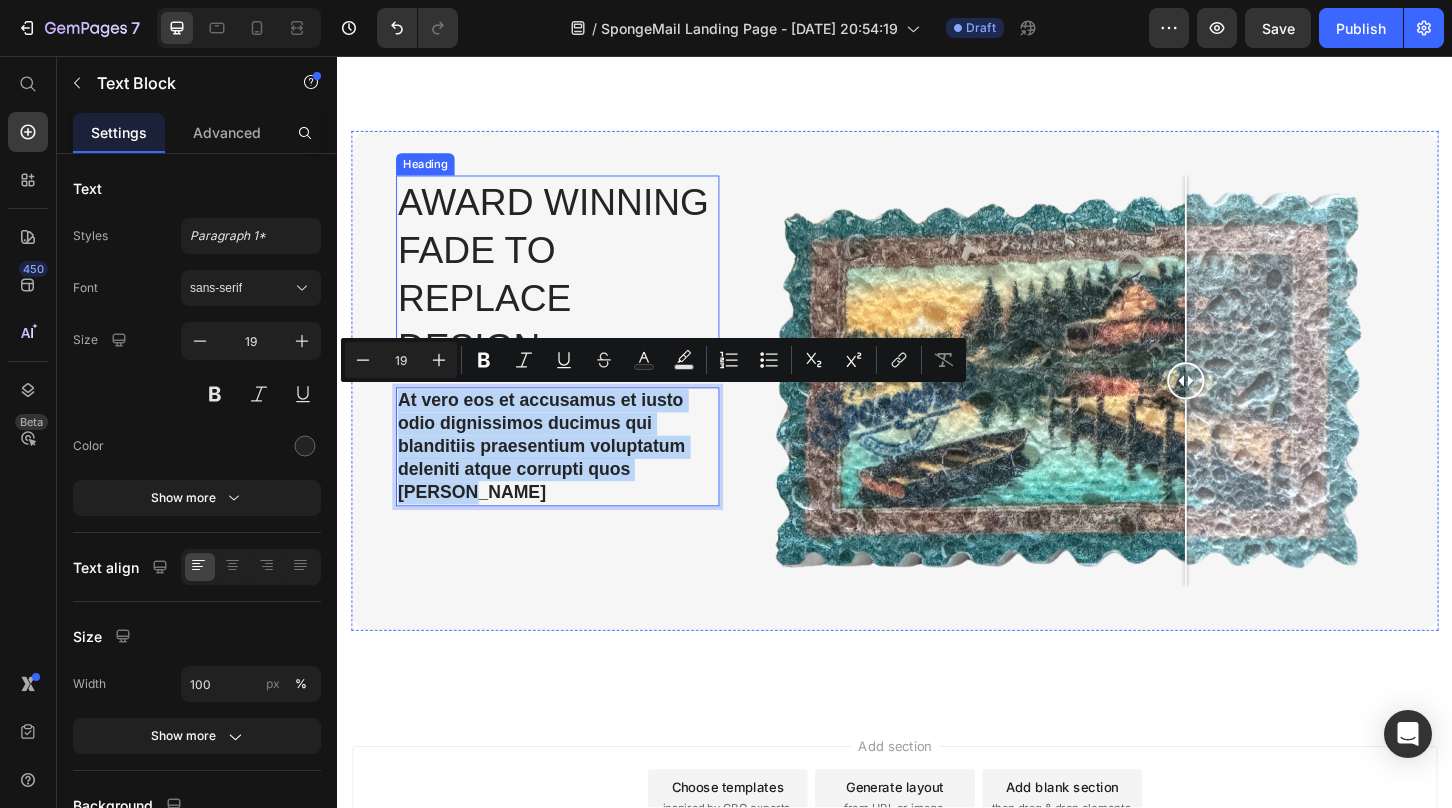 click on "Award Winning Fade to rEPLACE Design" at bounding box center [574, 291] 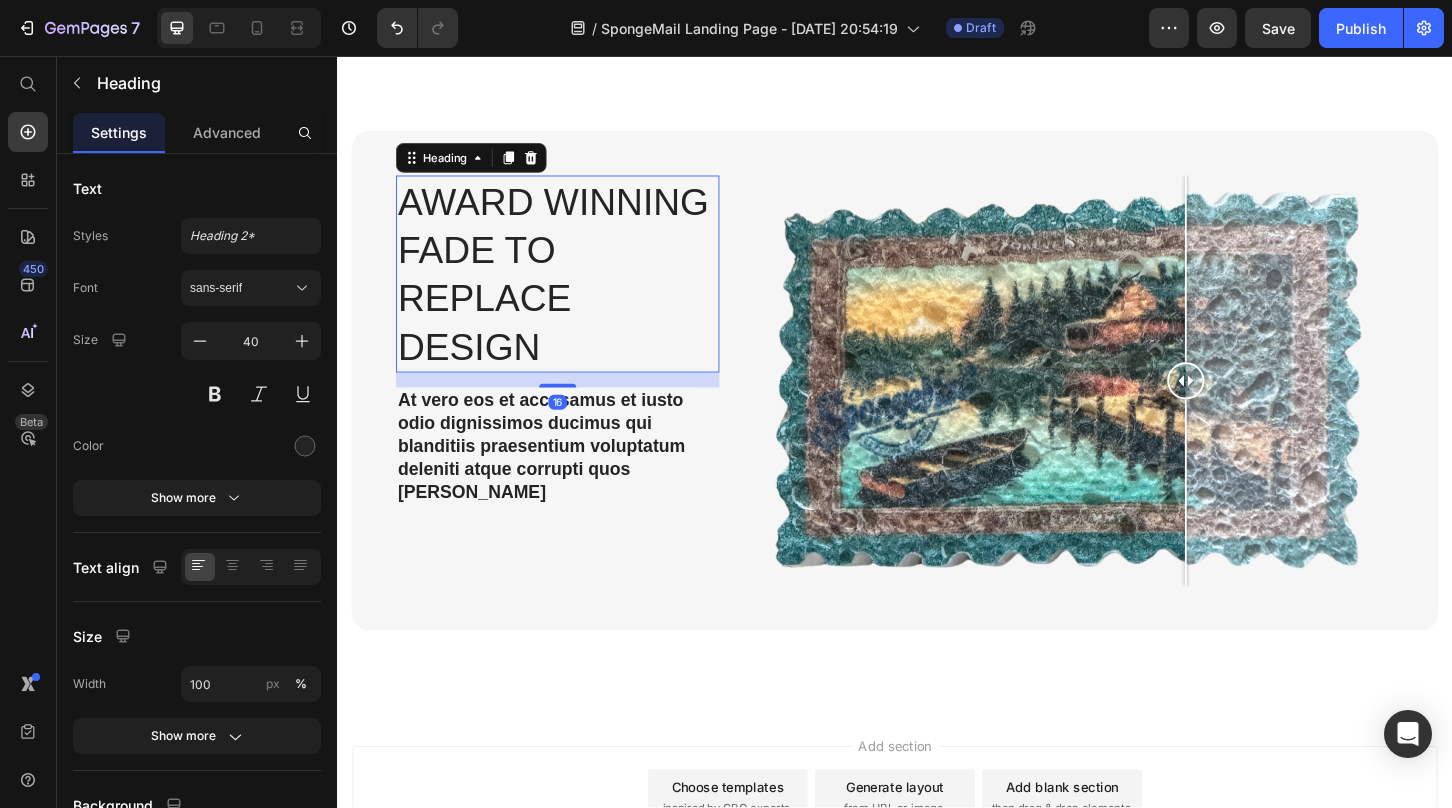 click on "16" at bounding box center [574, 429] 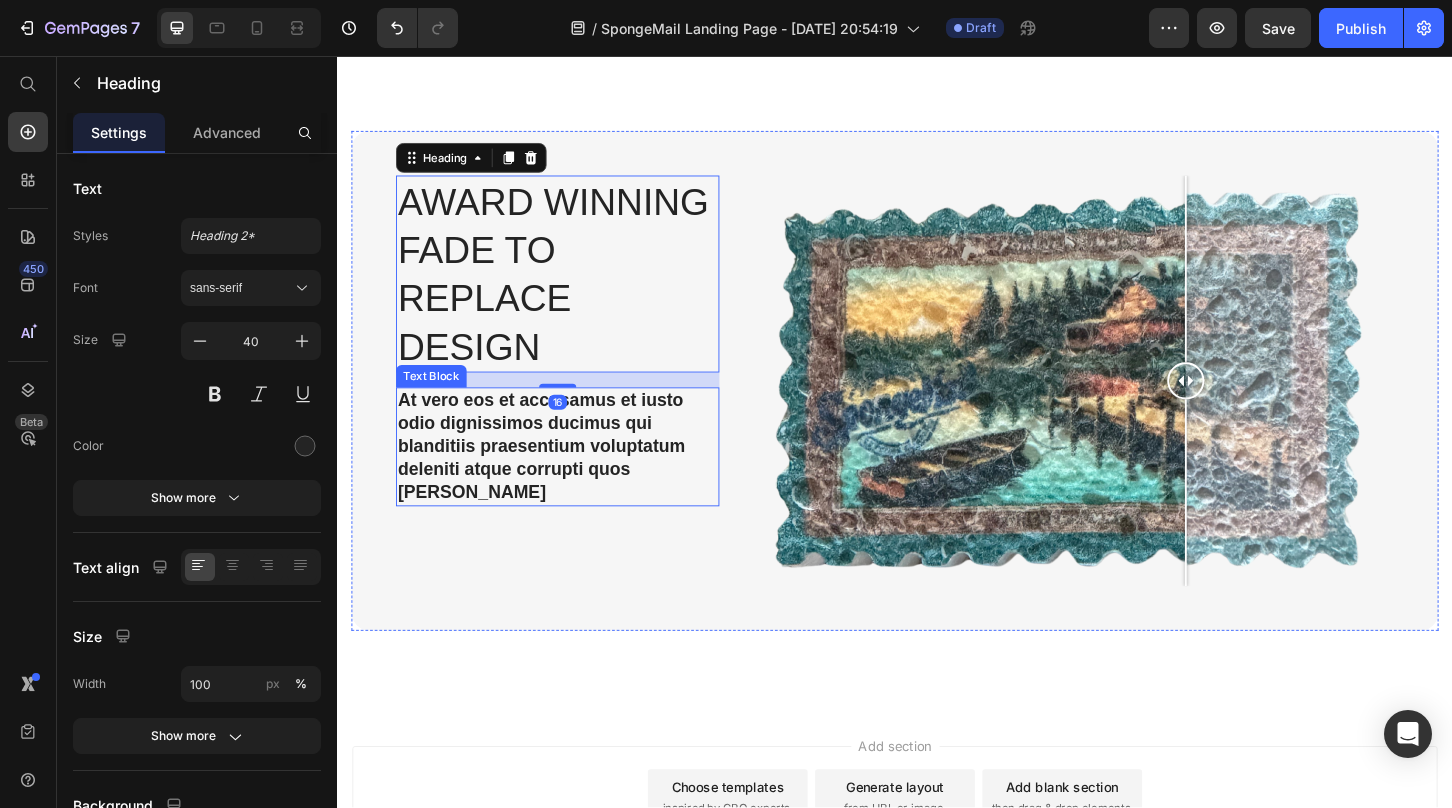 click on "At vero eos et accusamus et iusto odio dignissimos ducimus qui blanditiis praesentium voluptatum deleniti atque corrupti quos [PERSON_NAME]" at bounding box center (574, 477) 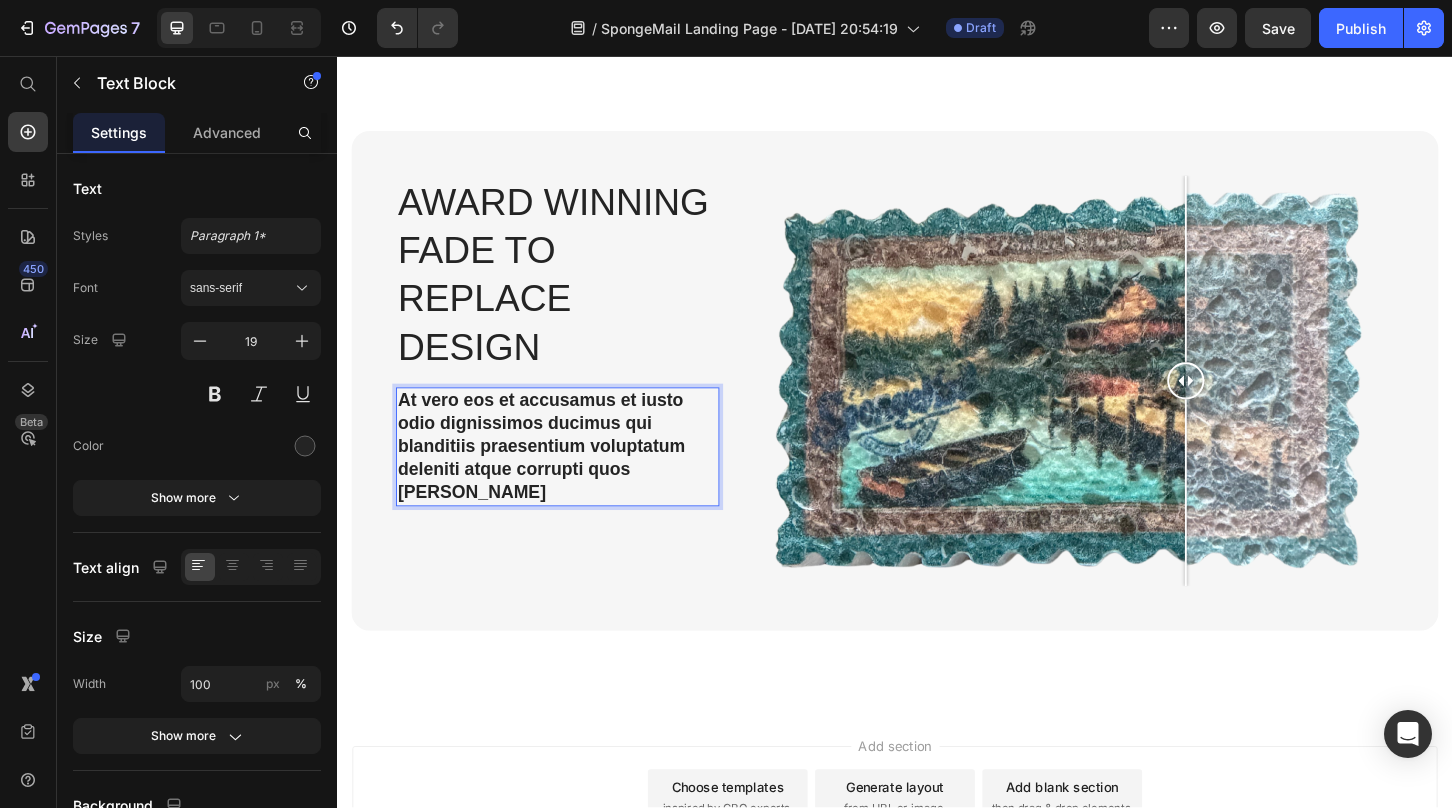 click on "At vero eos et accusamus et iusto odio dignissimos ducimus qui blanditiis praesentium voluptatum deleniti atque corrupti quos [PERSON_NAME]" at bounding box center (574, 477) 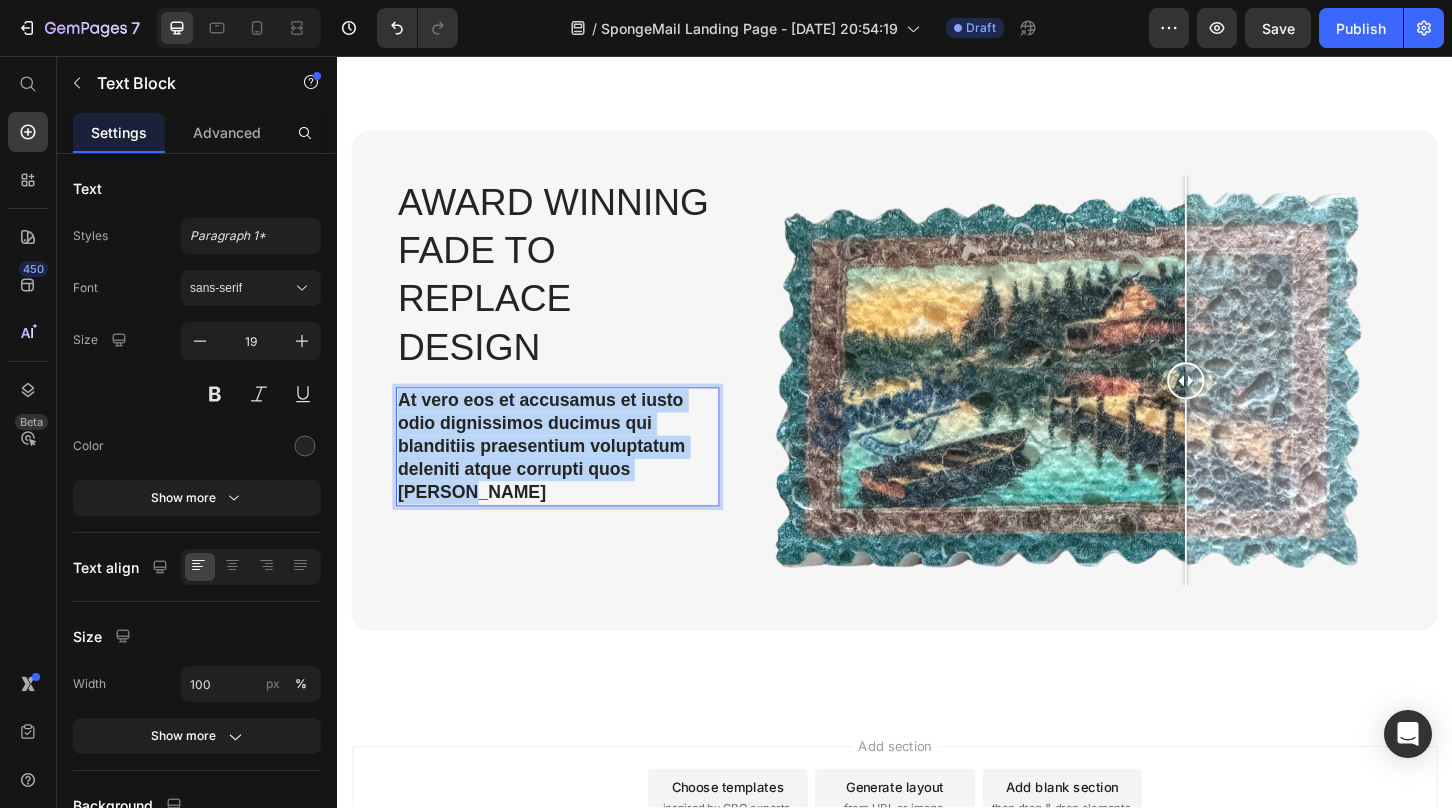 drag, startPoint x: 729, startPoint y: 494, endPoint x: 407, endPoint y: 427, distance: 328.89664 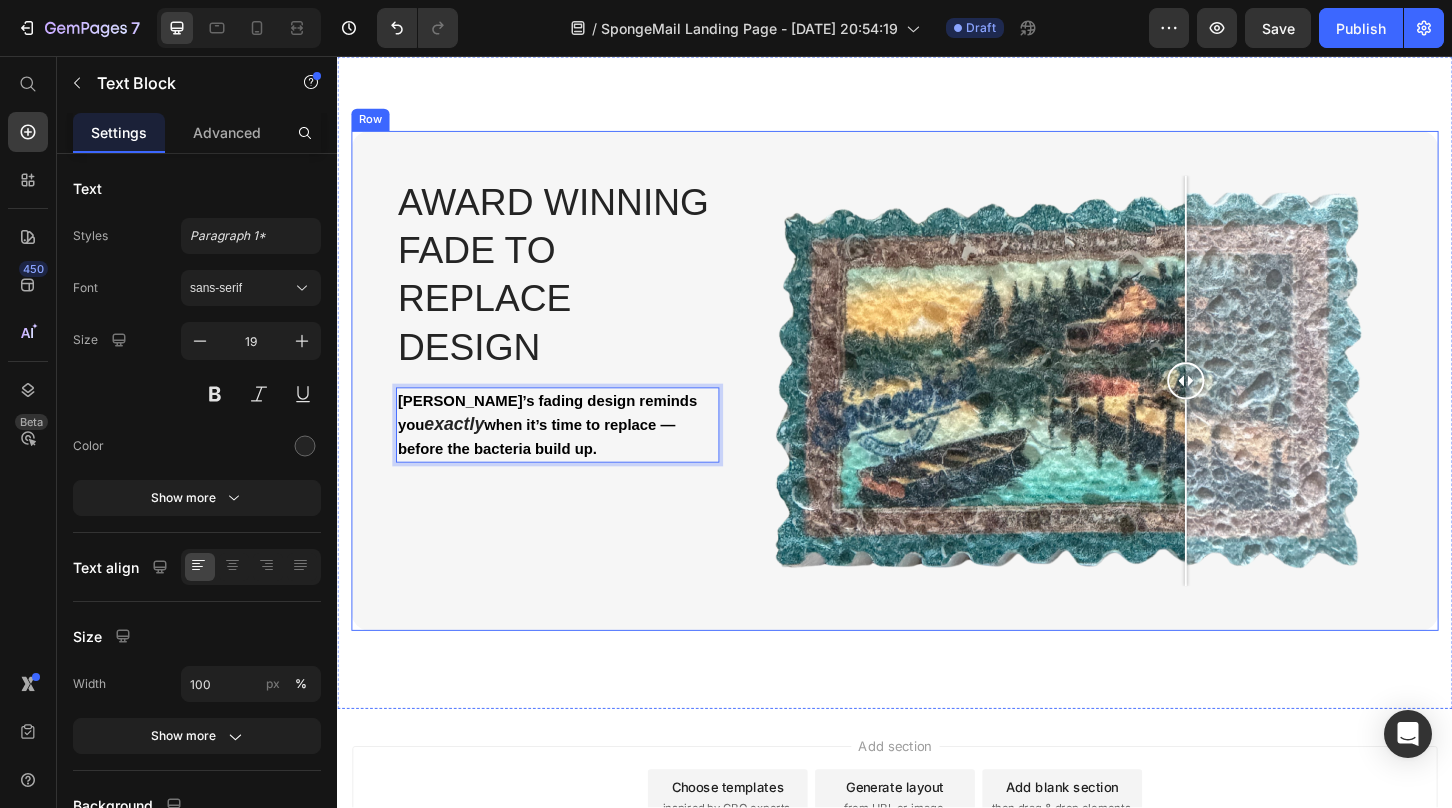click on "Award Winning Fade to rEPLACE Design Heading [PERSON_NAME]’s fading design reminds you  exactly  when it’s time to replace — before the bacteria build up. Text Block   16" at bounding box center (574, 413) 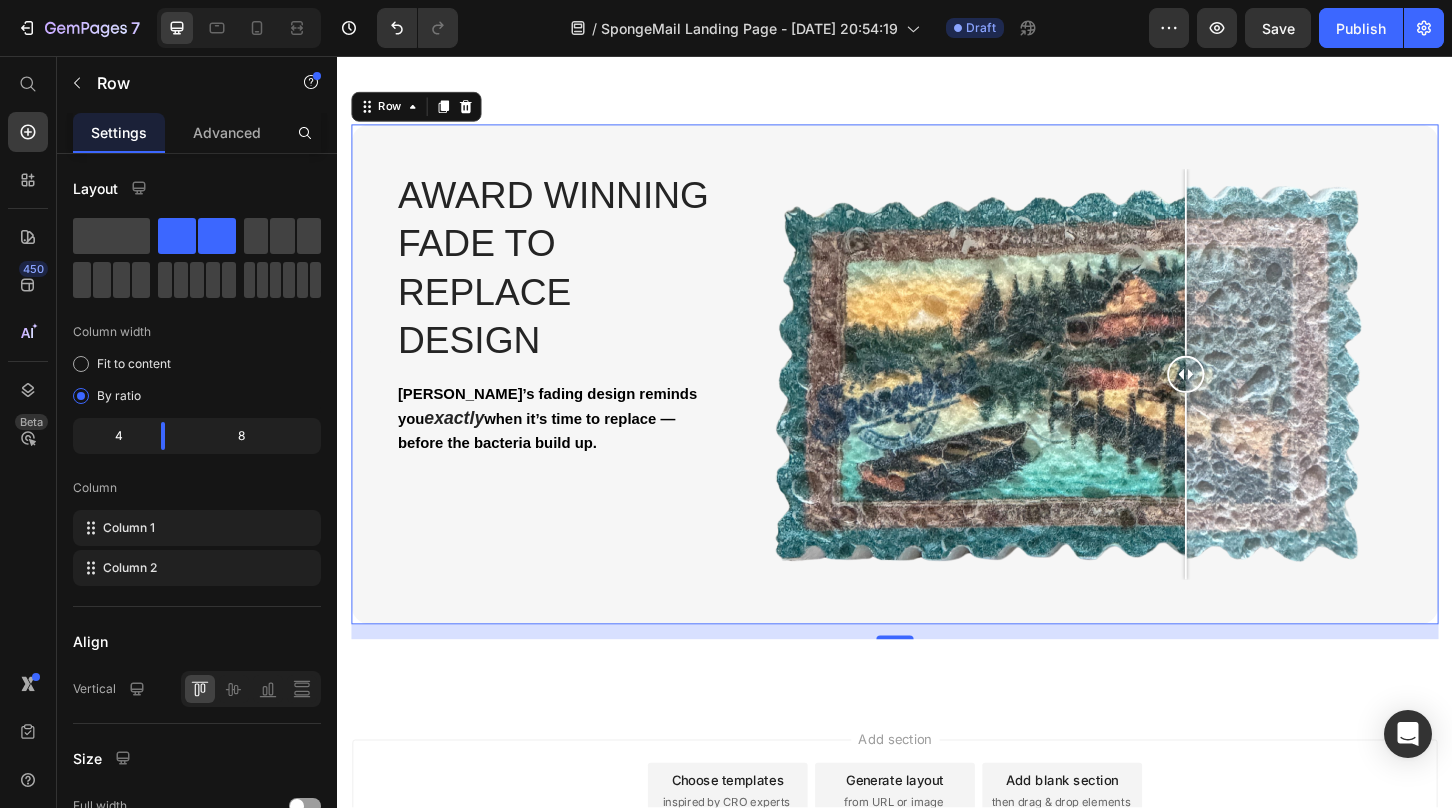scroll, scrollTop: 6761, scrollLeft: 0, axis: vertical 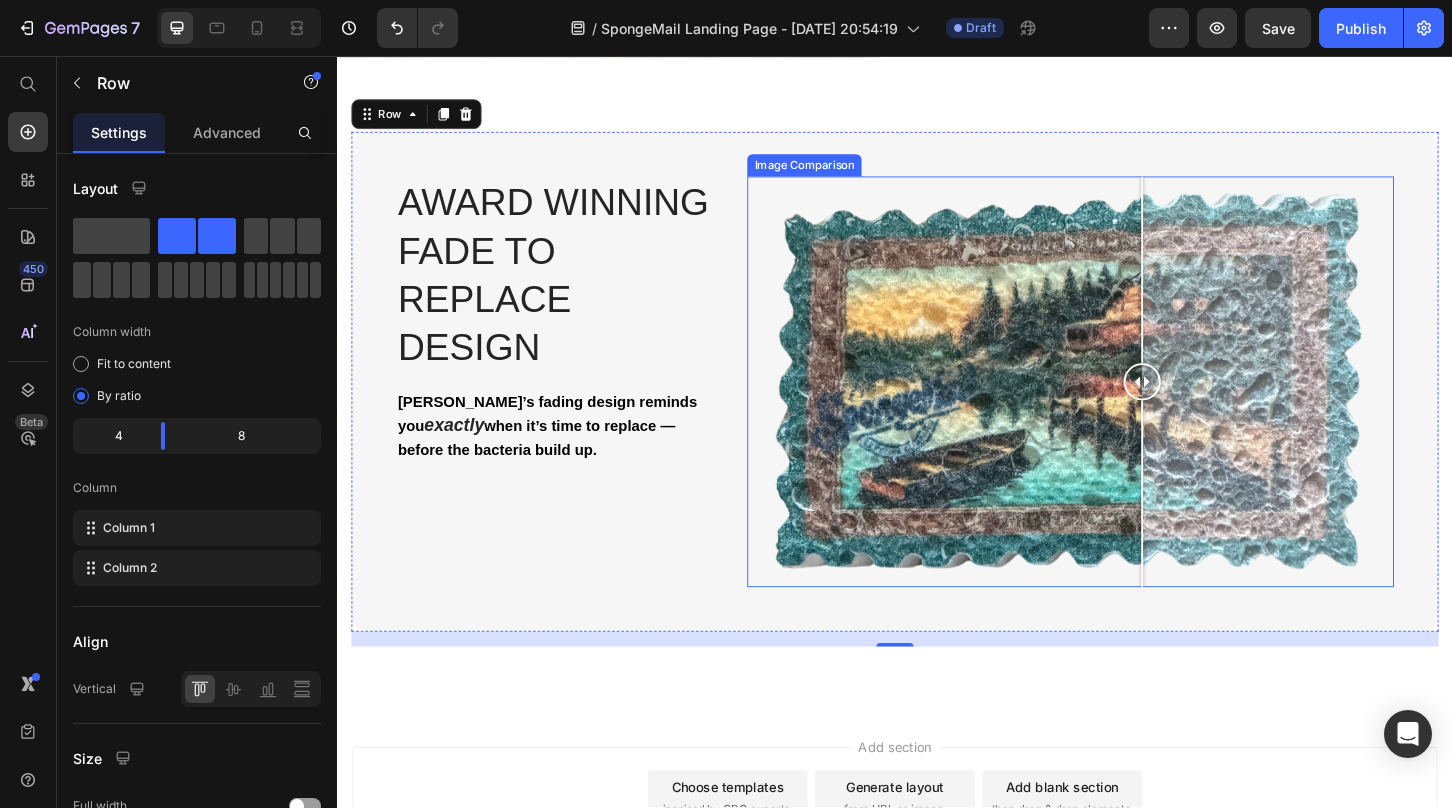 drag, startPoint x: 1253, startPoint y: 410, endPoint x: 1183, endPoint y: 429, distance: 72.53275 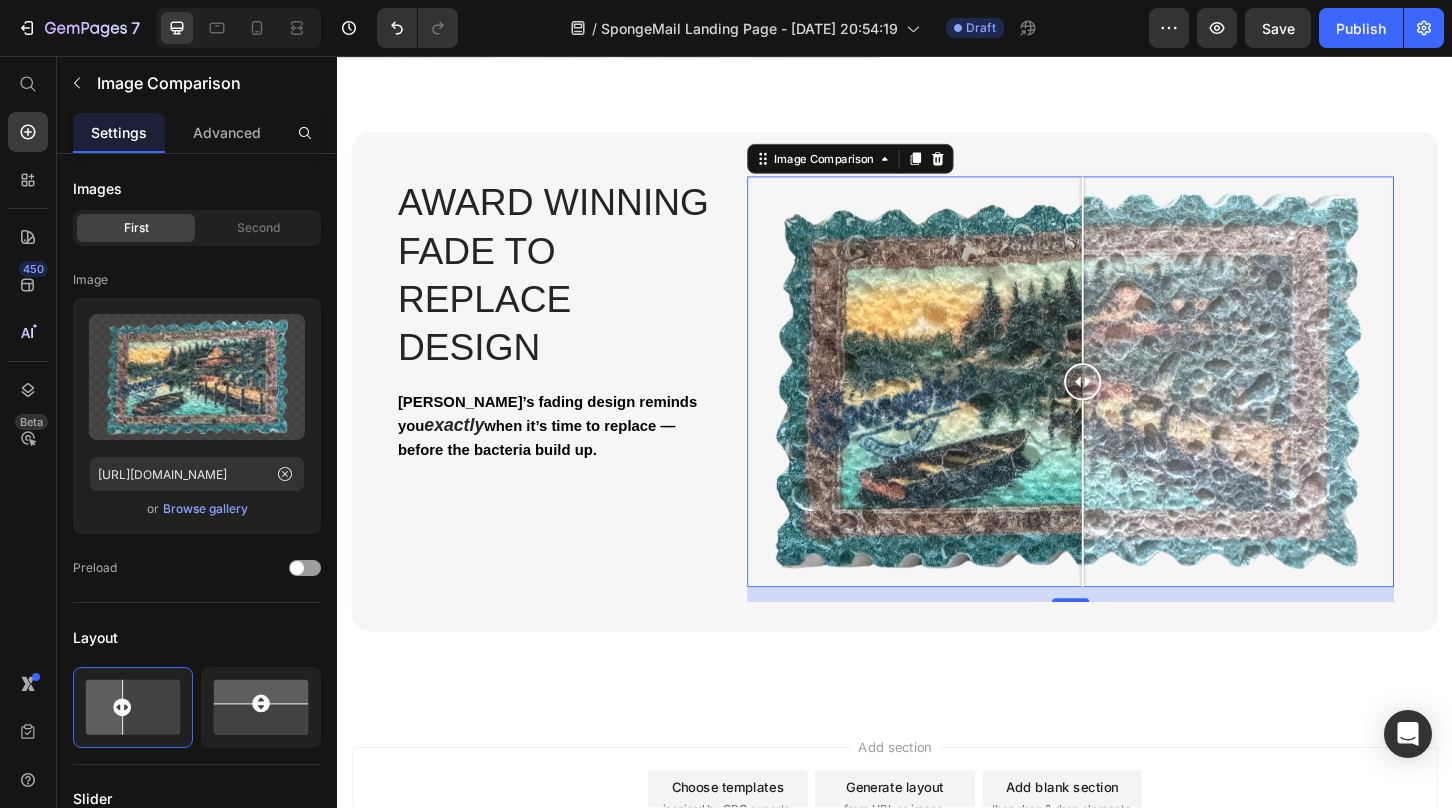 drag, startPoint x: 1183, startPoint y: 403, endPoint x: 1132, endPoint y: 381, distance: 55.542778 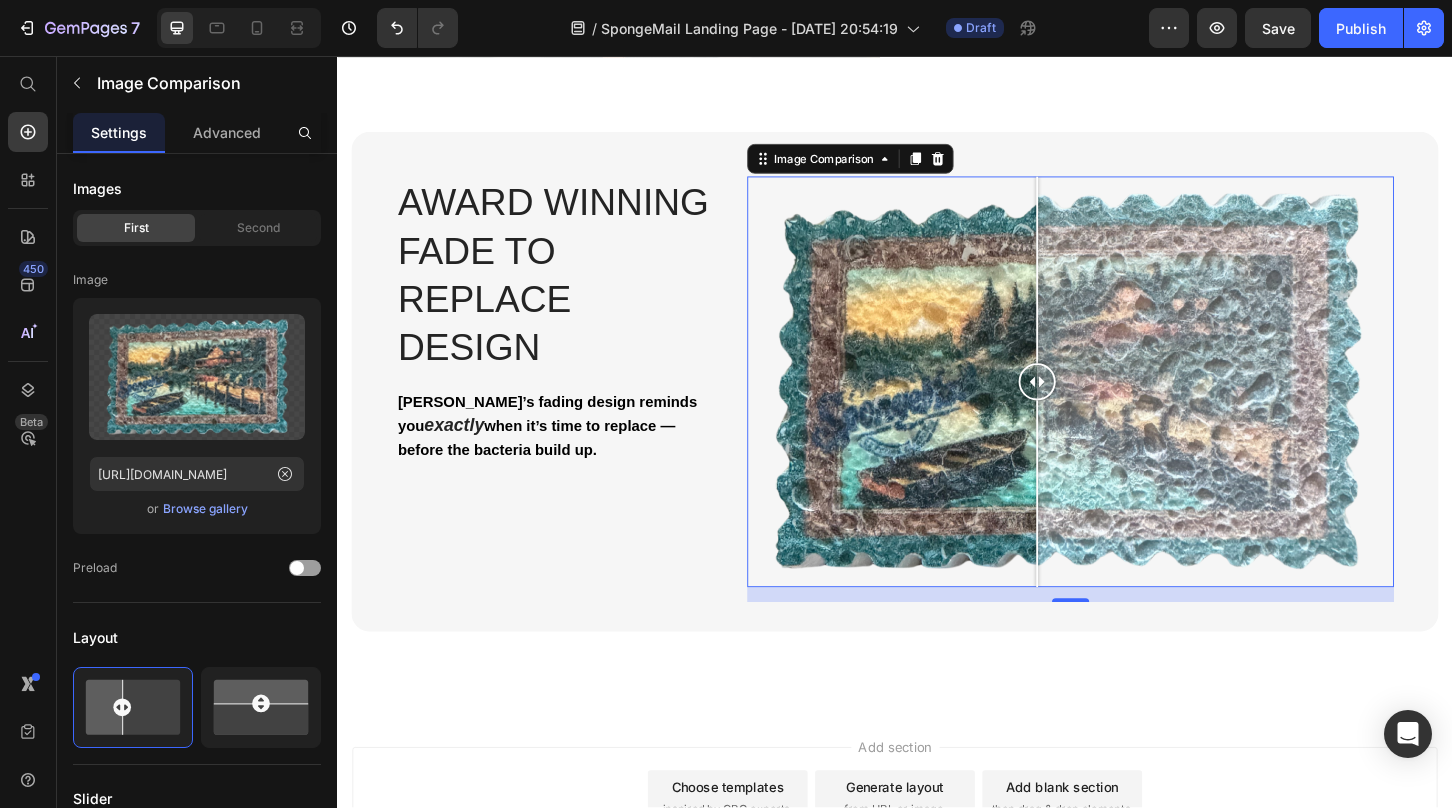 drag, startPoint x: 1134, startPoint y: 412, endPoint x: 1093, endPoint y: 514, distance: 109.9318 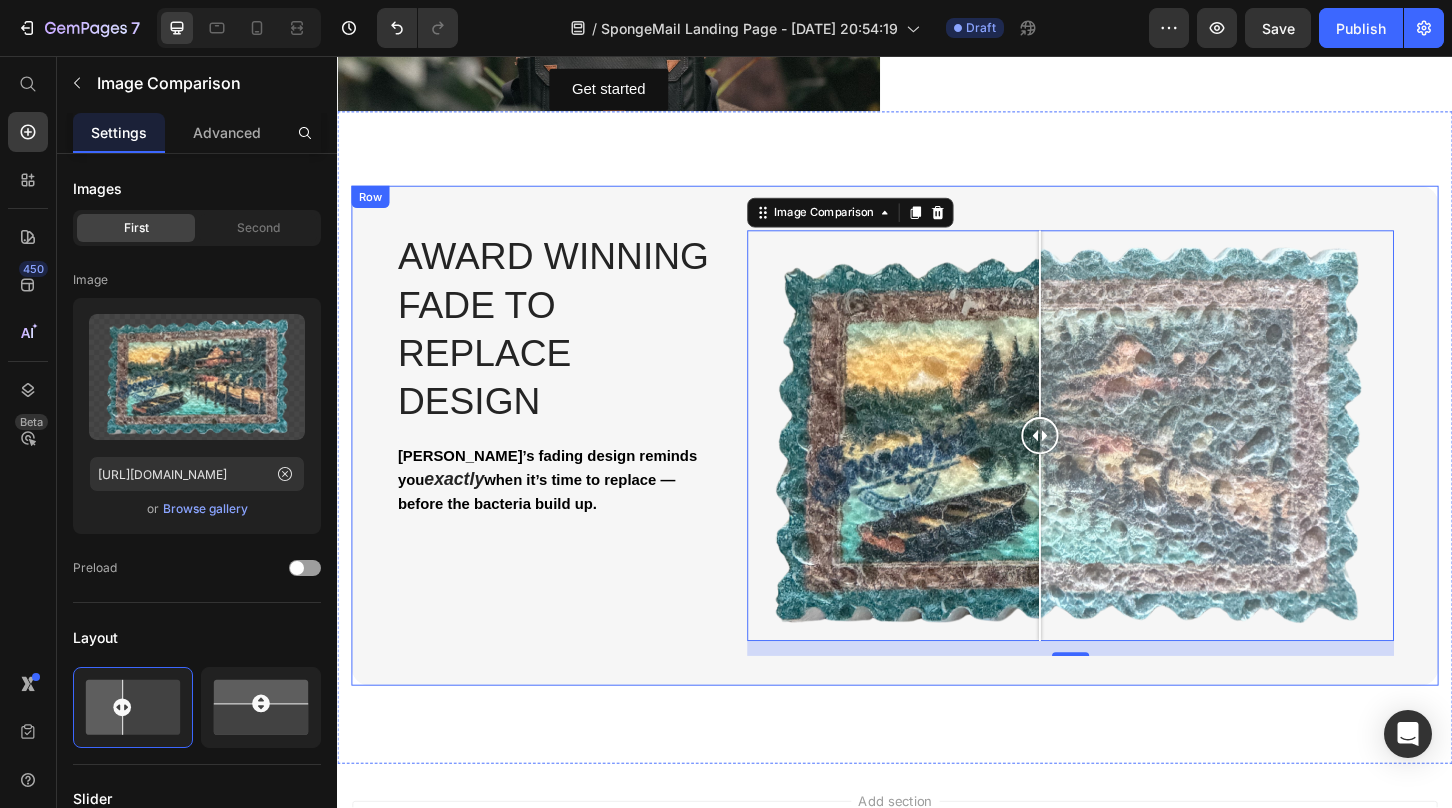 scroll, scrollTop: 6689, scrollLeft: 0, axis: vertical 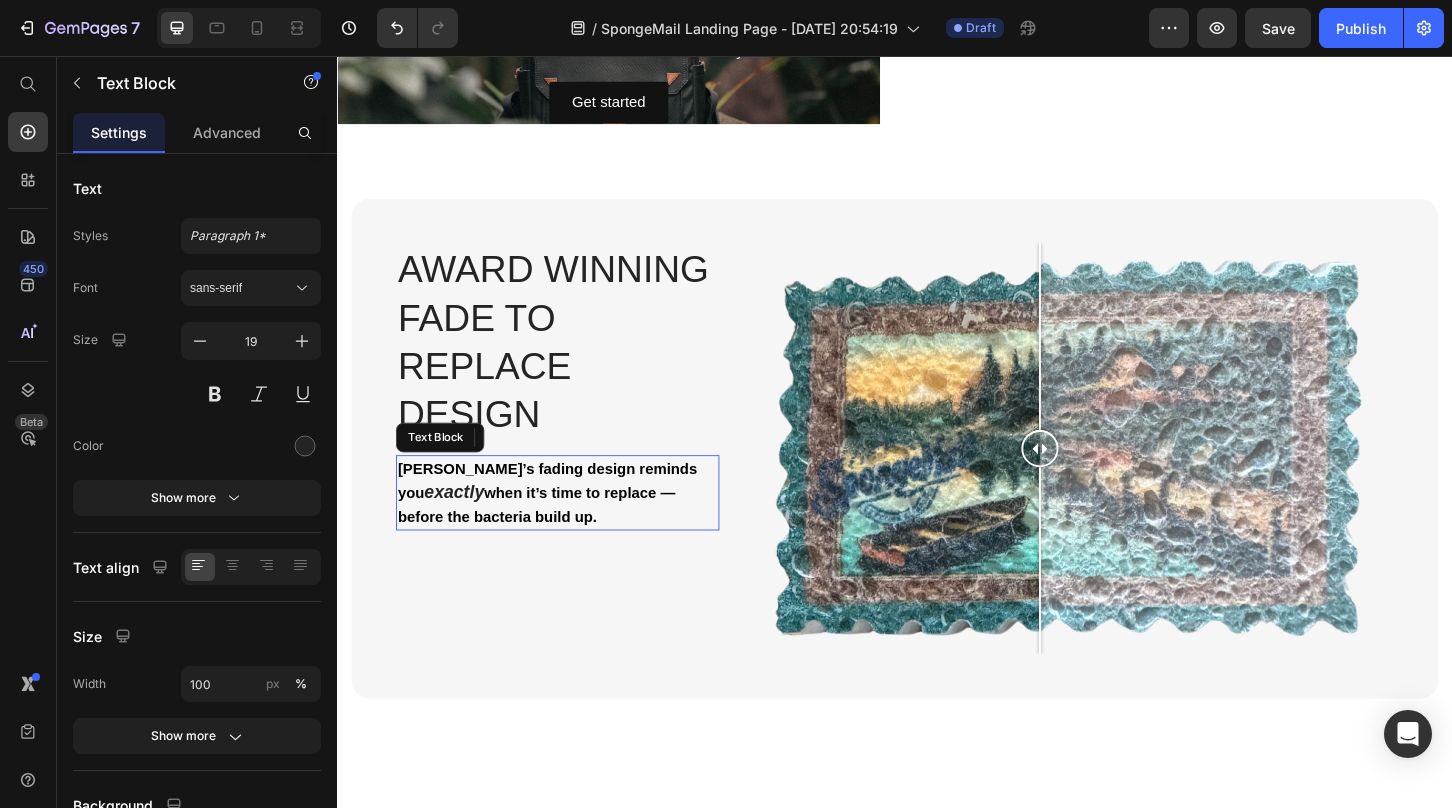 click on "exactly" at bounding box center [462, 525] 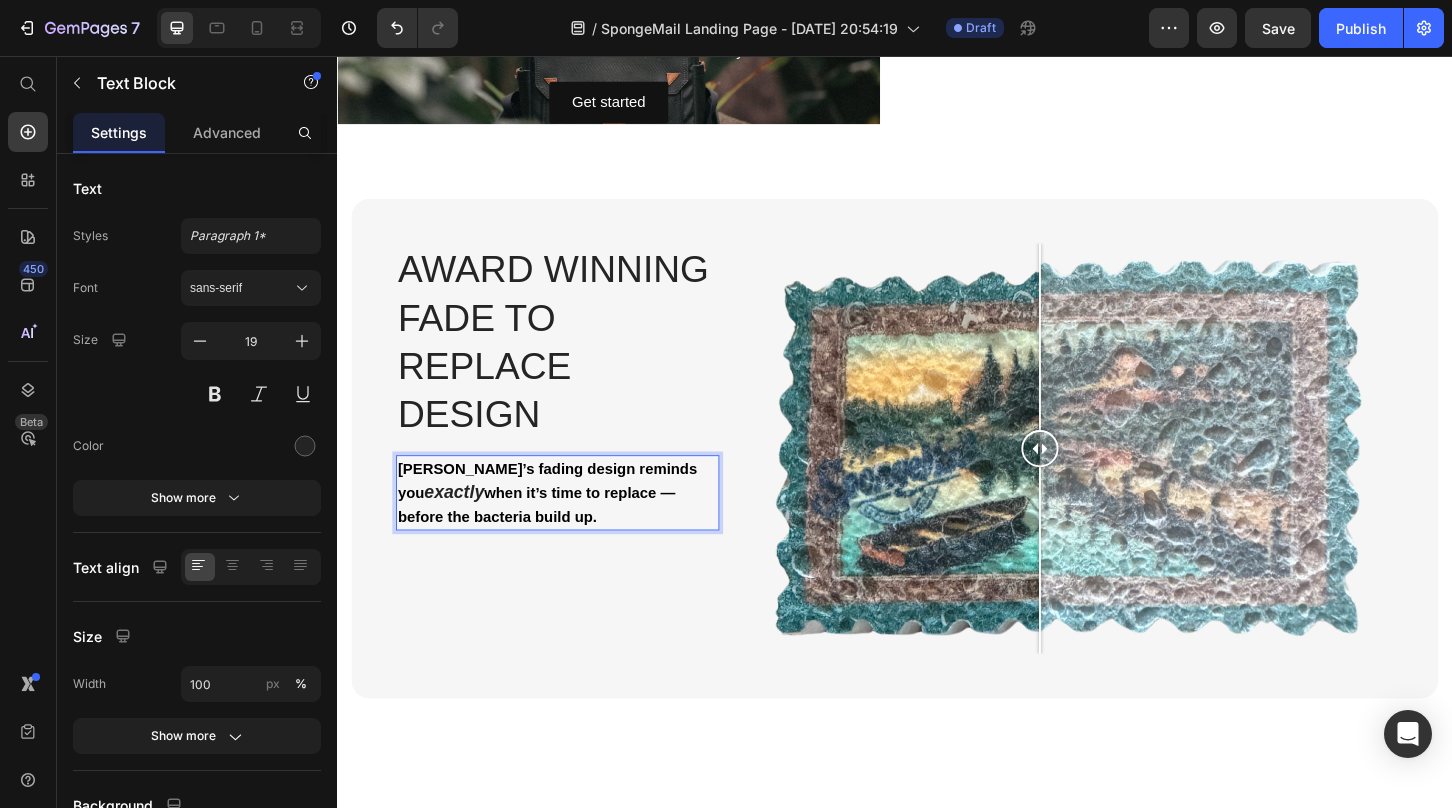 click on "[PERSON_NAME]’s fading design reminds you  exactly  when it’s time to replace — before the bacteria build up." at bounding box center (574, 526) 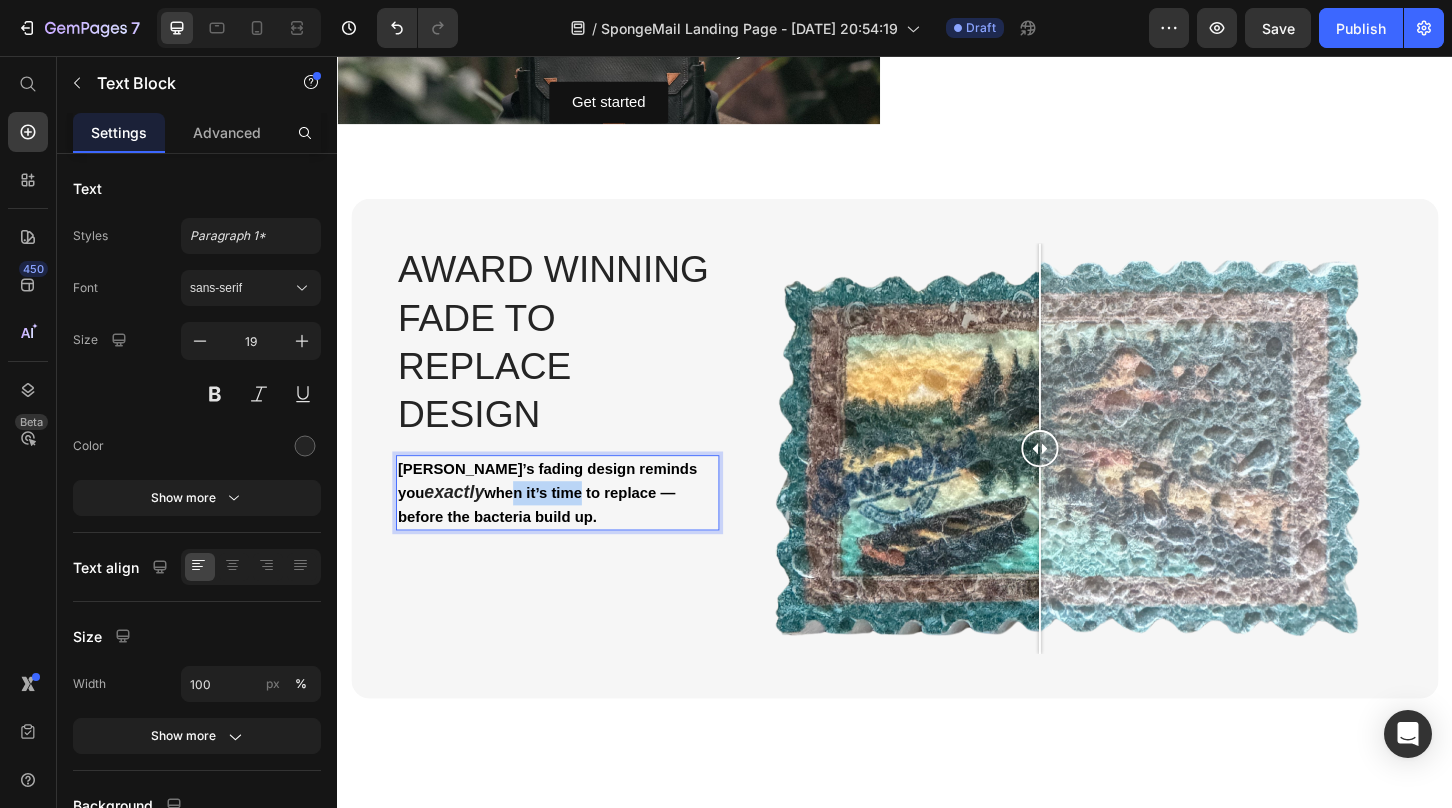 drag, startPoint x: 493, startPoint y: 524, endPoint x: 567, endPoint y: 524, distance: 74 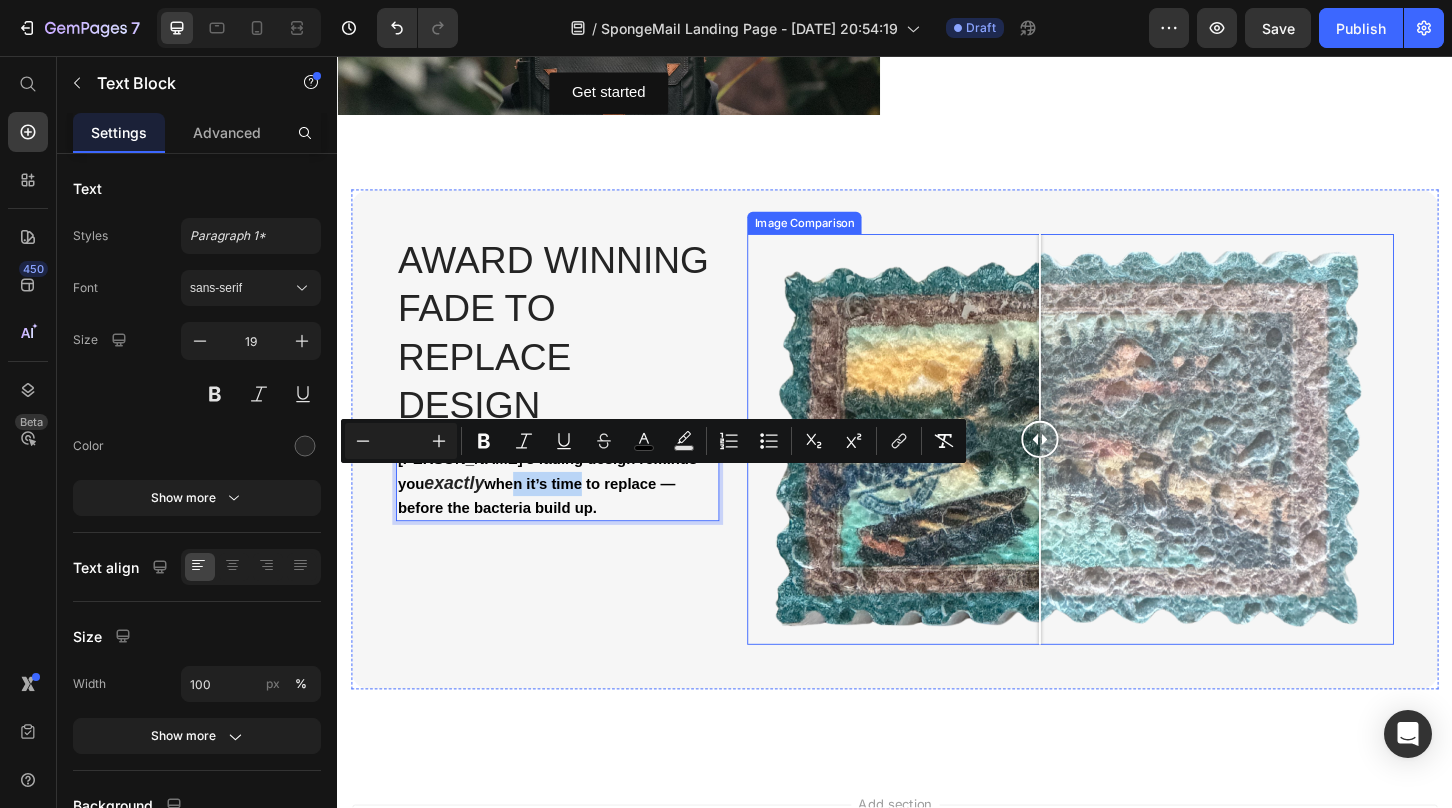 scroll, scrollTop: 6688, scrollLeft: 0, axis: vertical 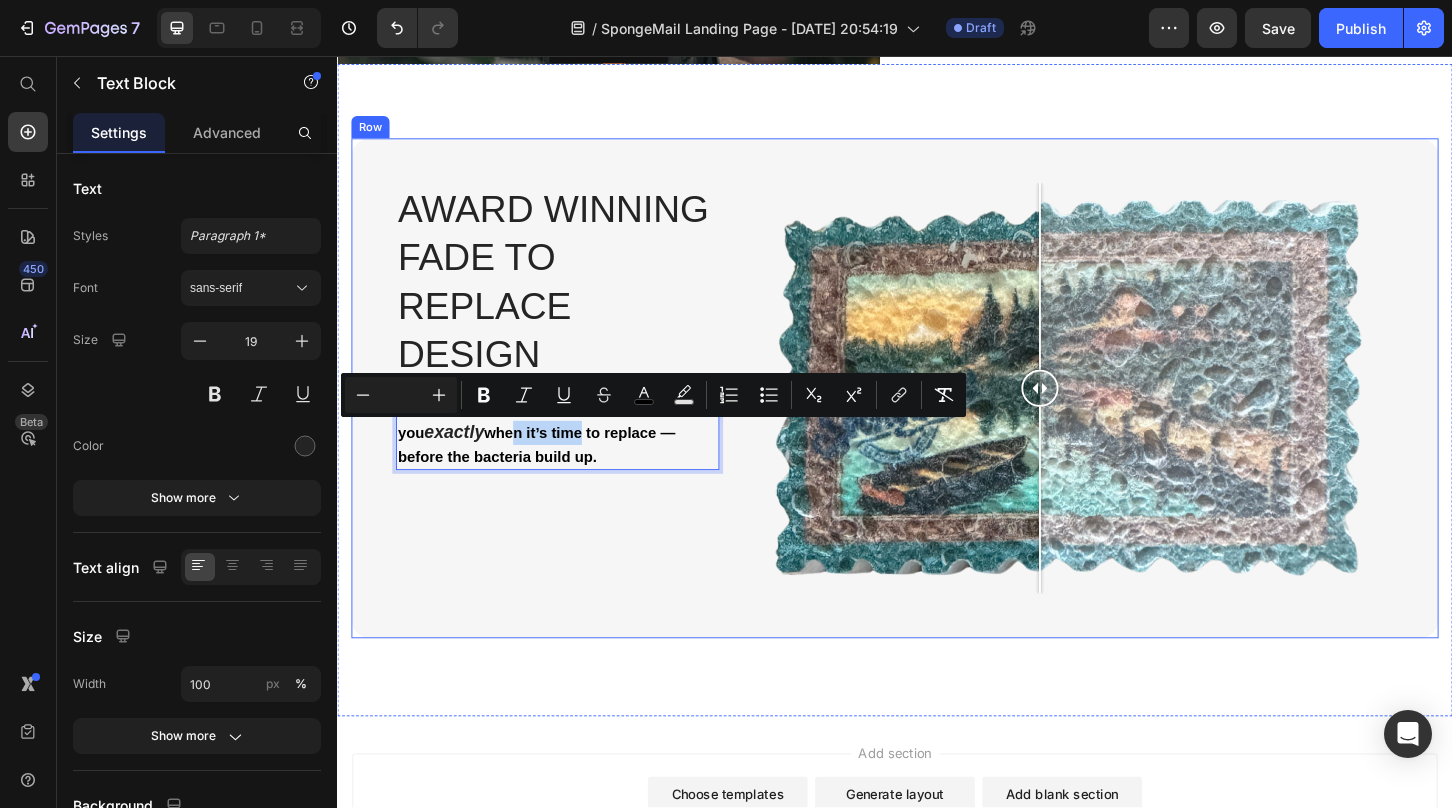 click on "Award Winning Fade to rEPLACE Design Heading [PERSON_NAME]’s fading design reminds you  exactly  when it’s time to replace — before the bacteria build up. Text Block   16" at bounding box center [574, 421] 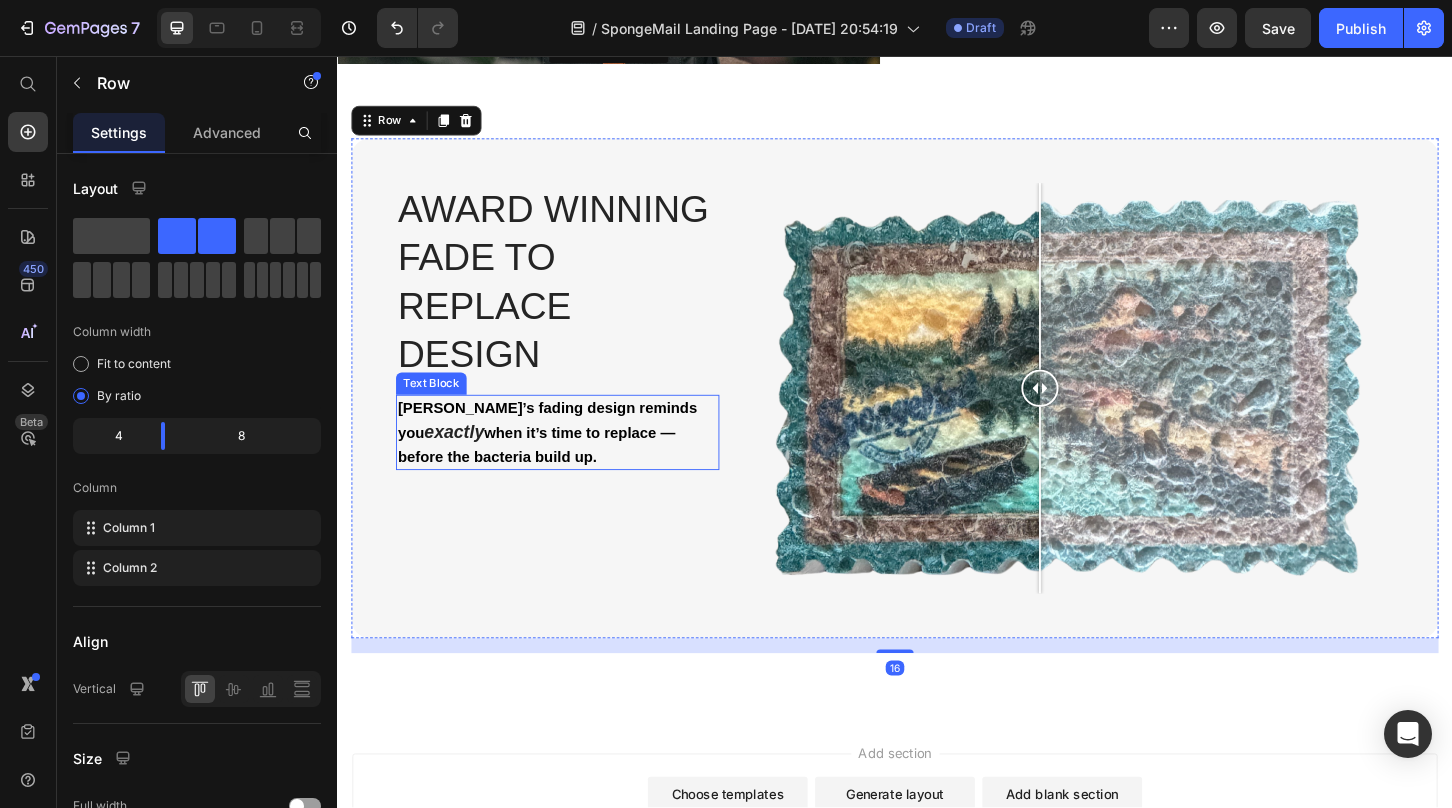 click on "when it’s time to replace — before the bacteria build up." at bounding box center (551, 474) 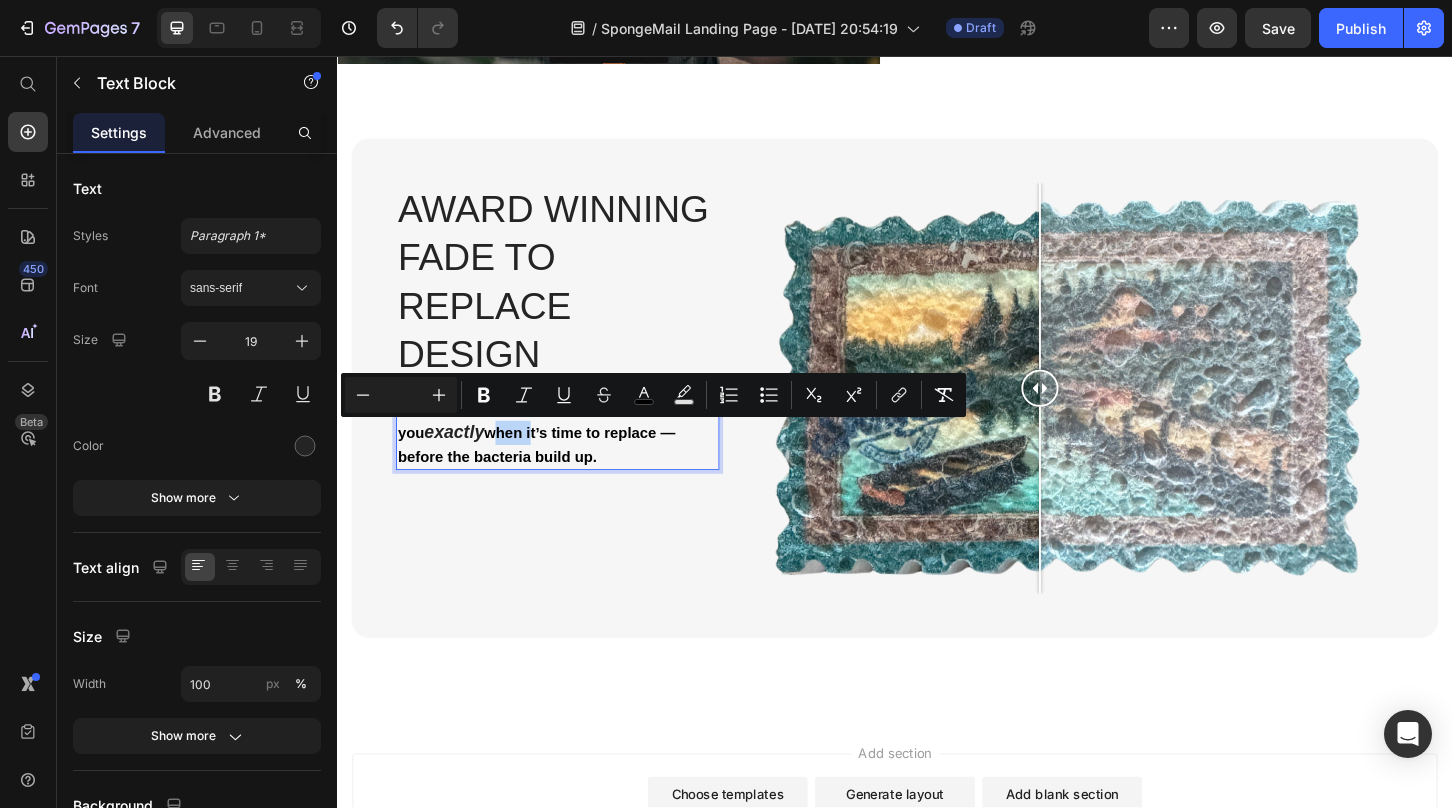 drag, startPoint x: 472, startPoint y: 462, endPoint x: 517, endPoint y: 462, distance: 45 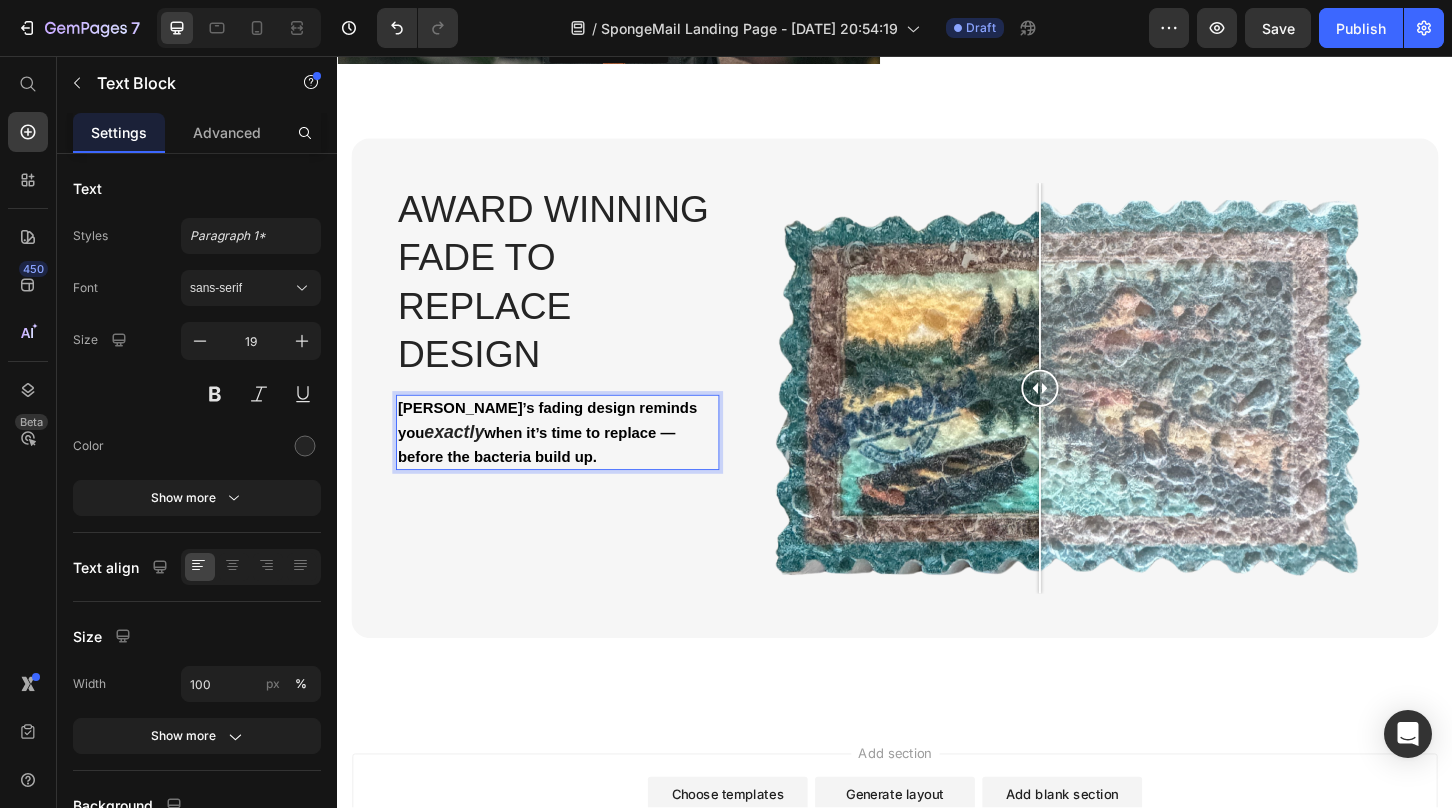 click on "exactly" at bounding box center (462, 460) 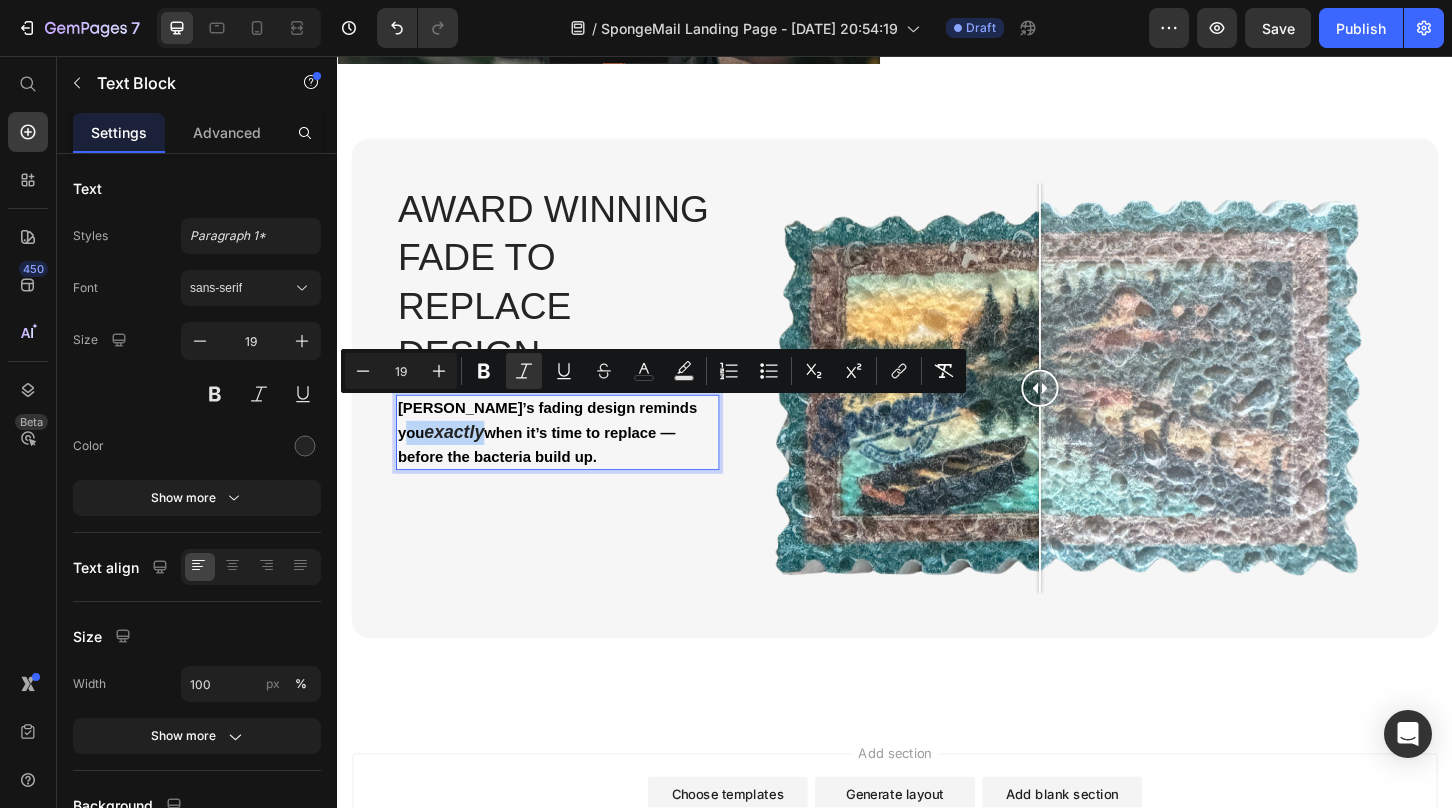 drag, startPoint x: 467, startPoint y: 461, endPoint x: 404, endPoint y: 458, distance: 63.07139 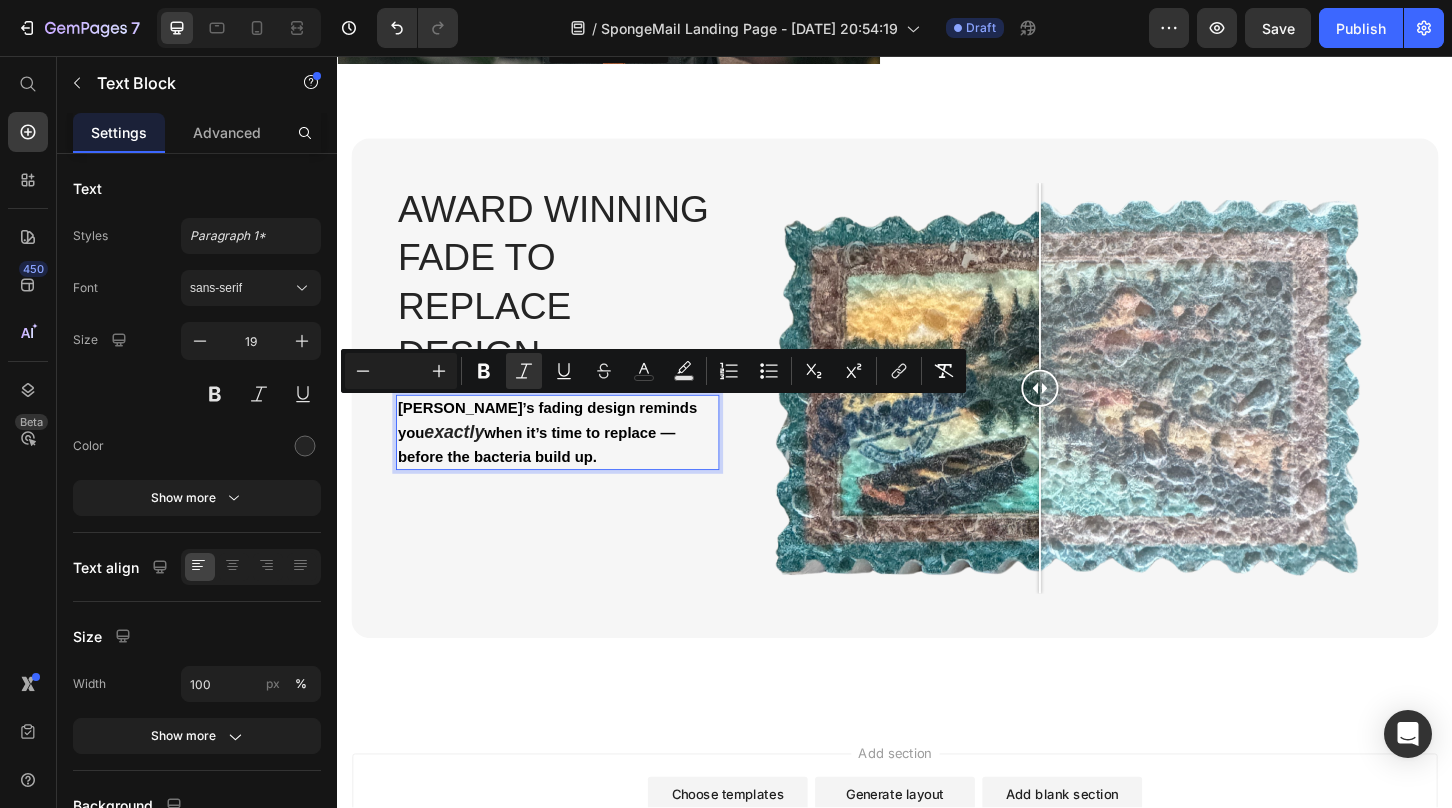 click on "when it’s time to replace — before the bacteria build up." at bounding box center (551, 474) 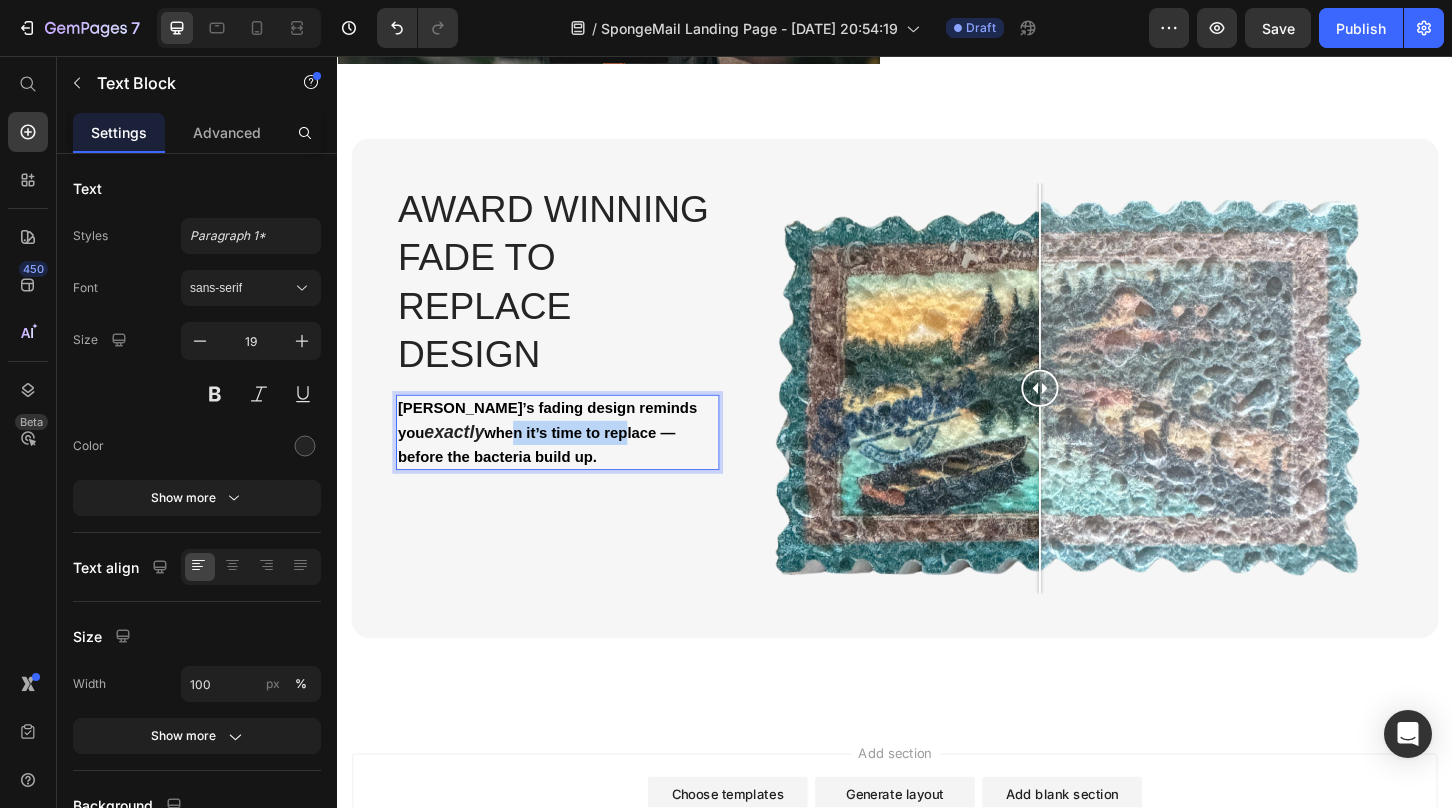 drag, startPoint x: 489, startPoint y: 455, endPoint x: 617, endPoint y: 454, distance: 128.0039 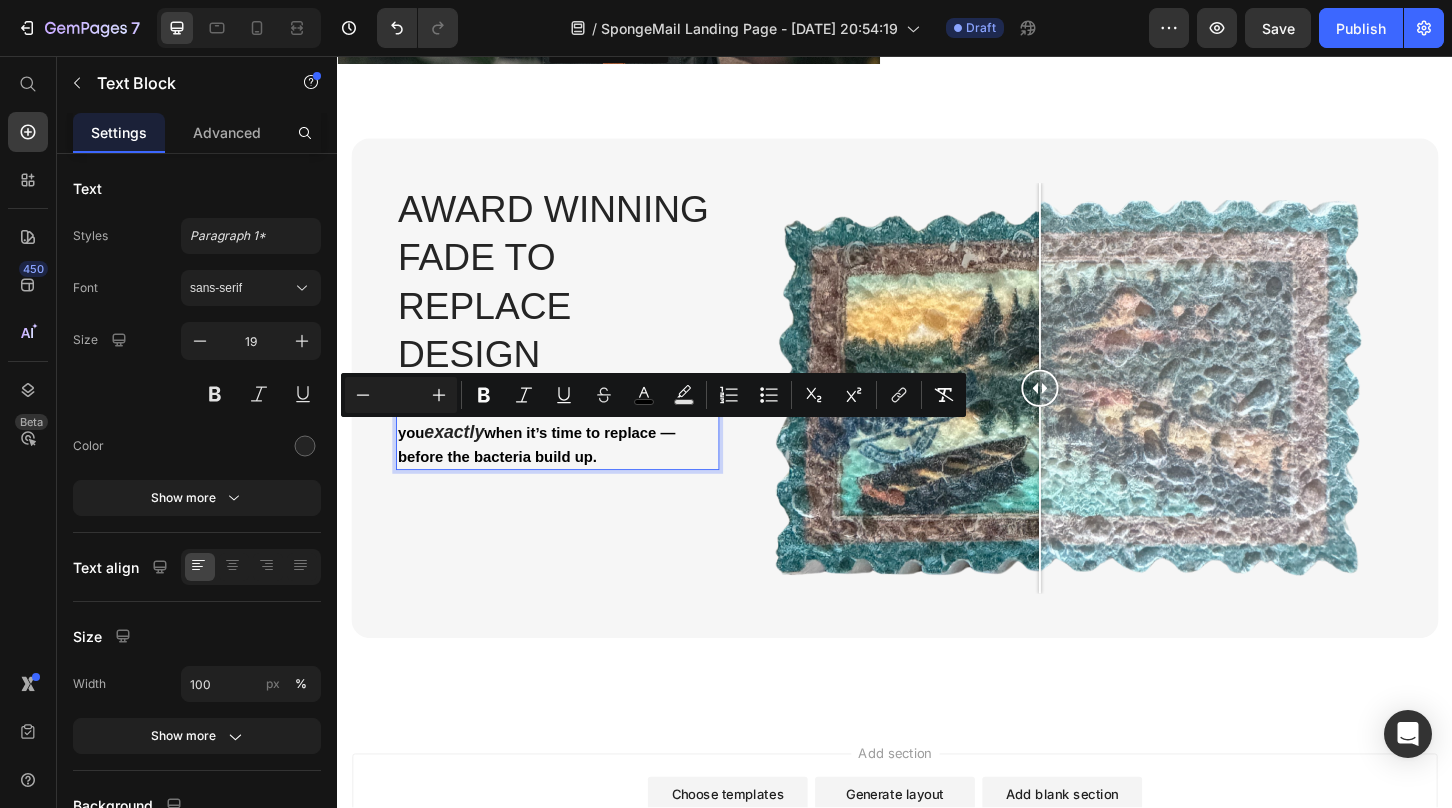click on "[PERSON_NAME]’s fading design reminds you  exactly  when it’s time to replace — before the bacteria build up." at bounding box center (574, 461) 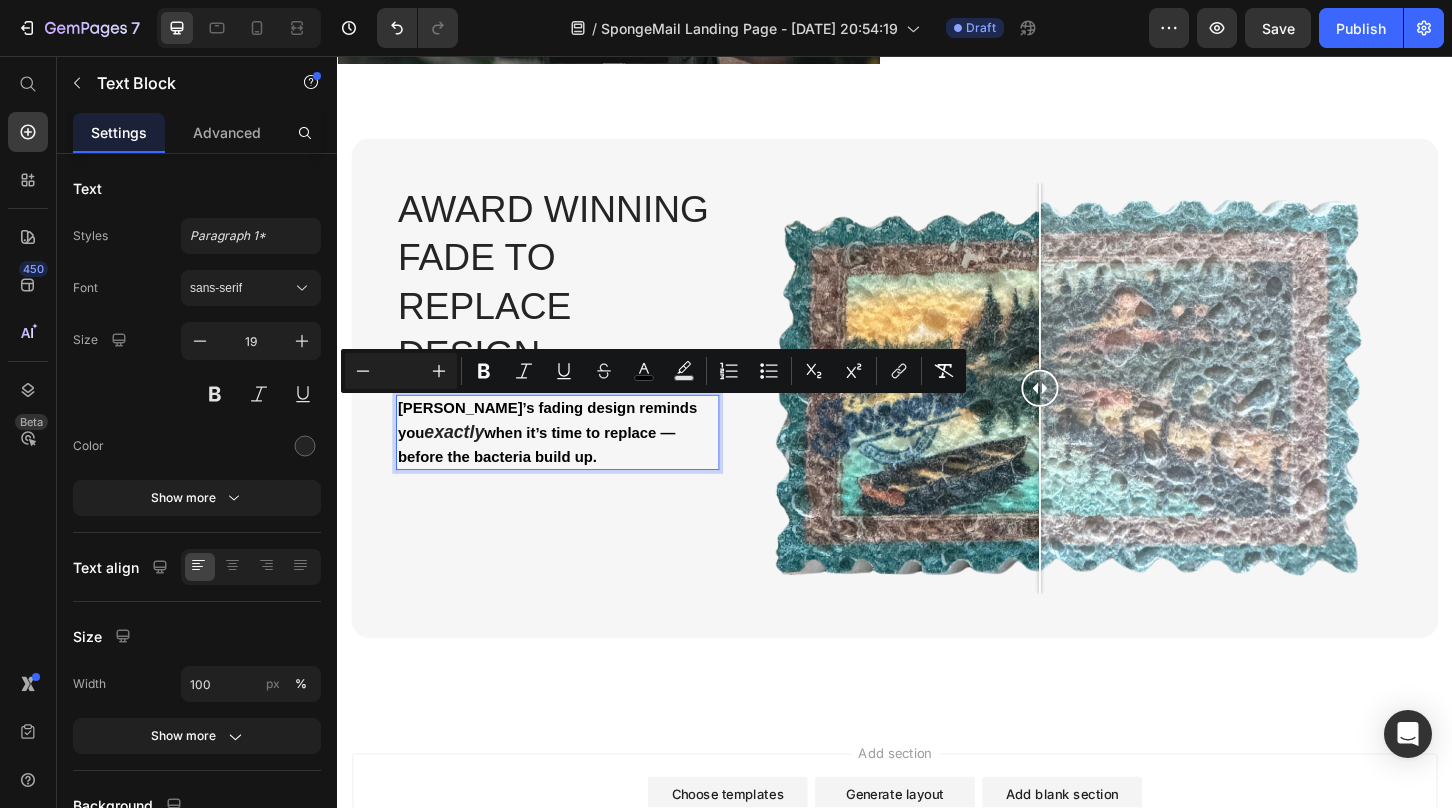 drag, startPoint x: 604, startPoint y: 486, endPoint x: 402, endPoint y: 437, distance: 207.85812 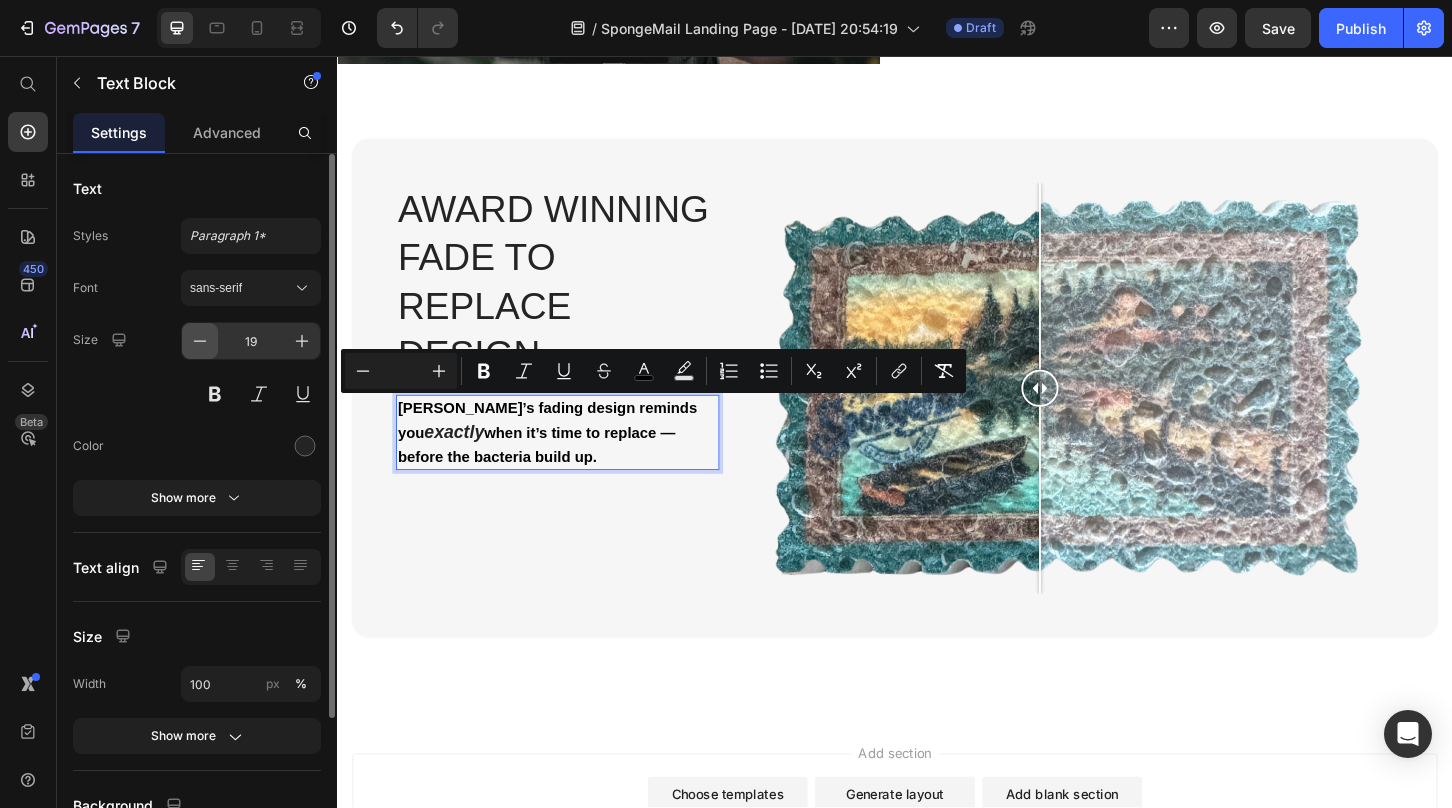 click 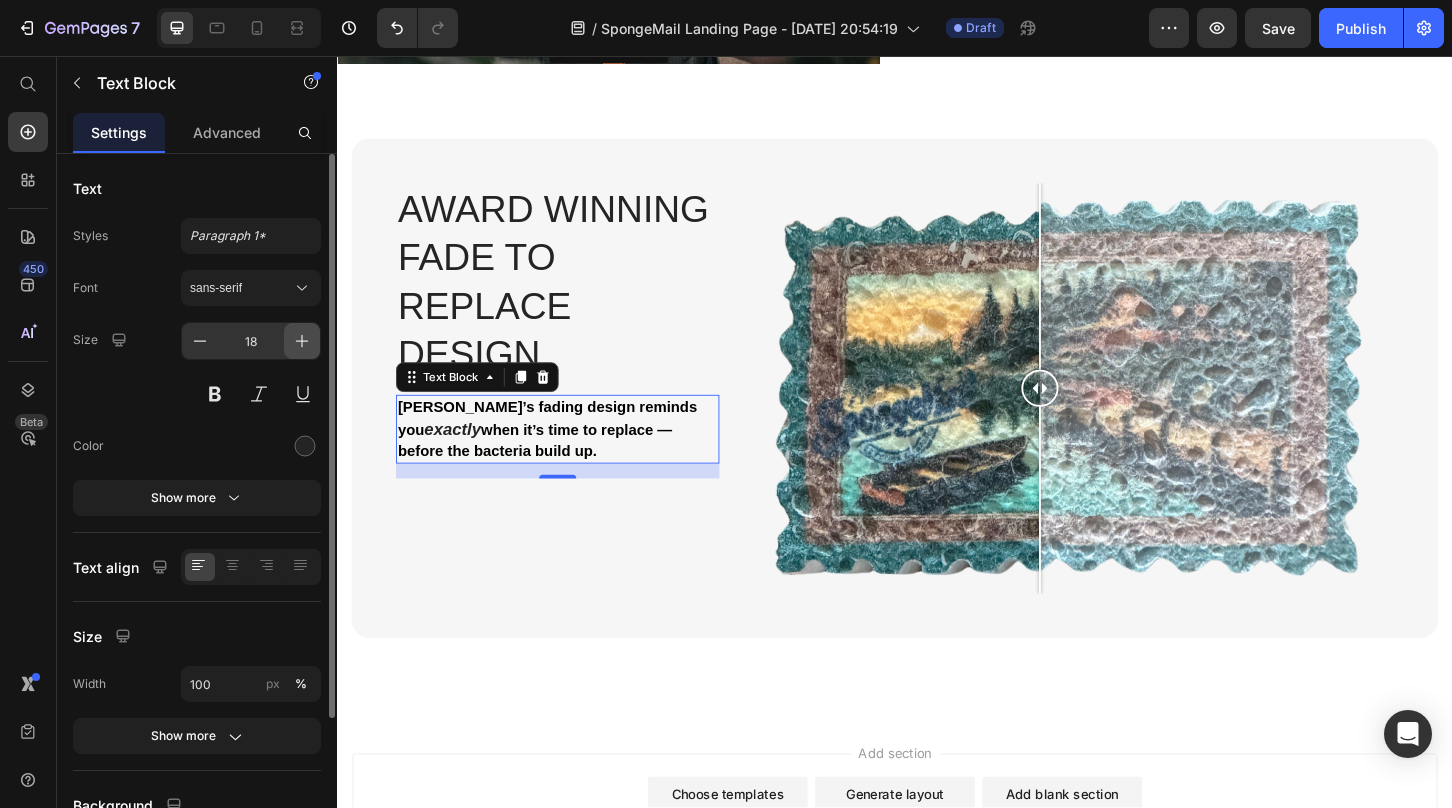 click 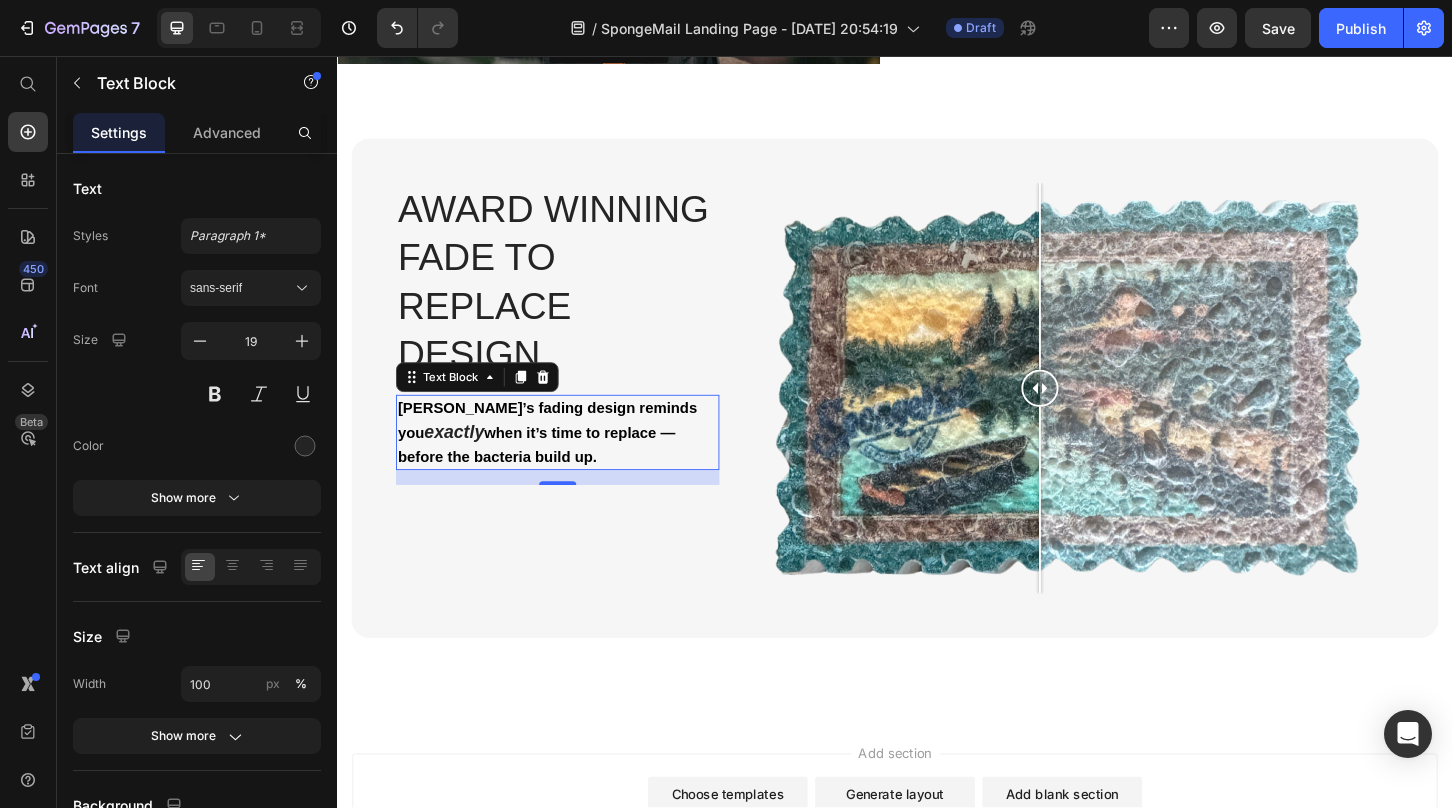 click on "when it’s time to replace — before the bacteria build up." at bounding box center [551, 474] 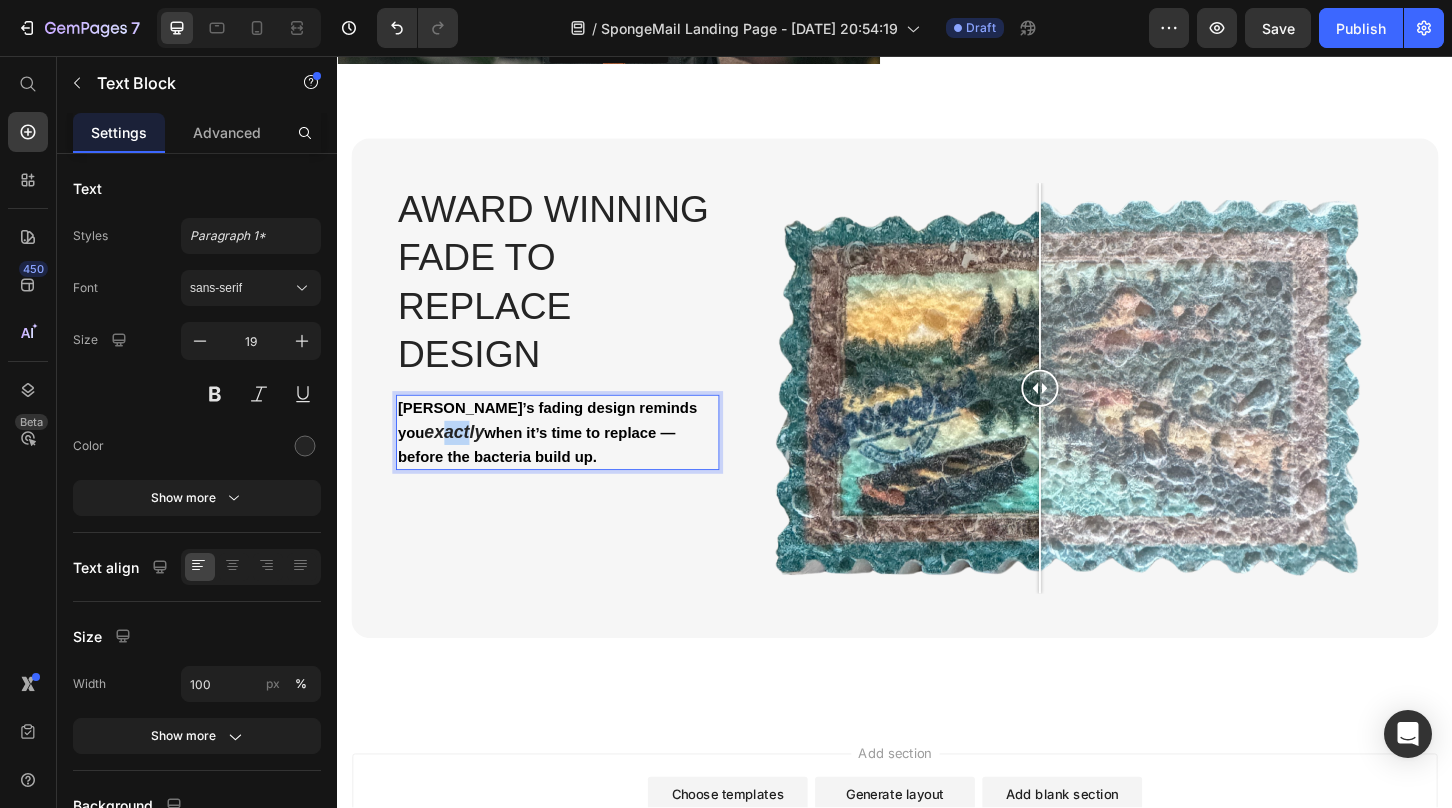 drag, startPoint x: 428, startPoint y: 462, endPoint x: 448, endPoint y: 461, distance: 20.024984 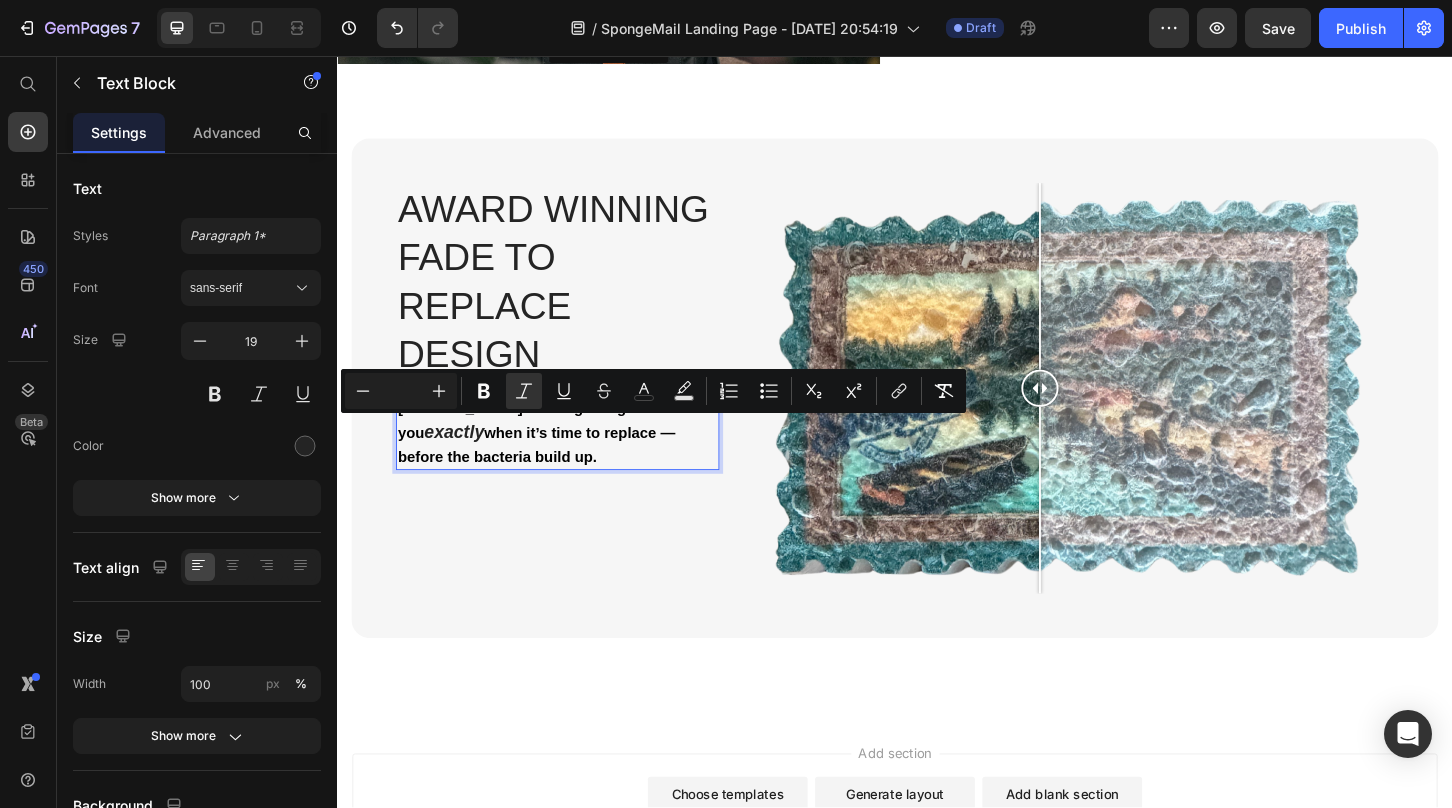 click on "[PERSON_NAME]’s fading design reminds you  exactly  when it’s time to replace — before the bacteria build up." at bounding box center (574, 461) 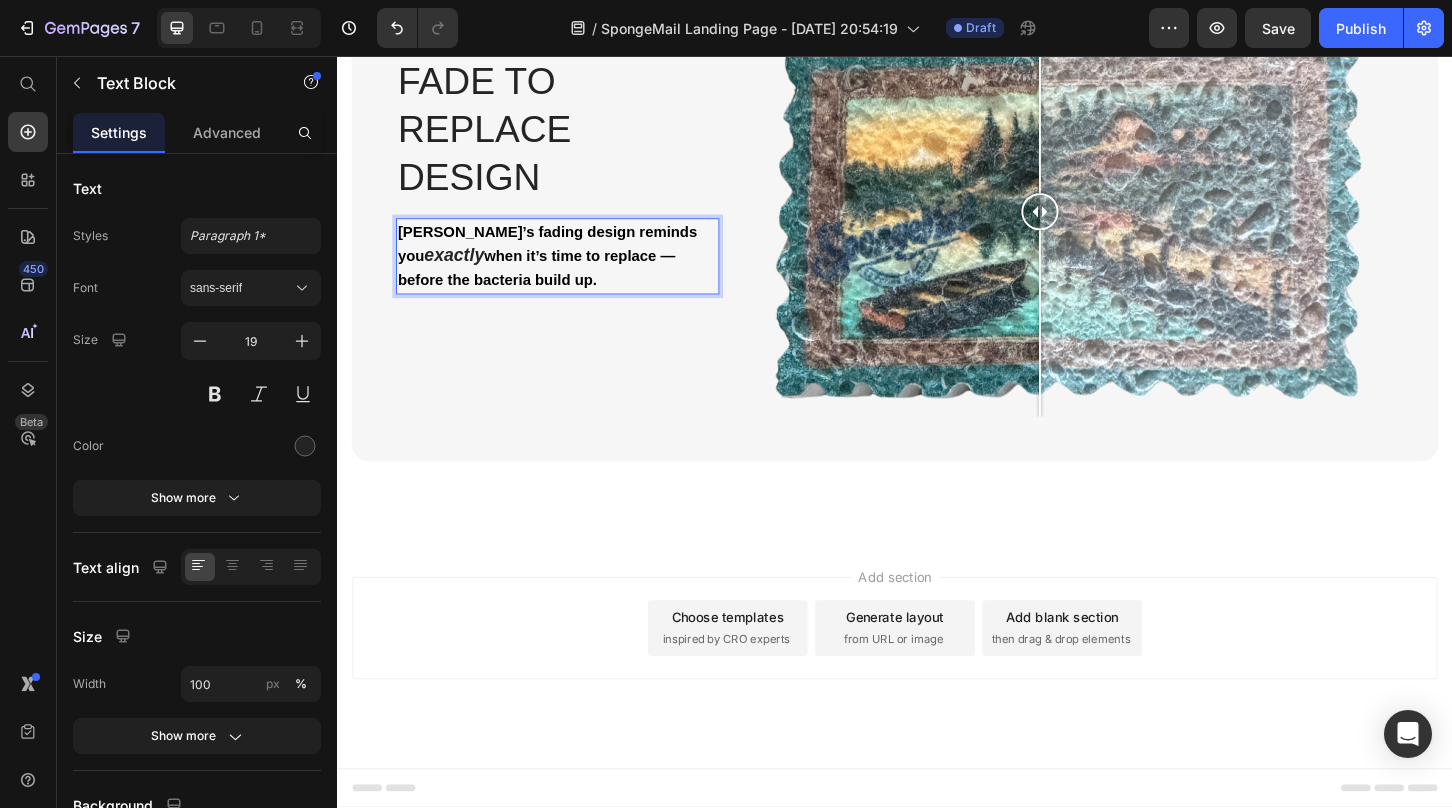 scroll, scrollTop: 6942, scrollLeft: 0, axis: vertical 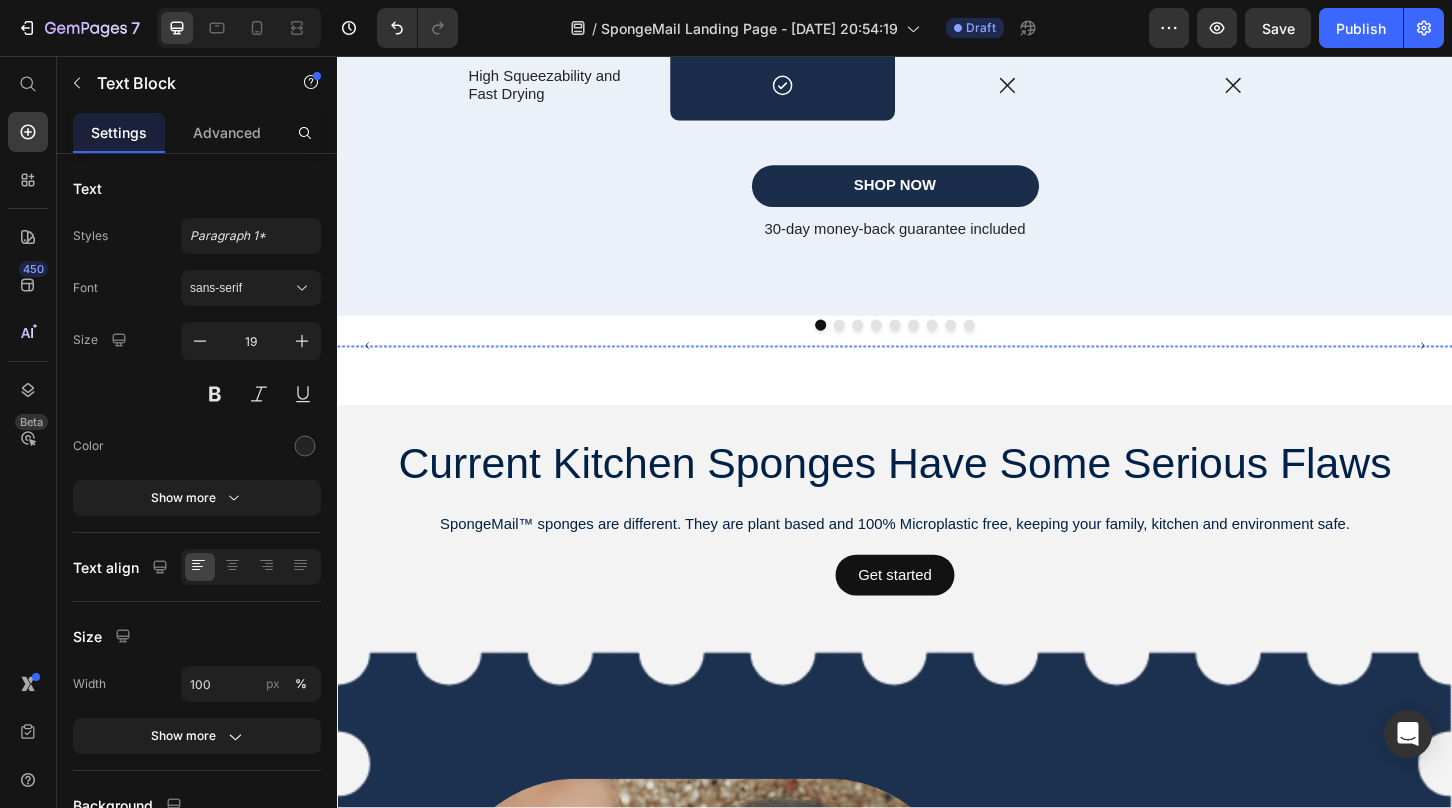 click at bounding box center (785, 368) 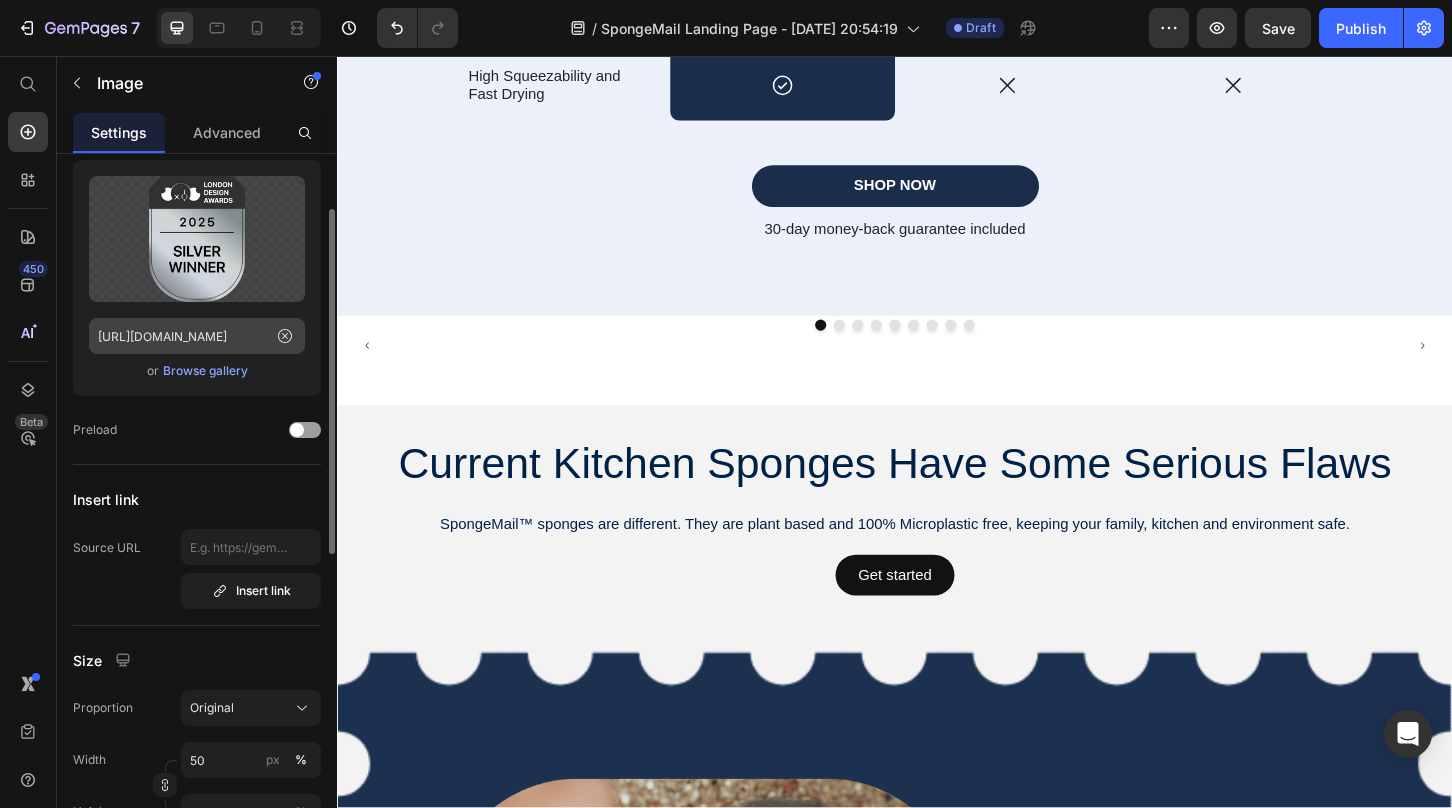scroll, scrollTop: 95, scrollLeft: 0, axis: vertical 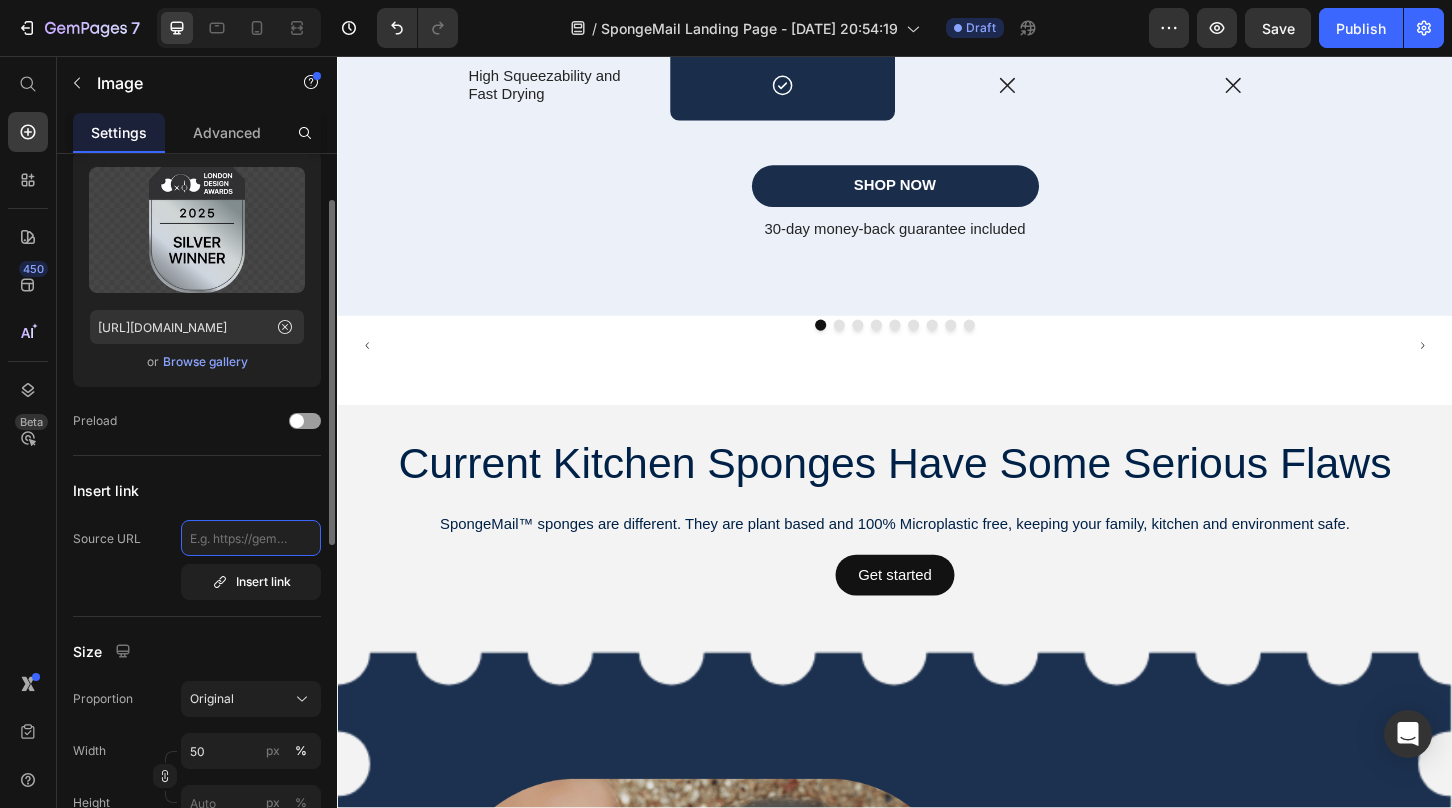 click 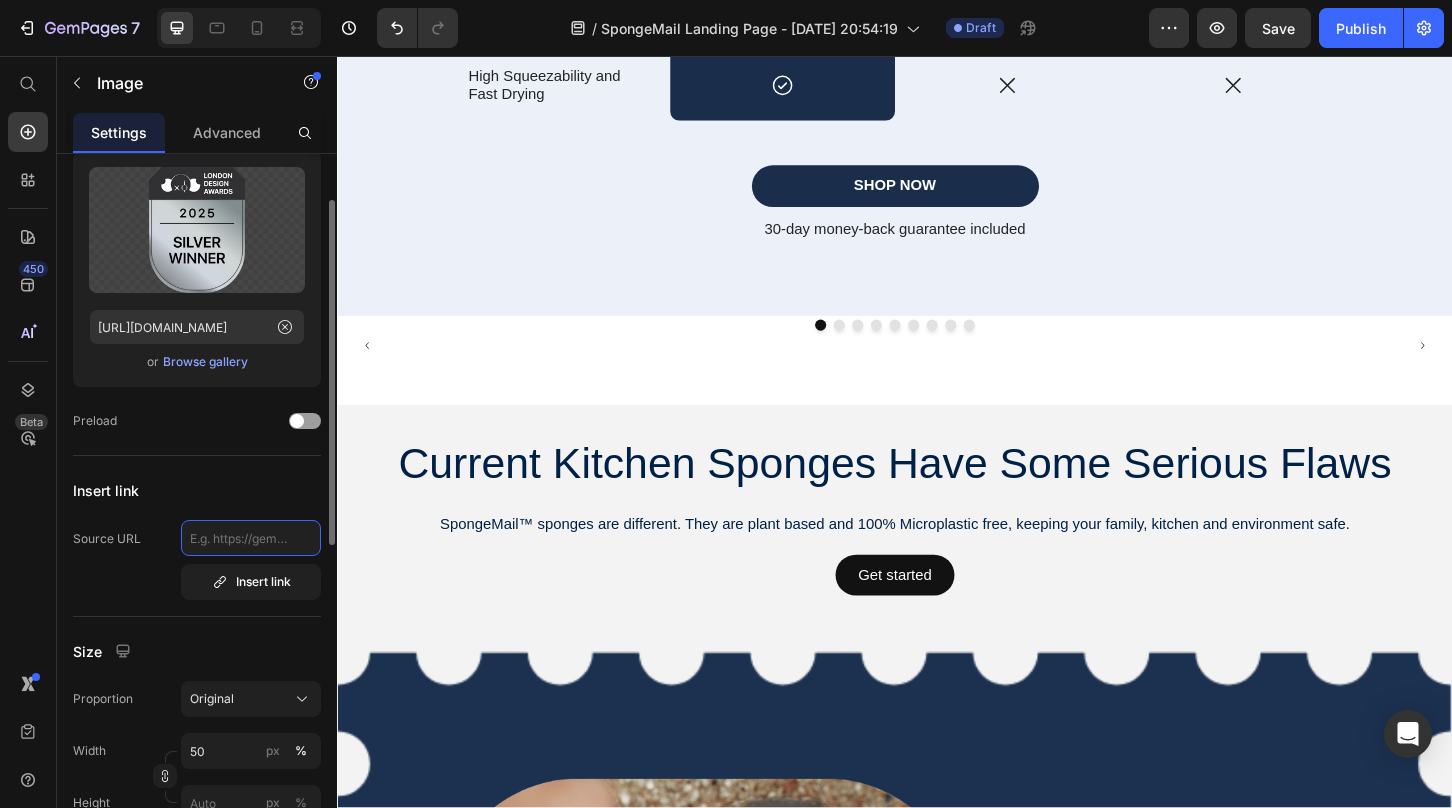click 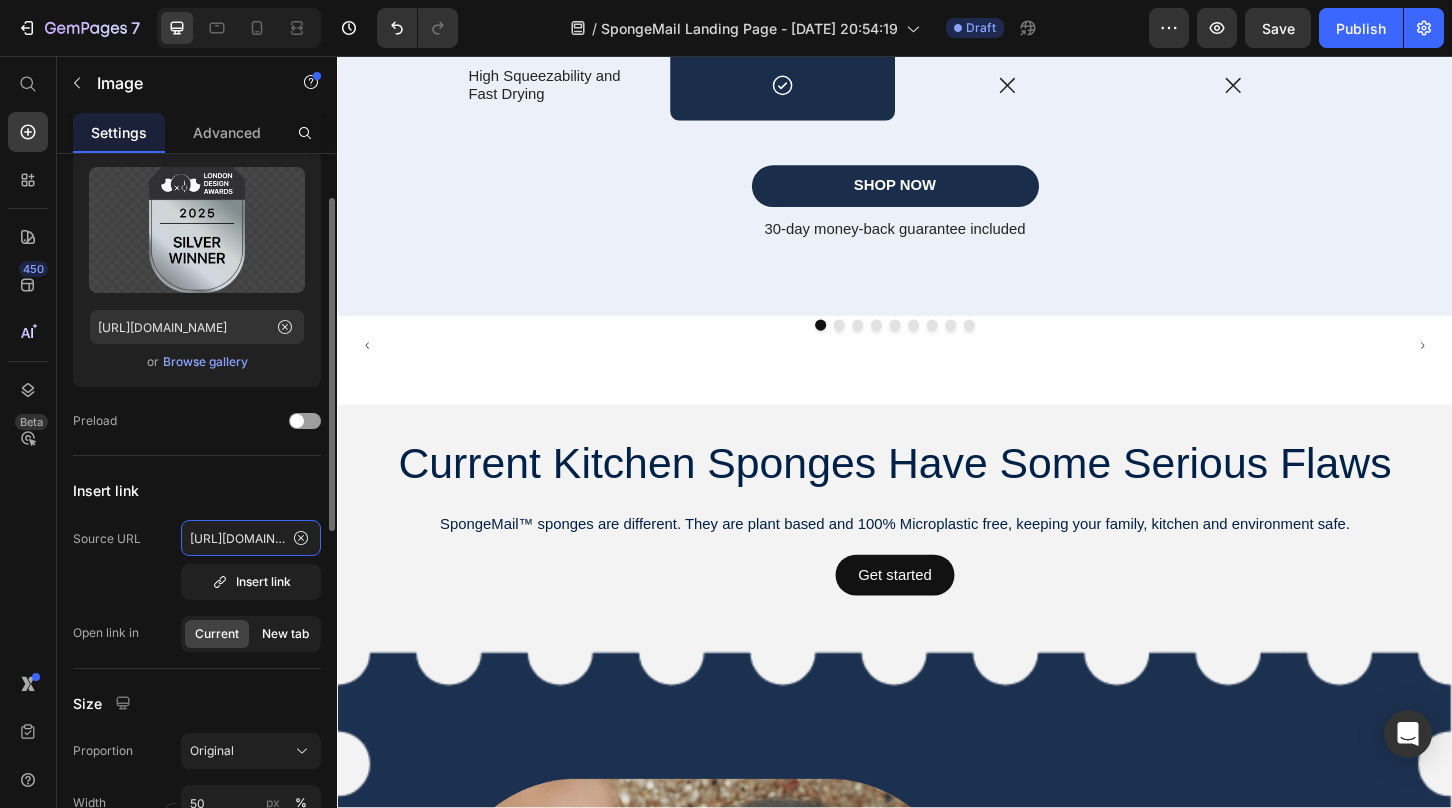 type on "[URL][DOMAIN_NAME]" 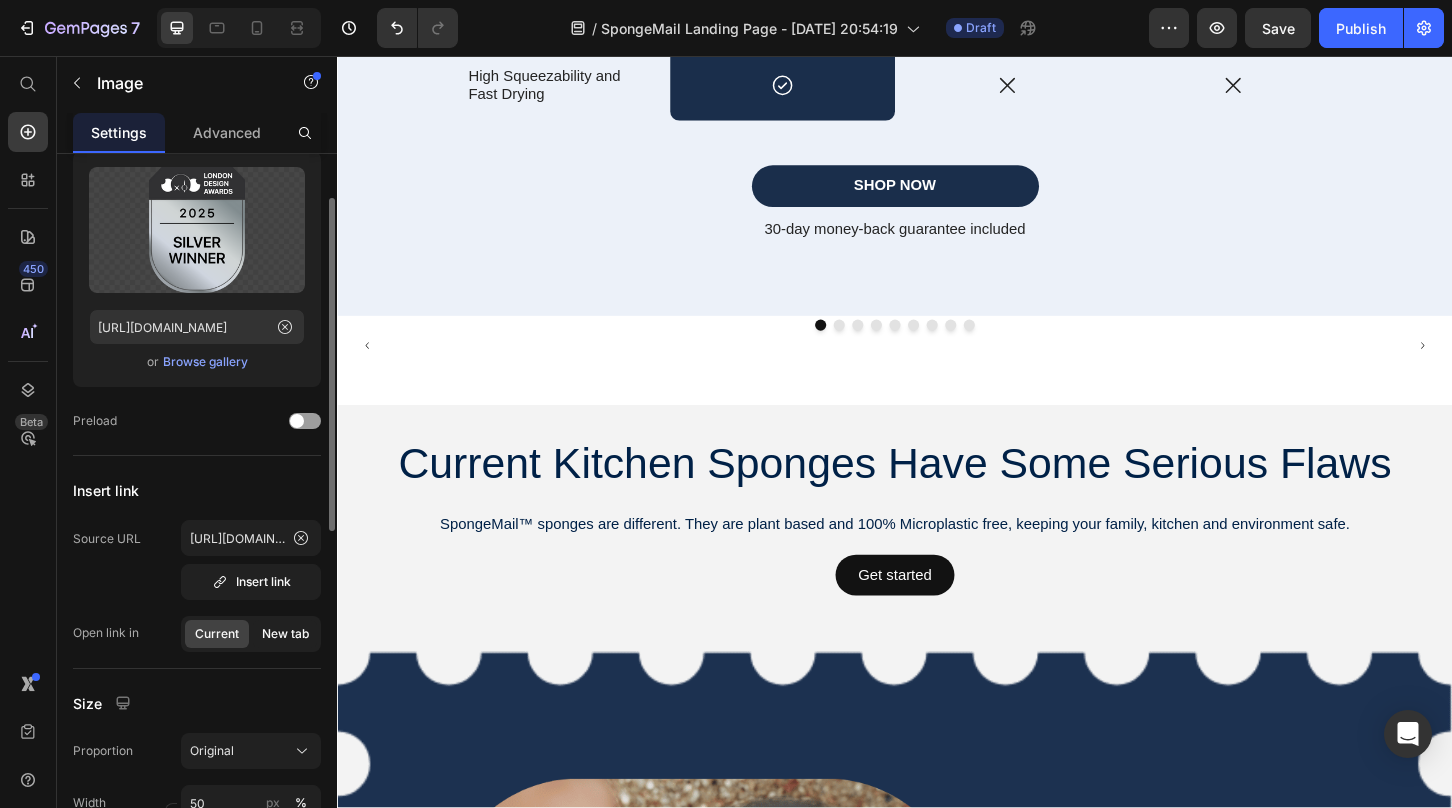 click on "New tab" 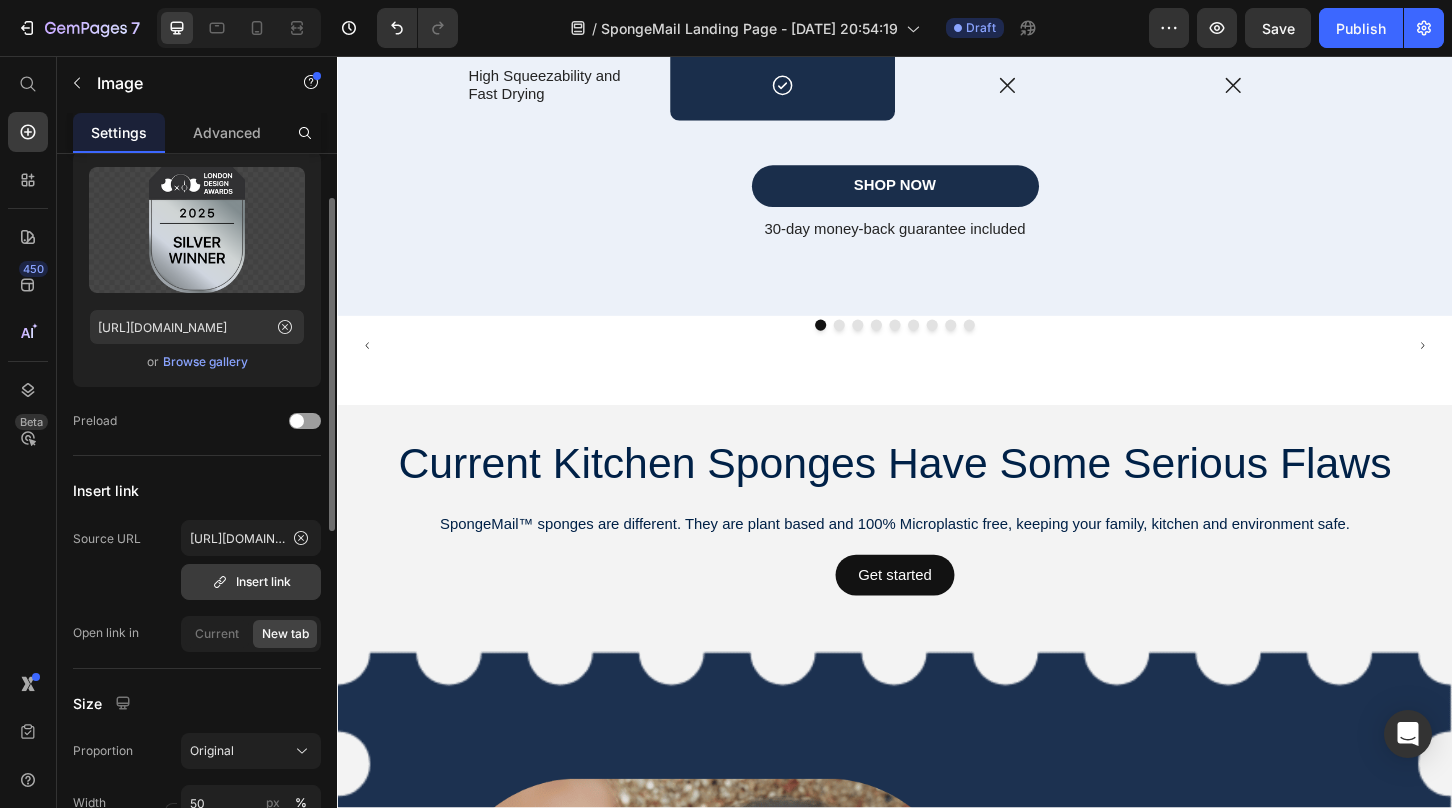 click on "Insert link" at bounding box center (251, 582) 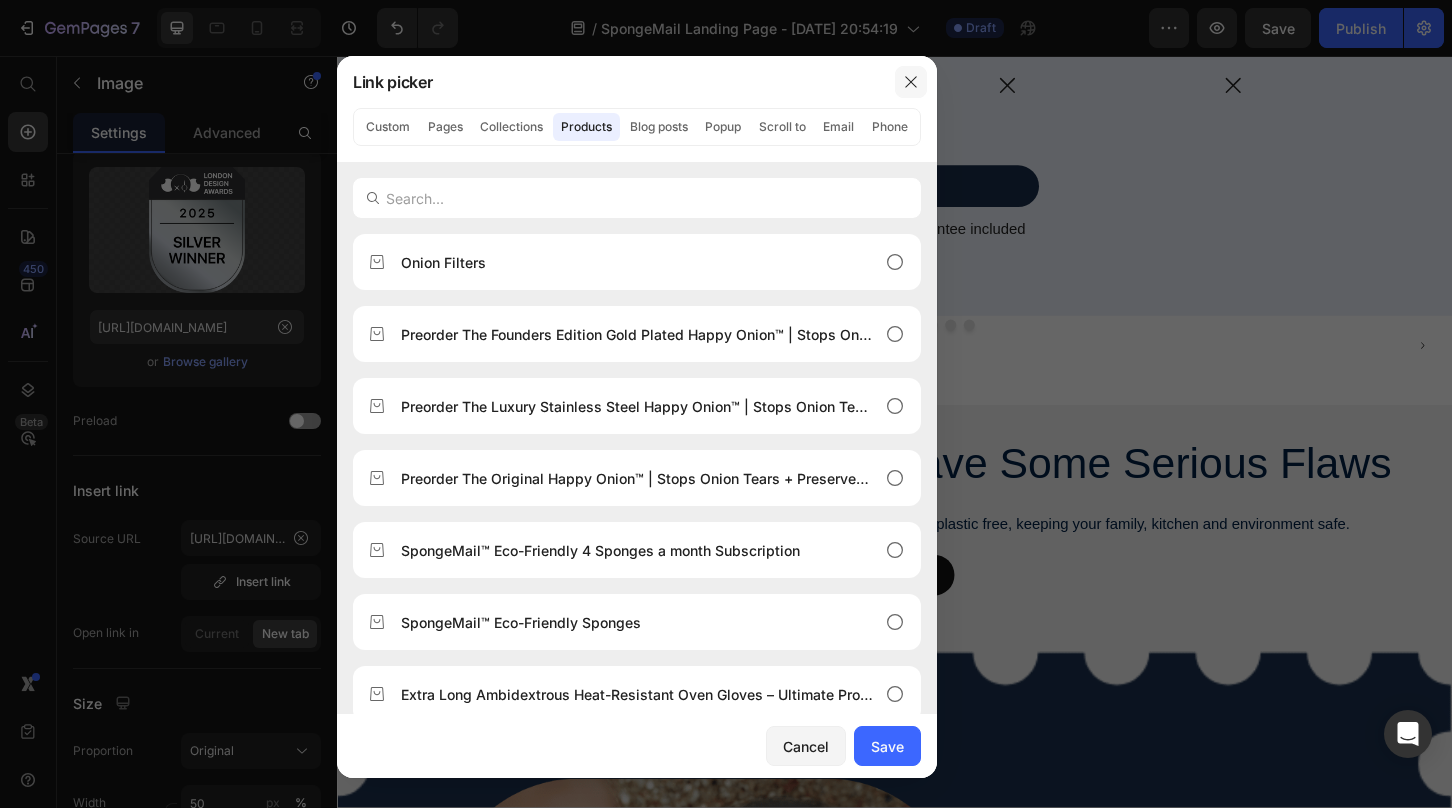 click 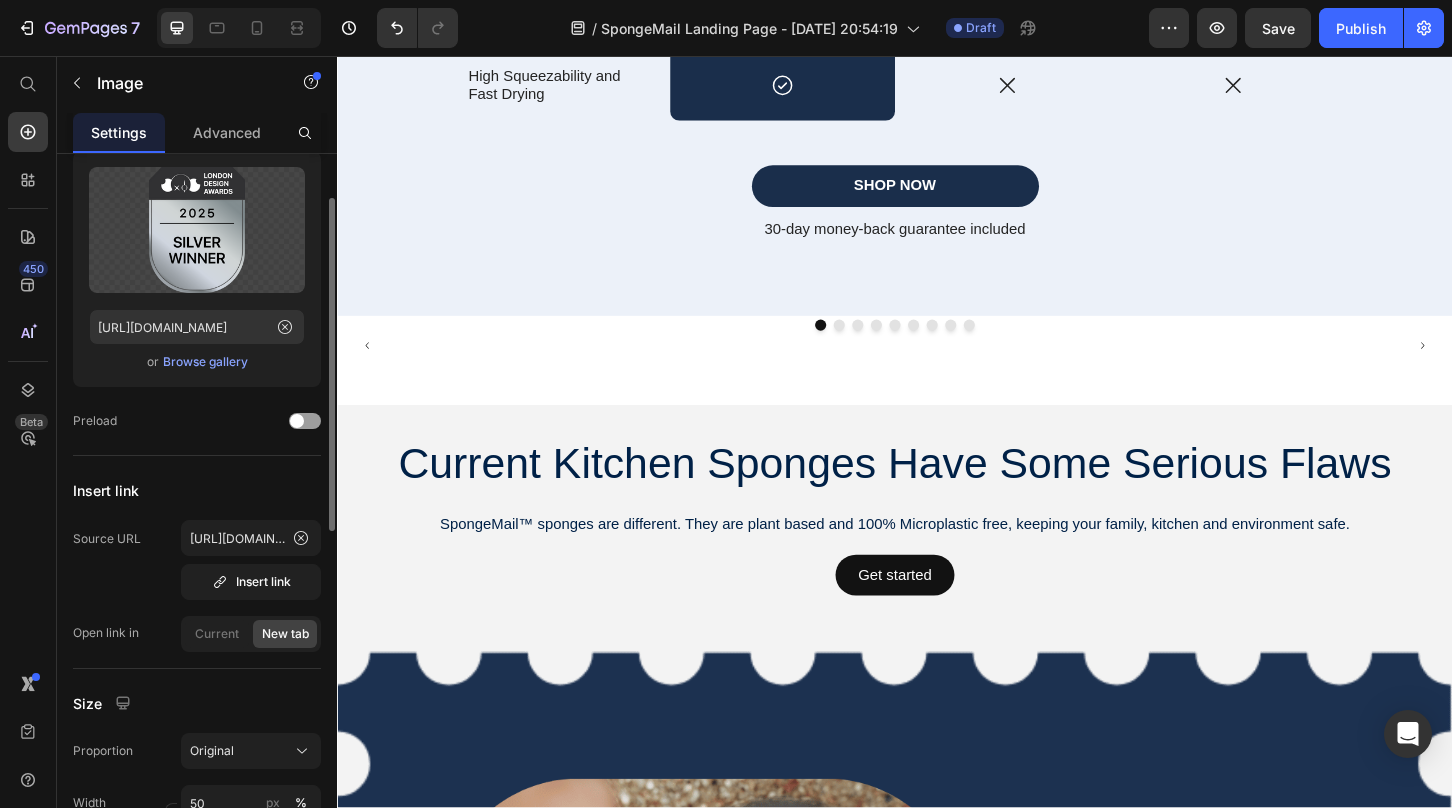 click on "Insert link" at bounding box center [197, 490] 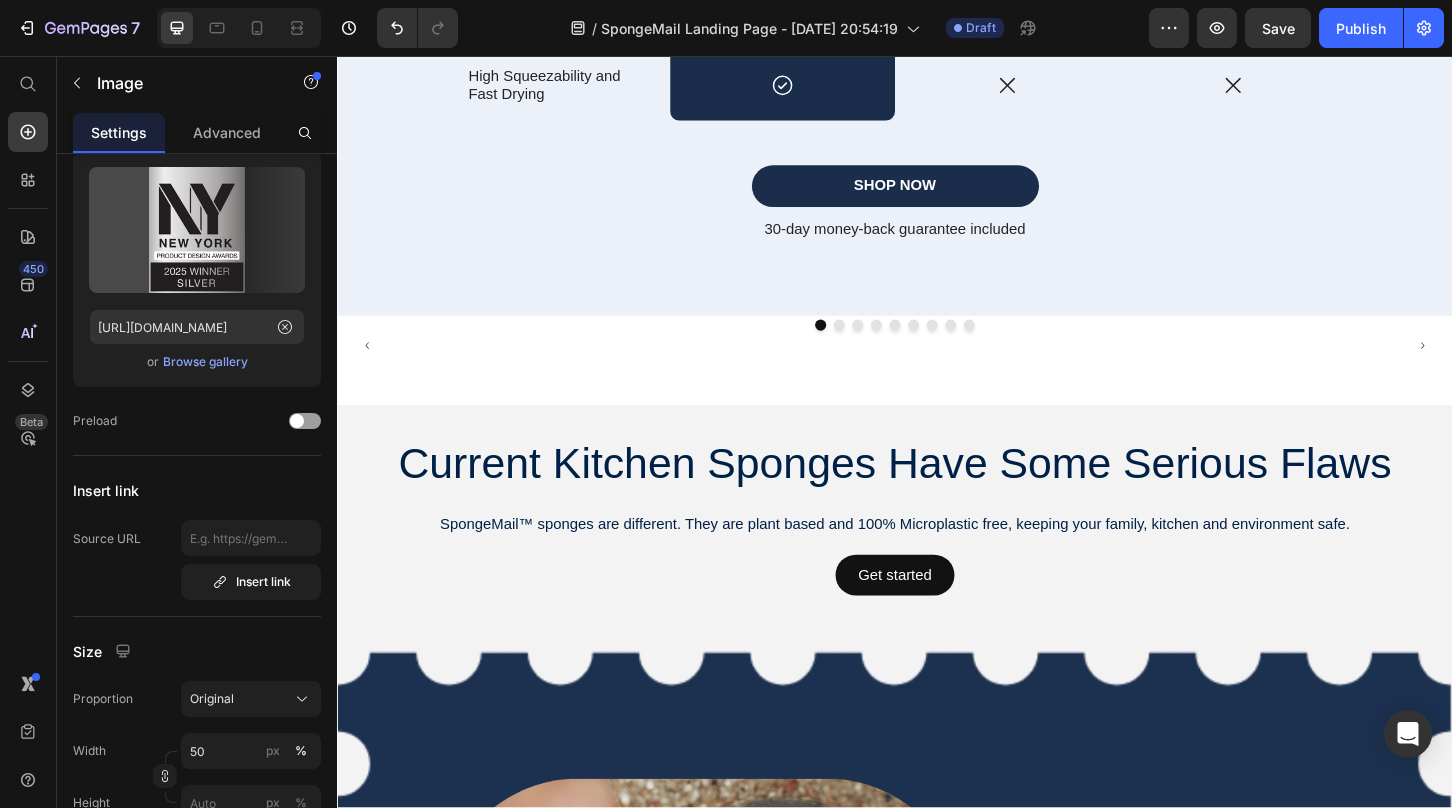 click at bounding box center (1393, 368) 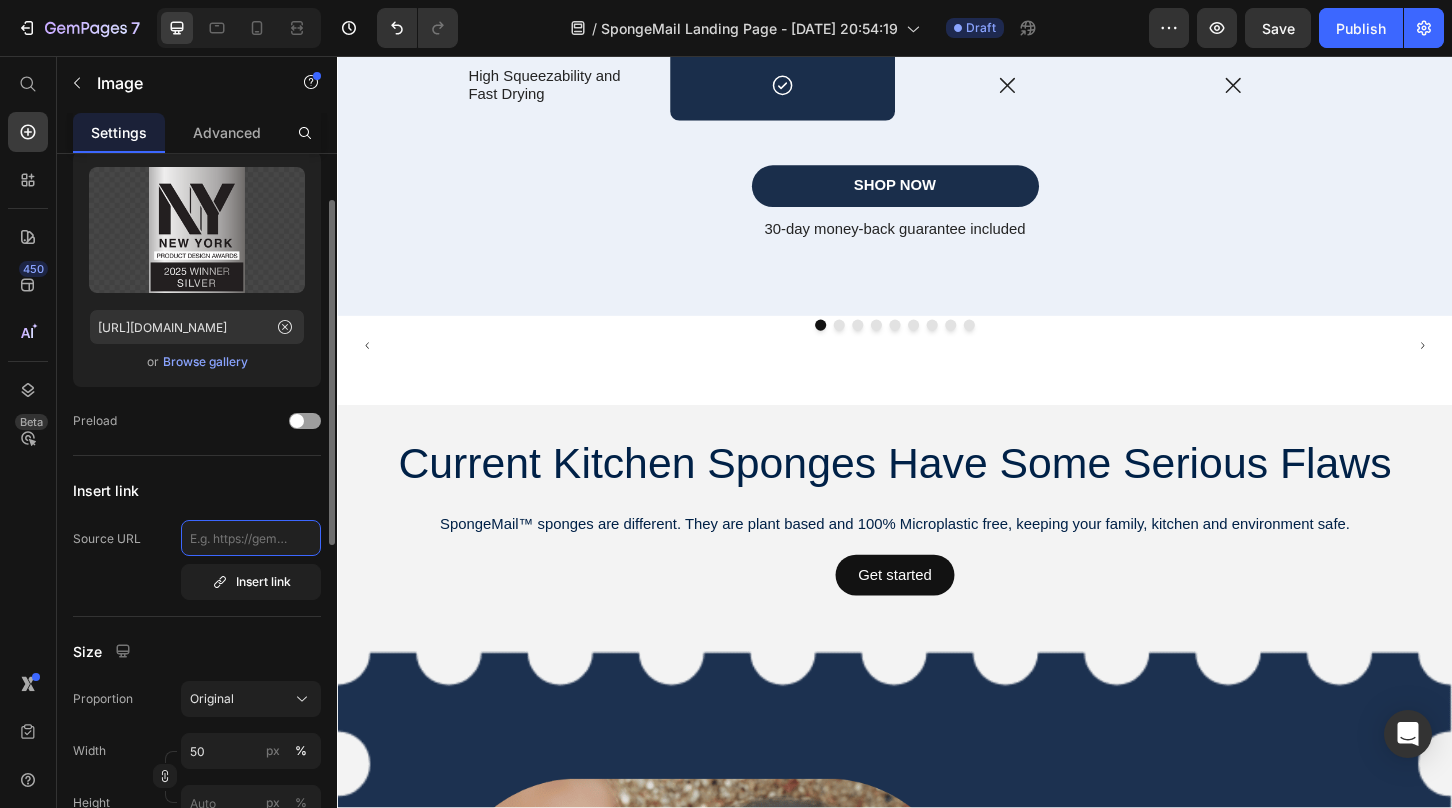 click 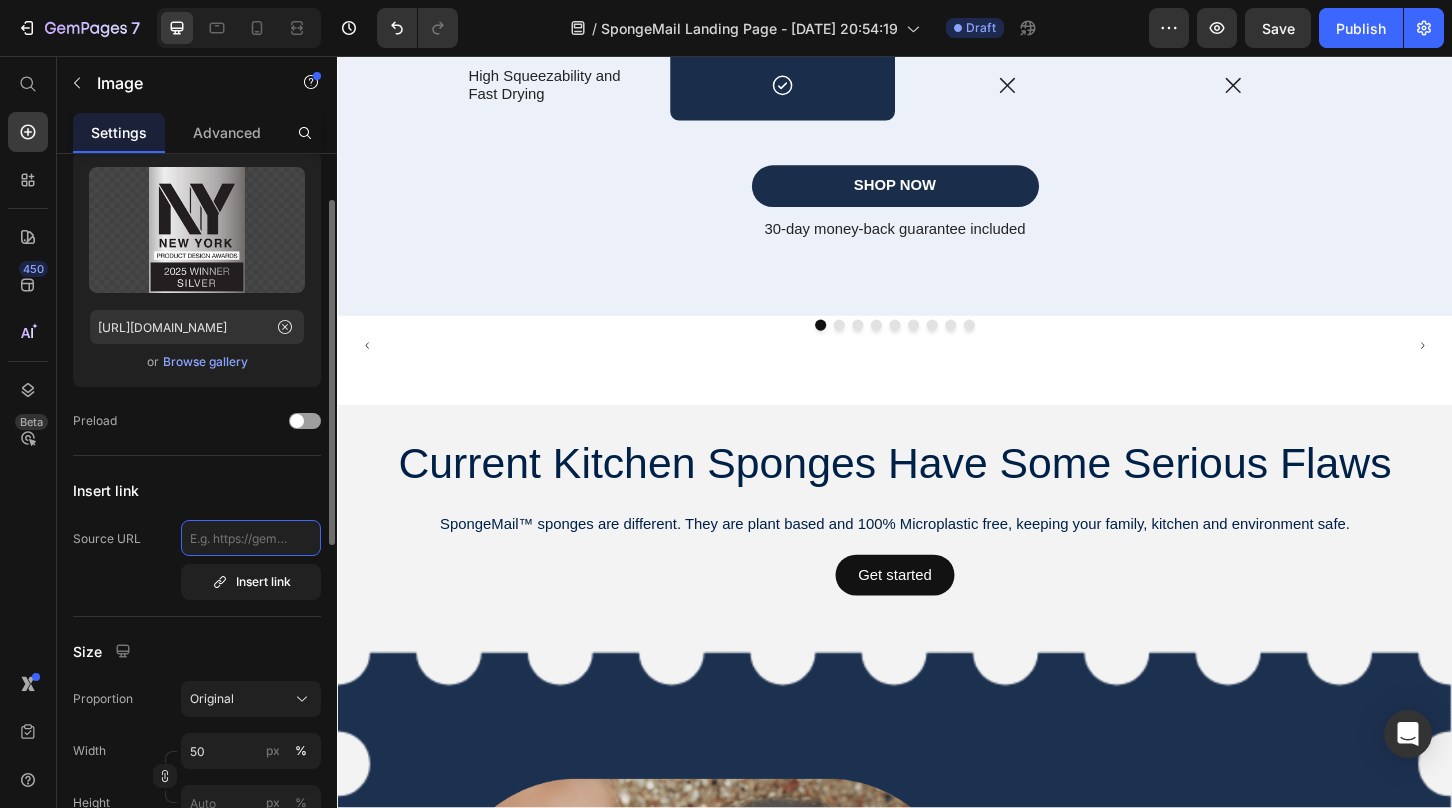 paste on "[URL][DOMAIN_NAME]" 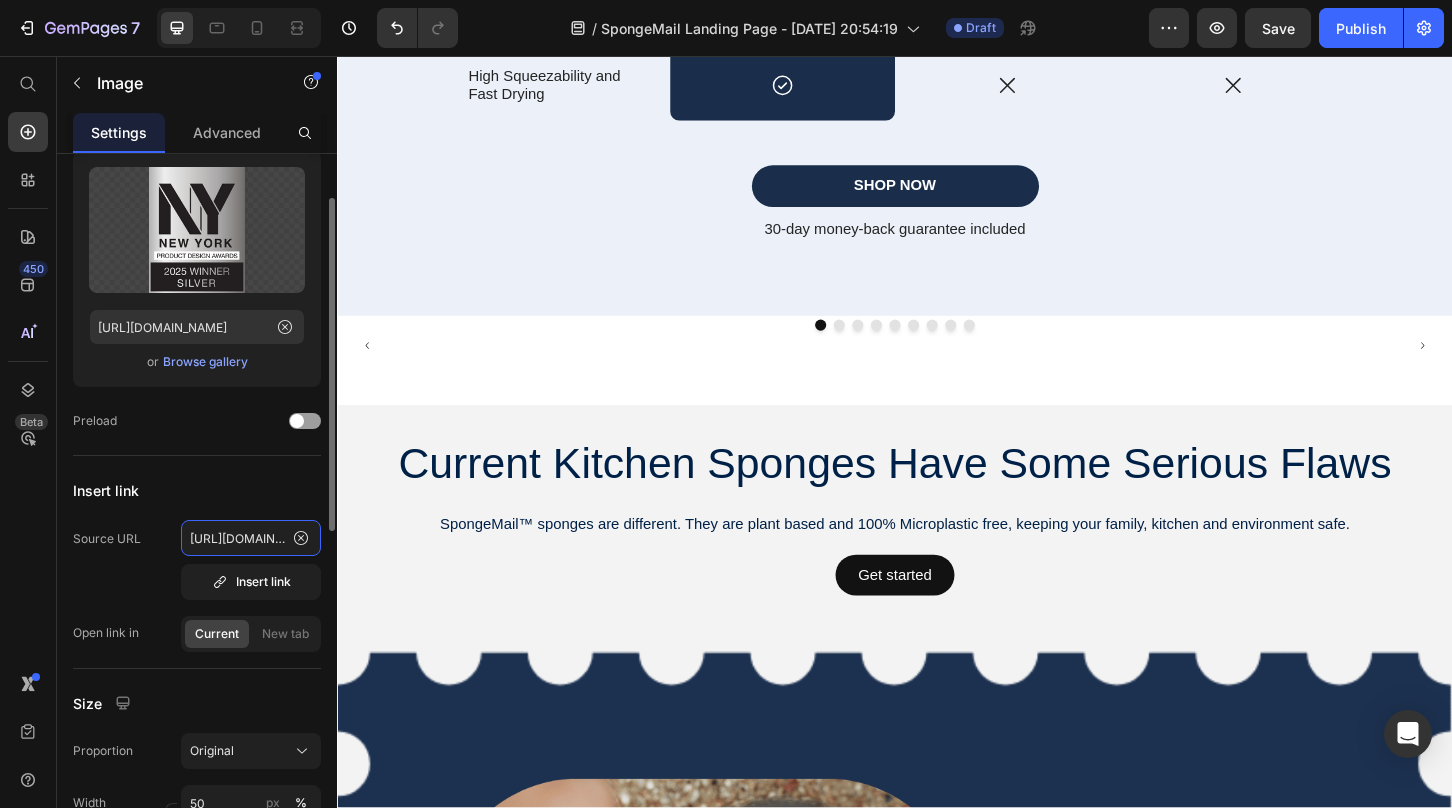 type on "[URL][DOMAIN_NAME]" 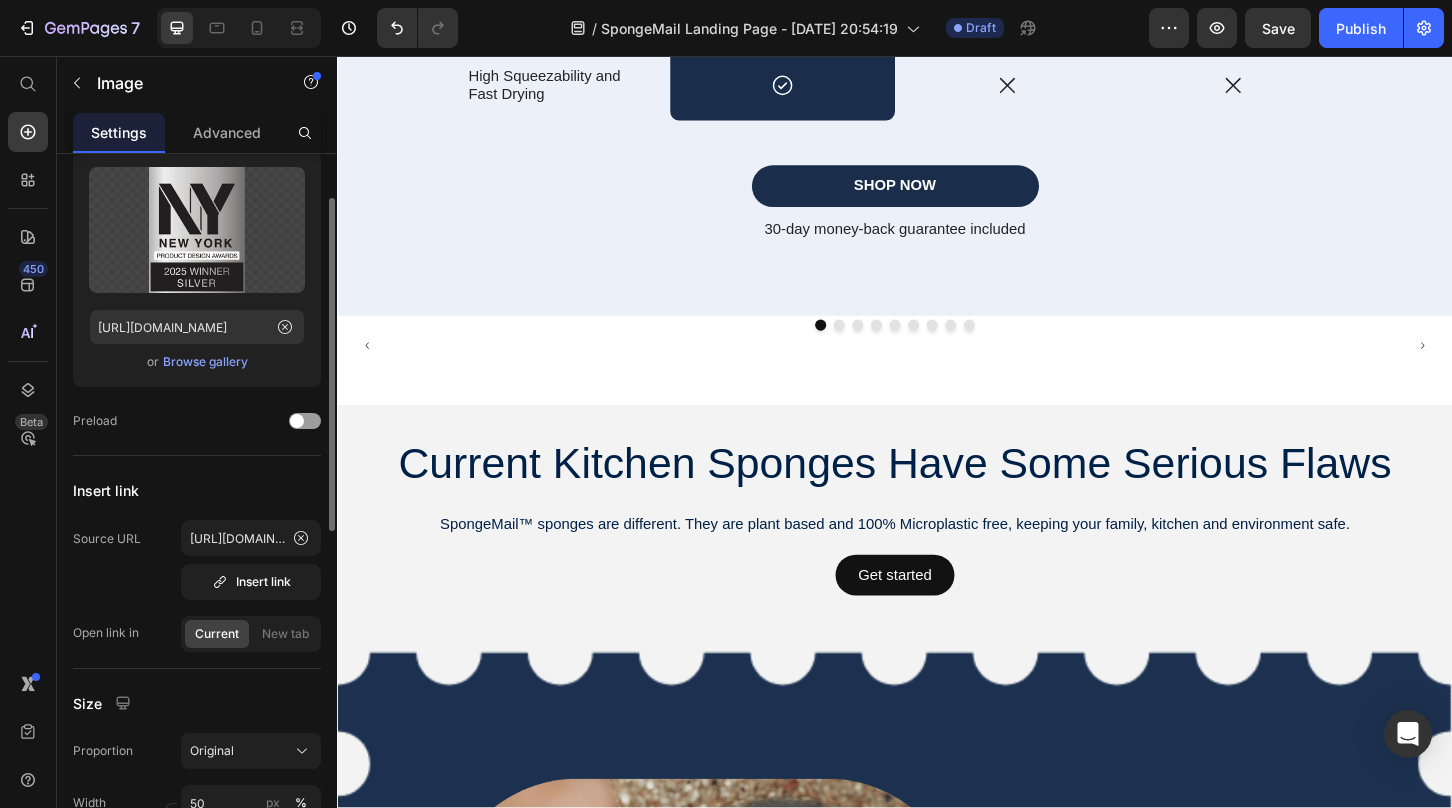 click on "Image Choose Image Upload Image [URL][DOMAIN_NAME]  or   Browse gallery  Preload Insert link Source URL [URL][DOMAIN_NAME]  Insert link   Open link in  Current New tab Size Proportion Original Width 50 px % Height px % Shape Border Corner Shadow Align SEO Alt text Image title" at bounding box center [197, 767] 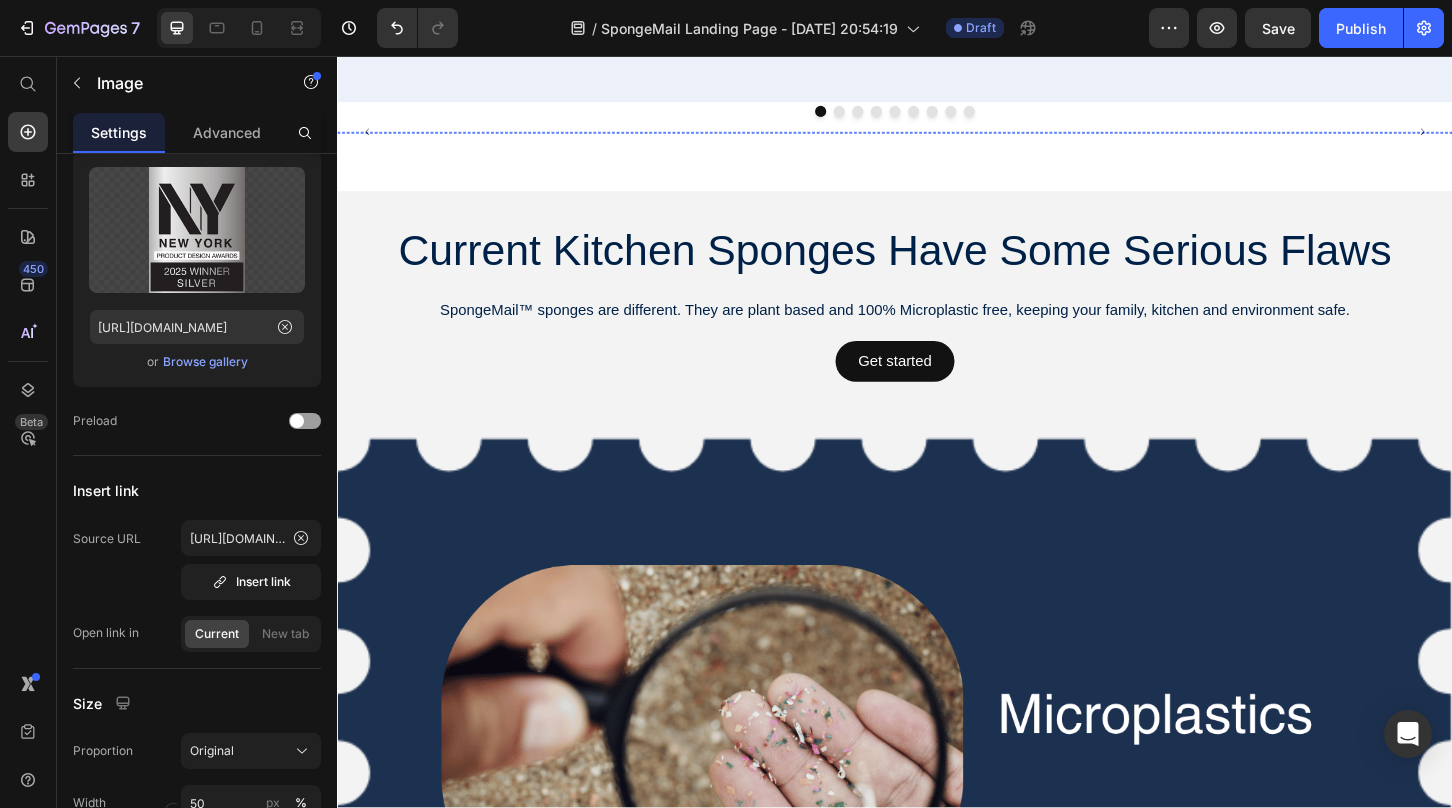 scroll, scrollTop: 3653, scrollLeft: 0, axis: vertical 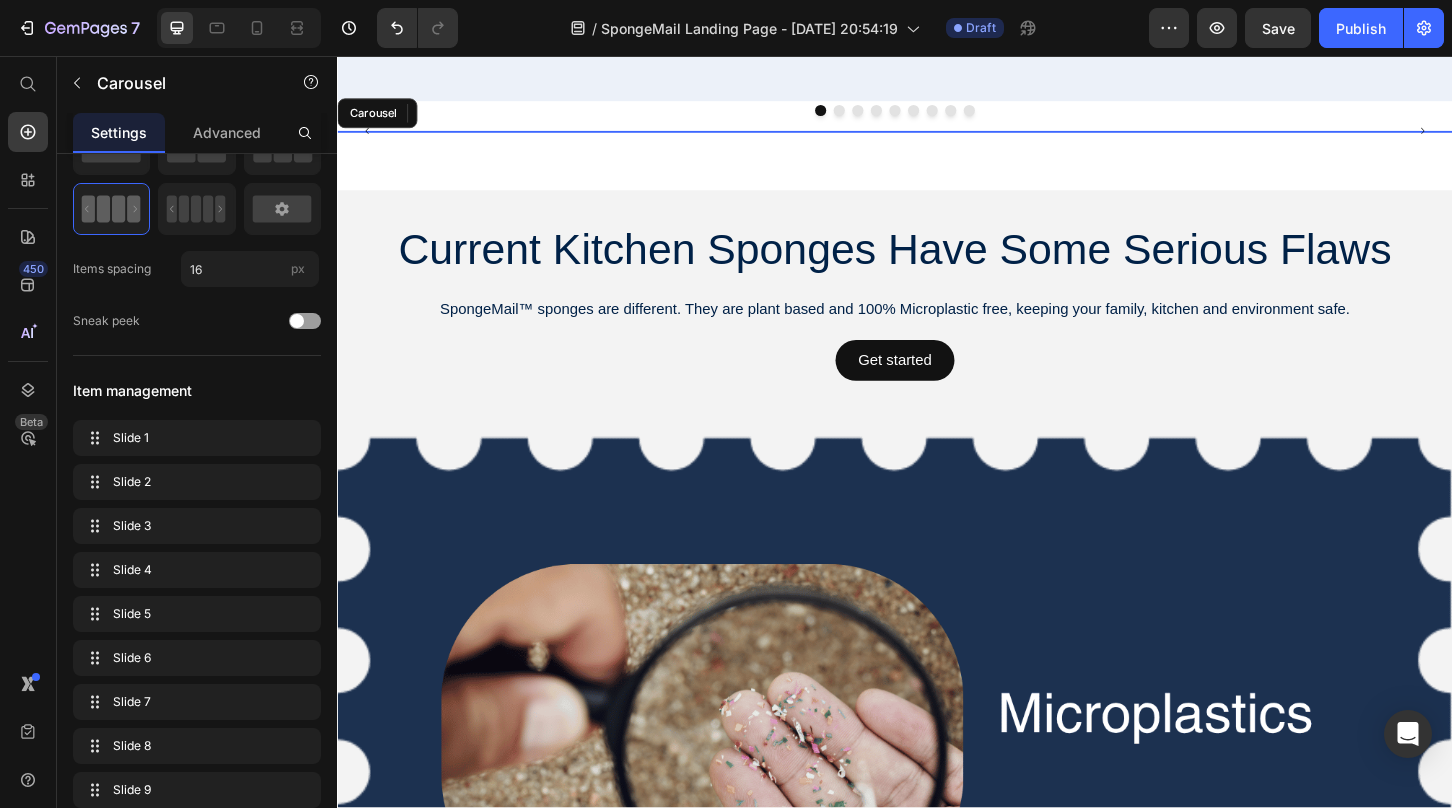 click at bounding box center [877, 115] 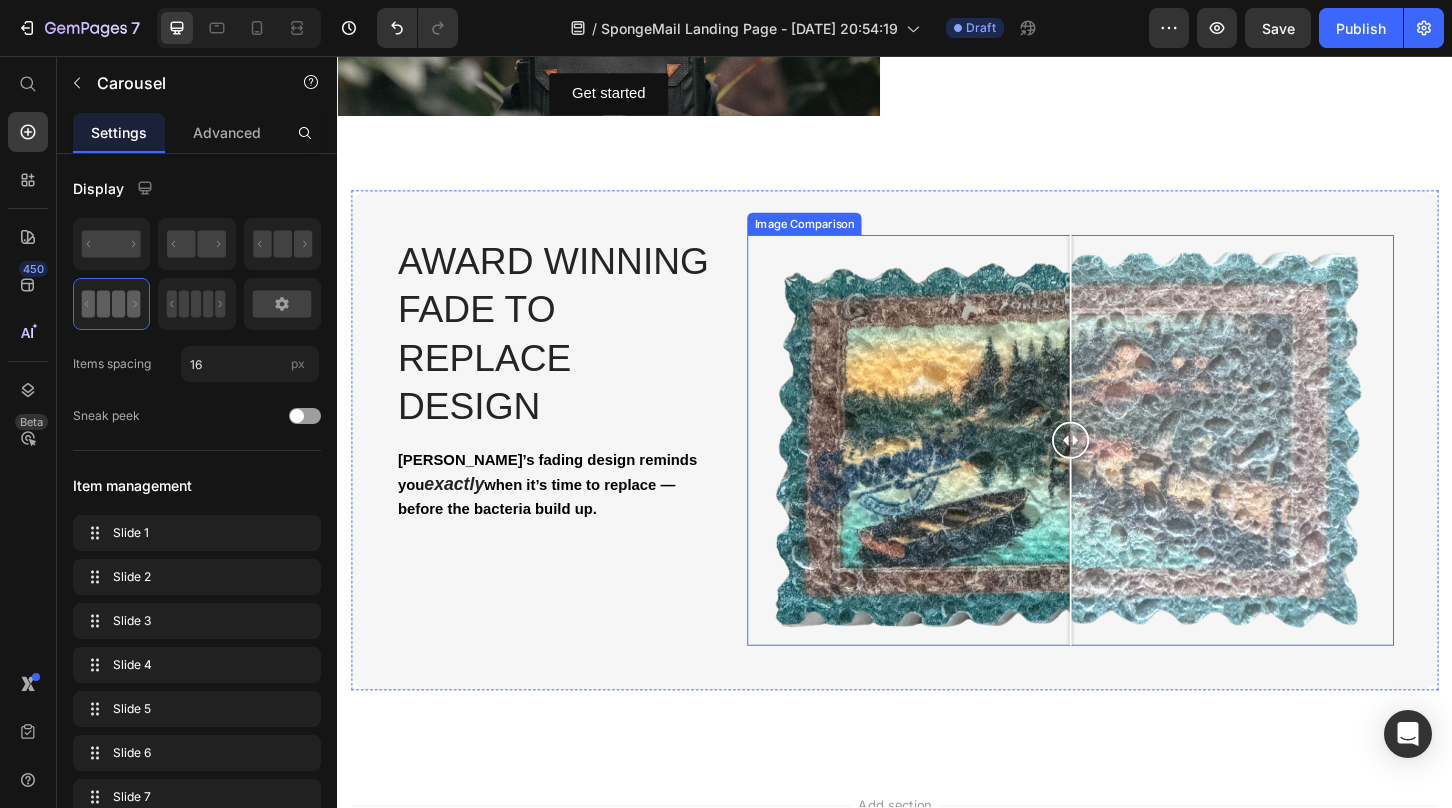 scroll, scrollTop: 6702, scrollLeft: 0, axis: vertical 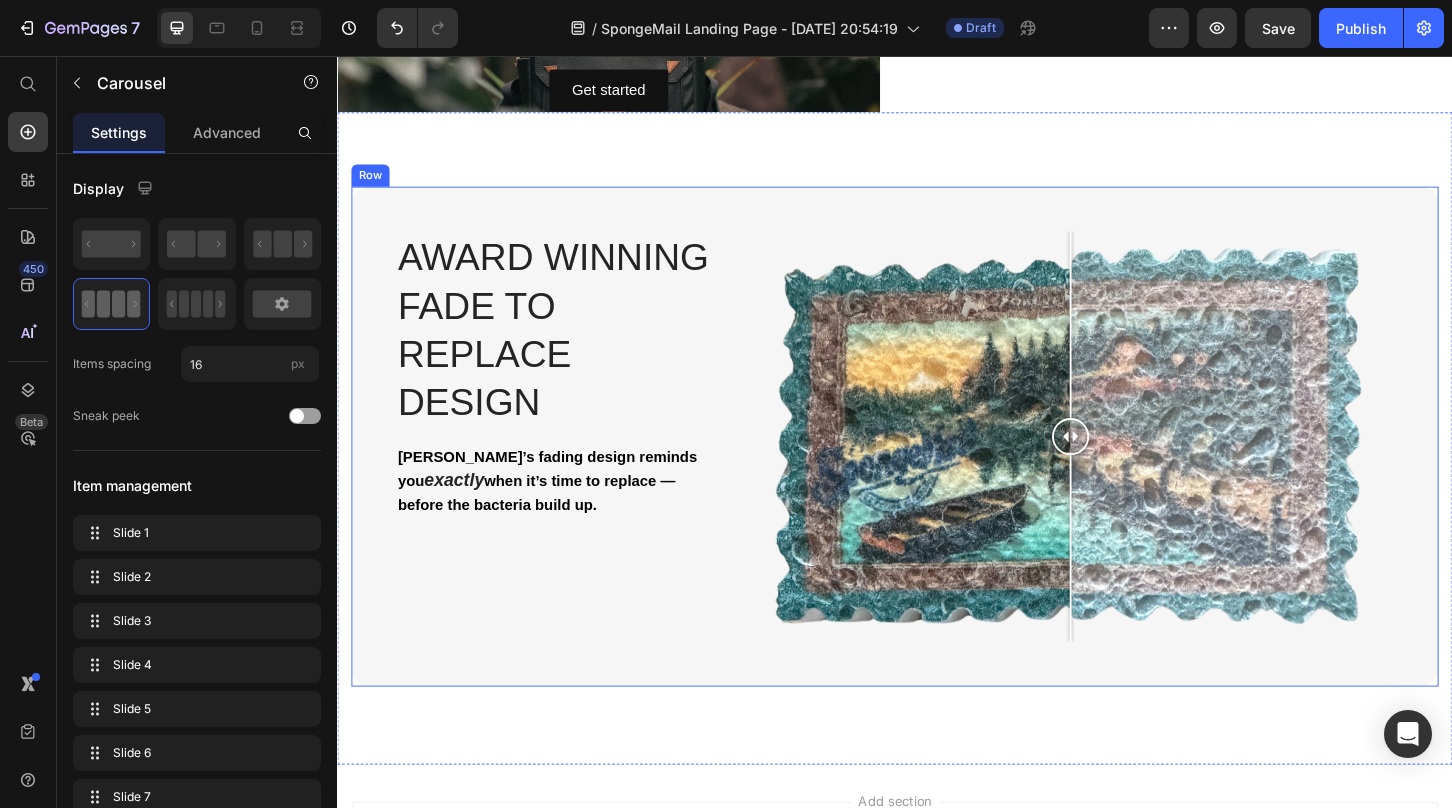 click on "Award Winning Fade to rEPLACE Design Heading [PERSON_NAME]’s fading design reminds you  exactly  when it’s time to replace — before the bacteria build up. Text Block" at bounding box center (574, 473) 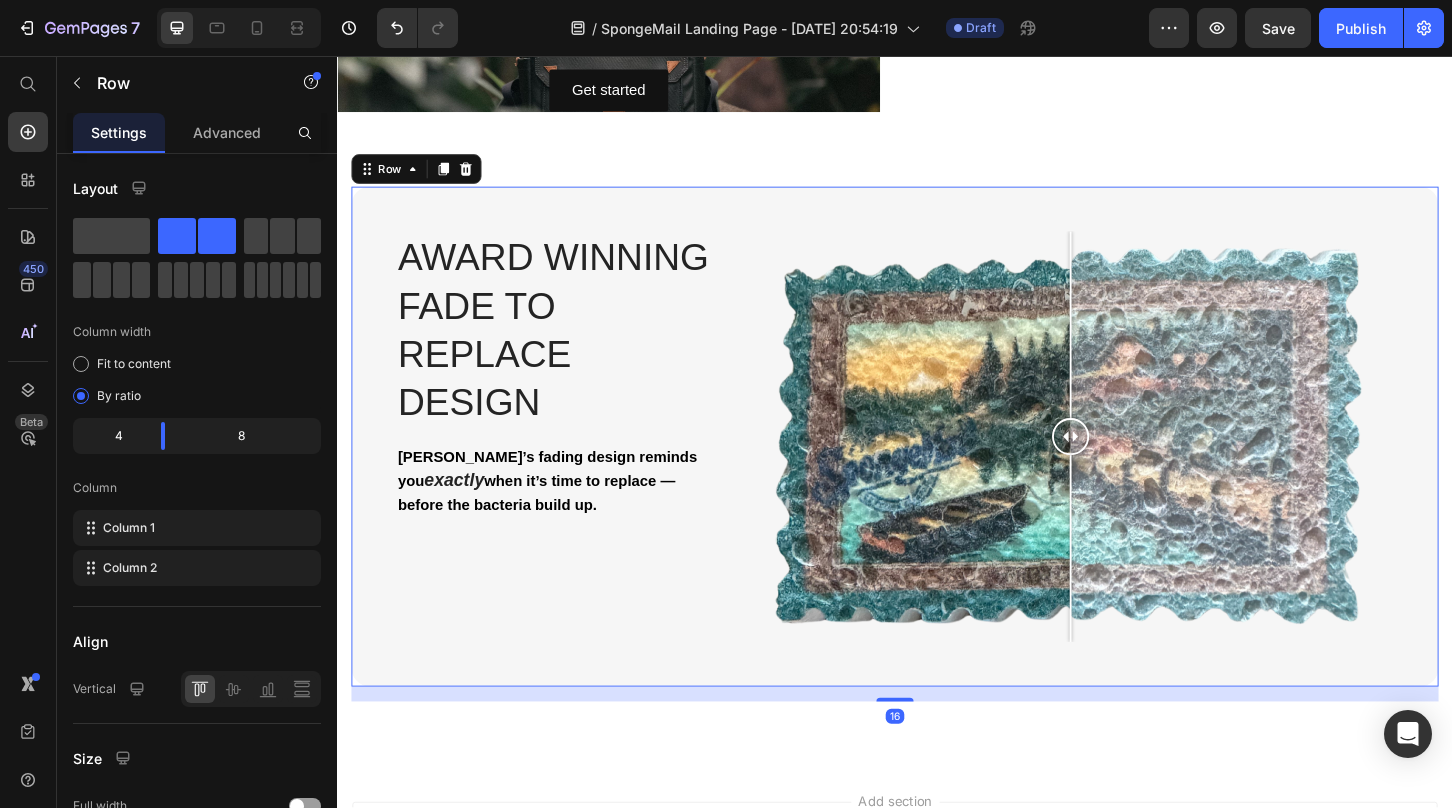 click on "Award Winning Fade to rEPLACE Design Heading [PERSON_NAME]’s fading design reminds you  exactly  when it’s time to replace — before the bacteria build up. Text Block" at bounding box center [574, 473] 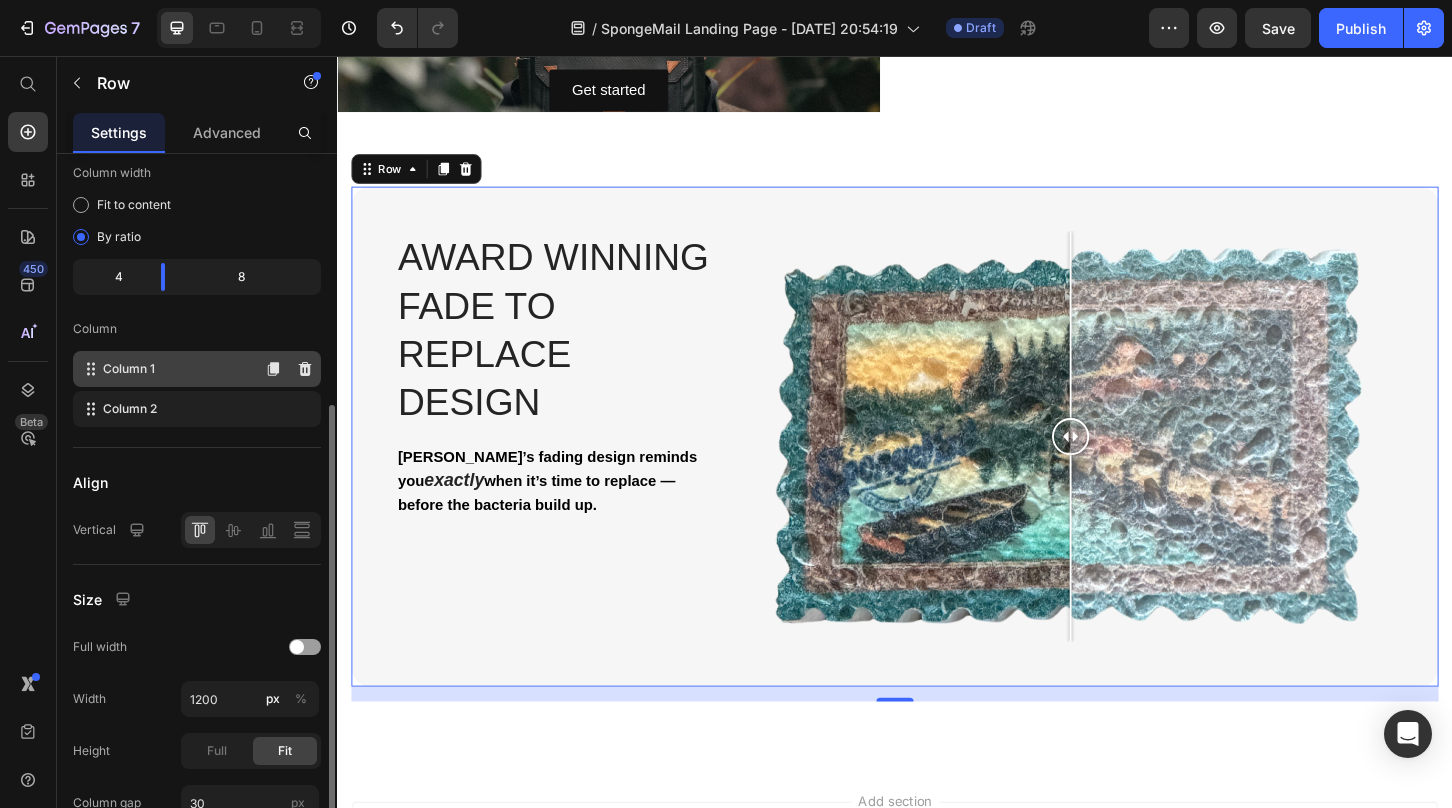 scroll, scrollTop: 410, scrollLeft: 0, axis: vertical 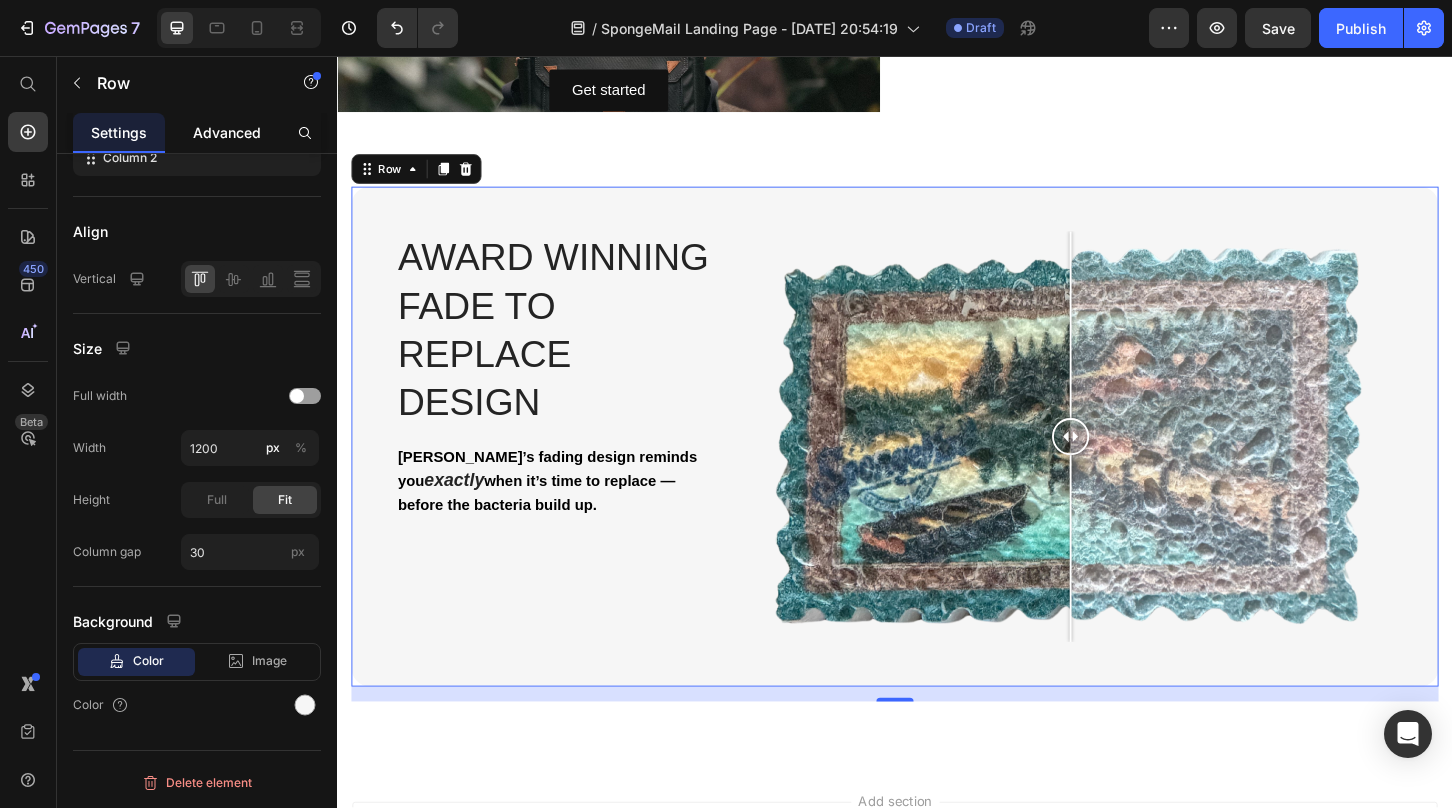 click on "Advanced" at bounding box center [227, 132] 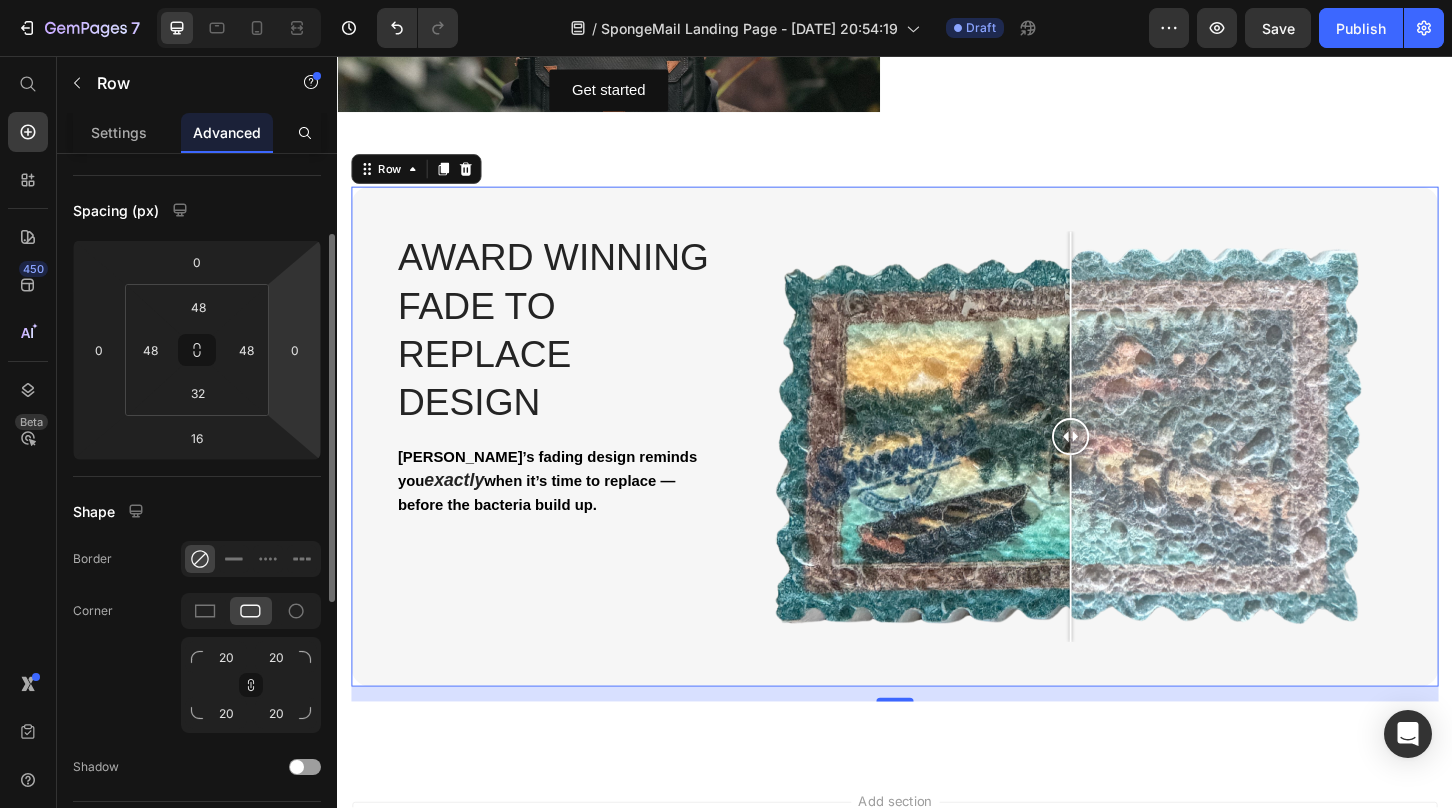 scroll, scrollTop: 176, scrollLeft: 0, axis: vertical 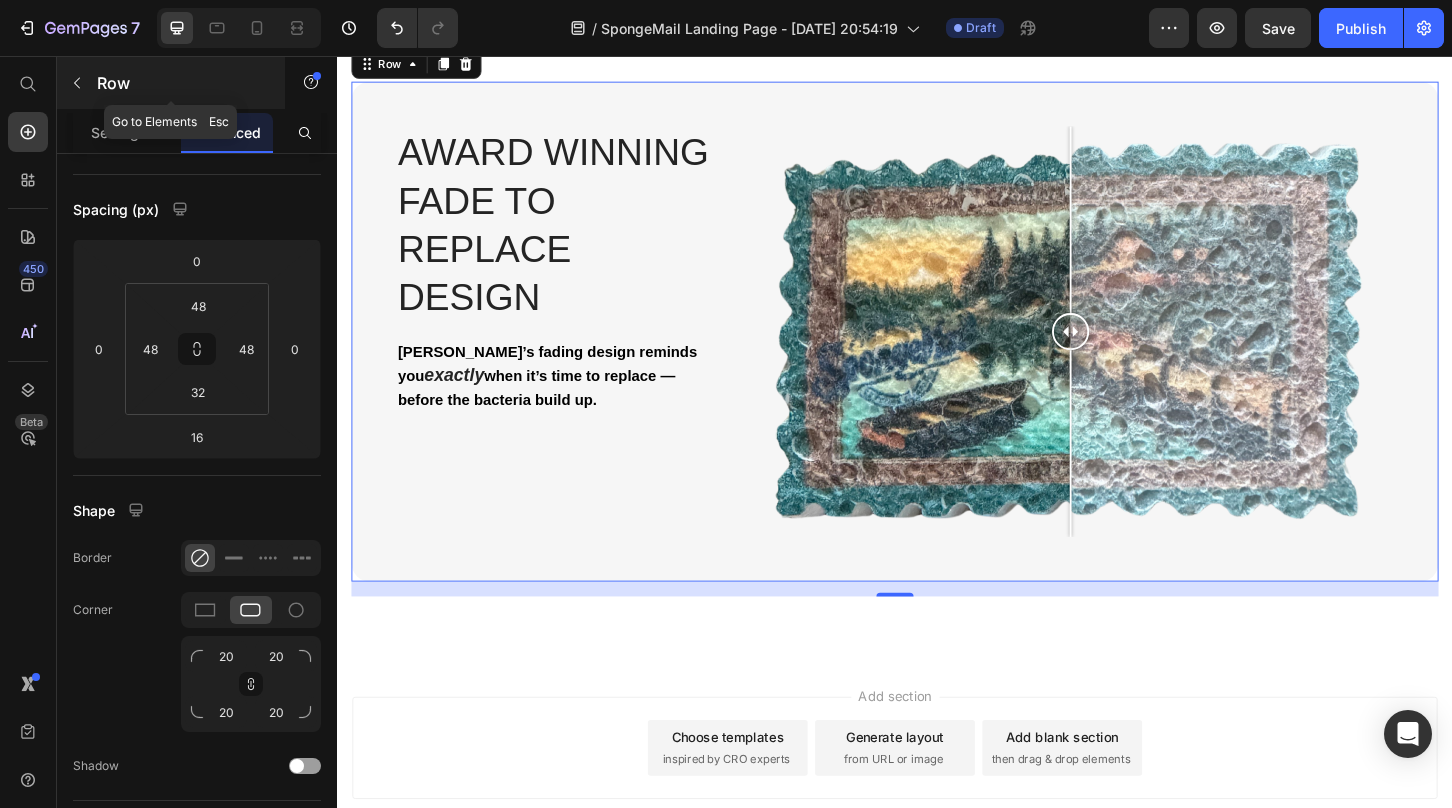 click 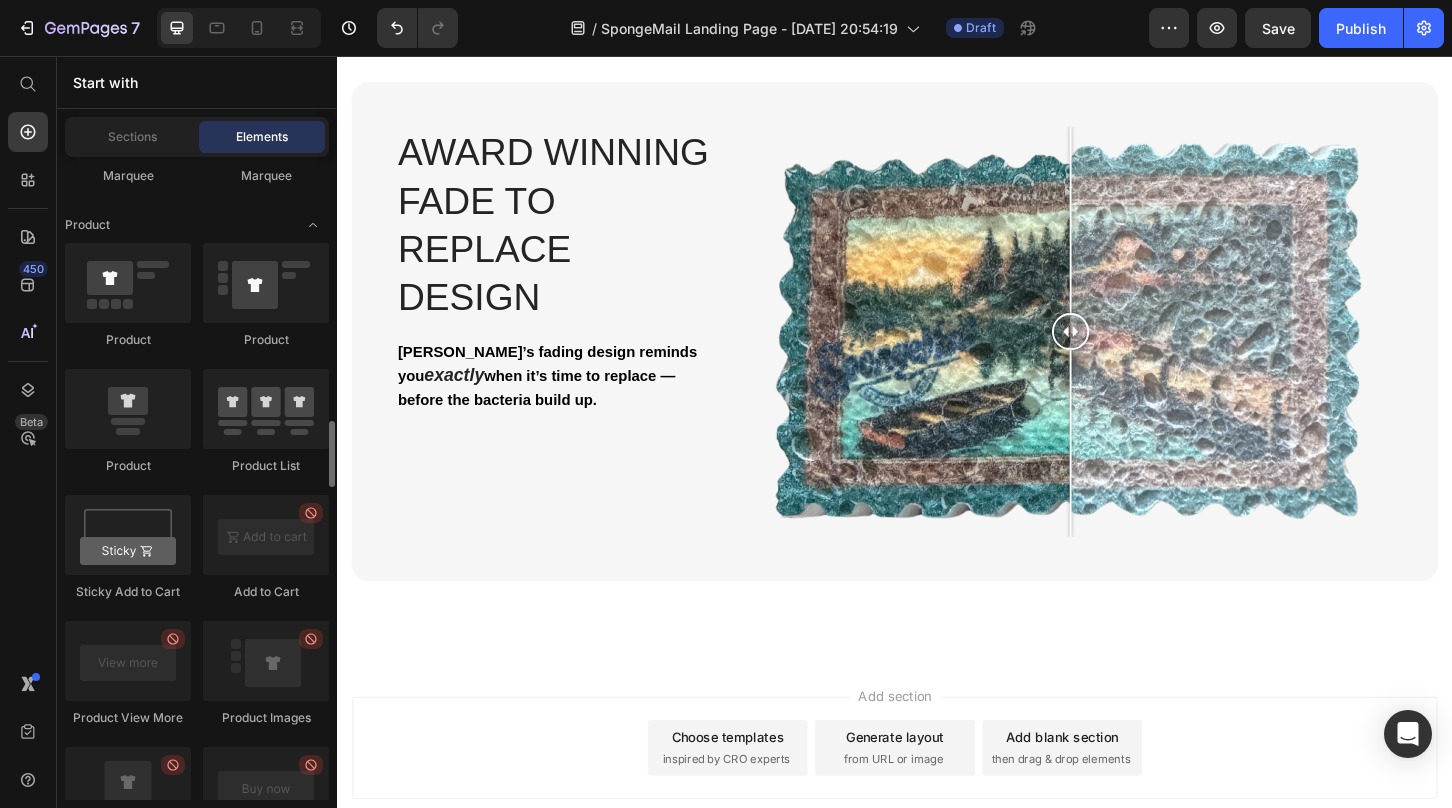scroll, scrollTop: 2633, scrollLeft: 0, axis: vertical 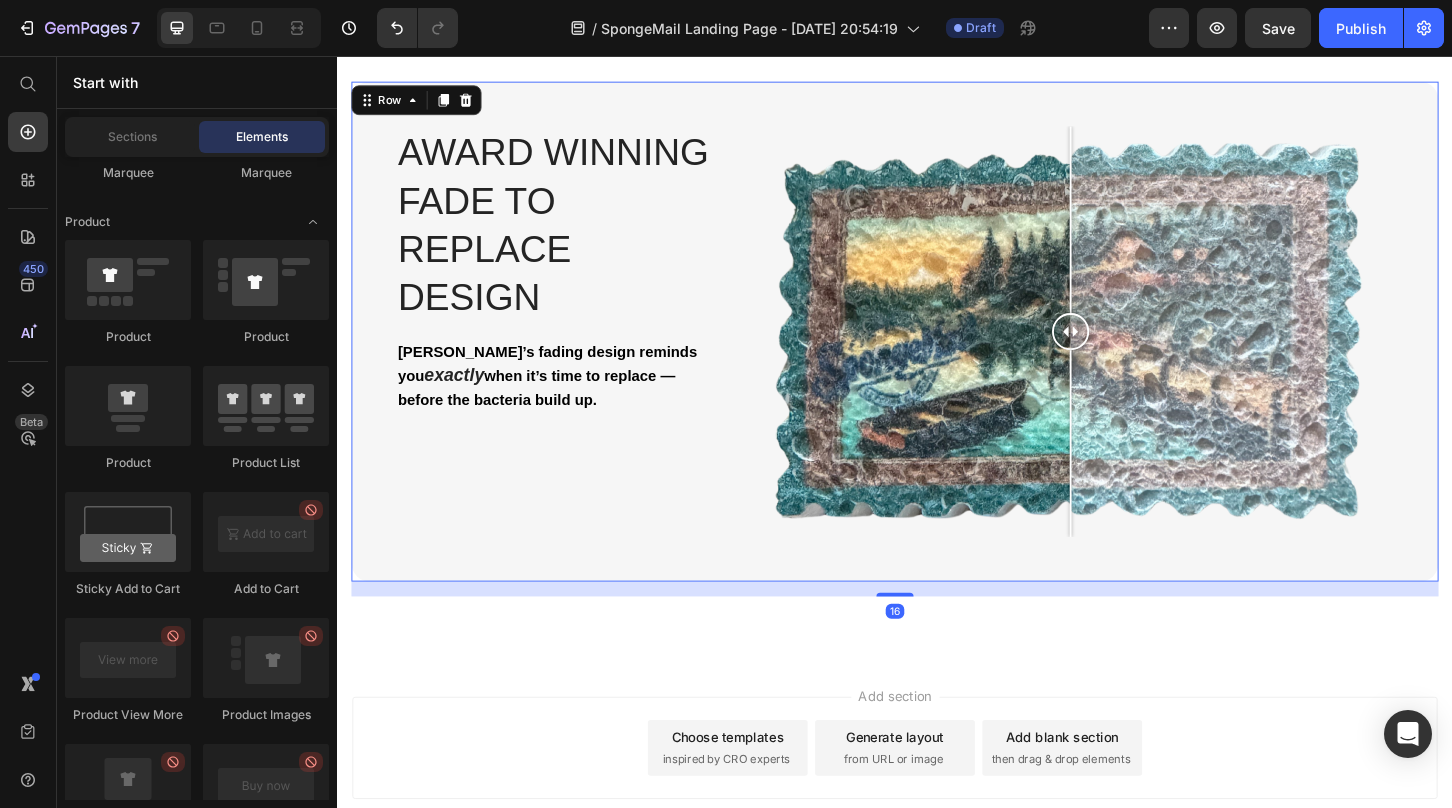 click on "Award Winning Fade to rEPLACE Design Heading [PERSON_NAME]’s fading design reminds you  exactly  when it’s time to replace — before the bacteria build up. Text Block" at bounding box center (574, 360) 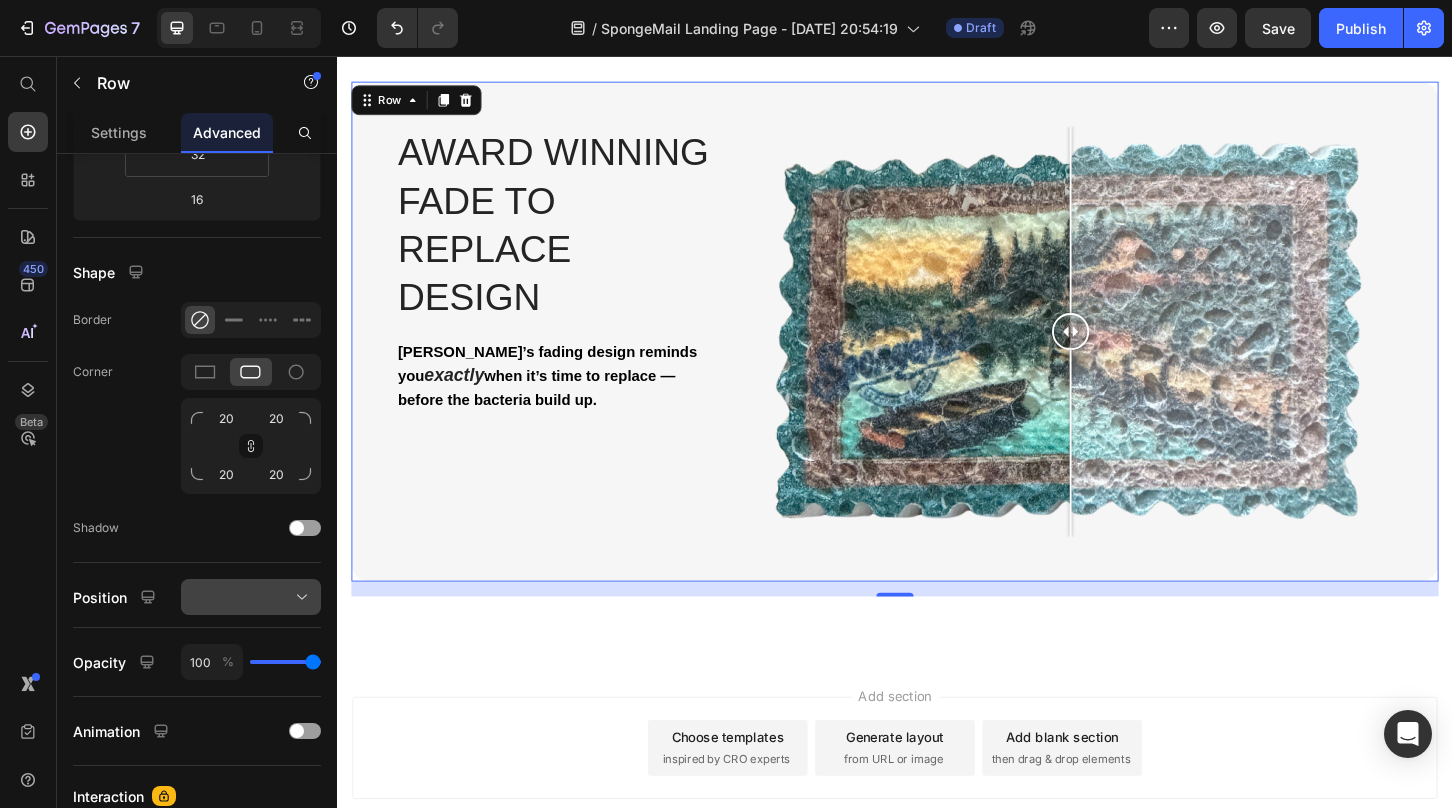 scroll, scrollTop: 0, scrollLeft: 0, axis: both 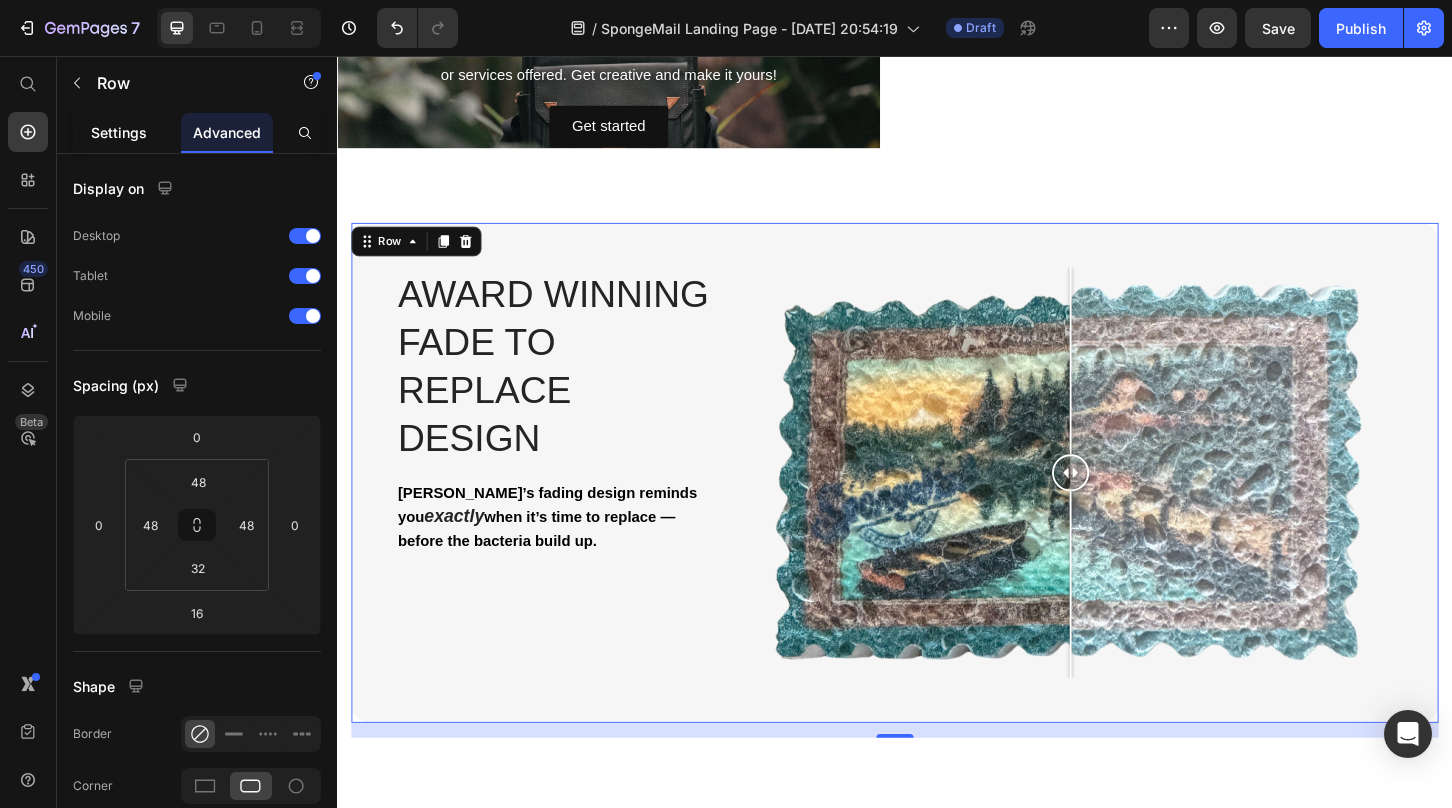 click on "Settings" at bounding box center [119, 132] 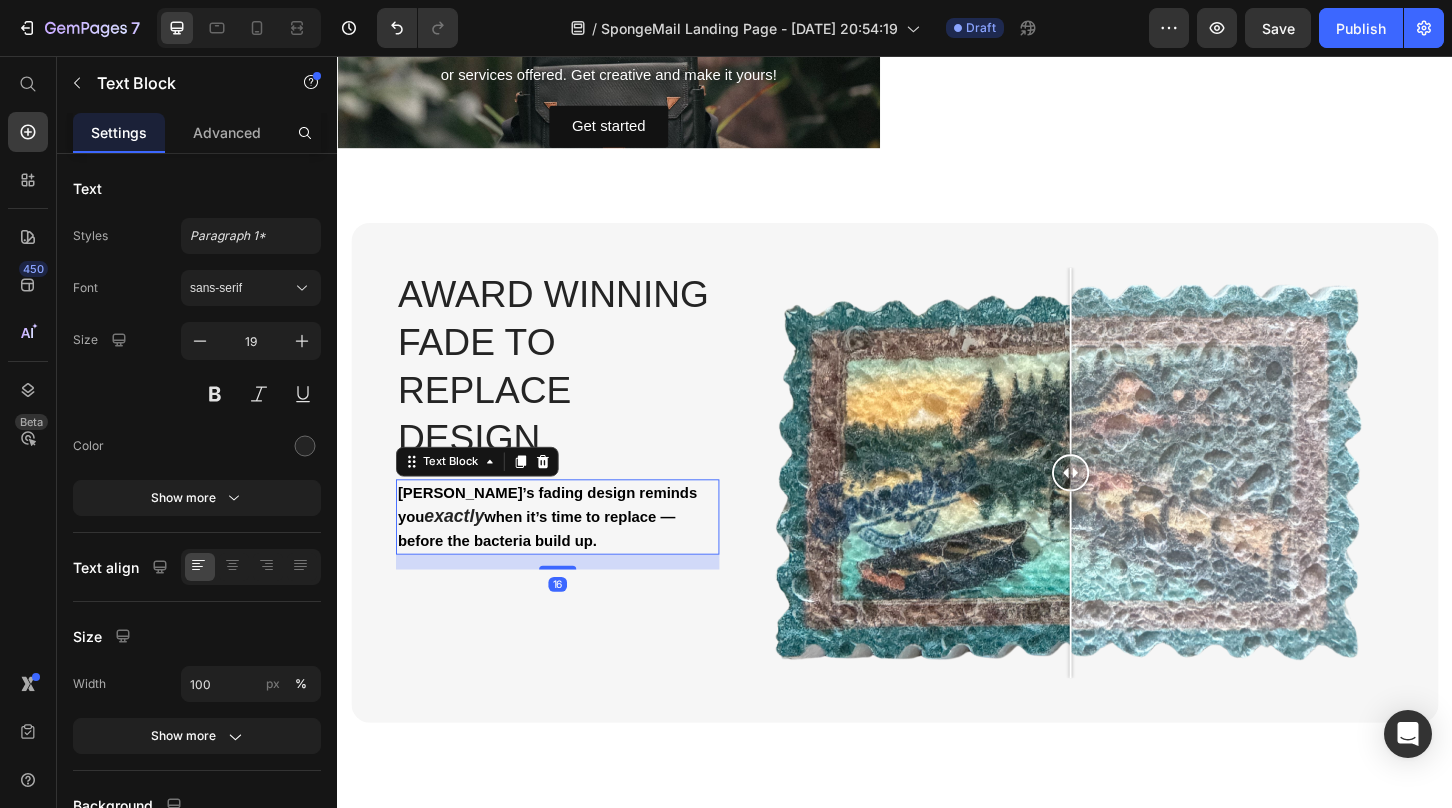 click on "[PERSON_NAME]’s fading design reminds you  exactly  when it’s time to replace — before the bacteria build up." at bounding box center (574, 552) 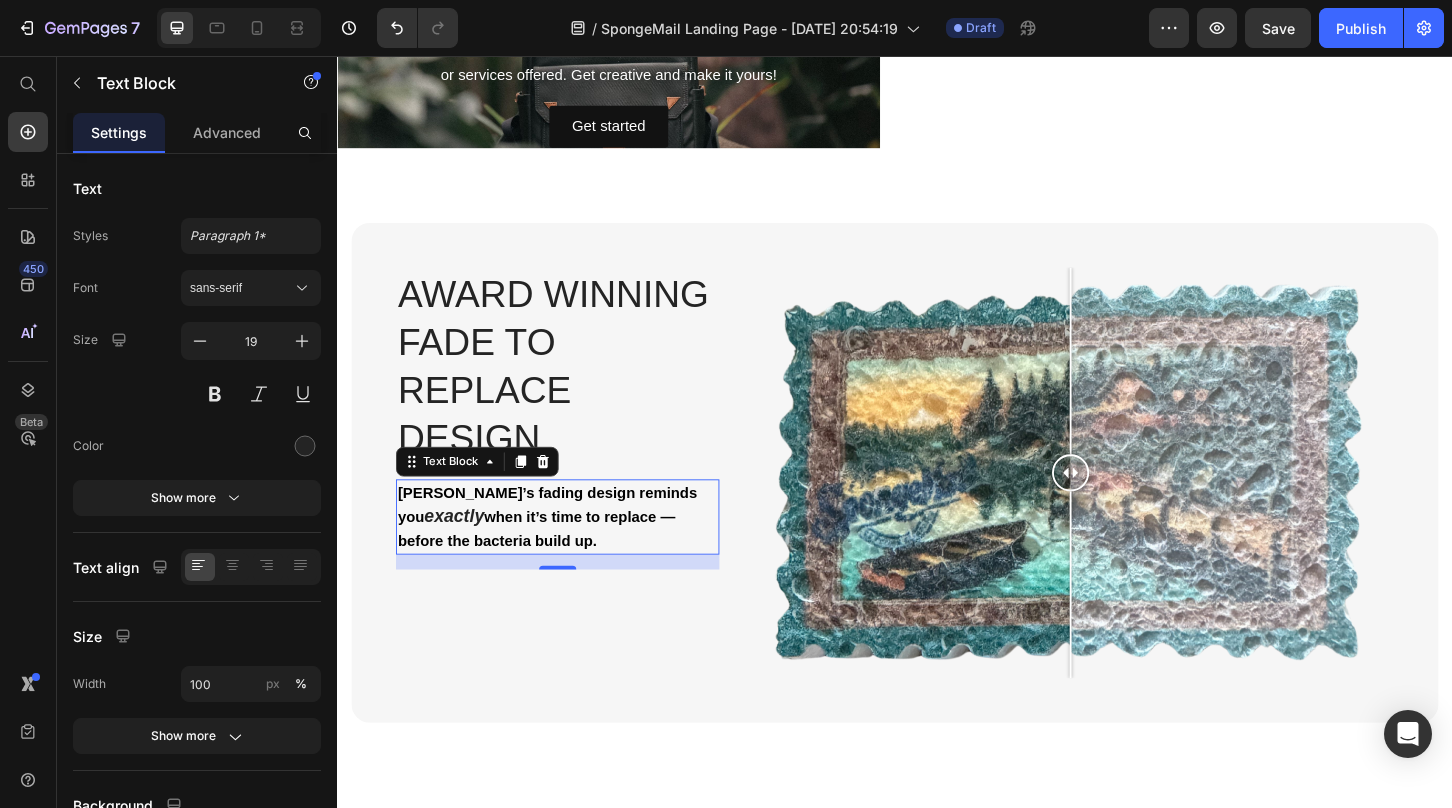 click on "16" at bounding box center [574, 601] 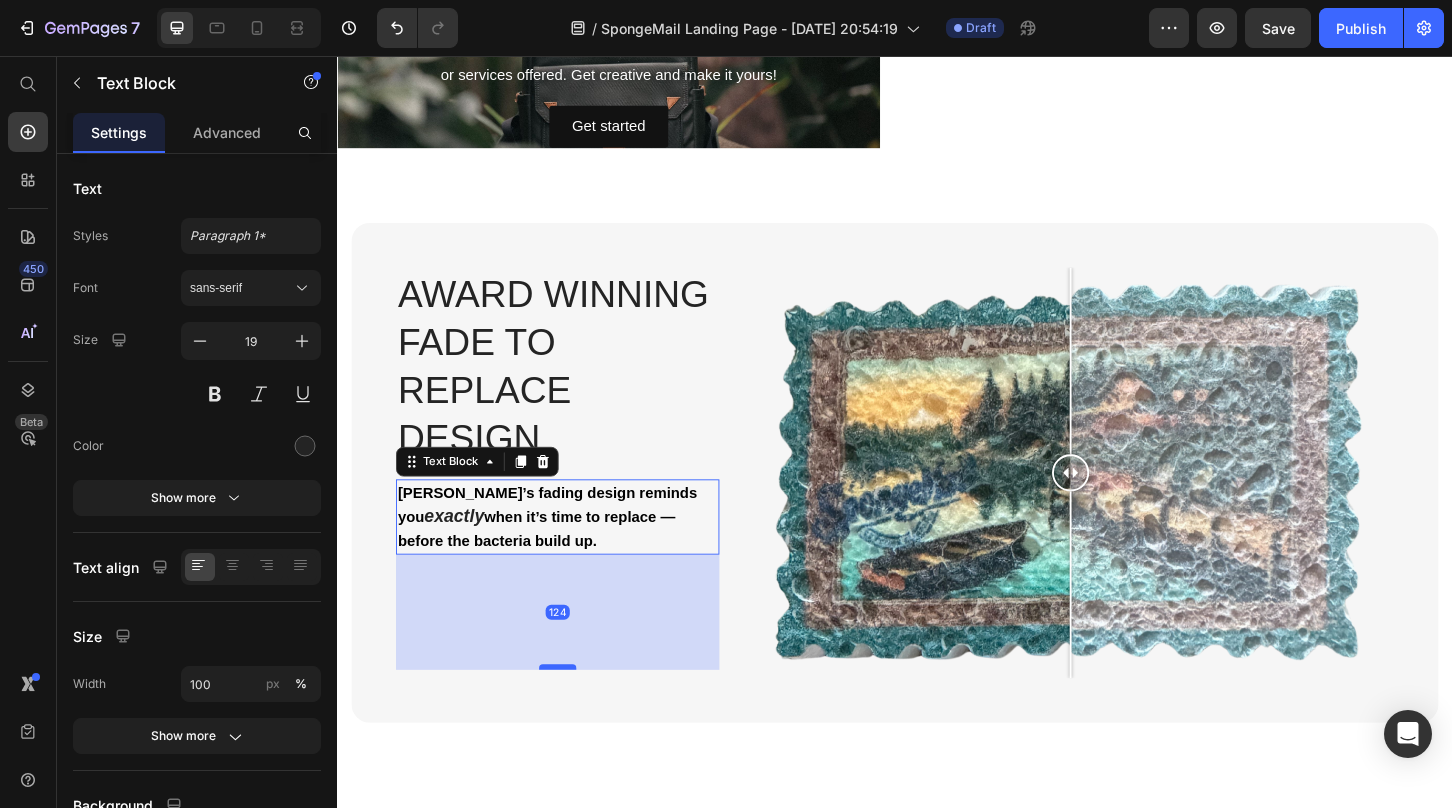 drag, startPoint x: 568, startPoint y: 608, endPoint x: 578, endPoint y: 710, distance: 102.48902 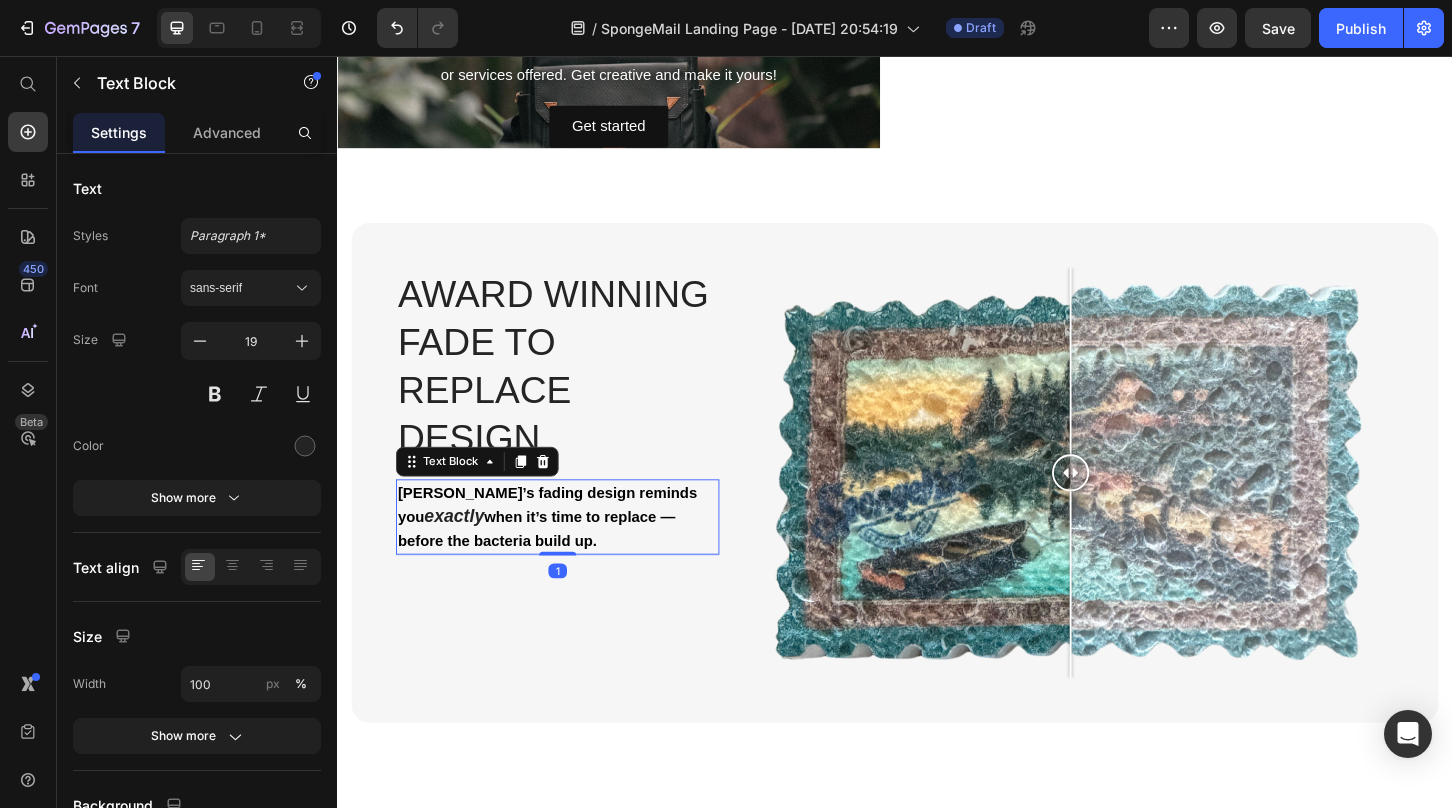 drag, startPoint x: 576, startPoint y: 706, endPoint x: 575, endPoint y: 589, distance: 117.00427 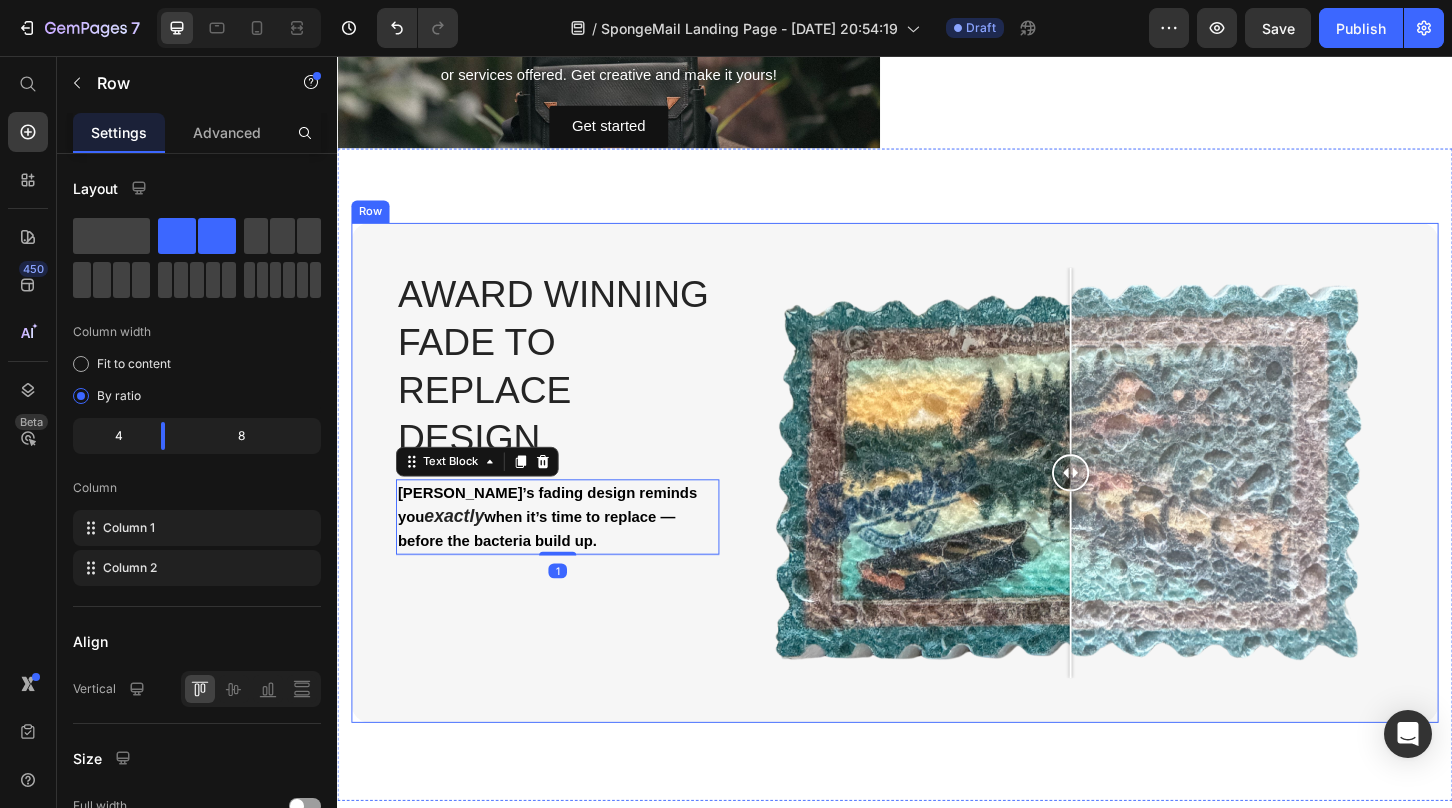 click on "Award Winning Fade to rEPLACE Design Heading [PERSON_NAME]’s fading design reminds you  exactly  when it’s time to replace — before the bacteria build up. Text Block   1" at bounding box center (574, 512) 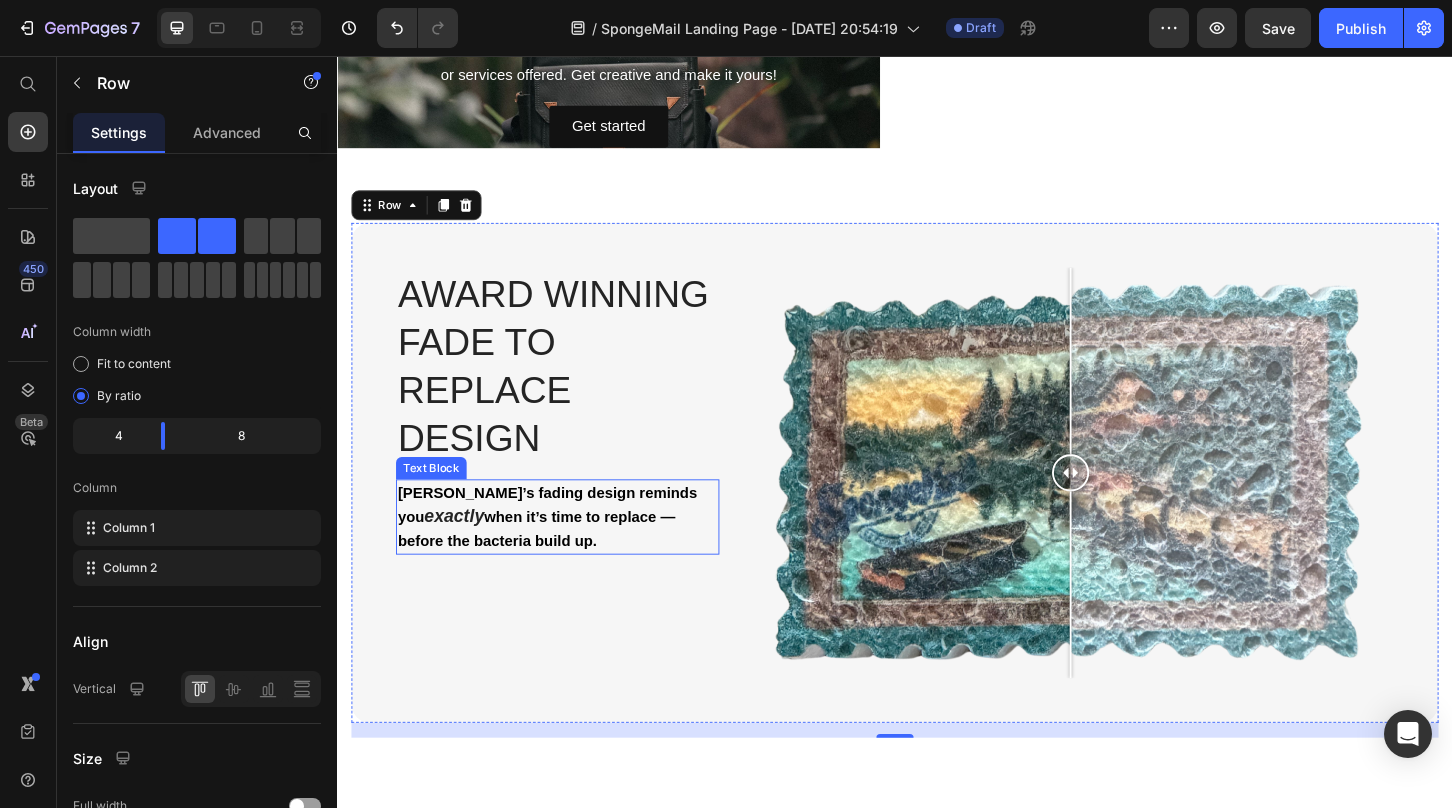 click on "[PERSON_NAME]’s fading design reminds you  exactly  when it’s time to replace — before the bacteria build up." at bounding box center [574, 552] 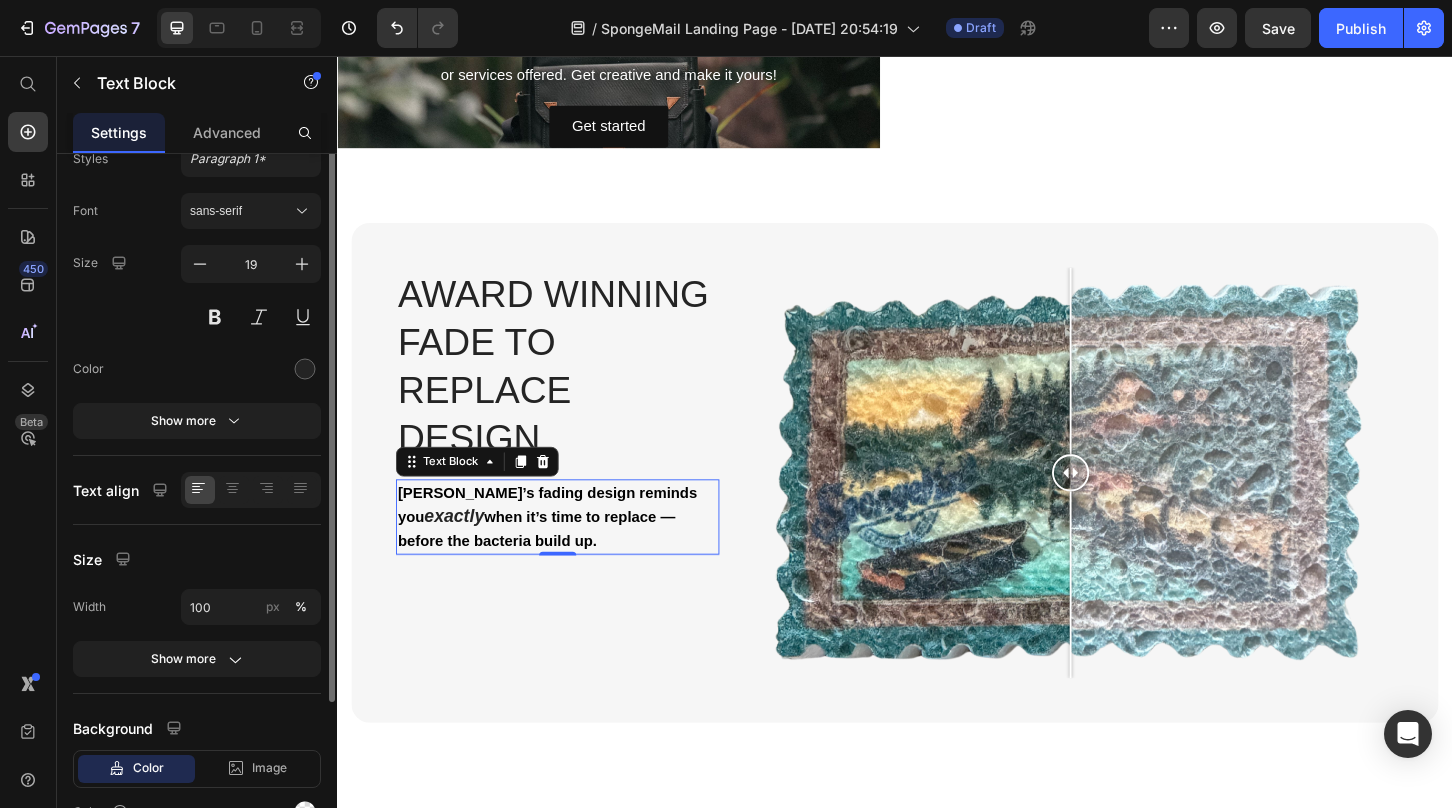 scroll, scrollTop: 108, scrollLeft: 0, axis: vertical 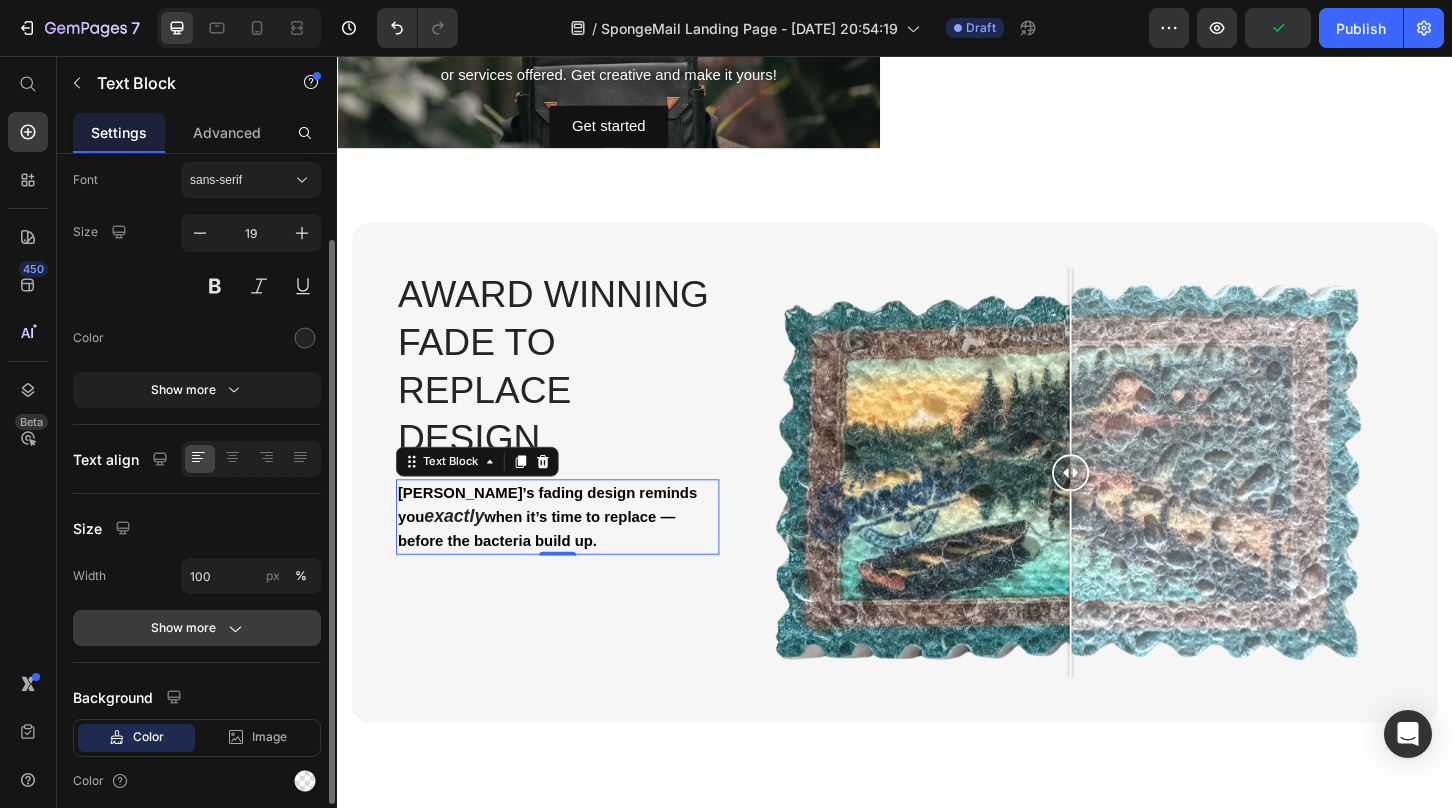 click on "Show more" 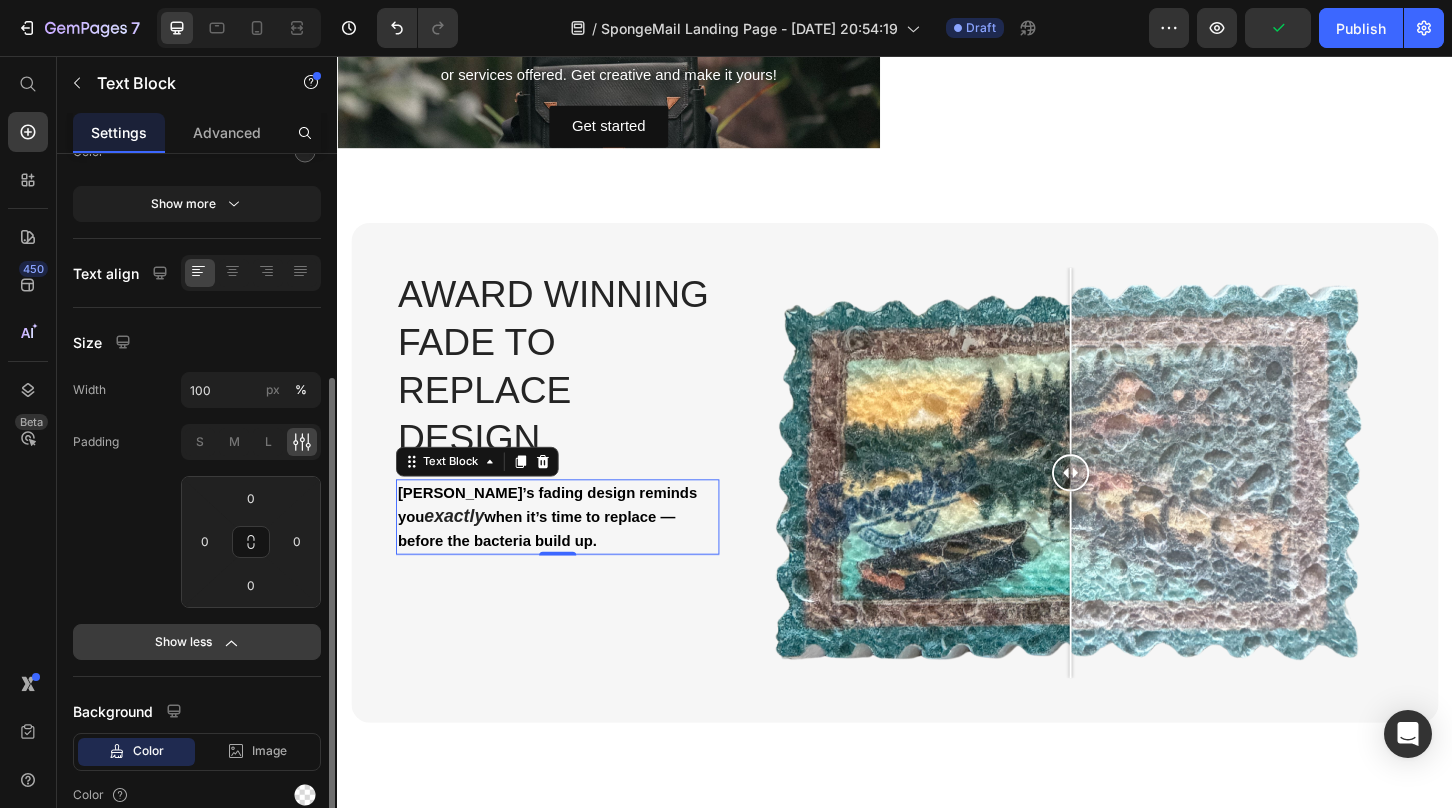 scroll, scrollTop: 384, scrollLeft: 0, axis: vertical 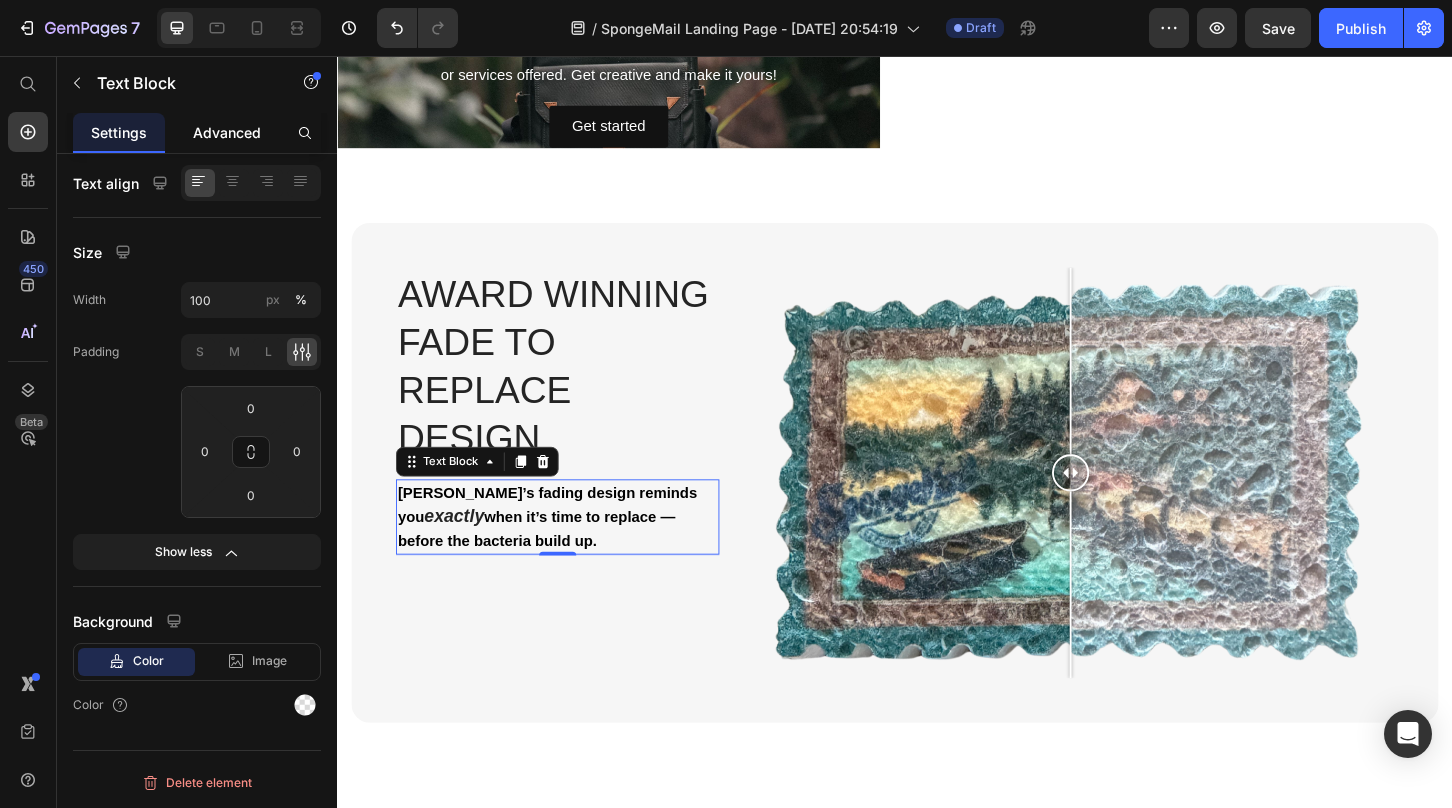 click on "Advanced" at bounding box center [227, 132] 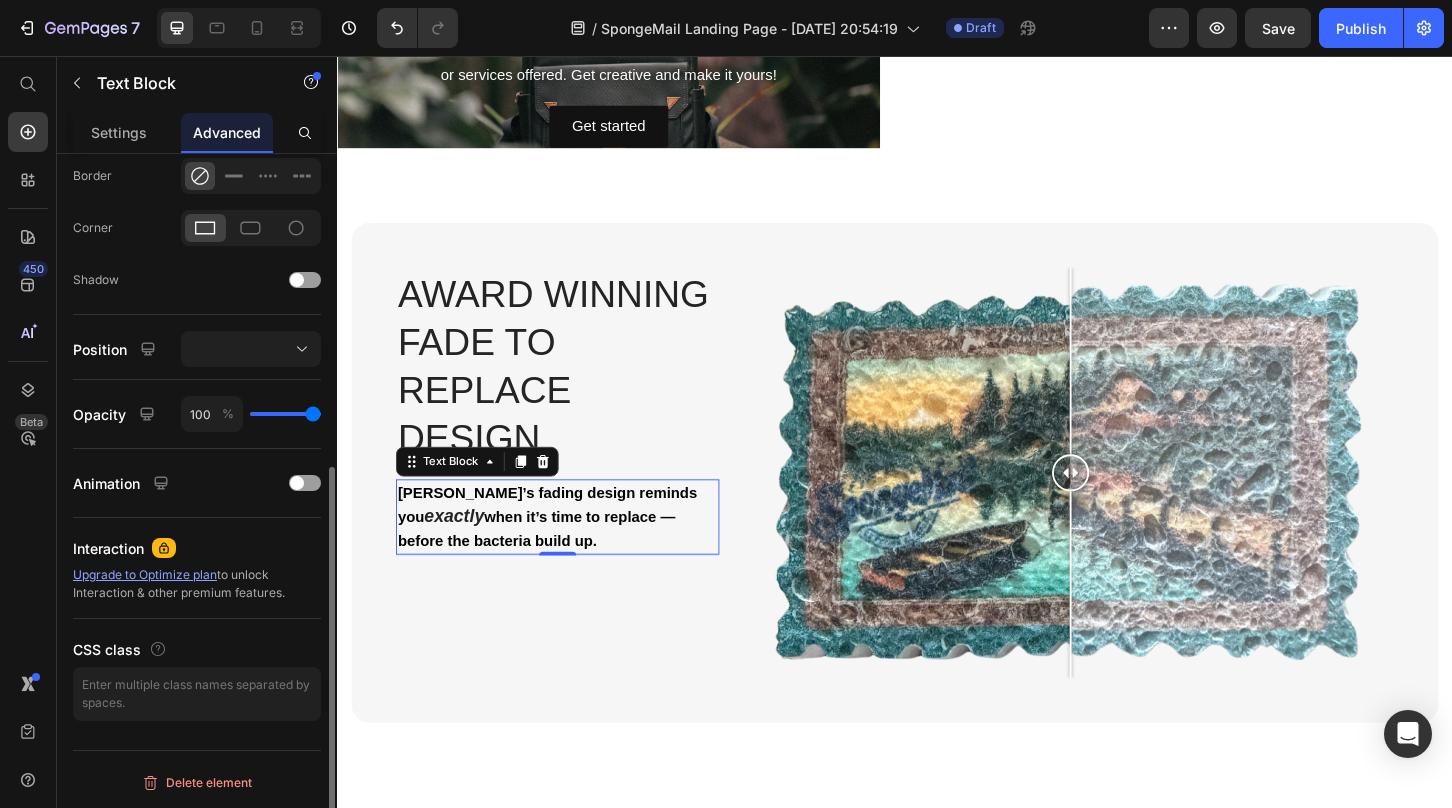 scroll, scrollTop: 0, scrollLeft: 0, axis: both 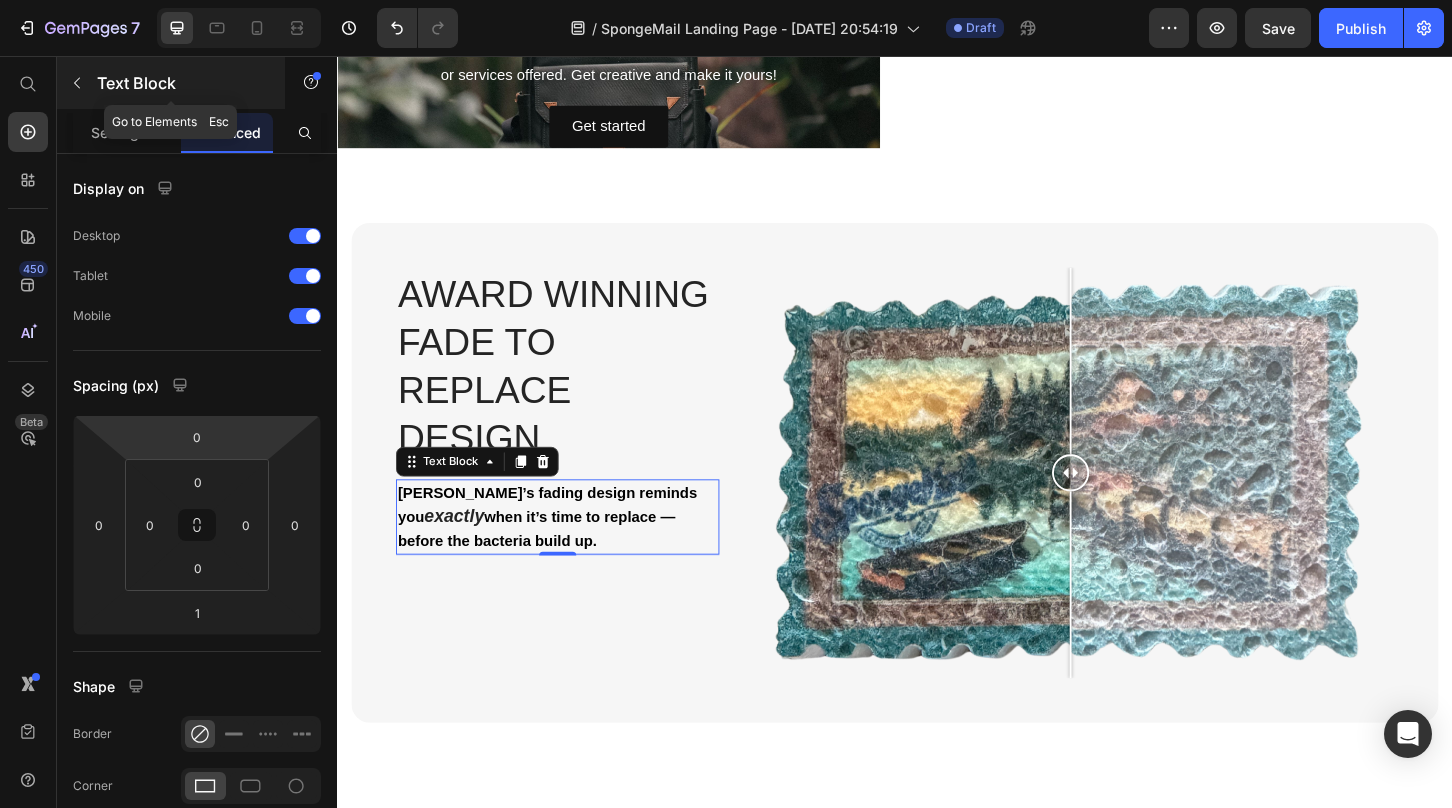 click 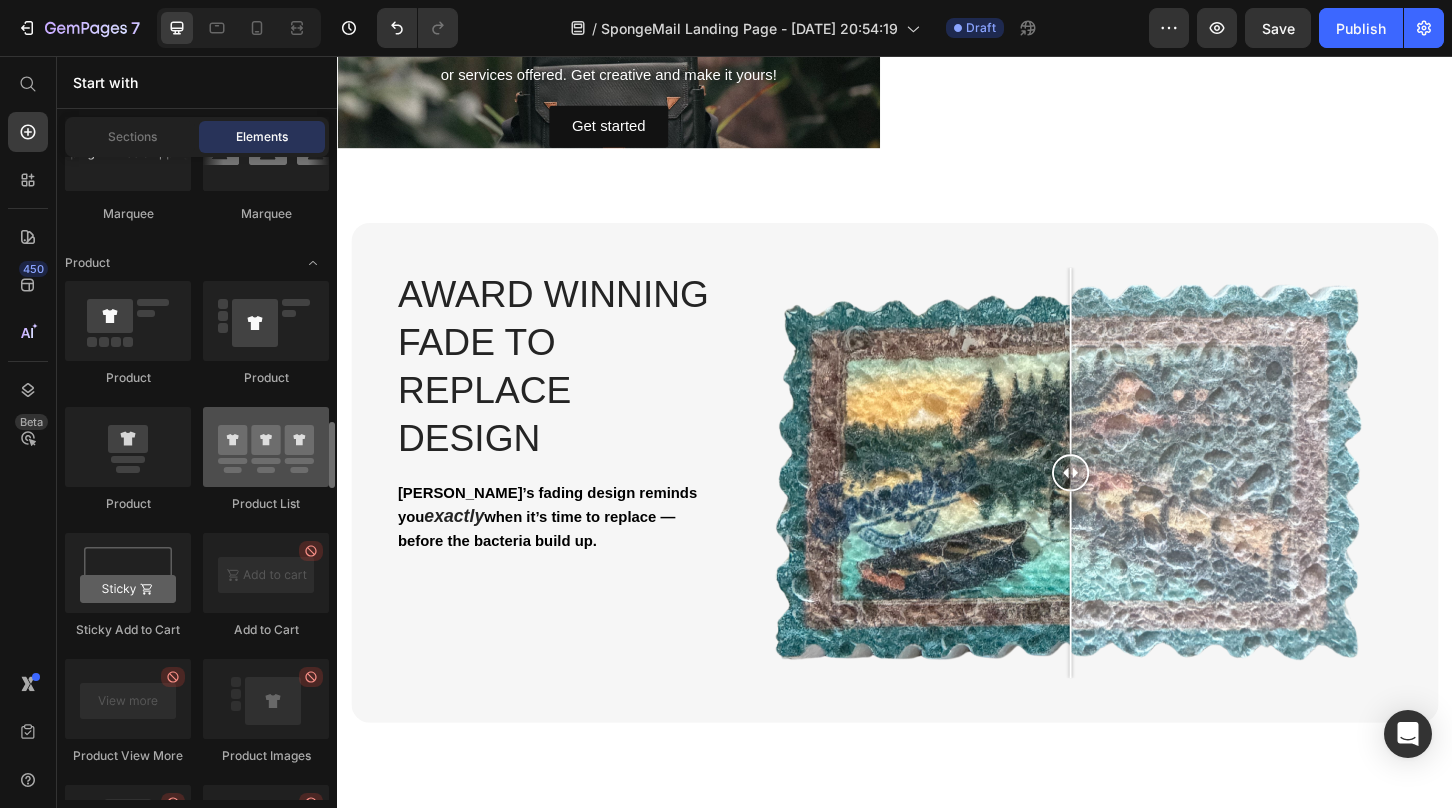 scroll, scrollTop: 2584, scrollLeft: 0, axis: vertical 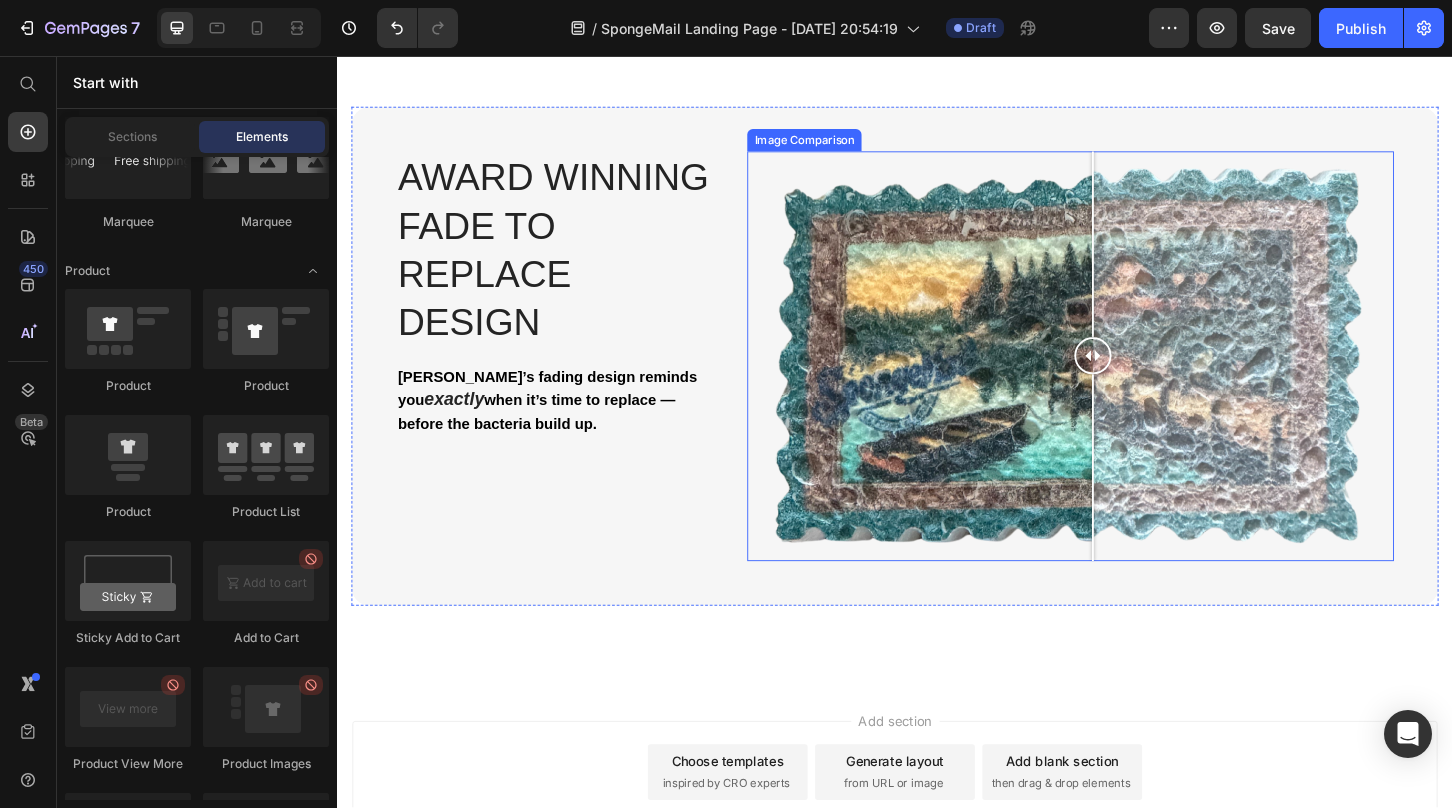 drag, startPoint x: 1125, startPoint y: 378, endPoint x: 1133, endPoint y: 342, distance: 36.878178 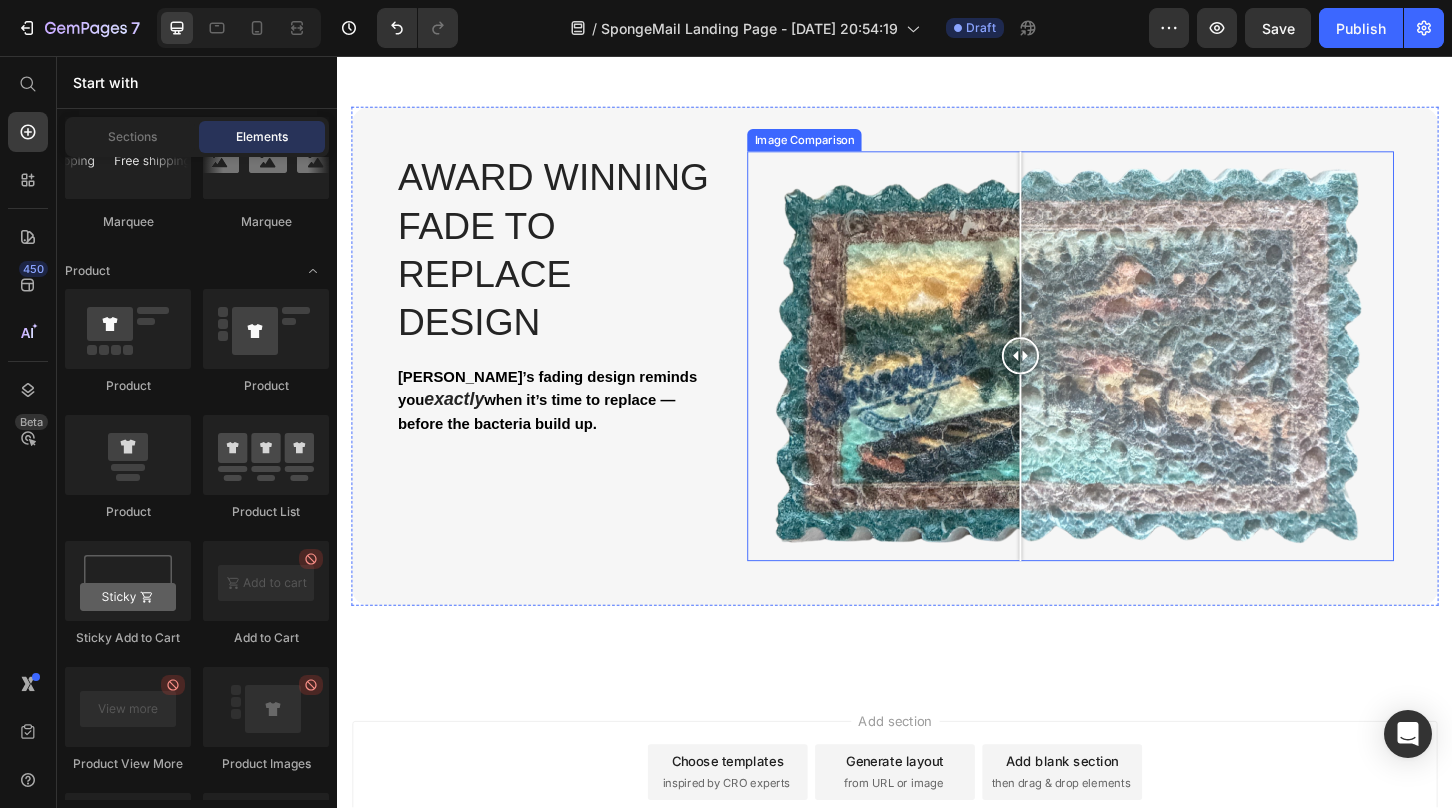 click at bounding box center (1126, 379) 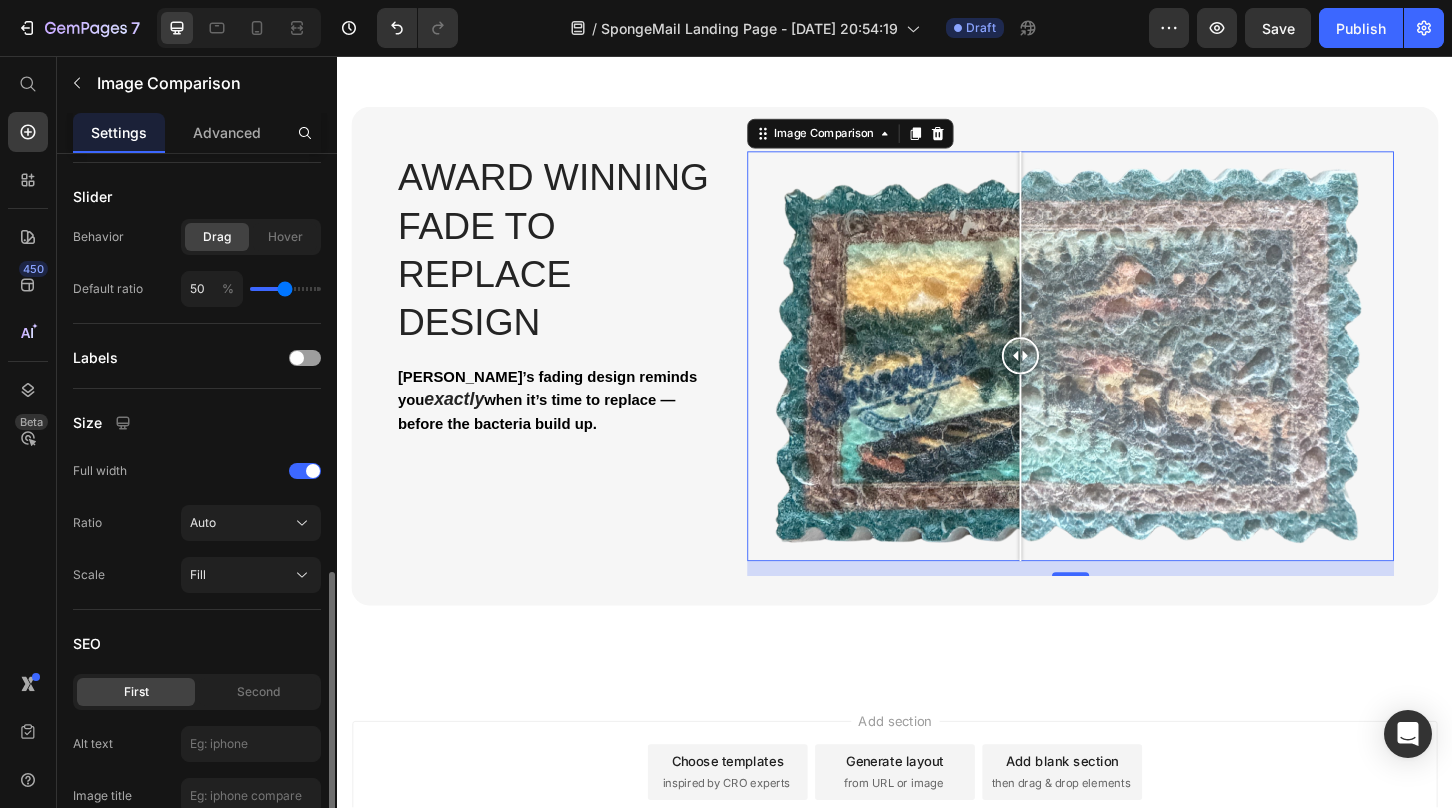 scroll, scrollTop: 699, scrollLeft: 0, axis: vertical 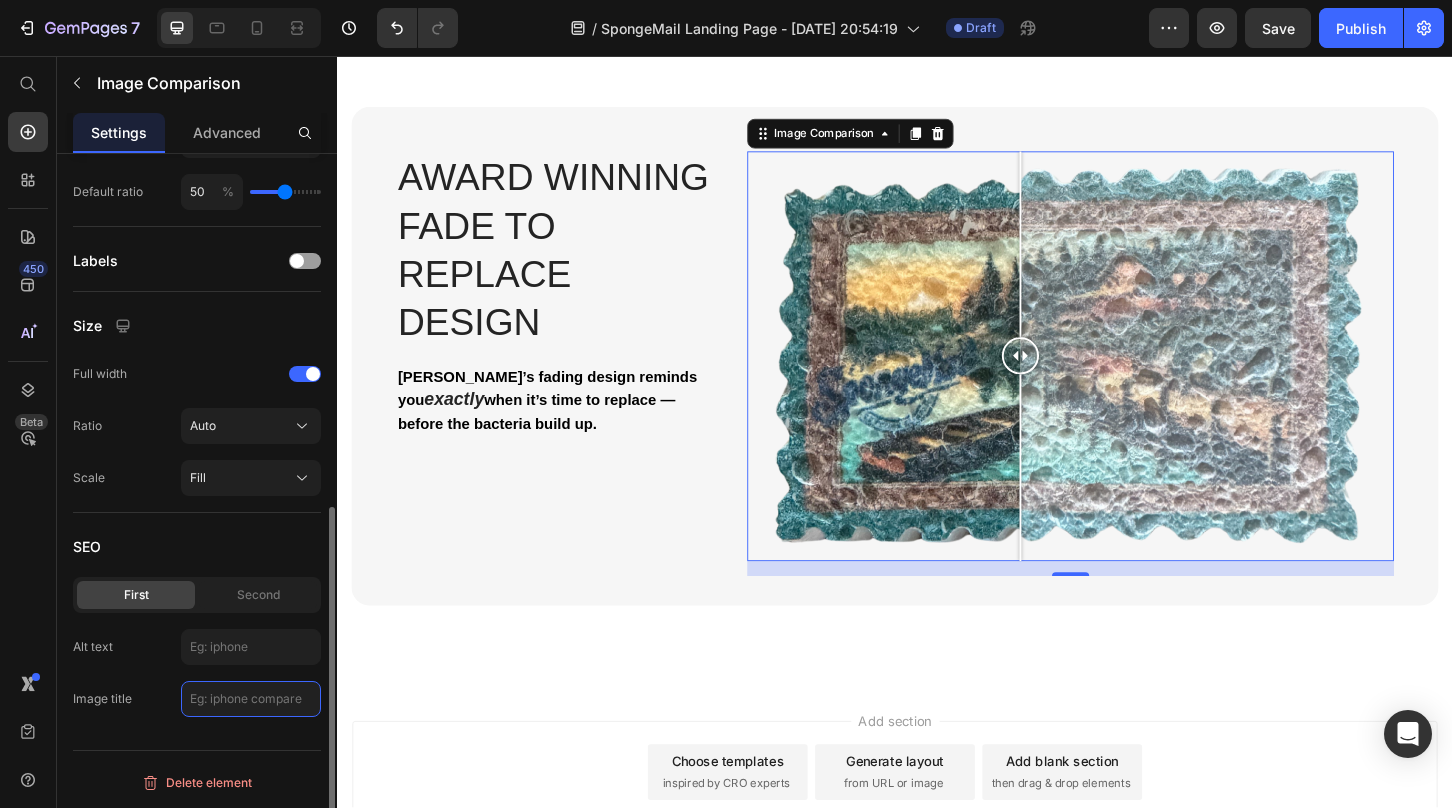 click 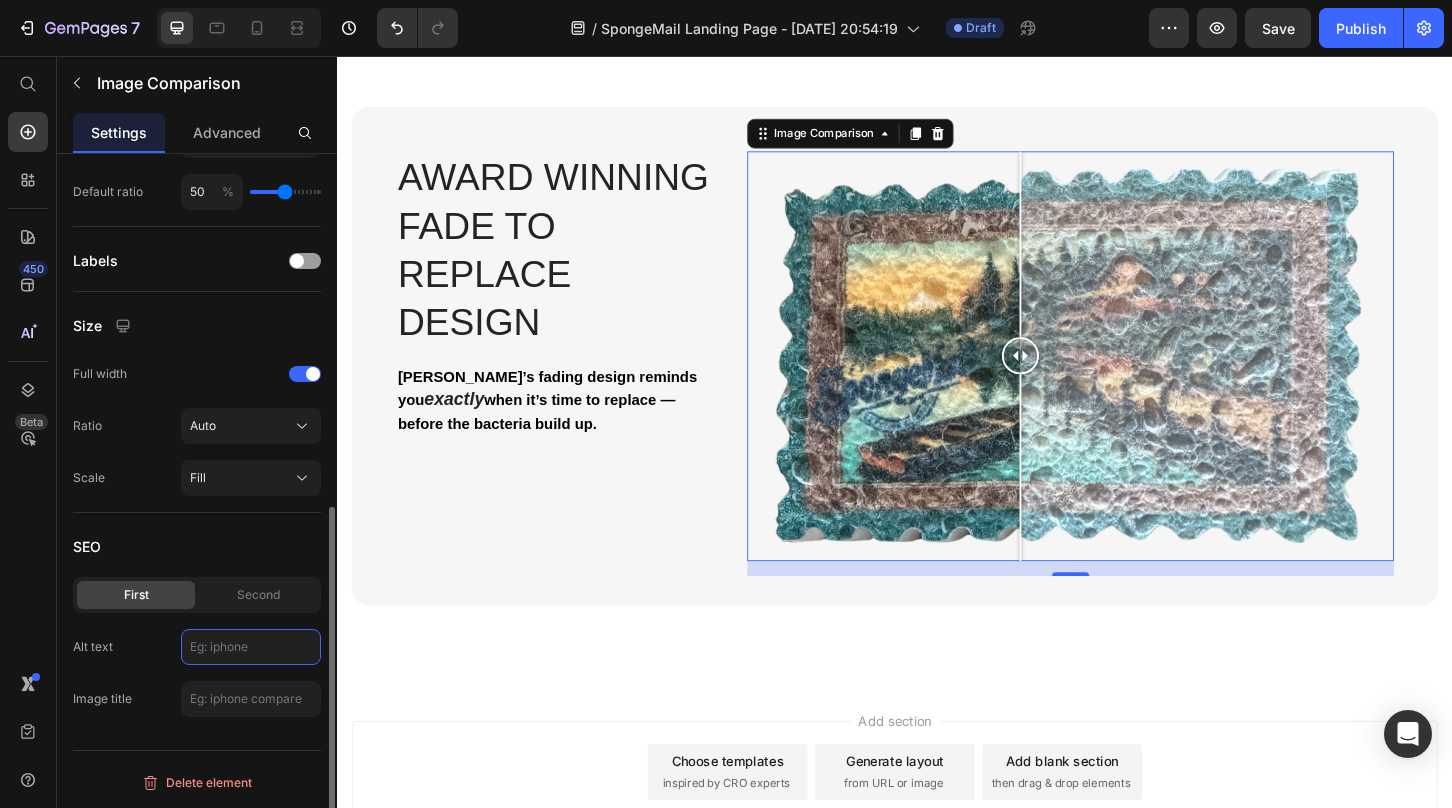 click 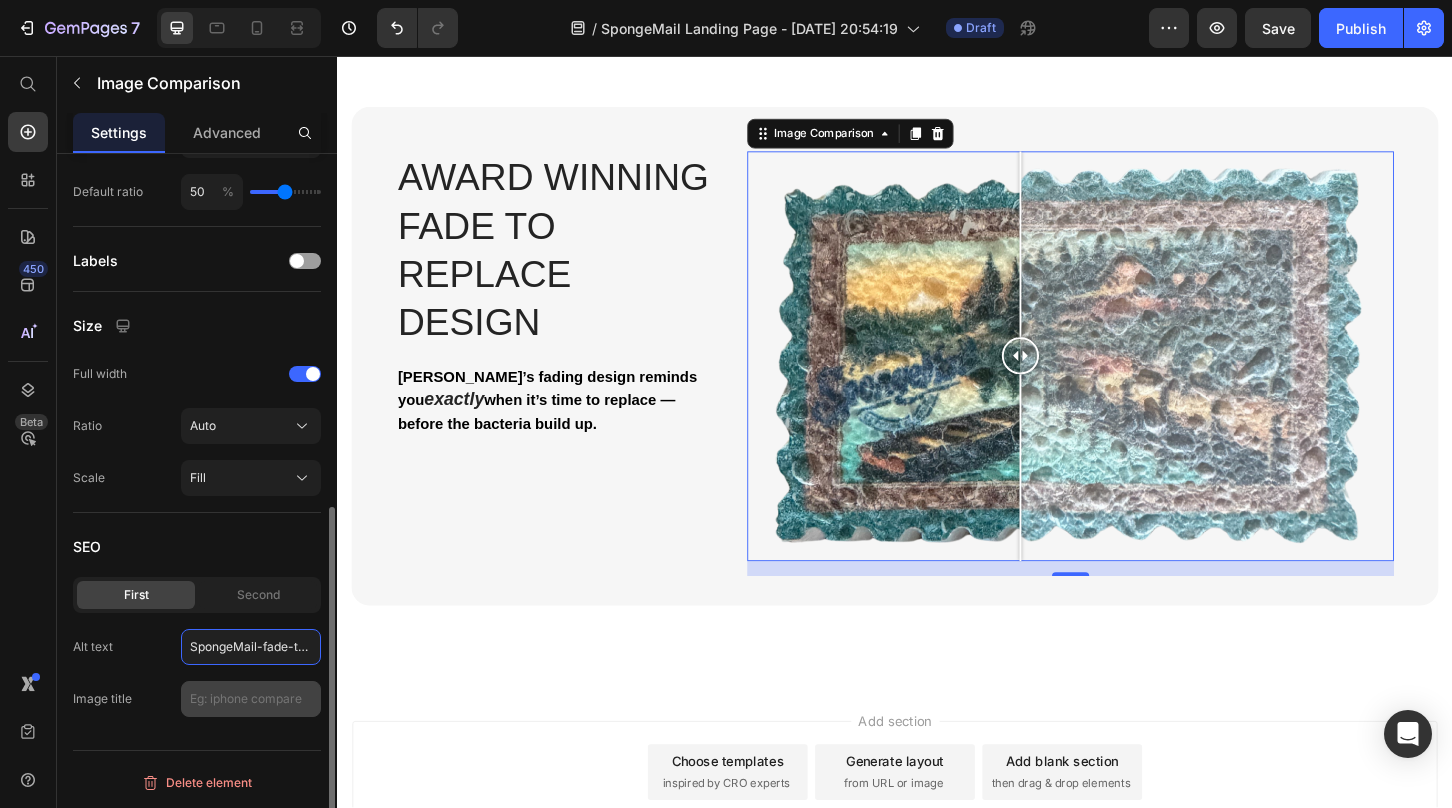 type on "SpongeMail-fade-to-replace-indicator-kitchen-sponge" 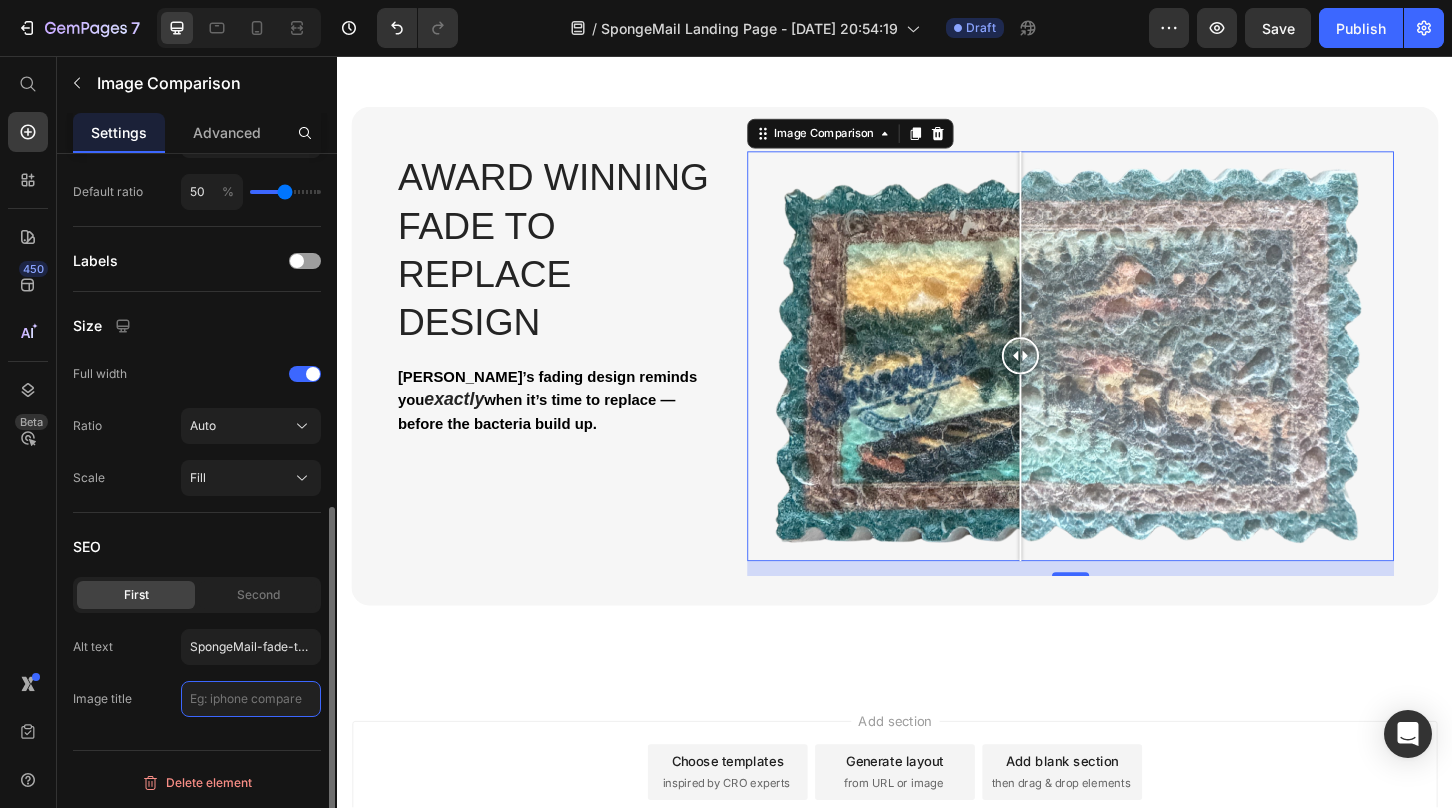 click 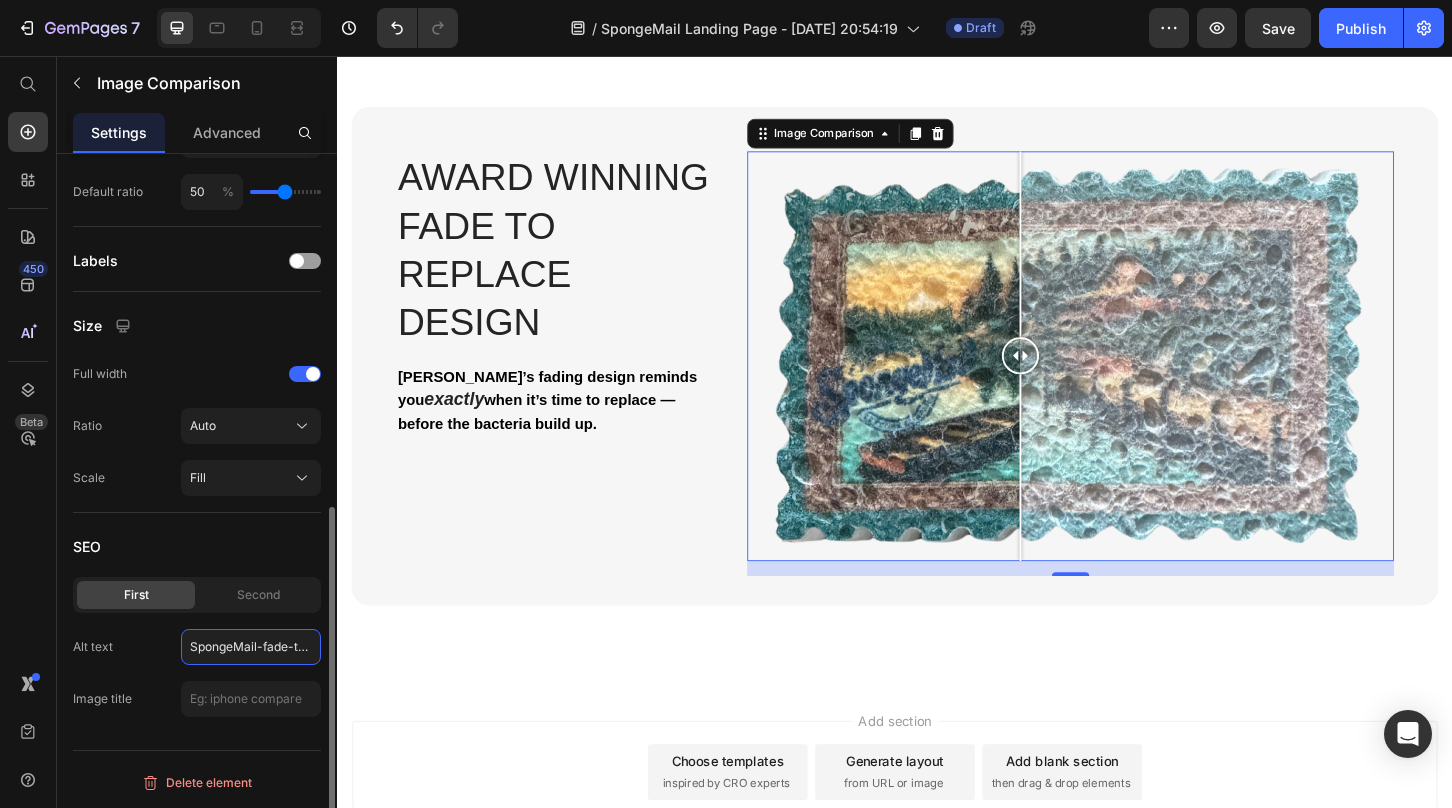 click on "SpongeMail-fade-to-replace-indicator-kitchen-sponge" 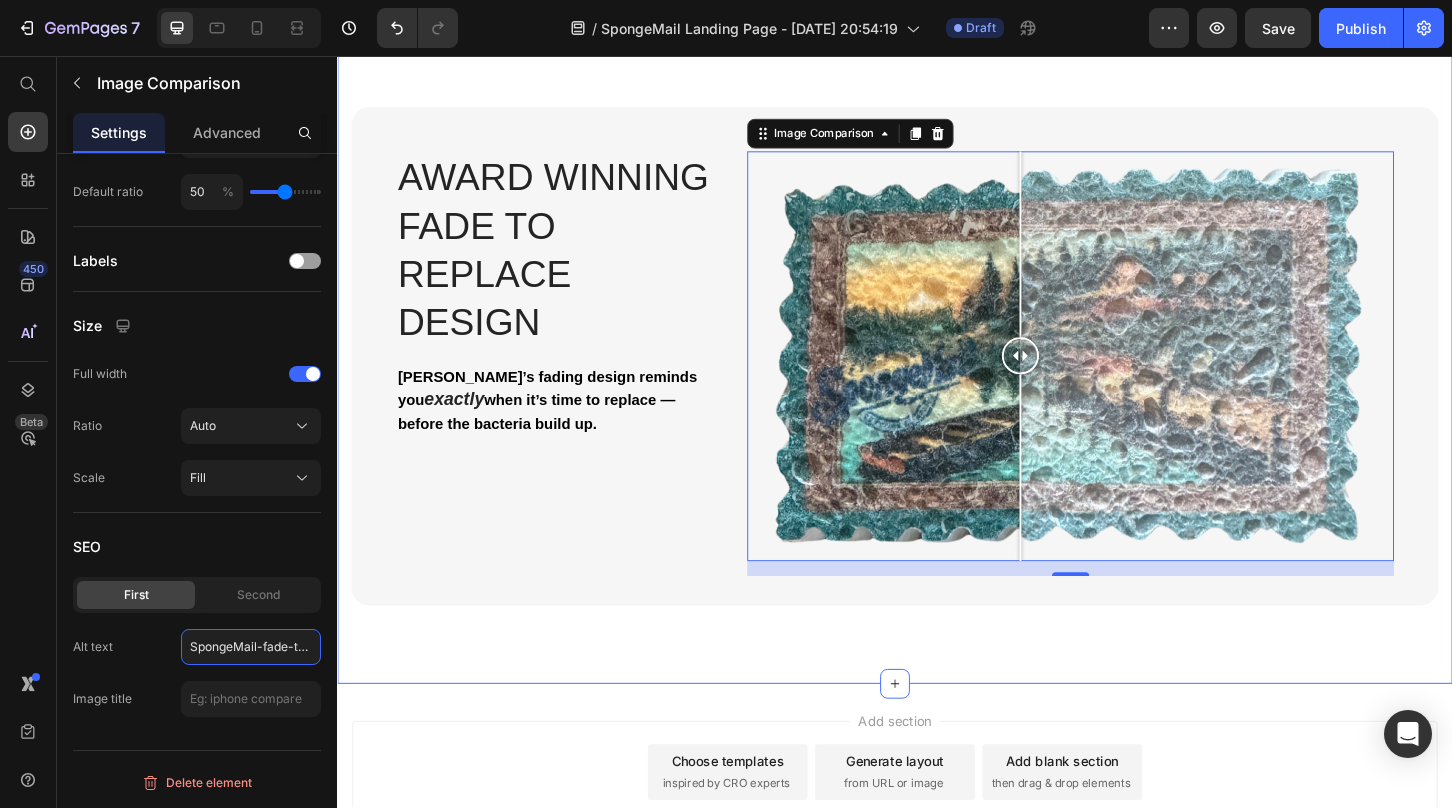 drag, startPoint x: 526, startPoint y: 701, endPoint x: 351, endPoint y: 688, distance: 175.4822 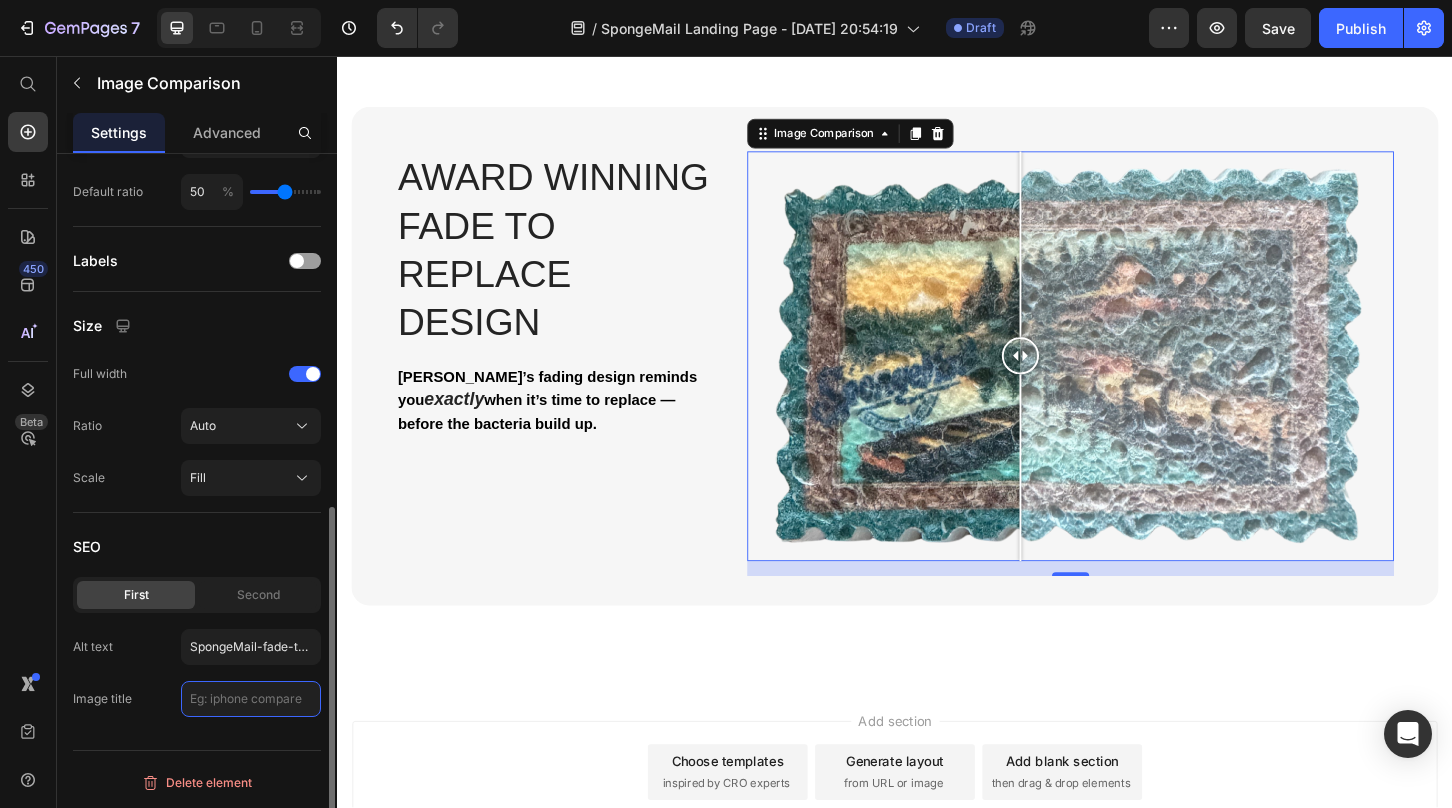 click 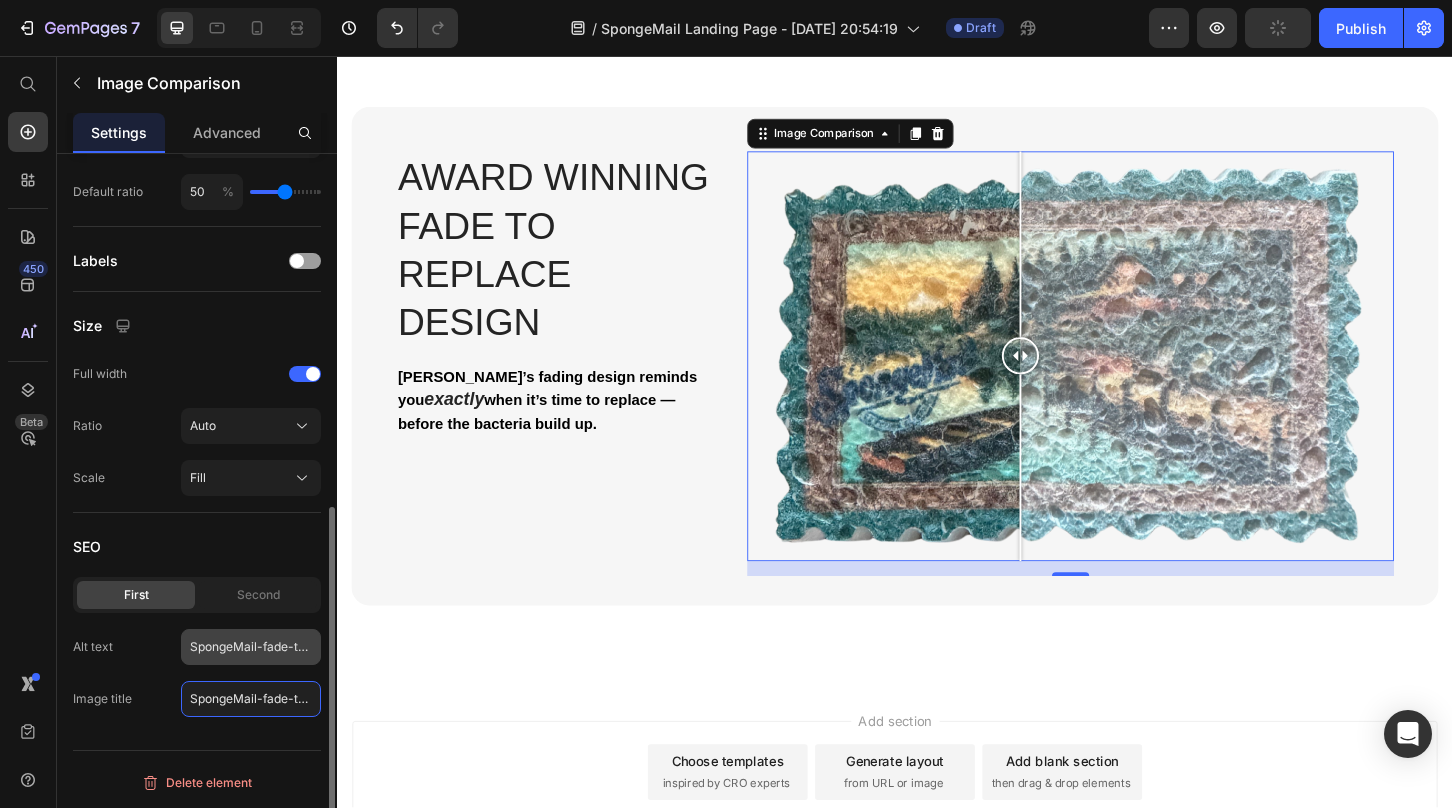 type on "SpongeMail-fade-to-replace-indicator-kitchen-sponge" 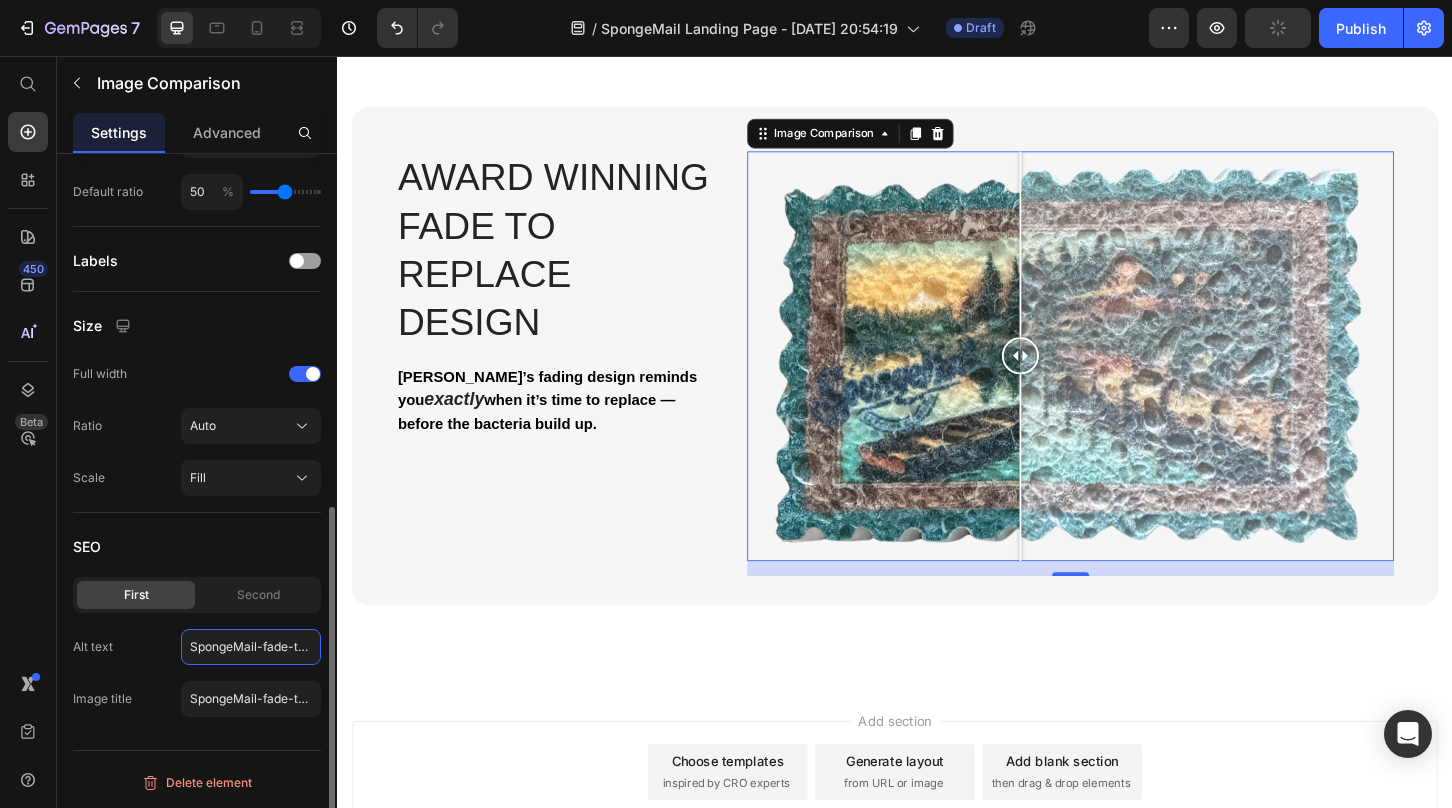 click on "SpongeMail-fade-to-replace-indicator-kitchen-sponge" 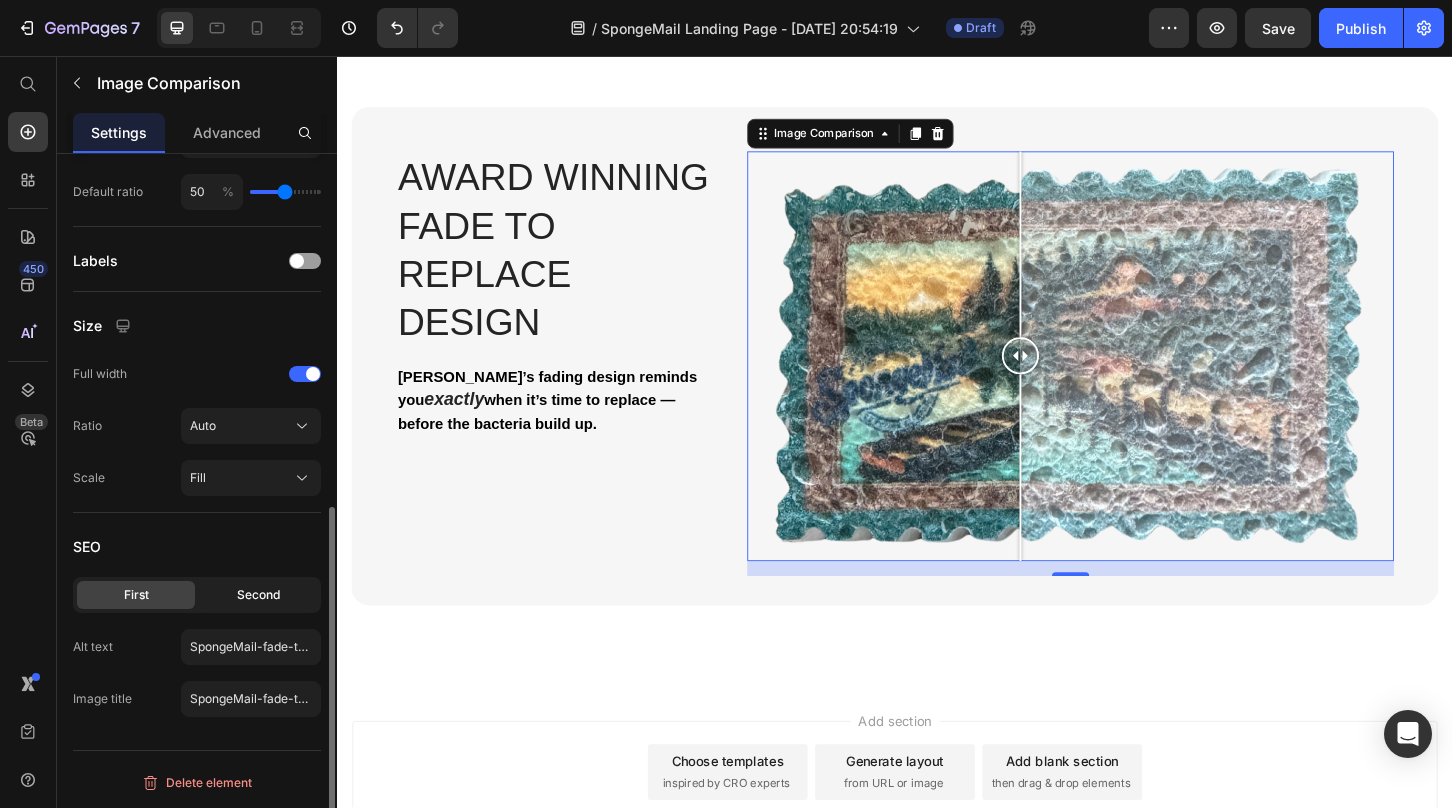 click on "Second" 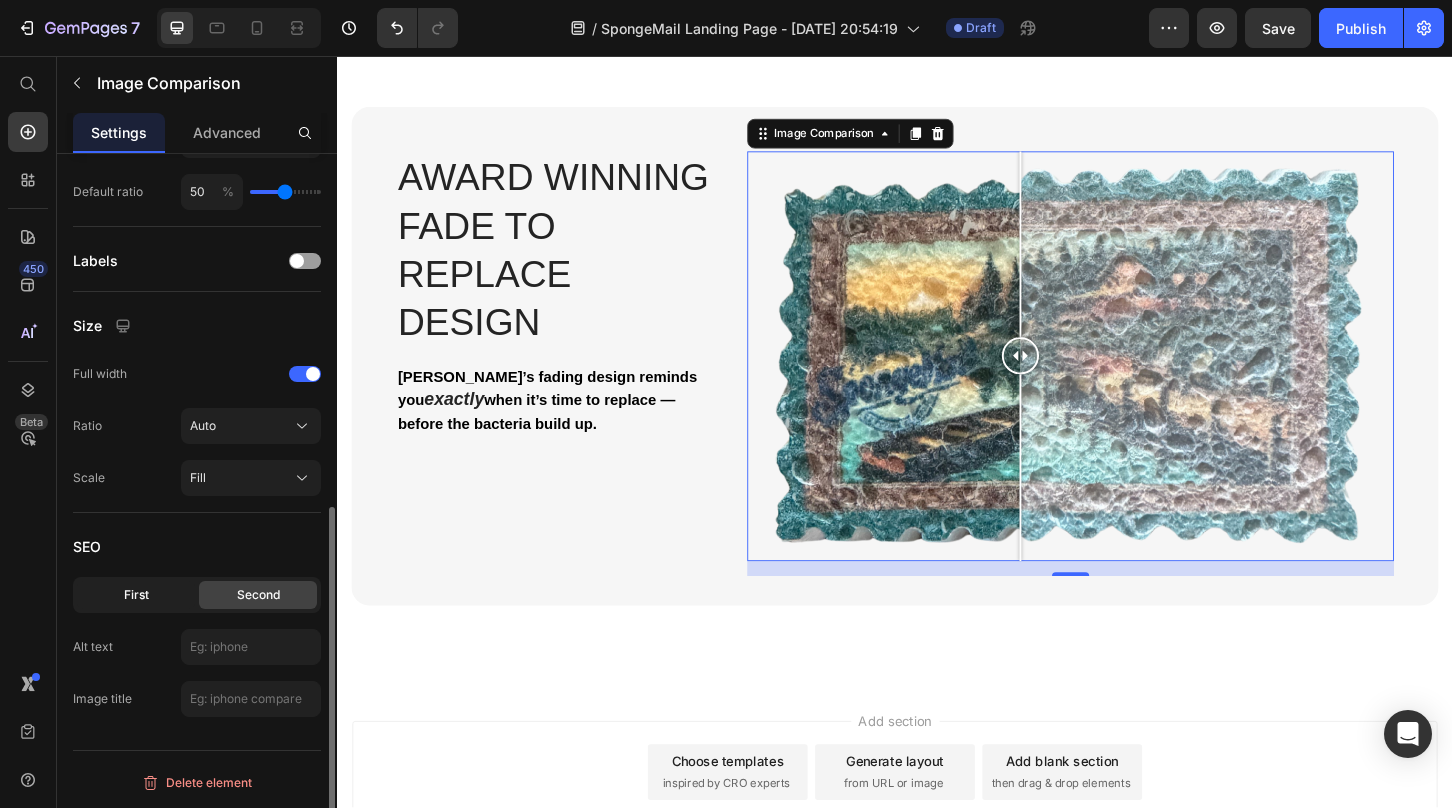 click on "First" 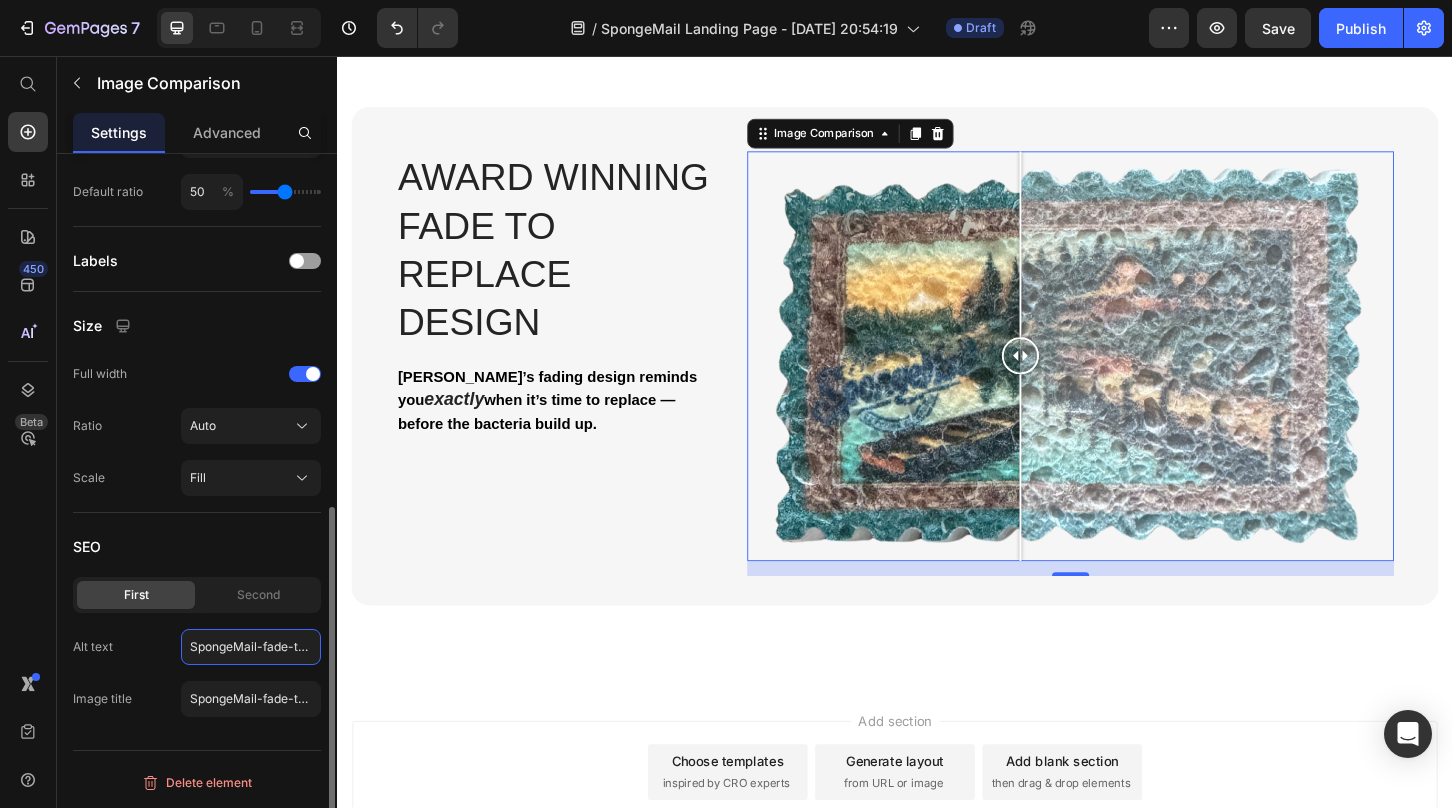 click on "SpongeMail-fade-to-replace-indicator-kitchen-sponge" 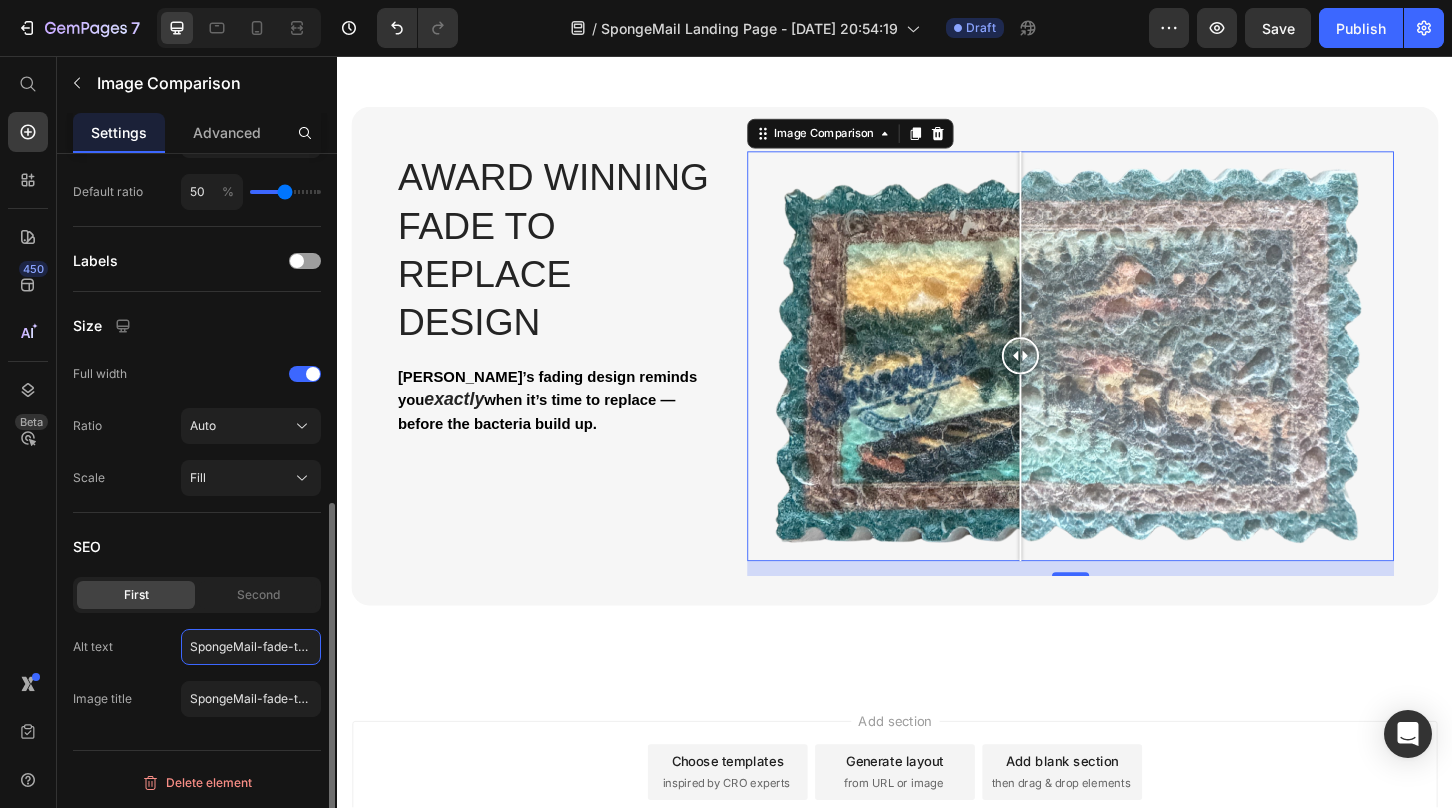 scroll, scrollTop: 697, scrollLeft: 0, axis: vertical 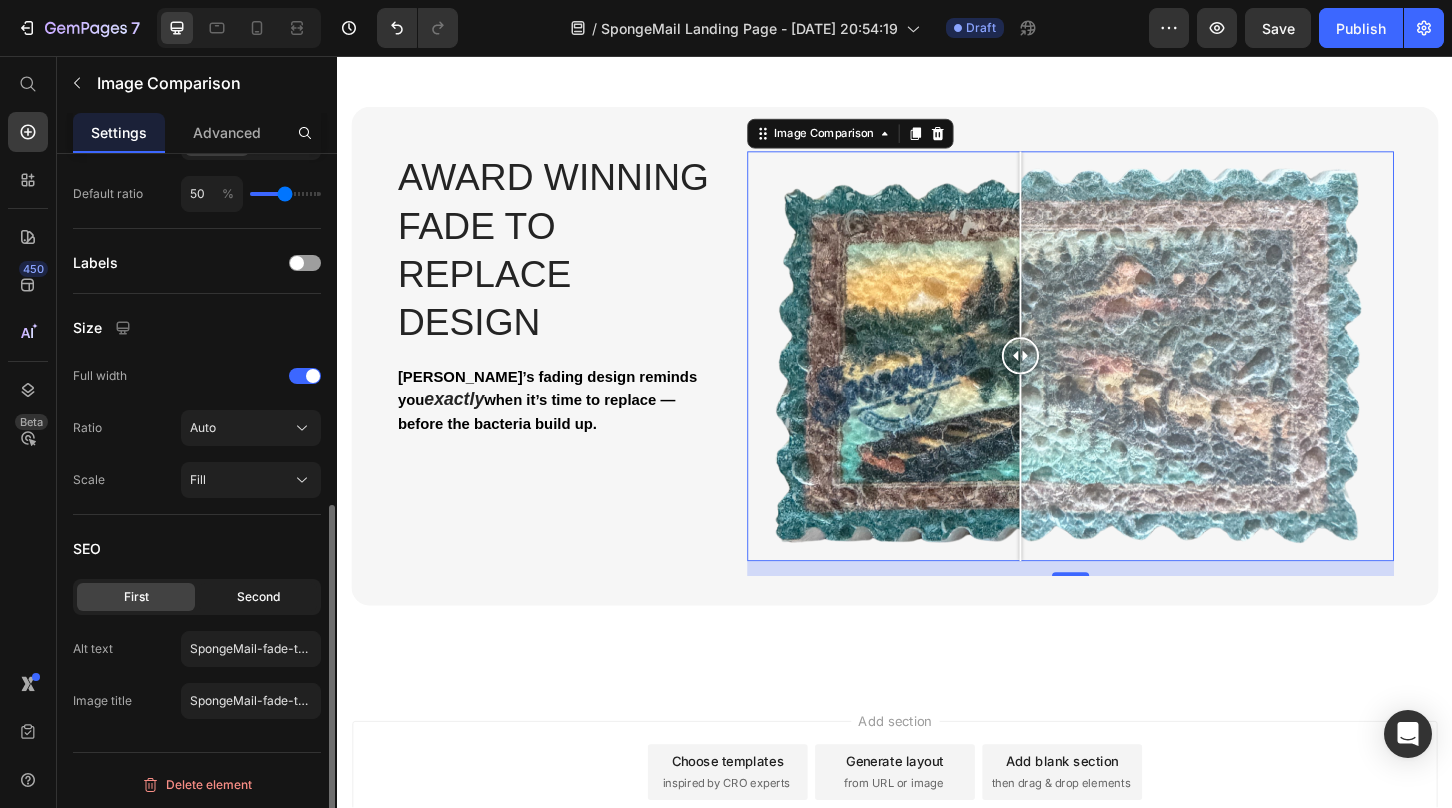 click on "Second" 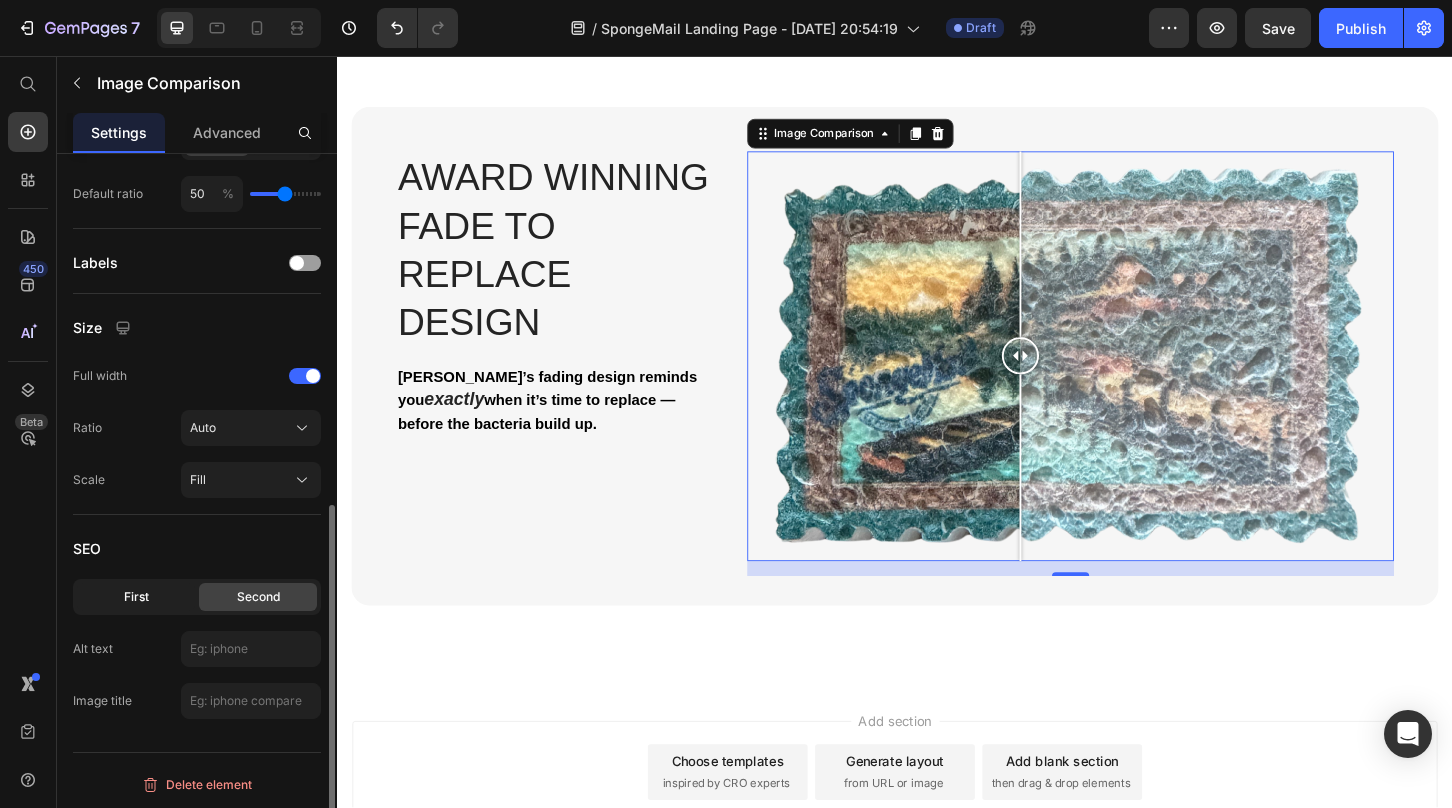 click on "First" 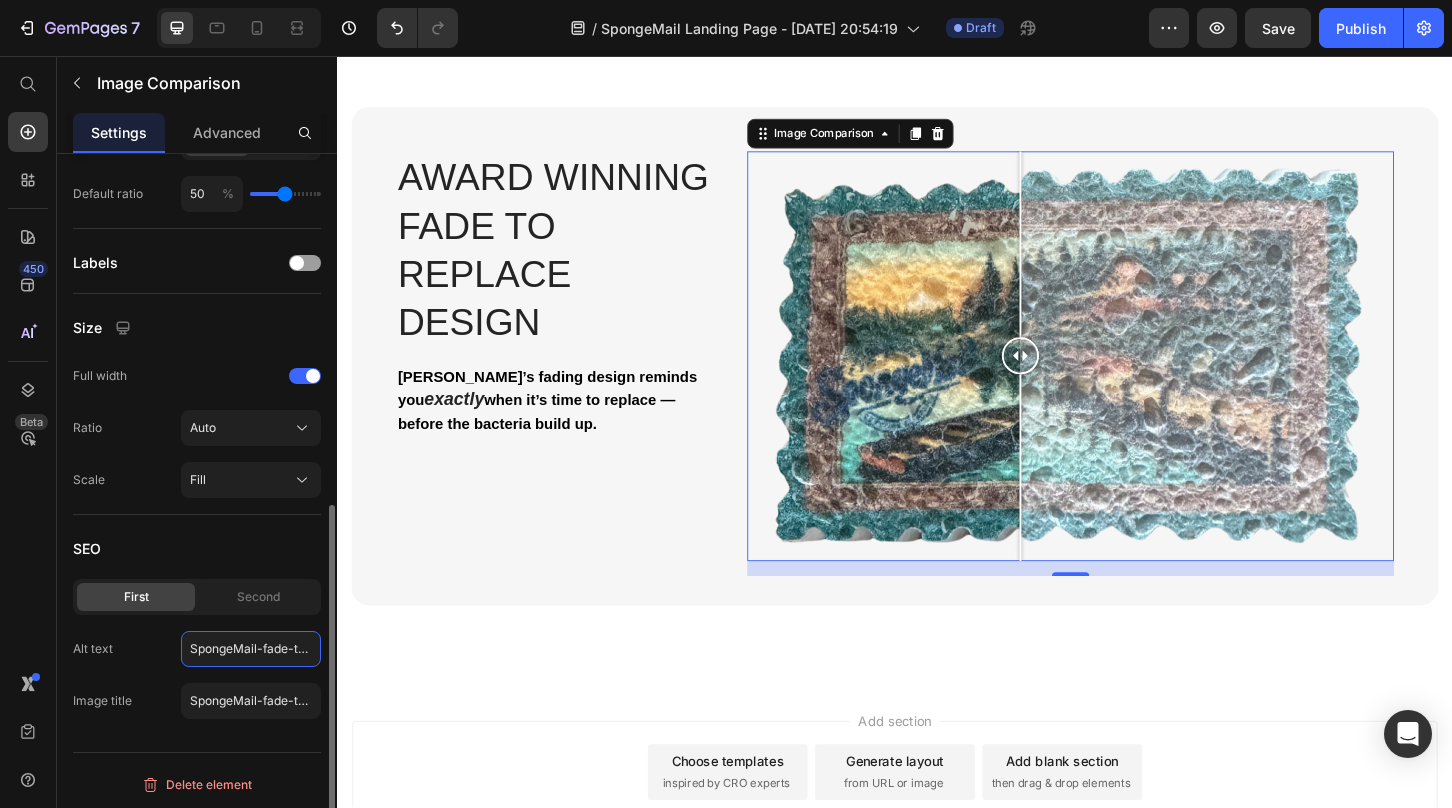 click on "SpongeMail-fade-to-replace-indicator-kitchen-sponge" 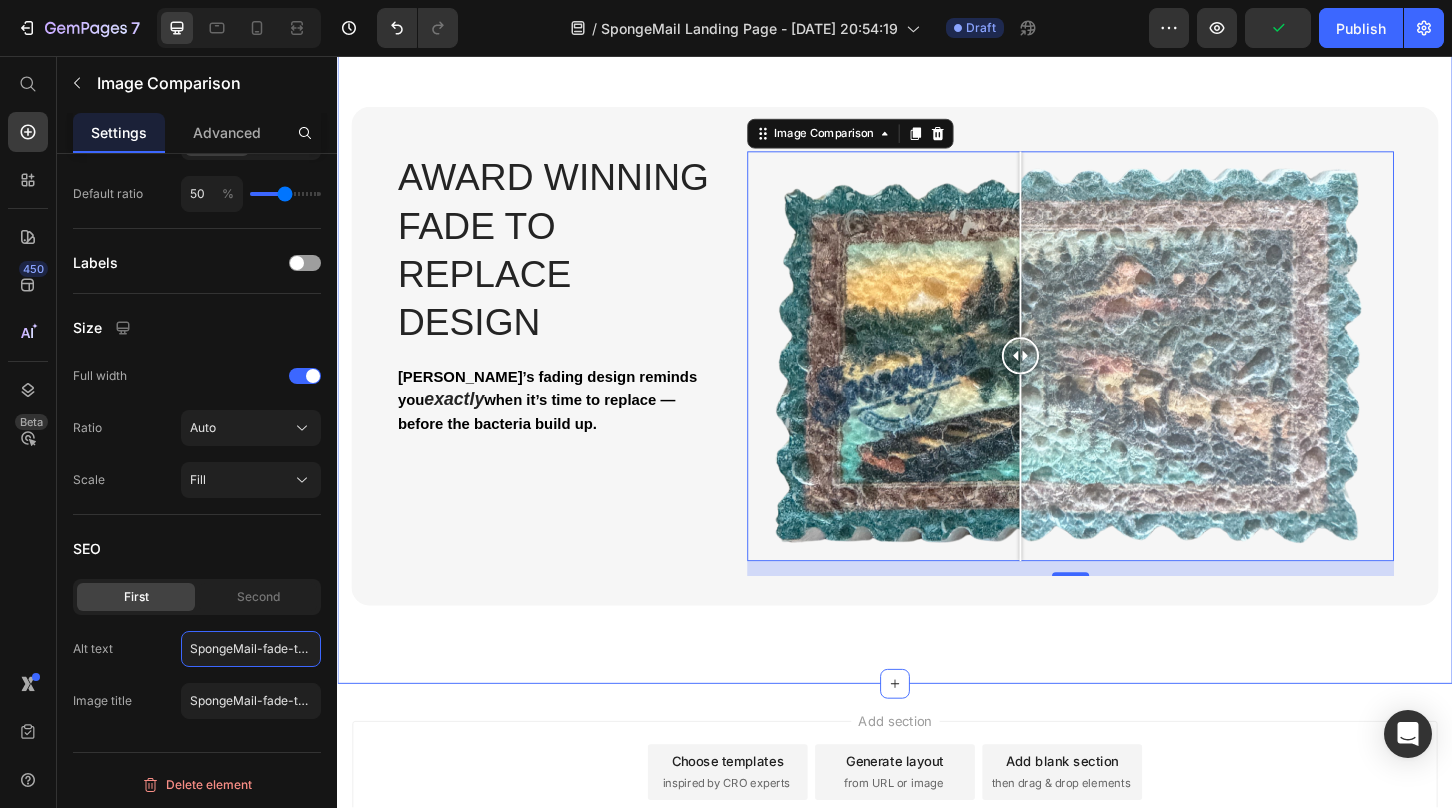 drag, startPoint x: 526, startPoint y: 704, endPoint x: 370, endPoint y: 692, distance: 156.46086 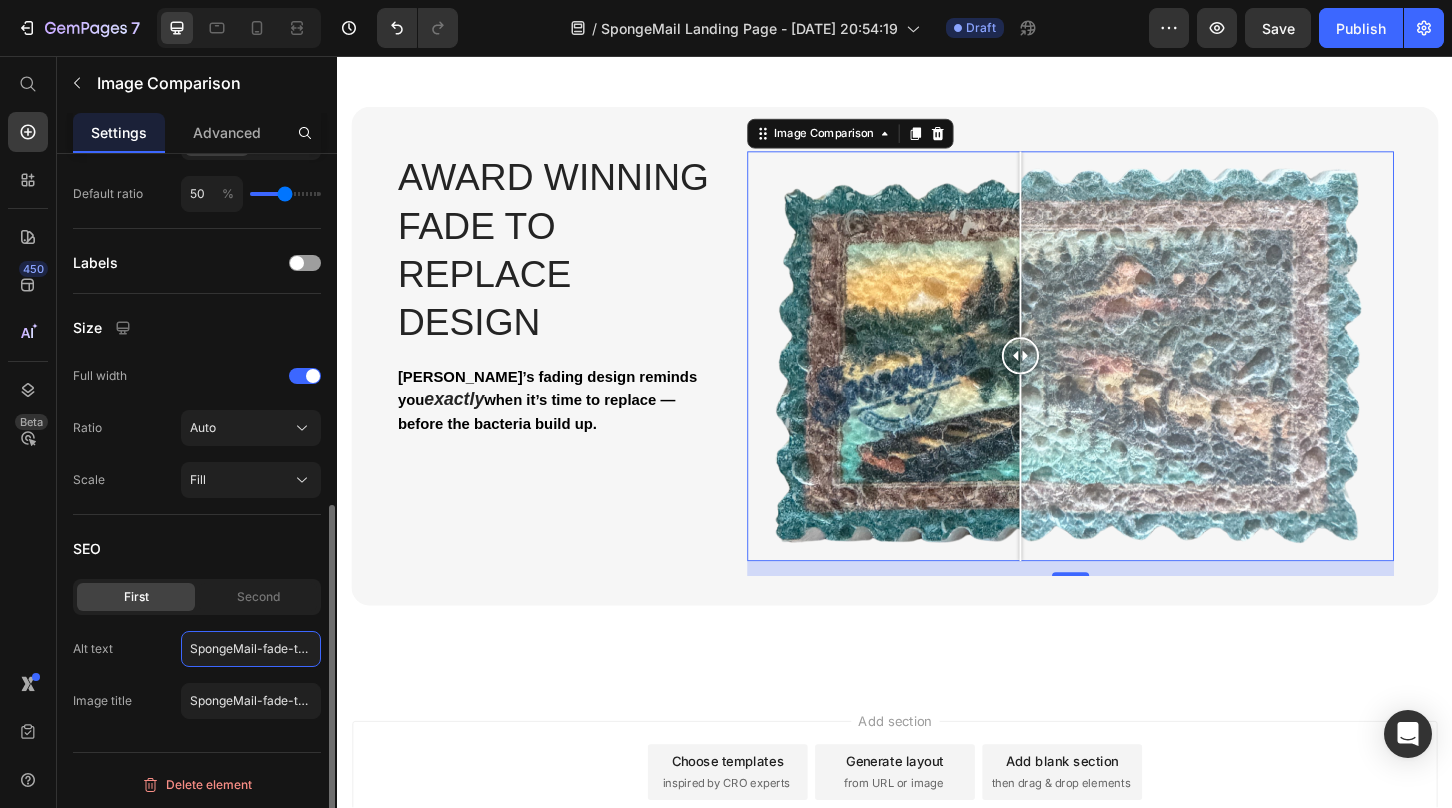 click on "SpongeMail-fade-to-replace-indicator-kitchen-sponge" 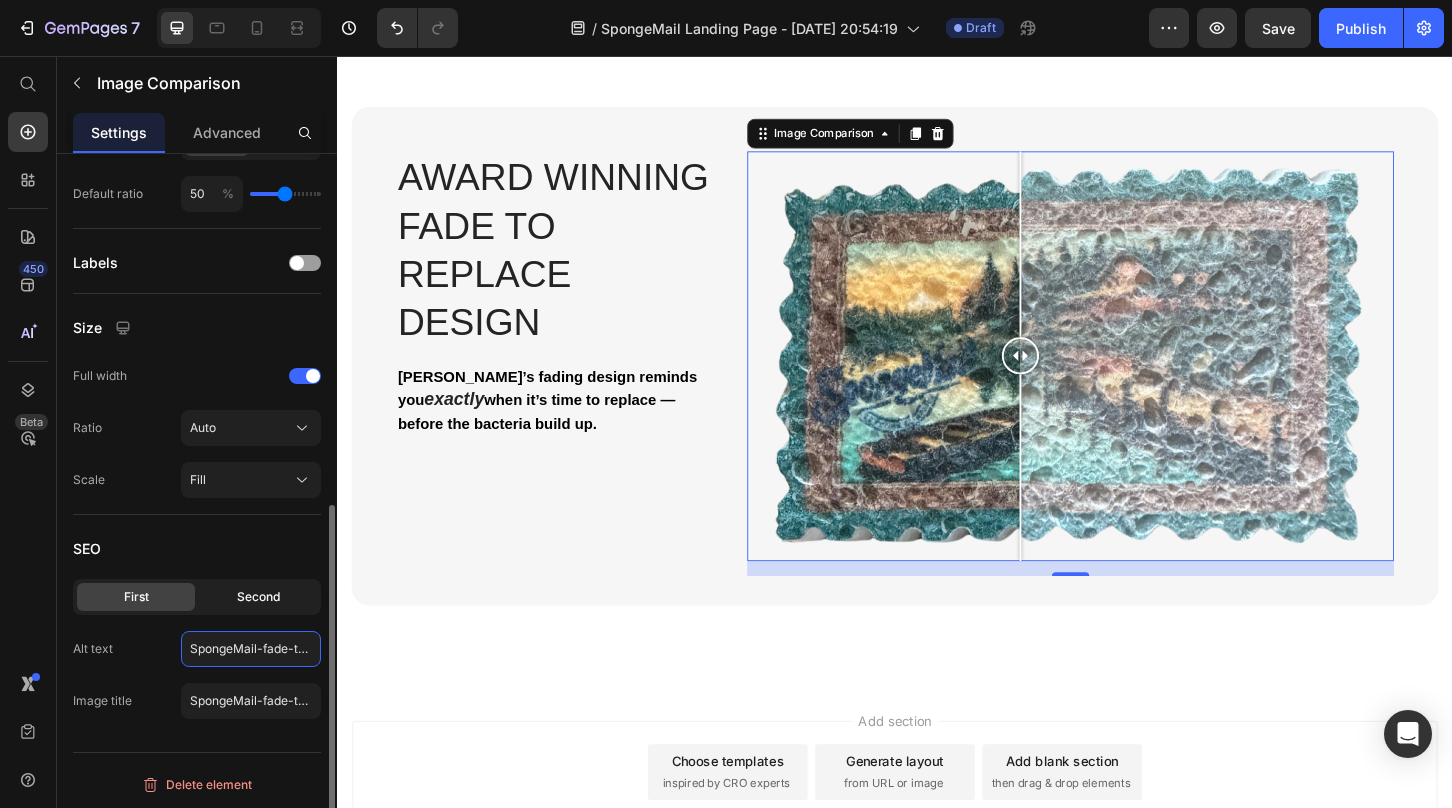 type on "SpongeMail-fade-to-replace-indicator-kitchen-sponge-before" 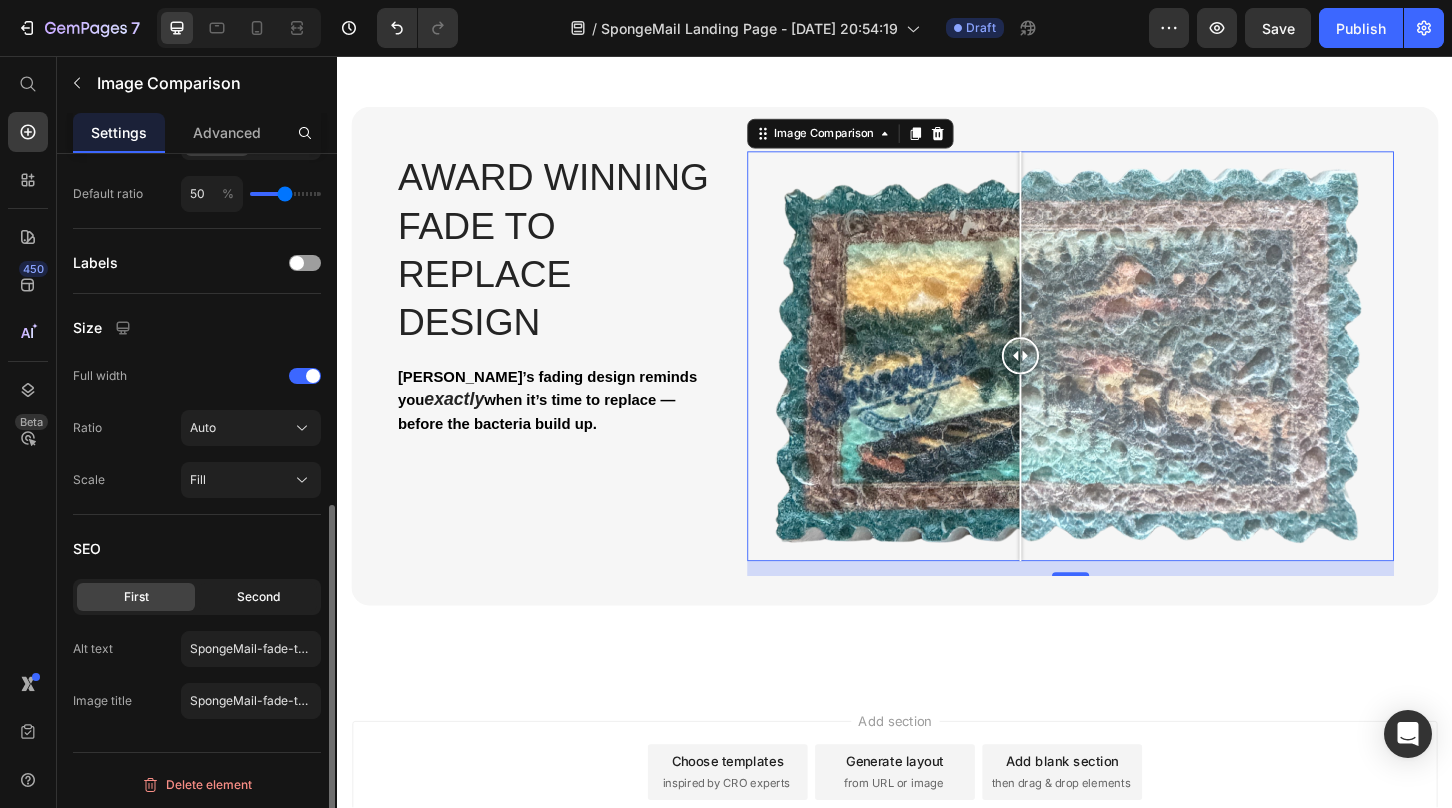 click on "Second" 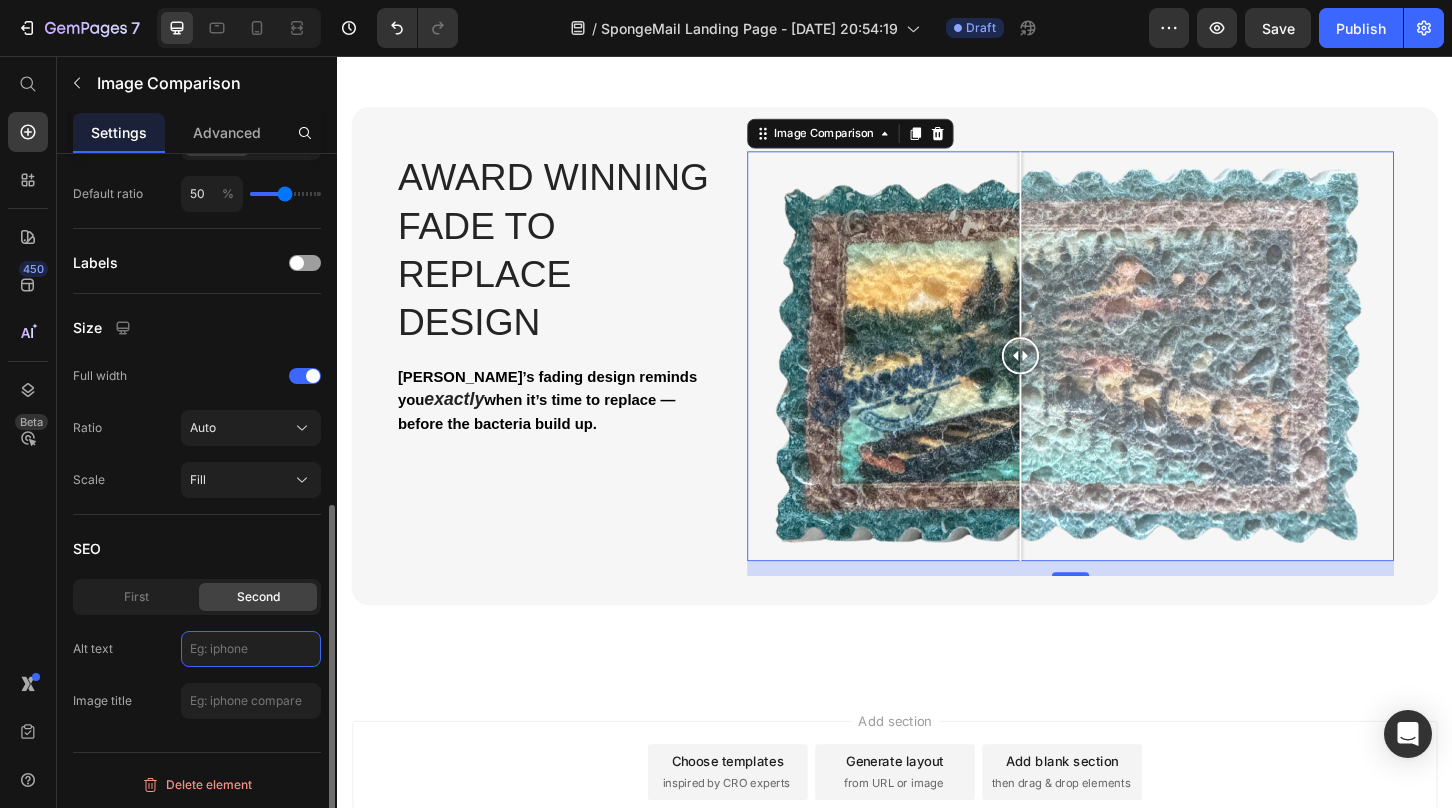 click 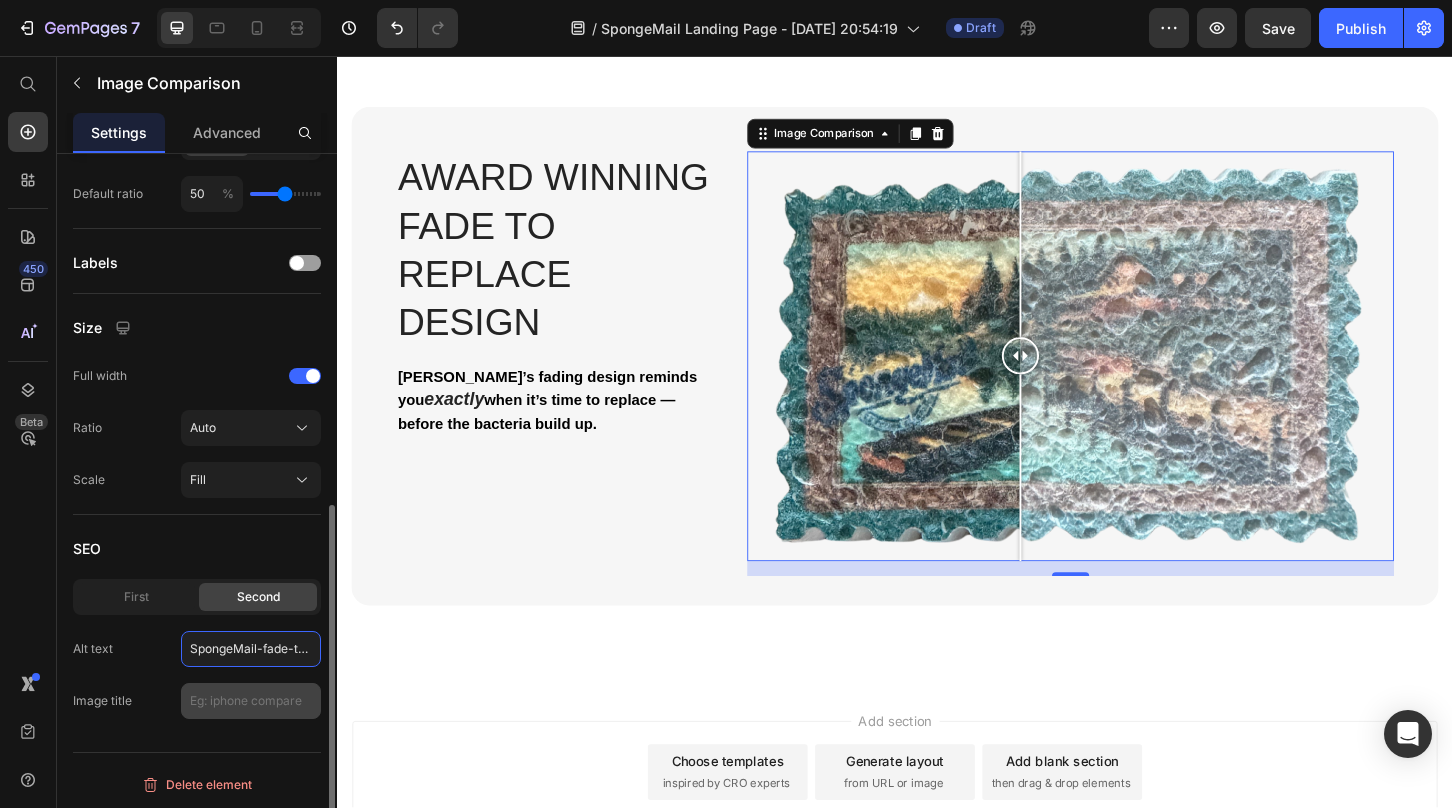 type on "SpongeMail-fade-to-replace-indicator-kitchen-sponge-after" 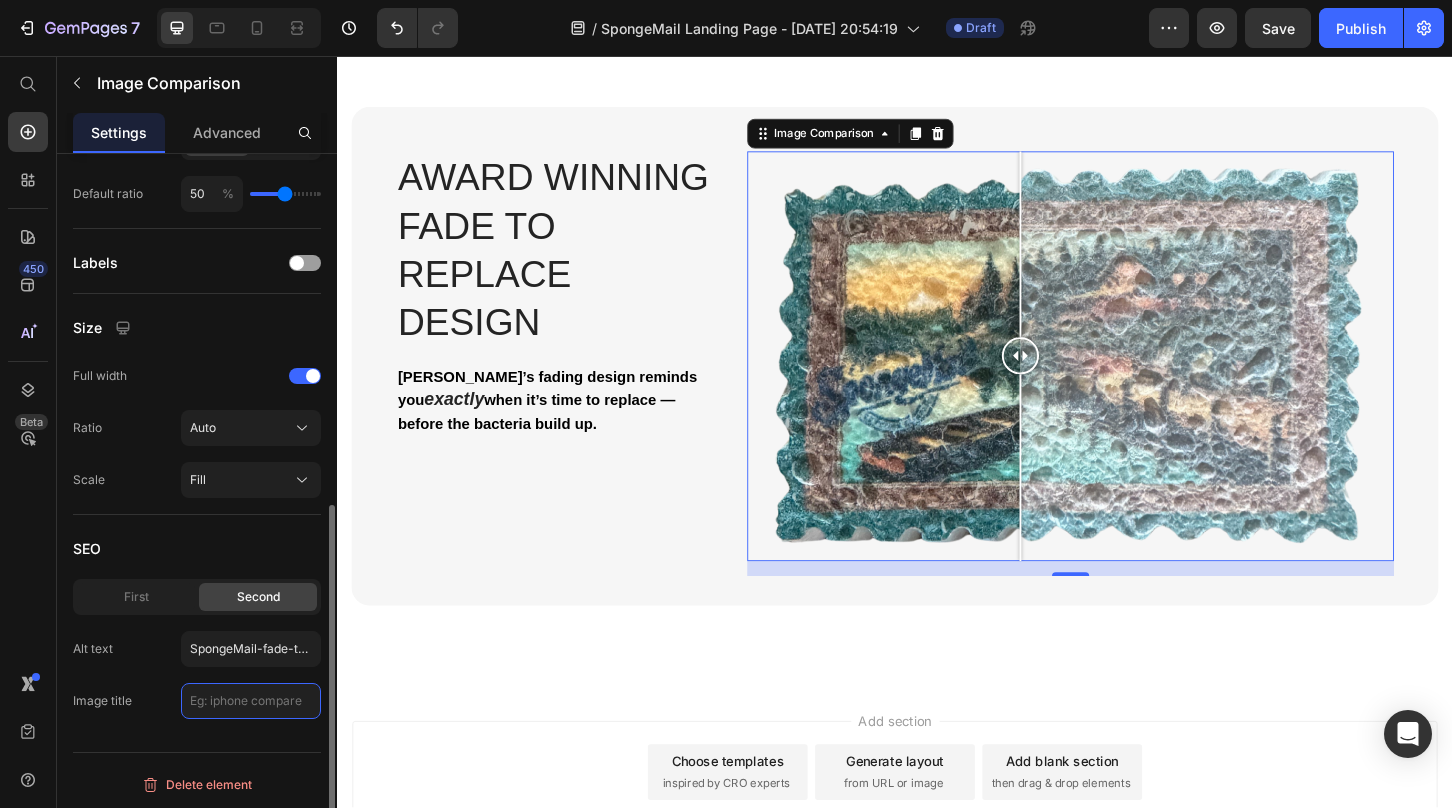 click 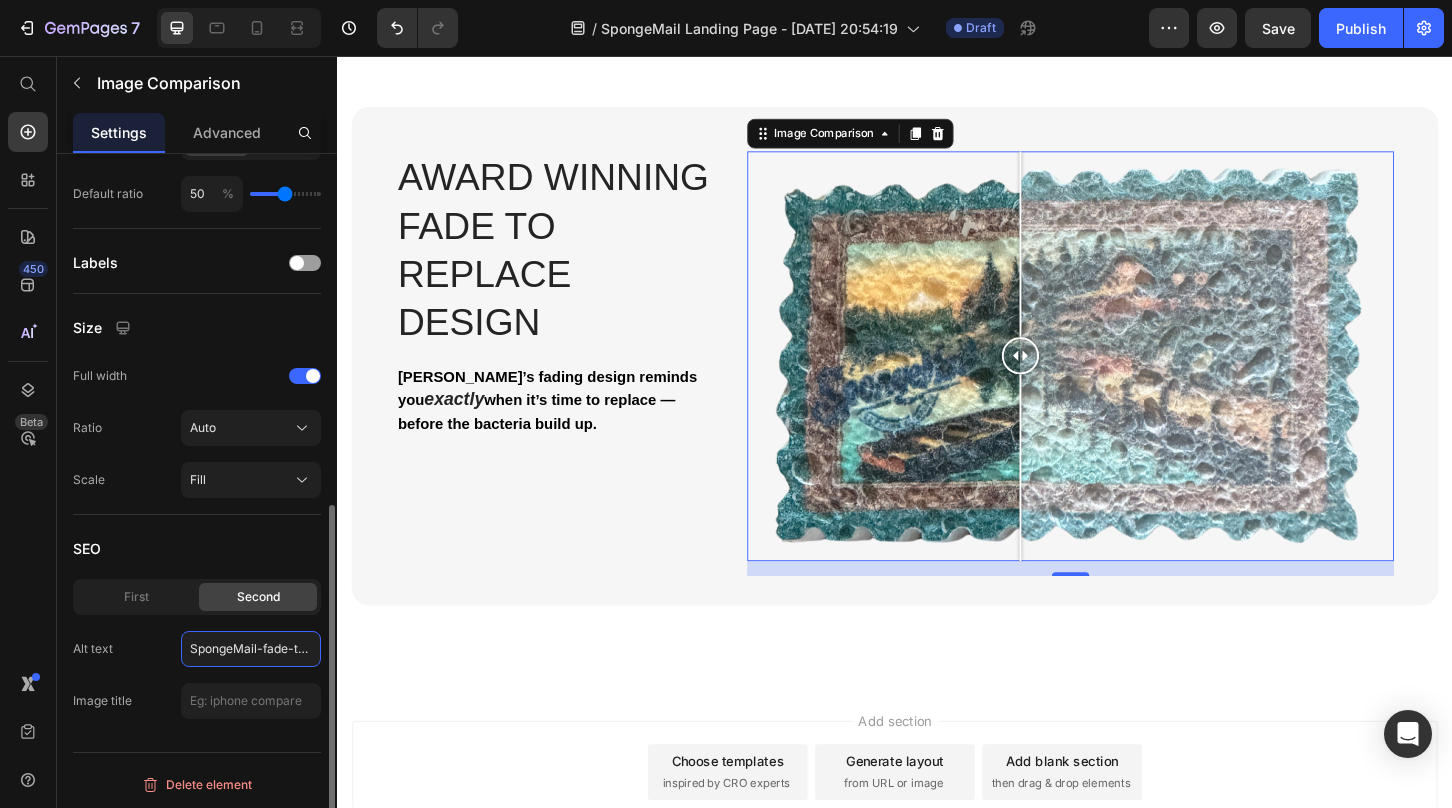 click on "SpongeMail-fade-to-replace-indicator-kitchen-sponge-after" 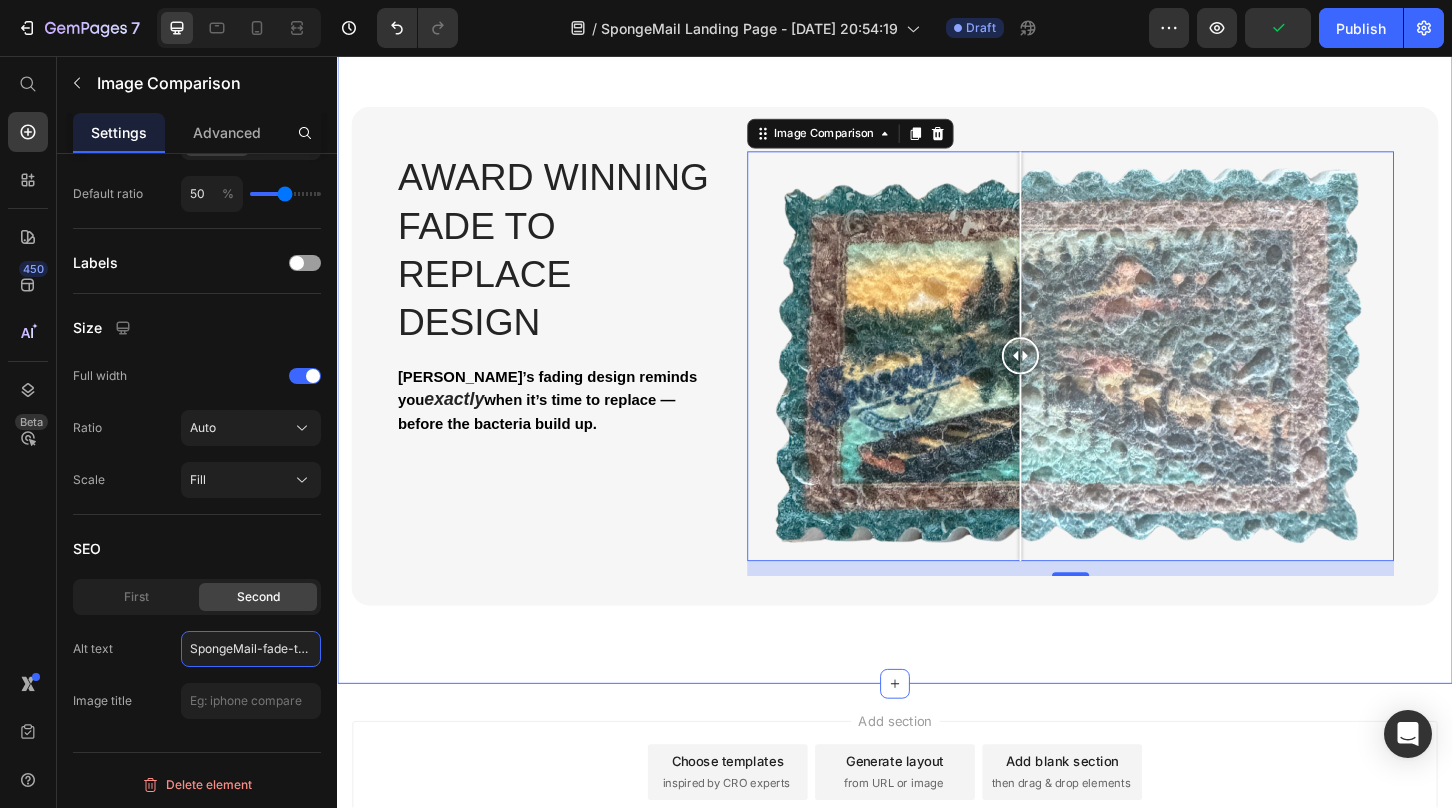 drag, startPoint x: 528, startPoint y: 703, endPoint x: 373, endPoint y: 692, distance: 155.38983 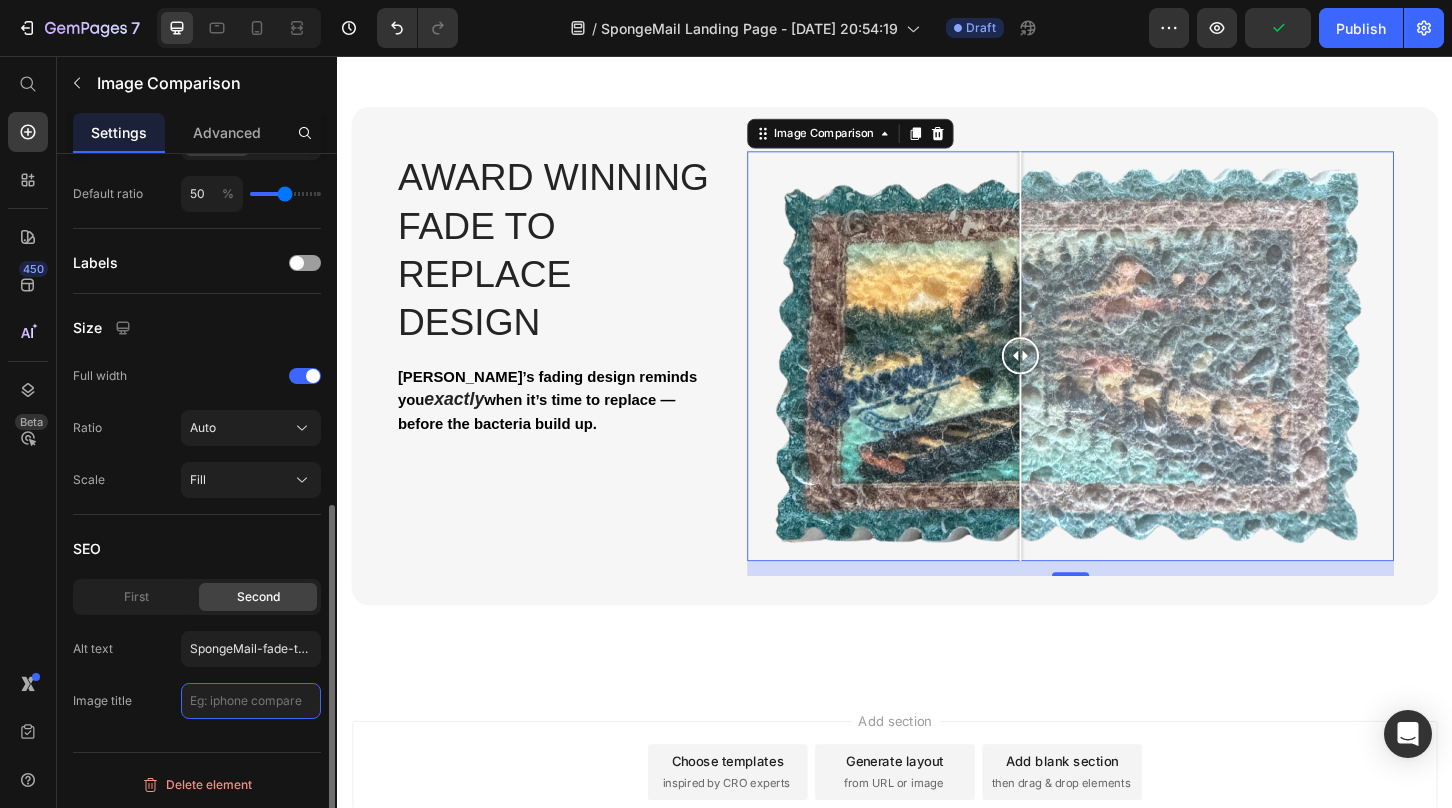 click 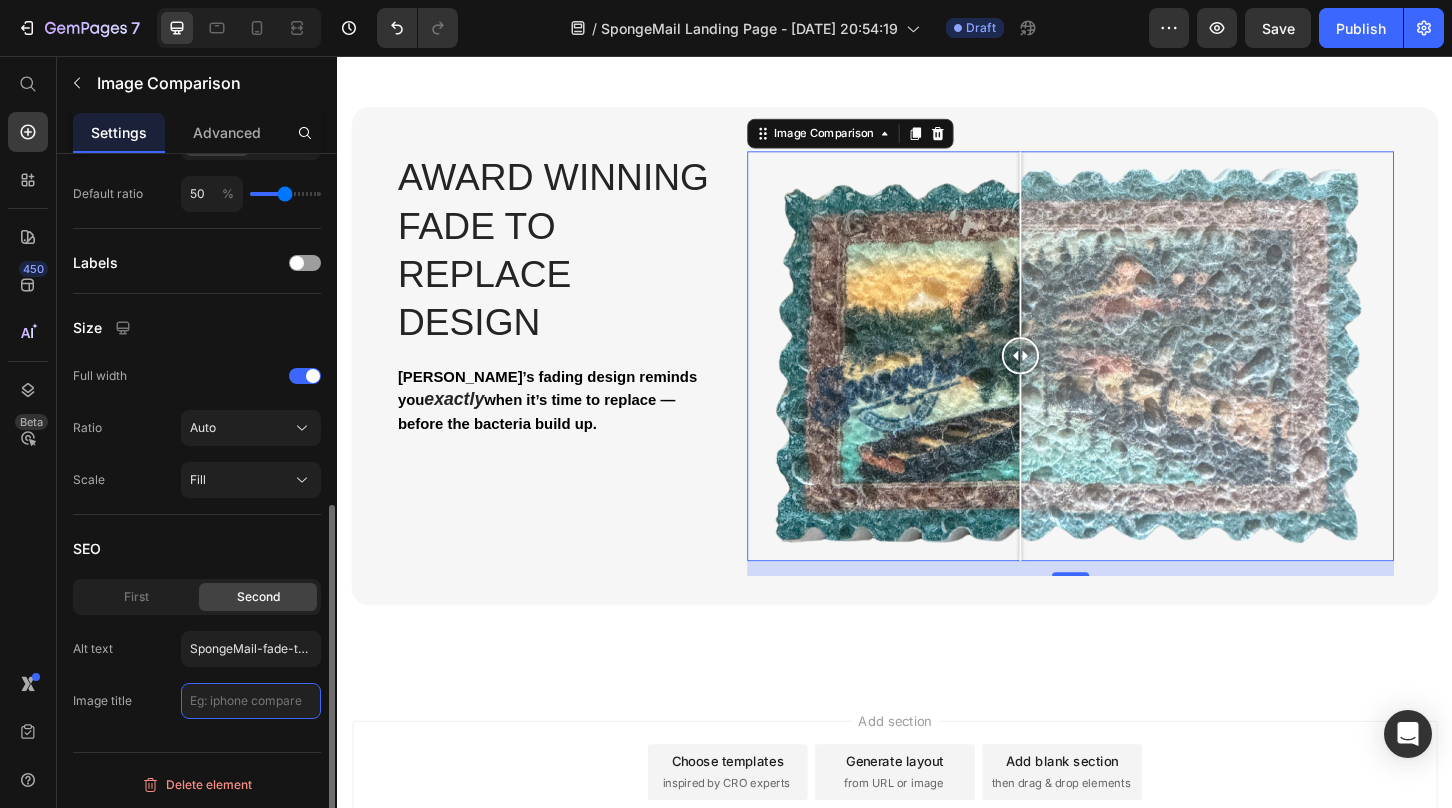 paste on "SpongeMail-fade-to-replace-indicator-kitchen-sponge-after" 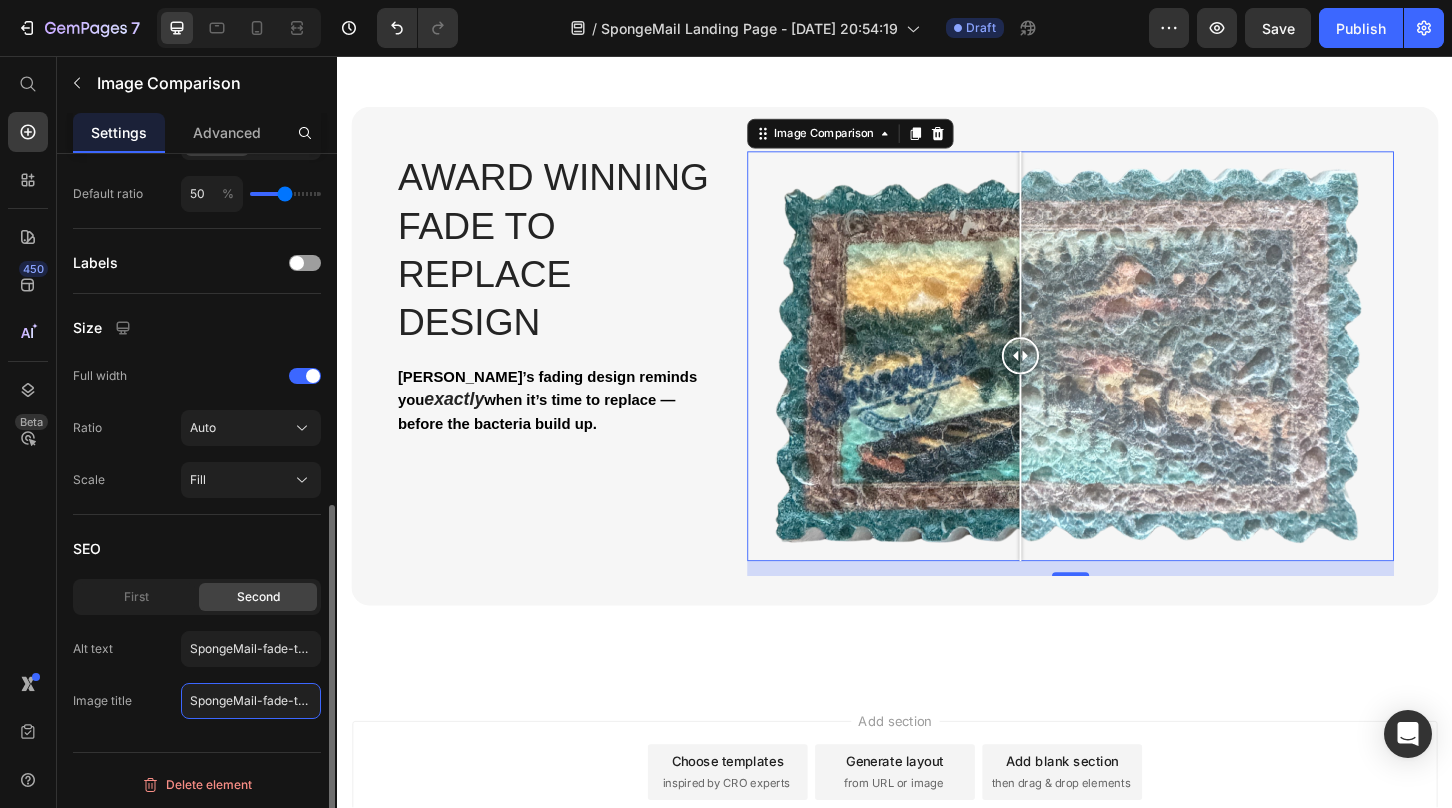 type on "SpongeMail-fade-to-replace-indicator-kitchen-sponge-after" 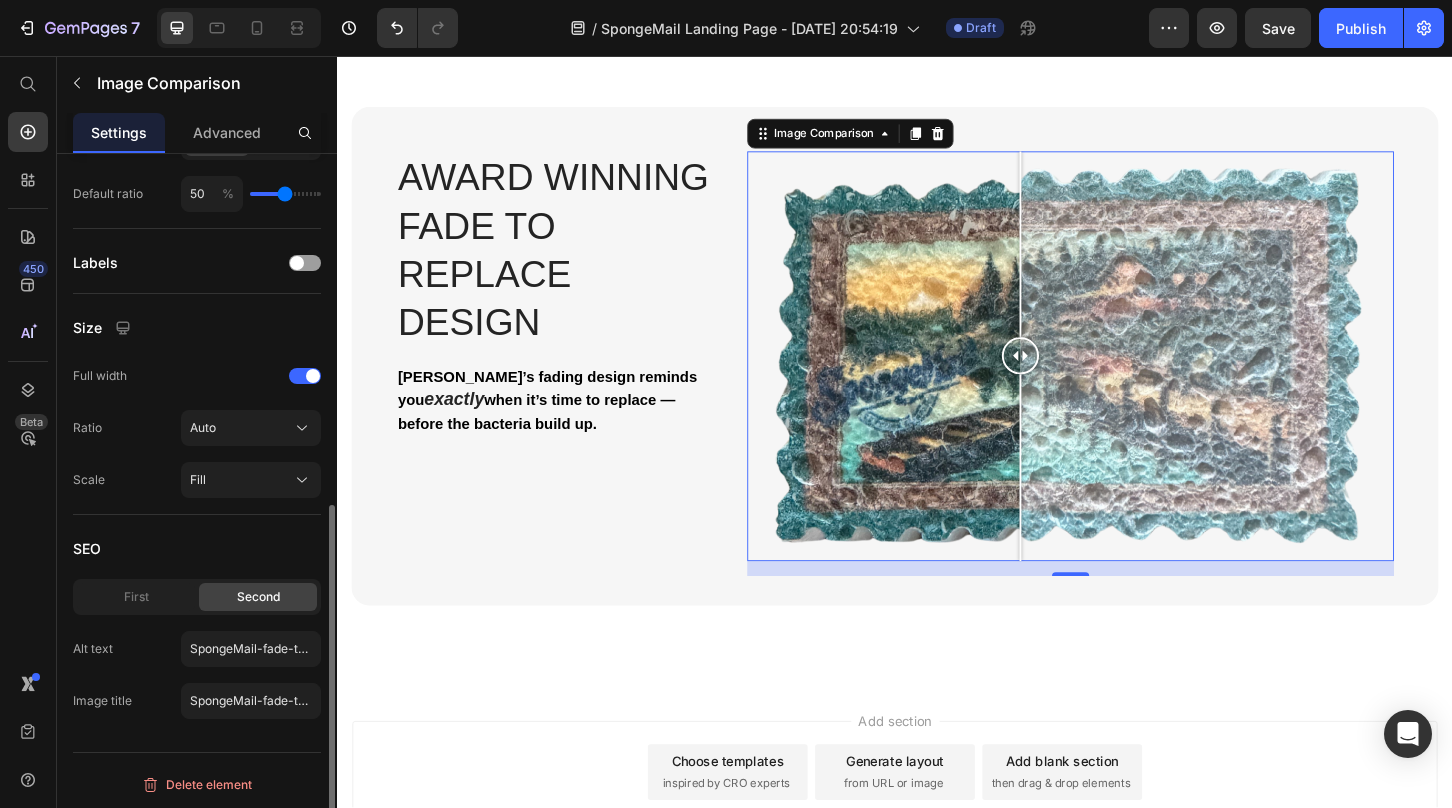 click on "Alt text SpongeMail-fade-to-replace-indicator-kitchen-sponge-after" 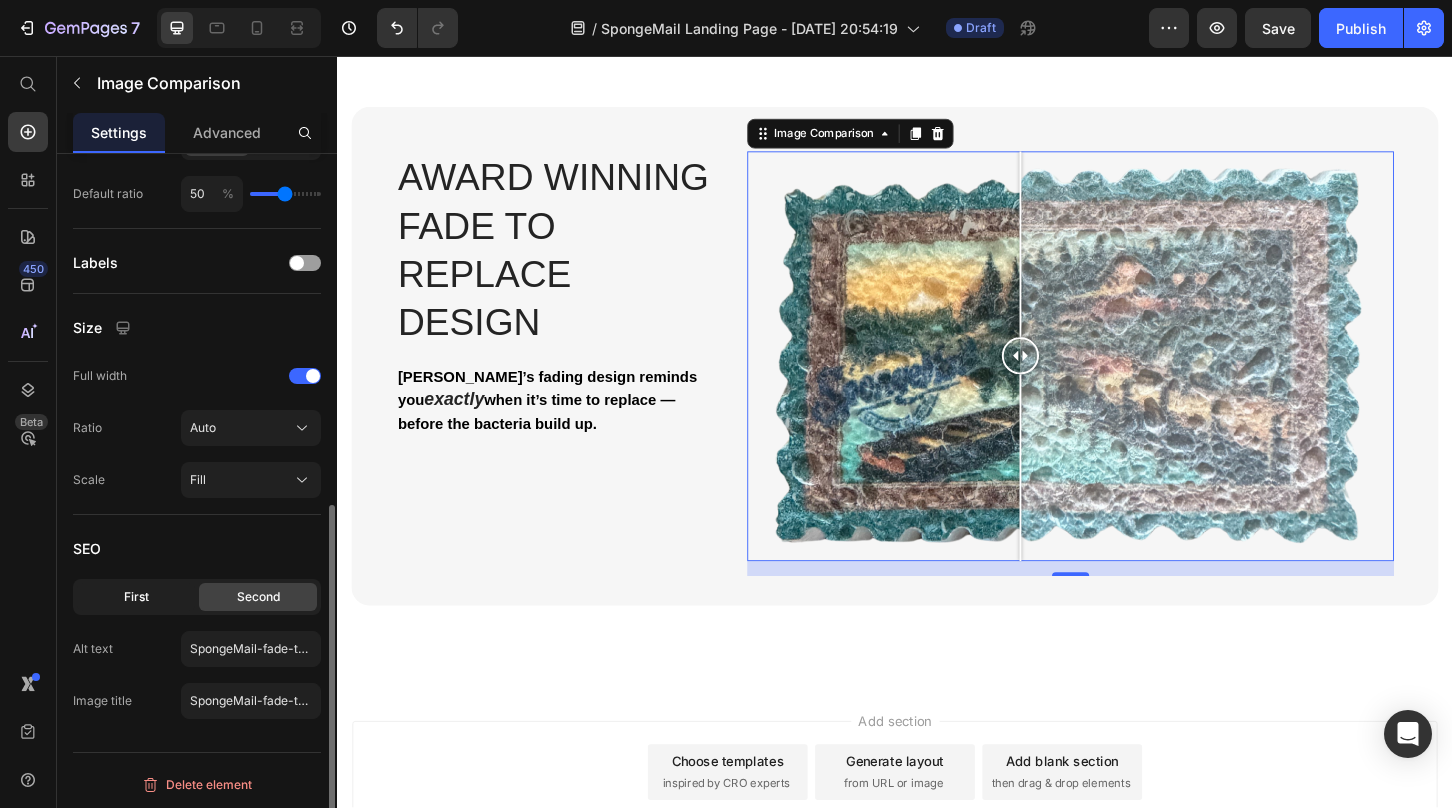 click on "First" 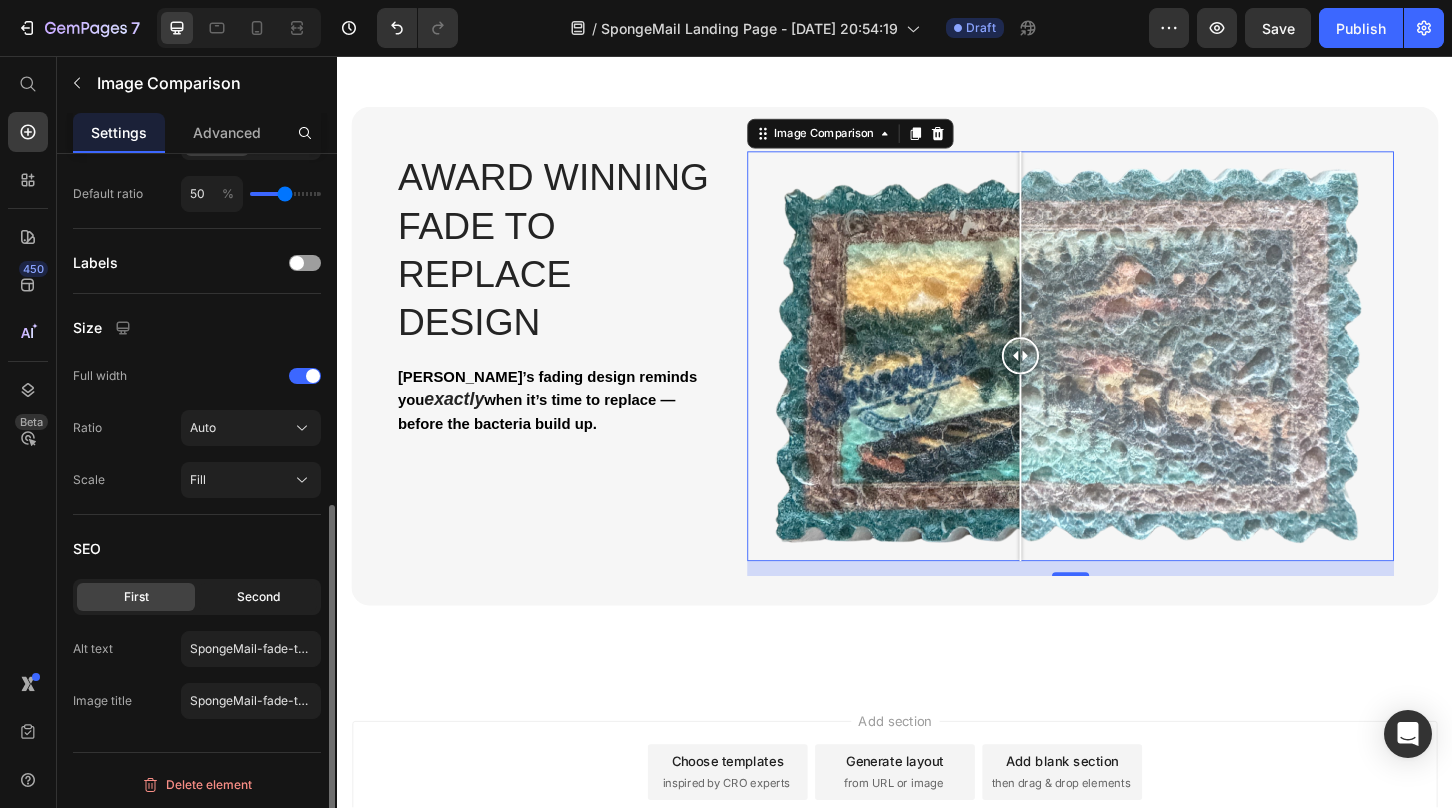 click on "Second" 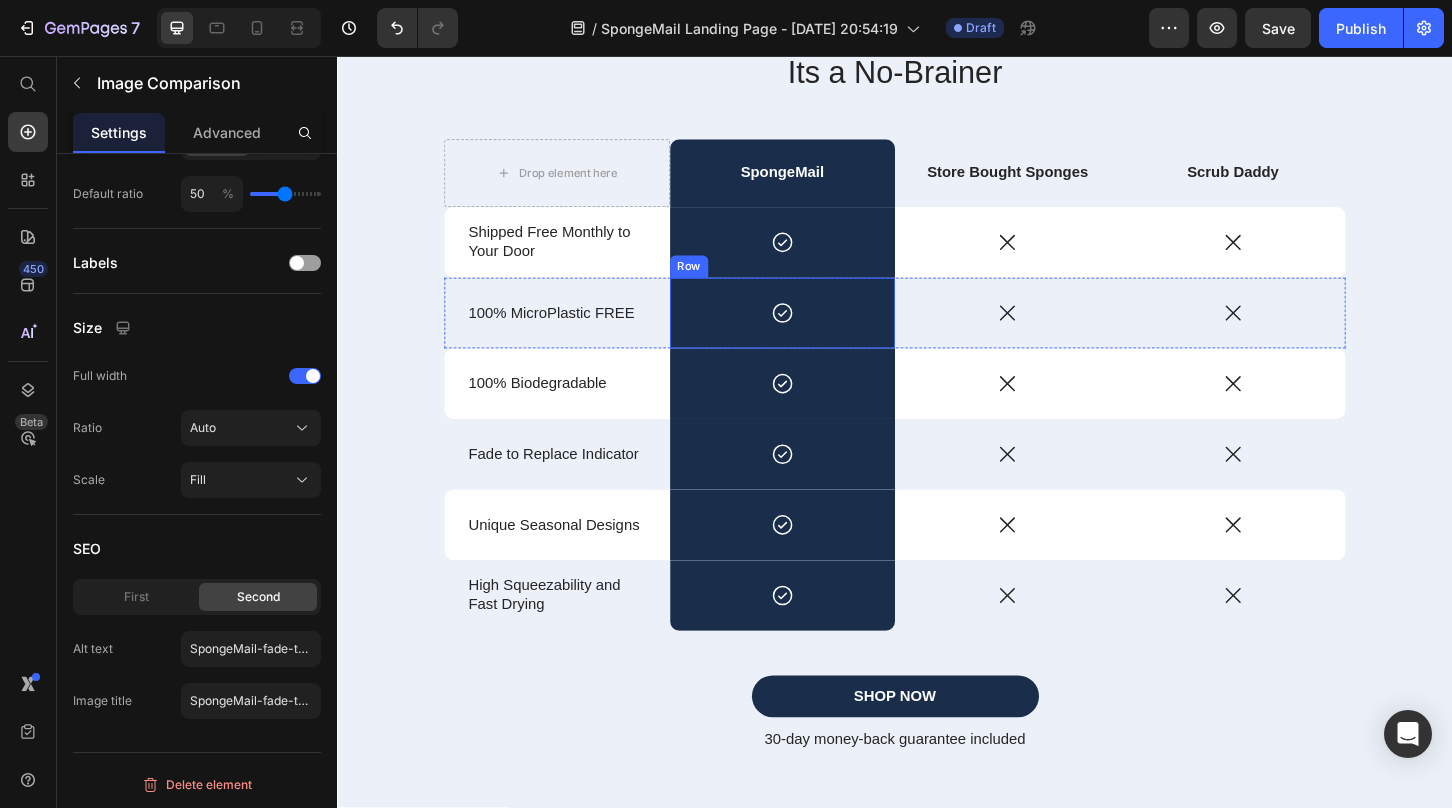 scroll, scrollTop: 2745, scrollLeft: 0, axis: vertical 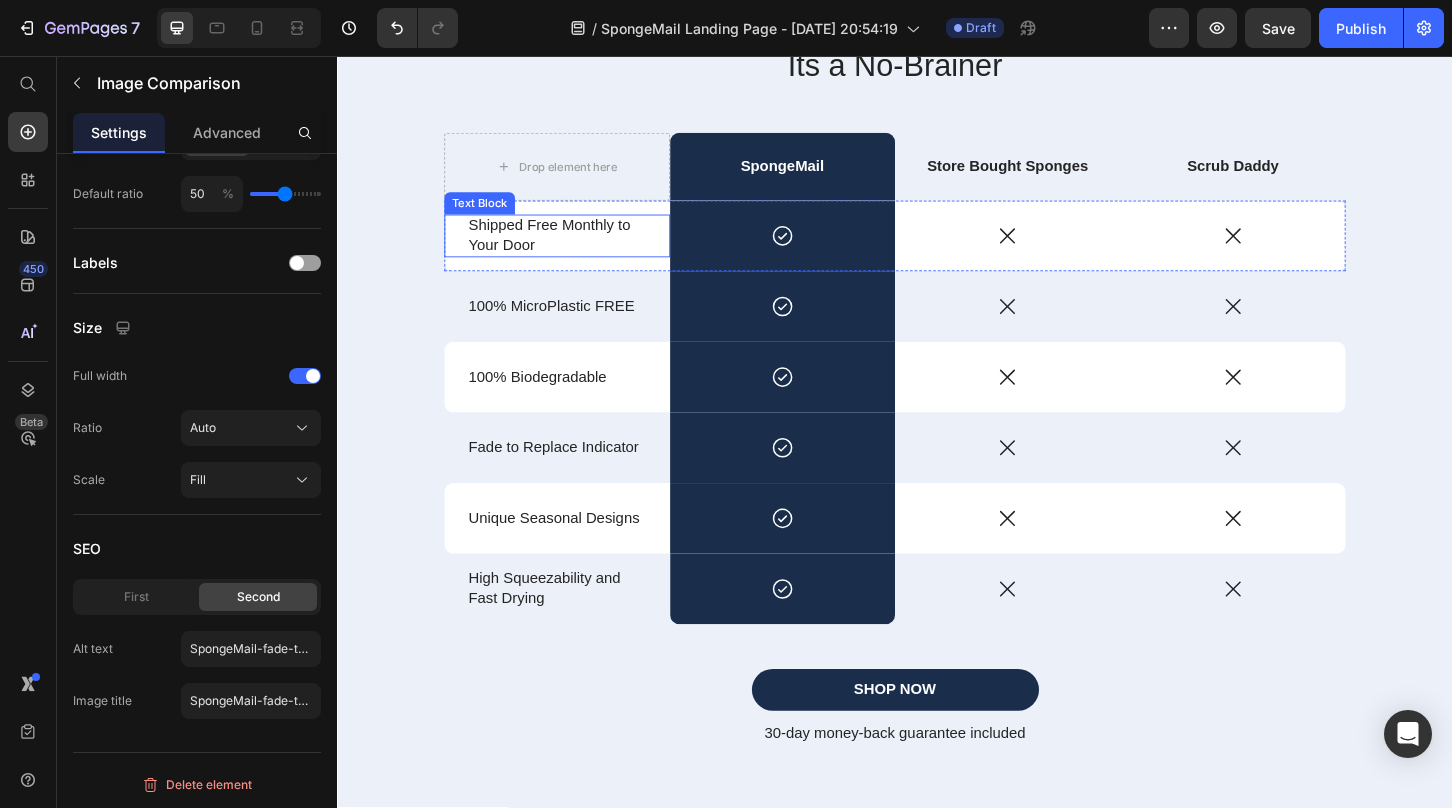 click on "Shipped Free Monthly to Your Door" at bounding box center (573, 250) 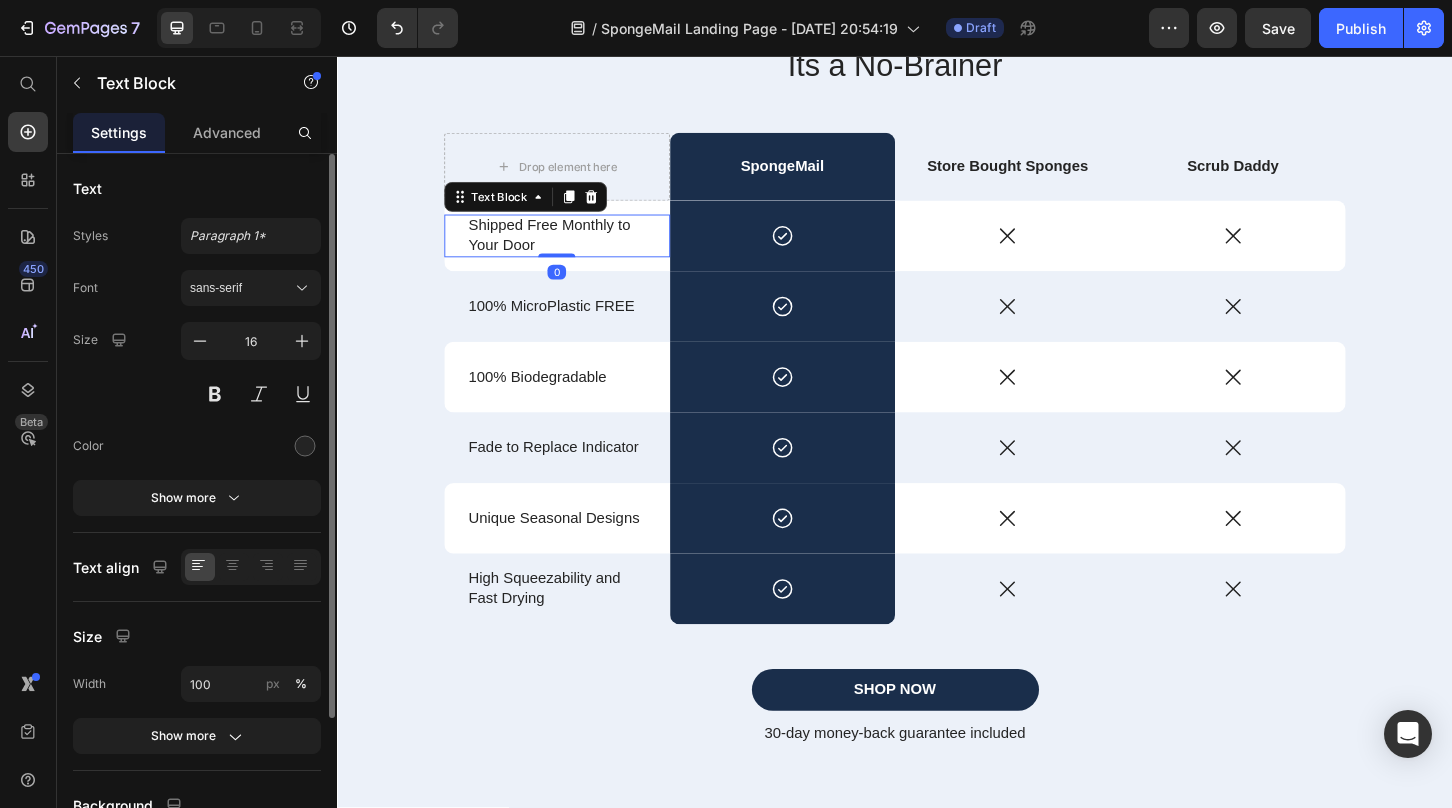 click on "Shipped Free Monthly to Your Door" at bounding box center (573, 250) 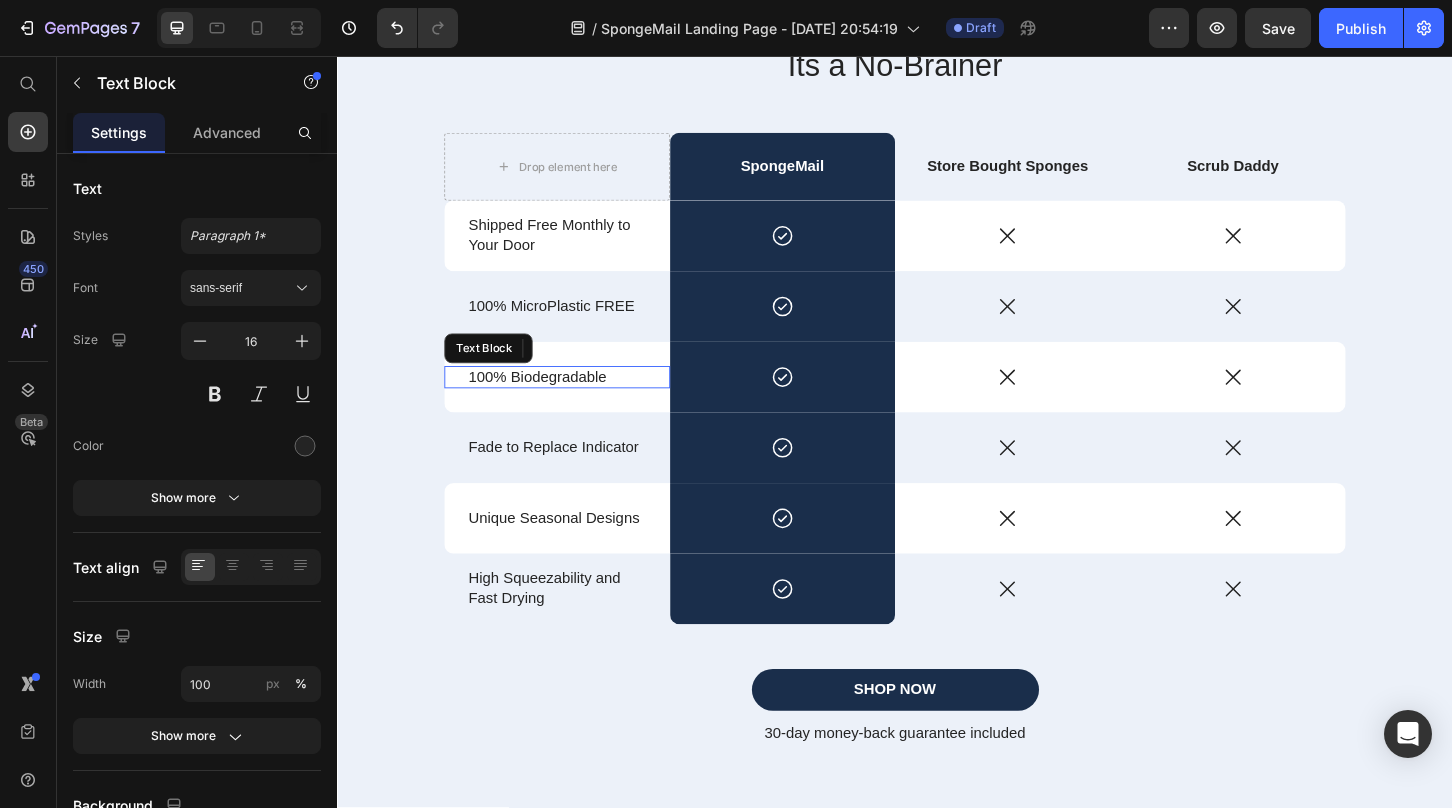 click on "100% Biodegradable" at bounding box center (573, 402) 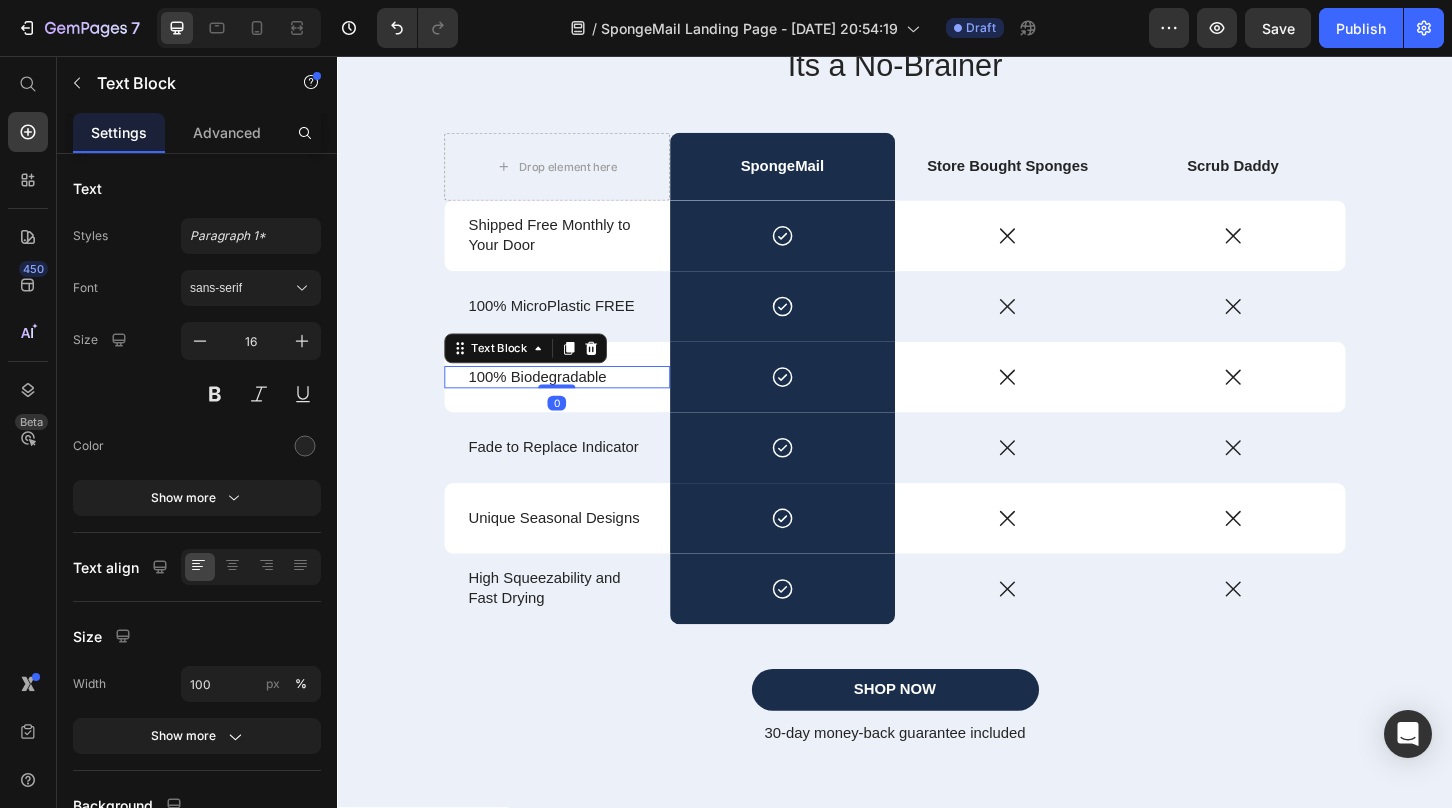 click on "100% Biodegradable" at bounding box center (573, 402) 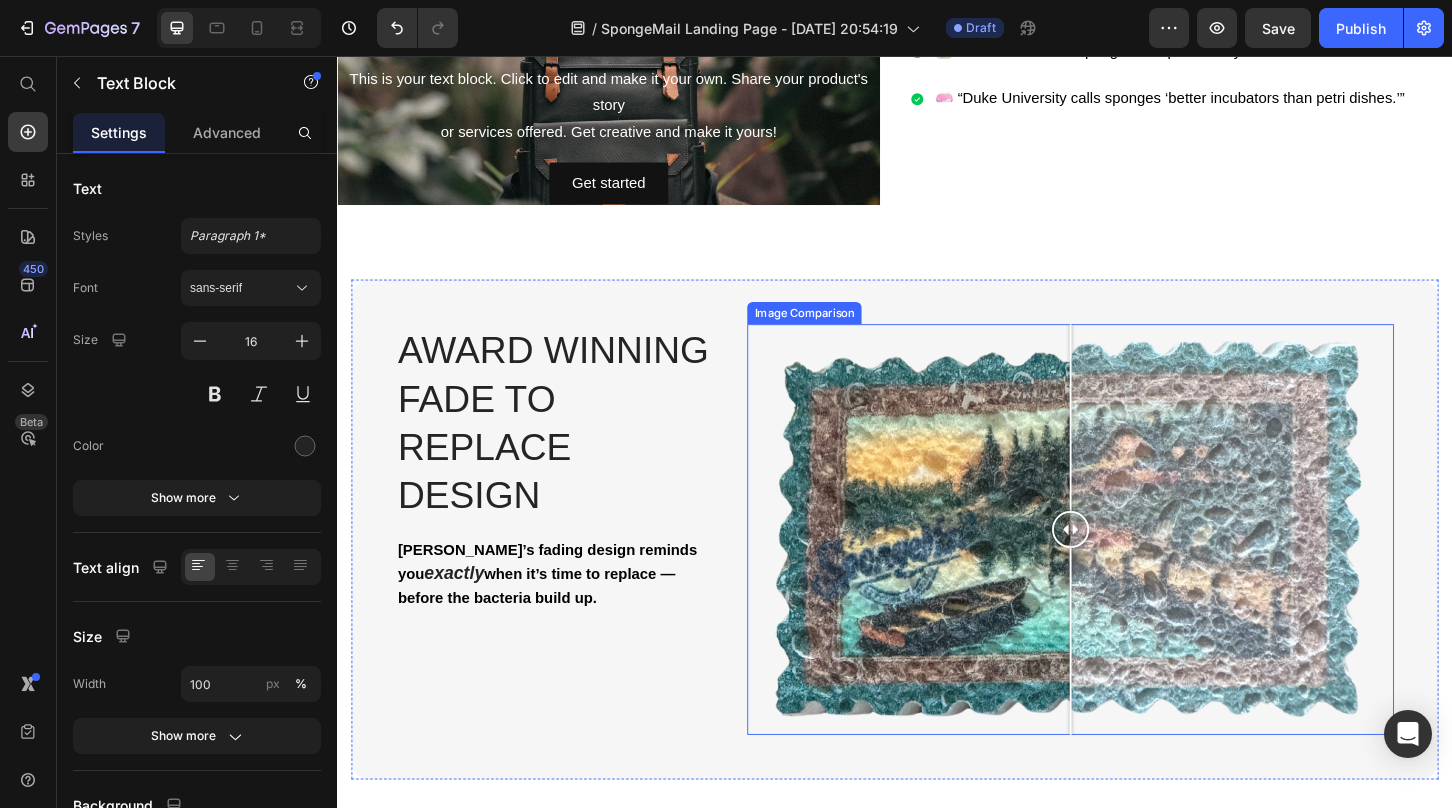 scroll, scrollTop: 6605, scrollLeft: 0, axis: vertical 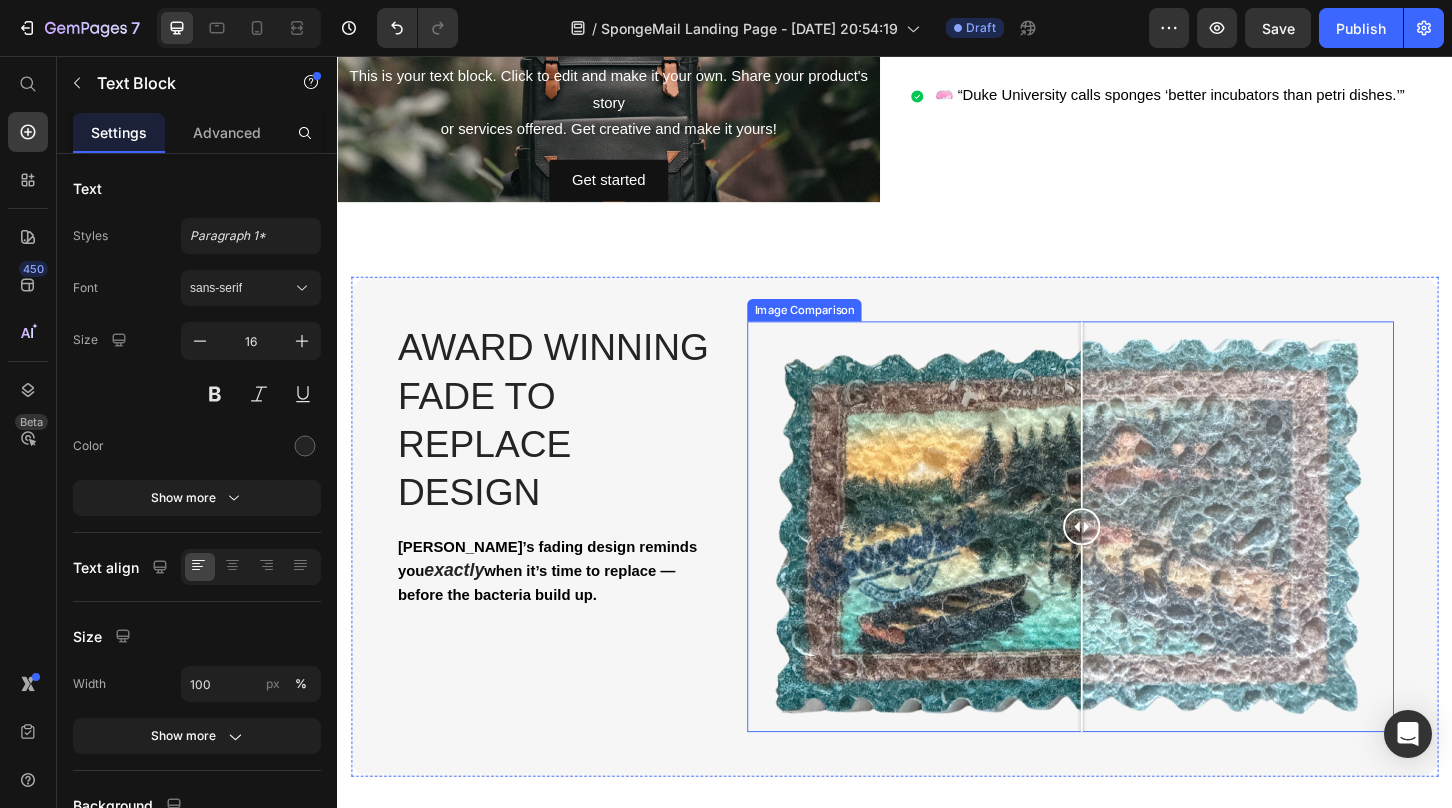 drag, startPoint x: 1120, startPoint y: 562, endPoint x: 1138, endPoint y: 511, distance: 54.08327 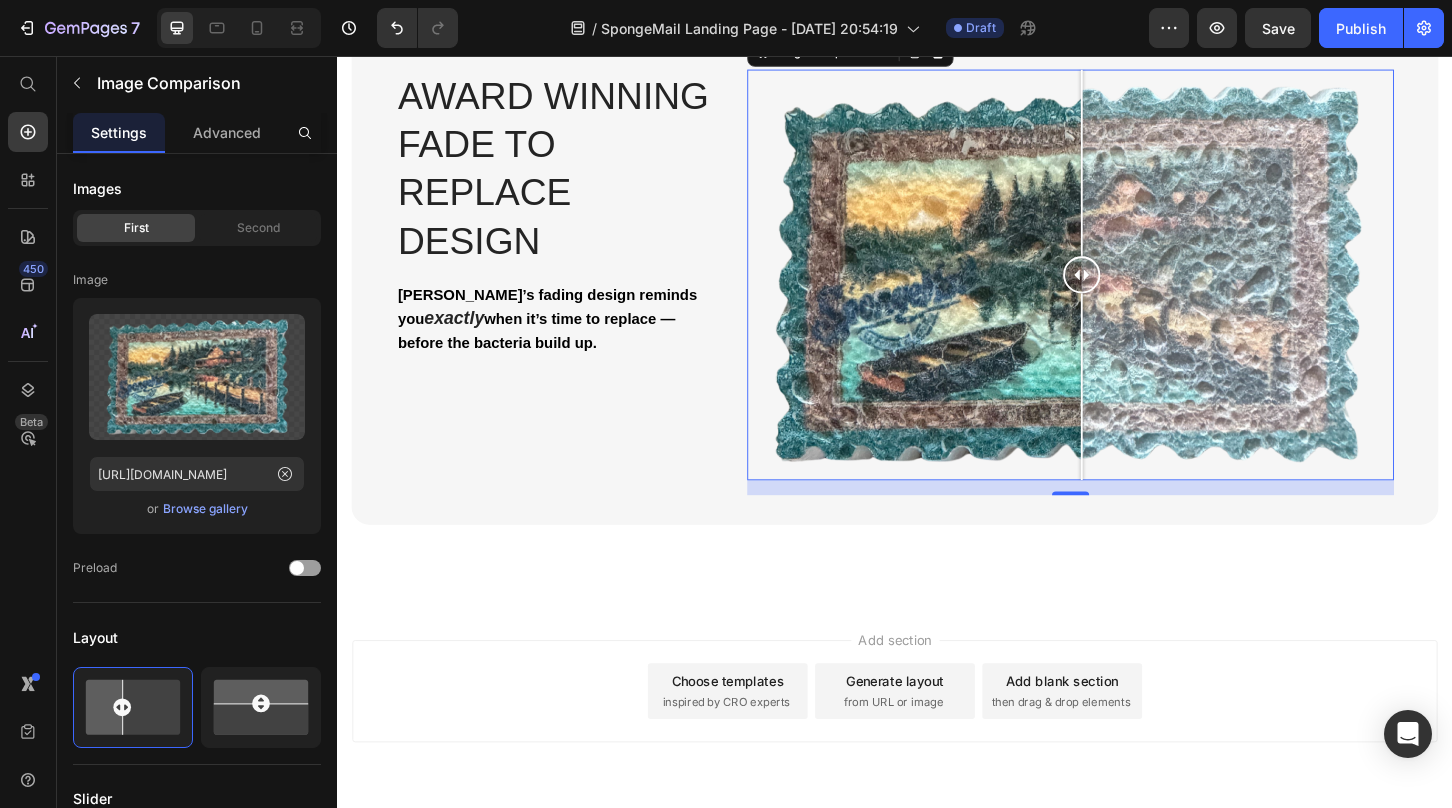 scroll, scrollTop: 6854, scrollLeft: 0, axis: vertical 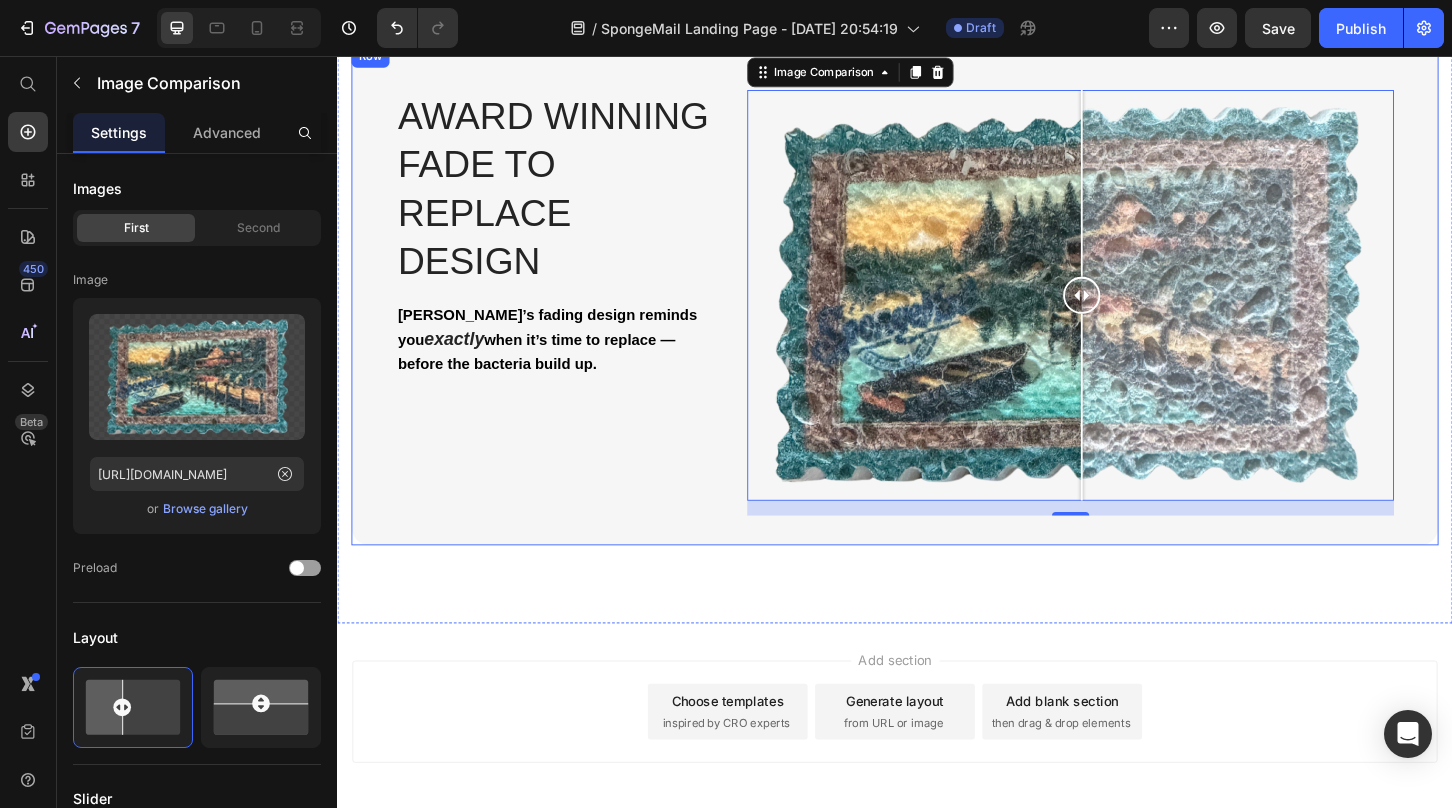 click on "Award Winning Fade to rEPLACE Design Heading [PERSON_NAME]’s fading design reminds you  exactly  when it’s time to replace — before the bacteria build up. Text Block" at bounding box center [574, 321] 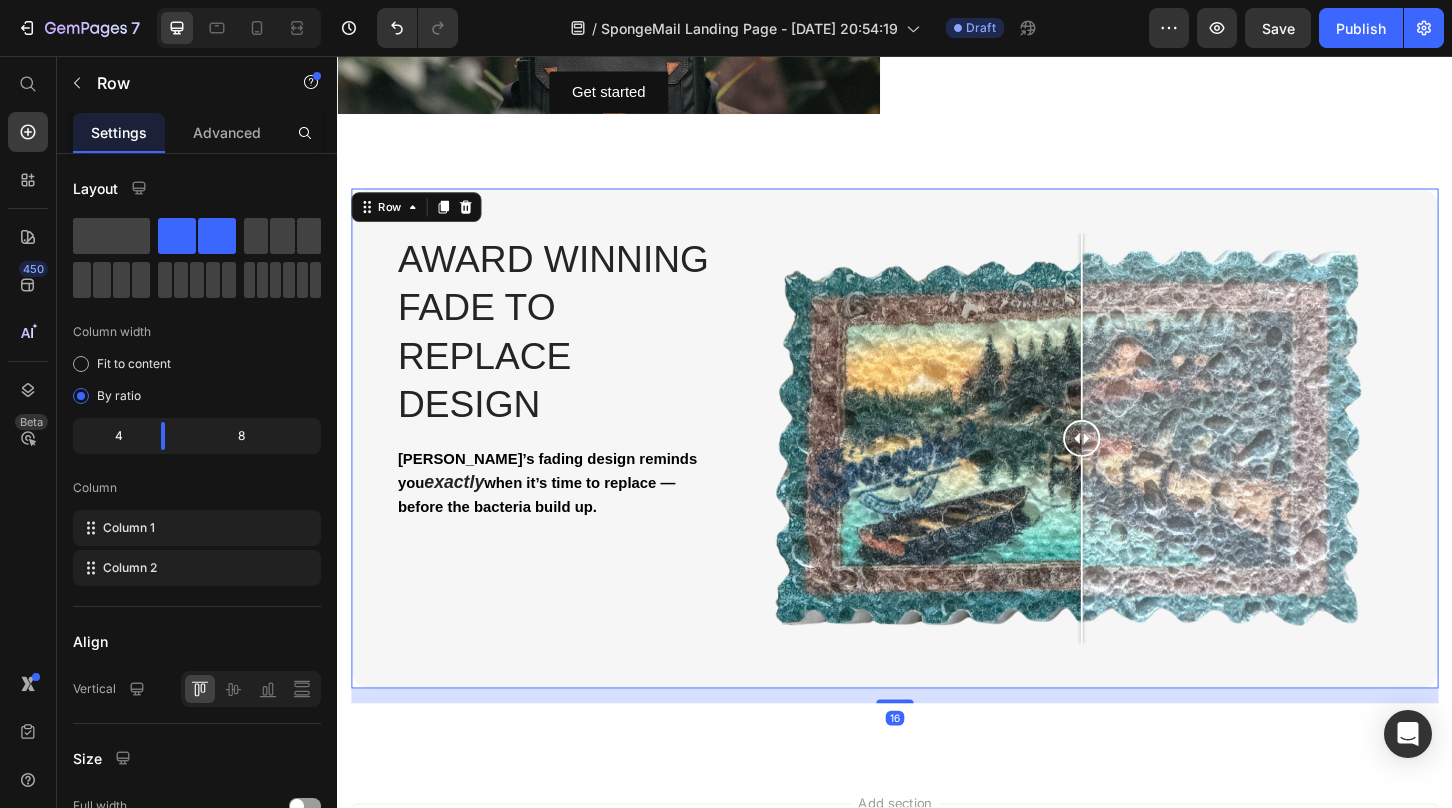 scroll, scrollTop: 6696, scrollLeft: 0, axis: vertical 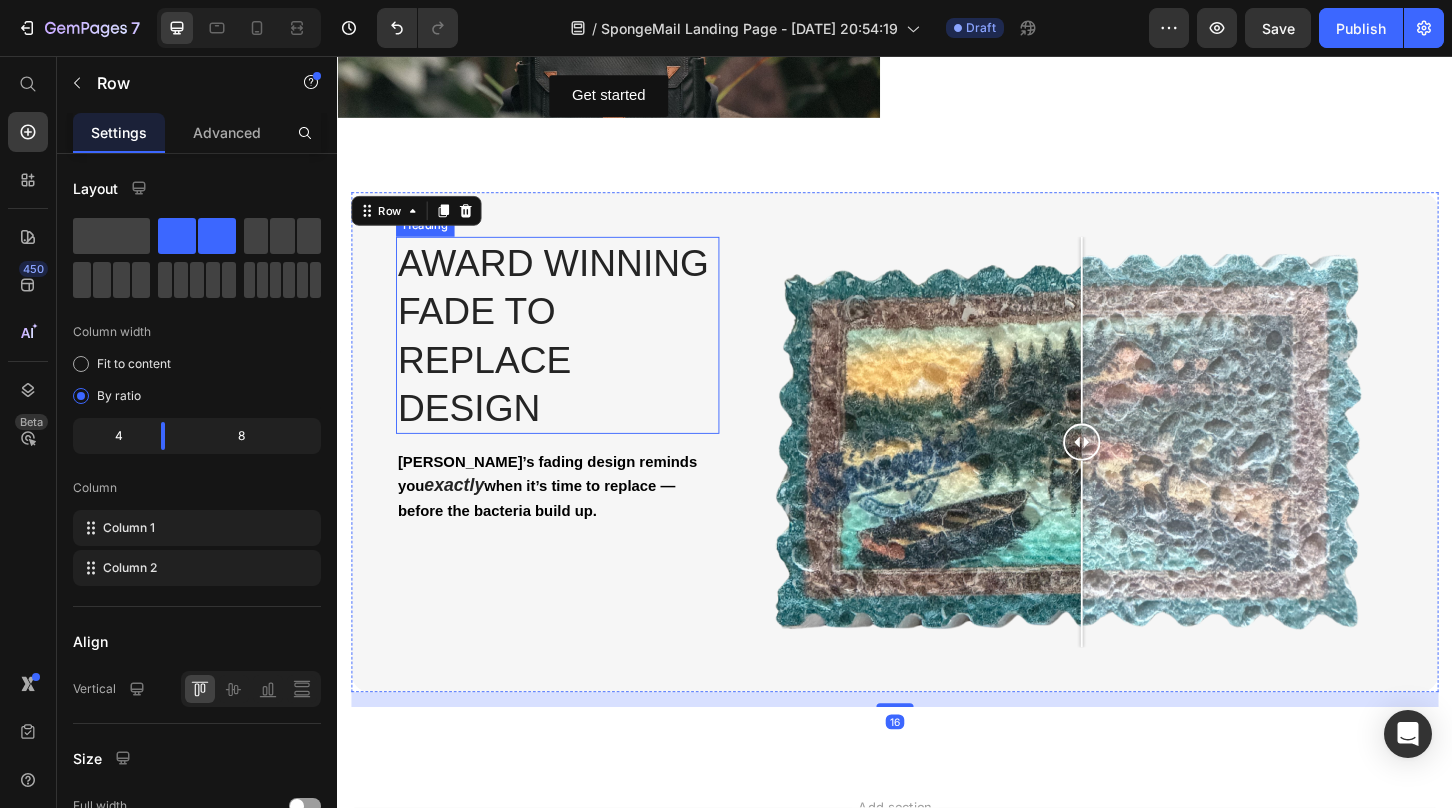 click on "Award Winning Fade to rEPLACE Design" at bounding box center (574, 357) 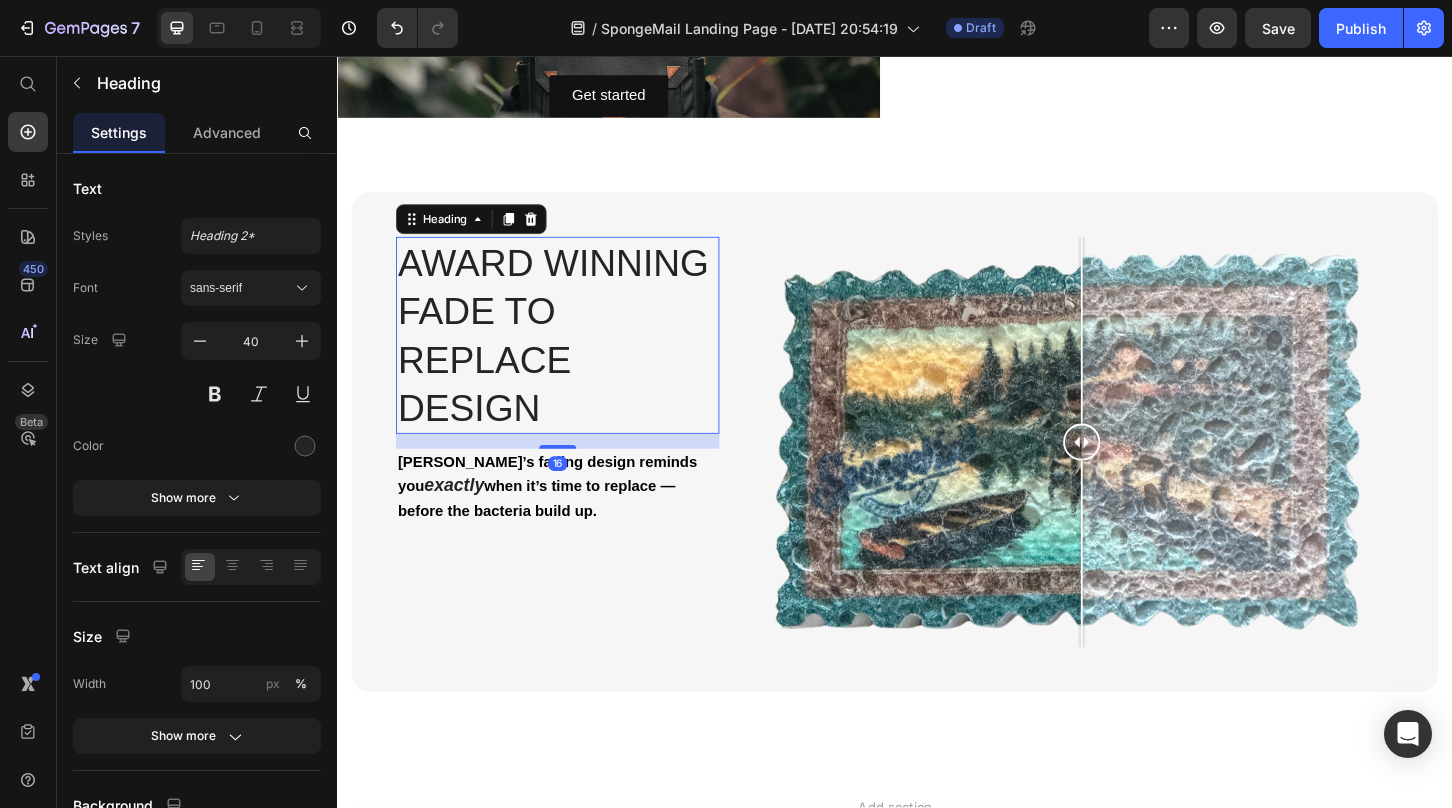 click on "16" at bounding box center [574, 495] 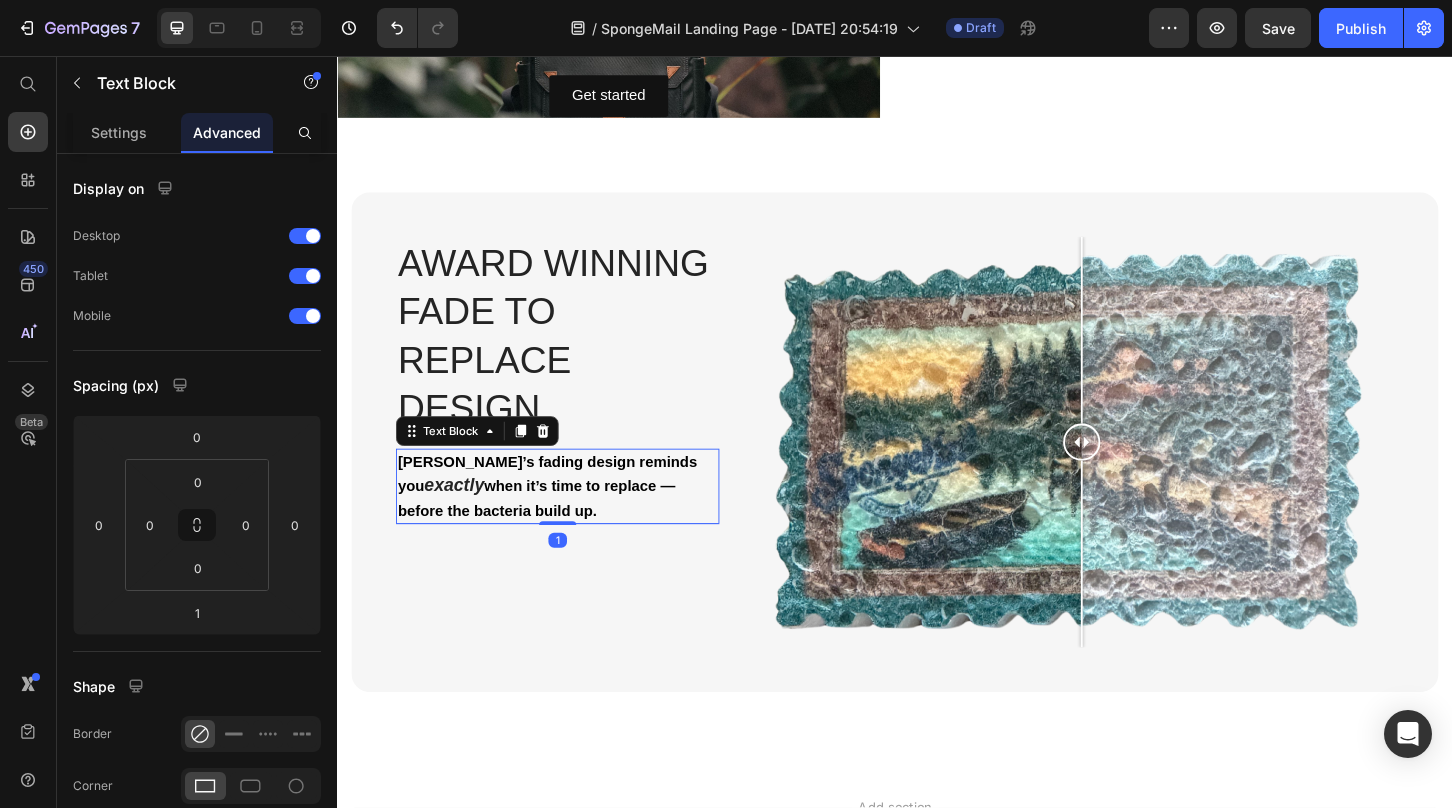 click on "[PERSON_NAME]’s fading design reminds you  exactly  when it’s time to replace — before the bacteria build up. Text Block   1" at bounding box center [574, 519] 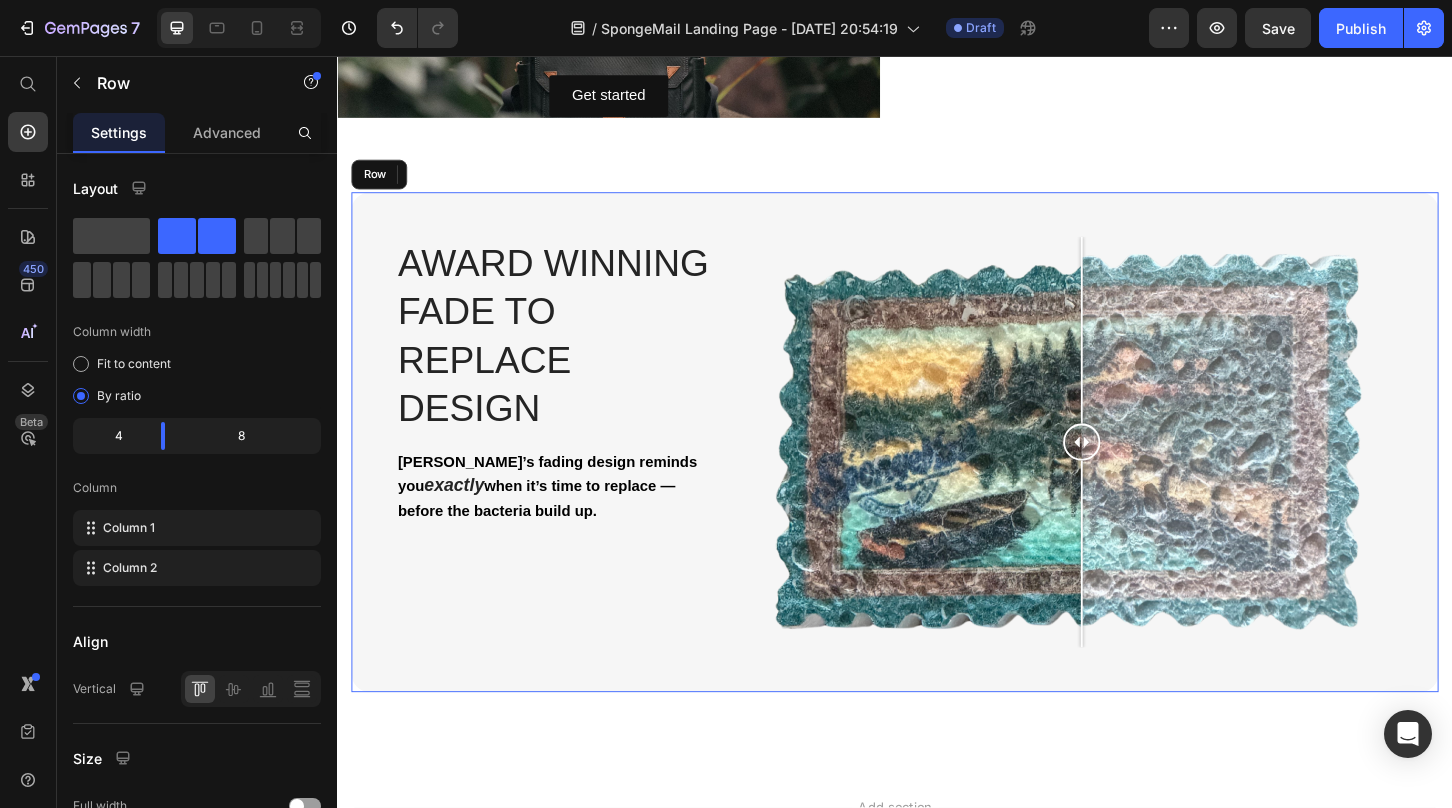 click on "Award Winning Fade to rEPLACE Design Heading [PERSON_NAME]’s fading design reminds you  exactly  when it’s time to replace — before the bacteria build up. Text Block   1" at bounding box center (574, 479) 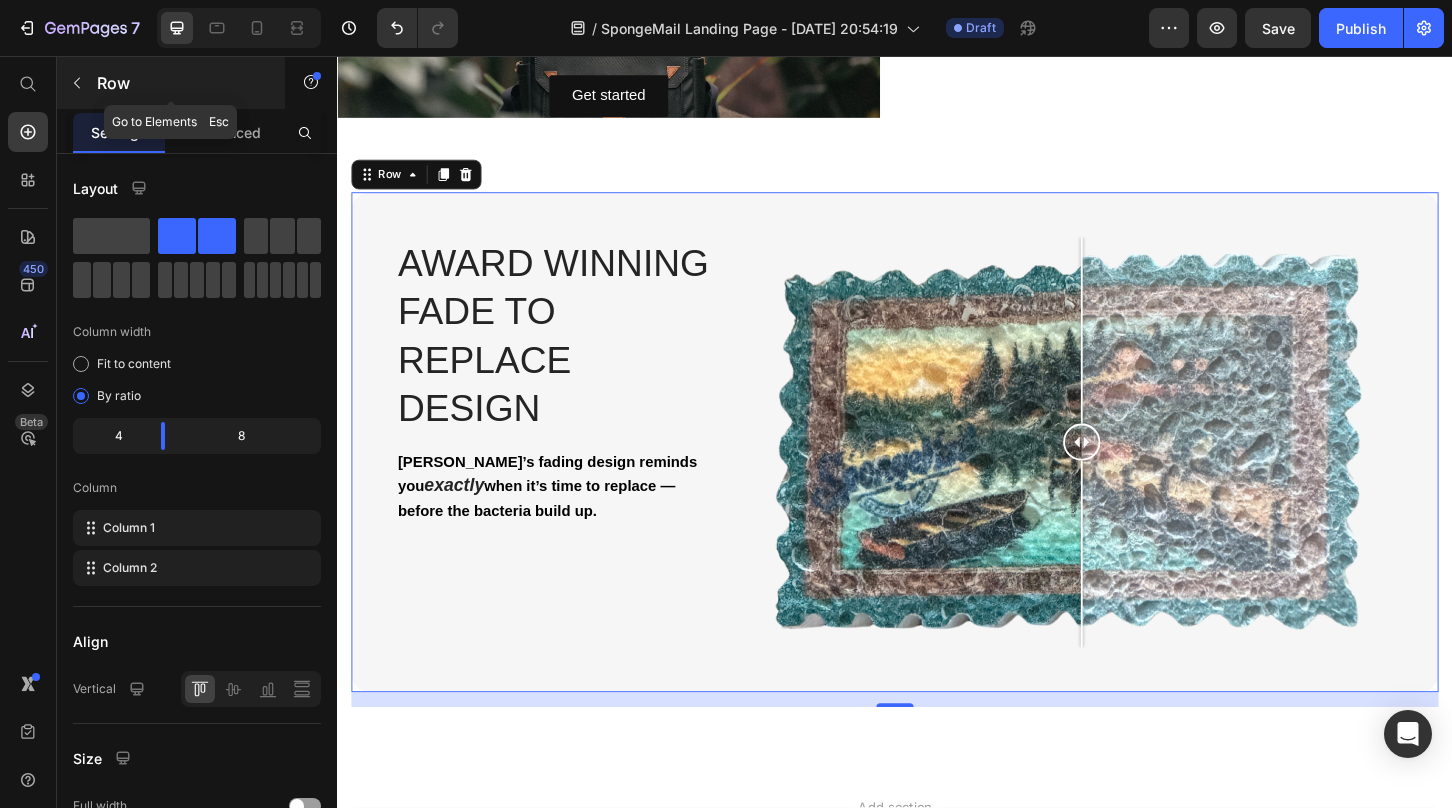 click 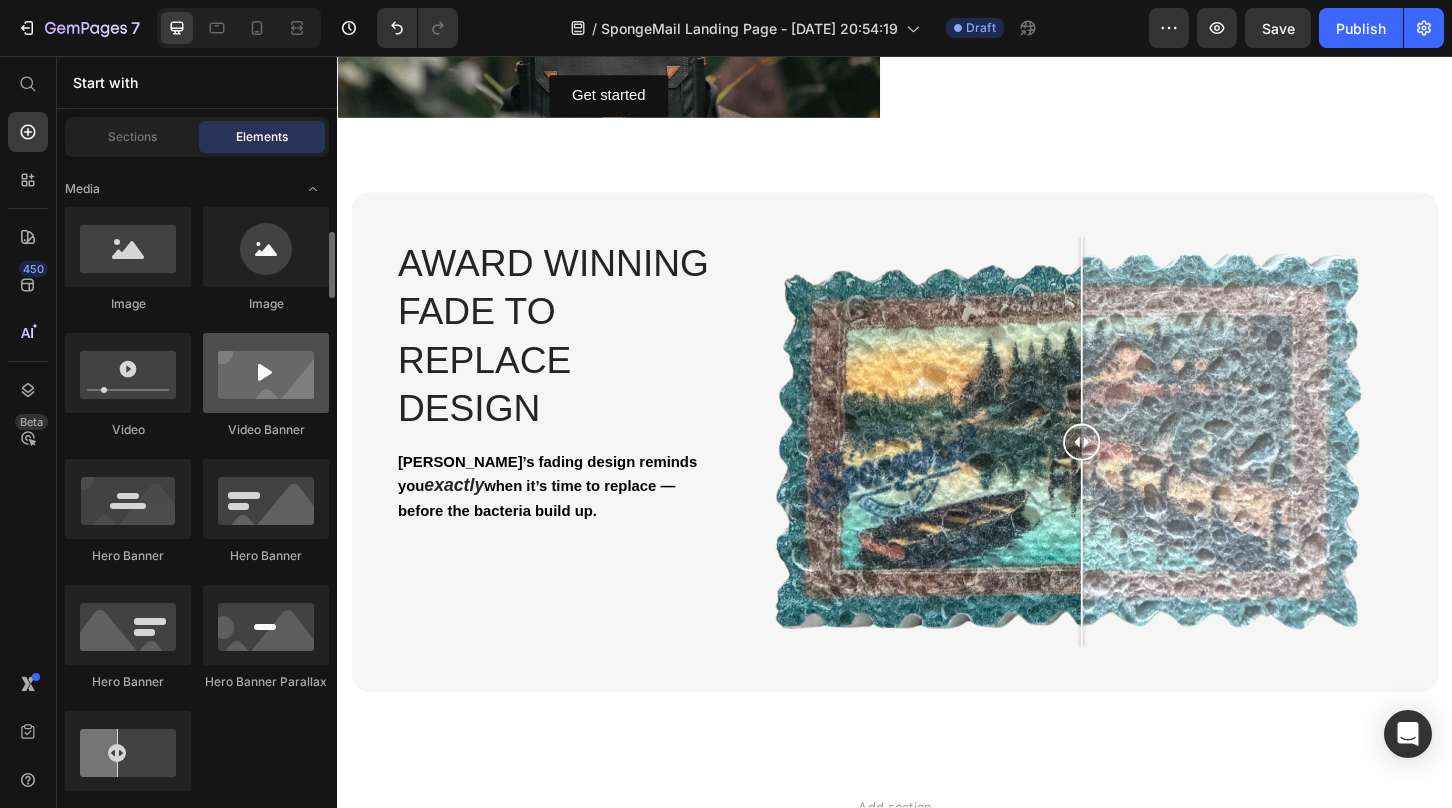 scroll, scrollTop: 746, scrollLeft: 0, axis: vertical 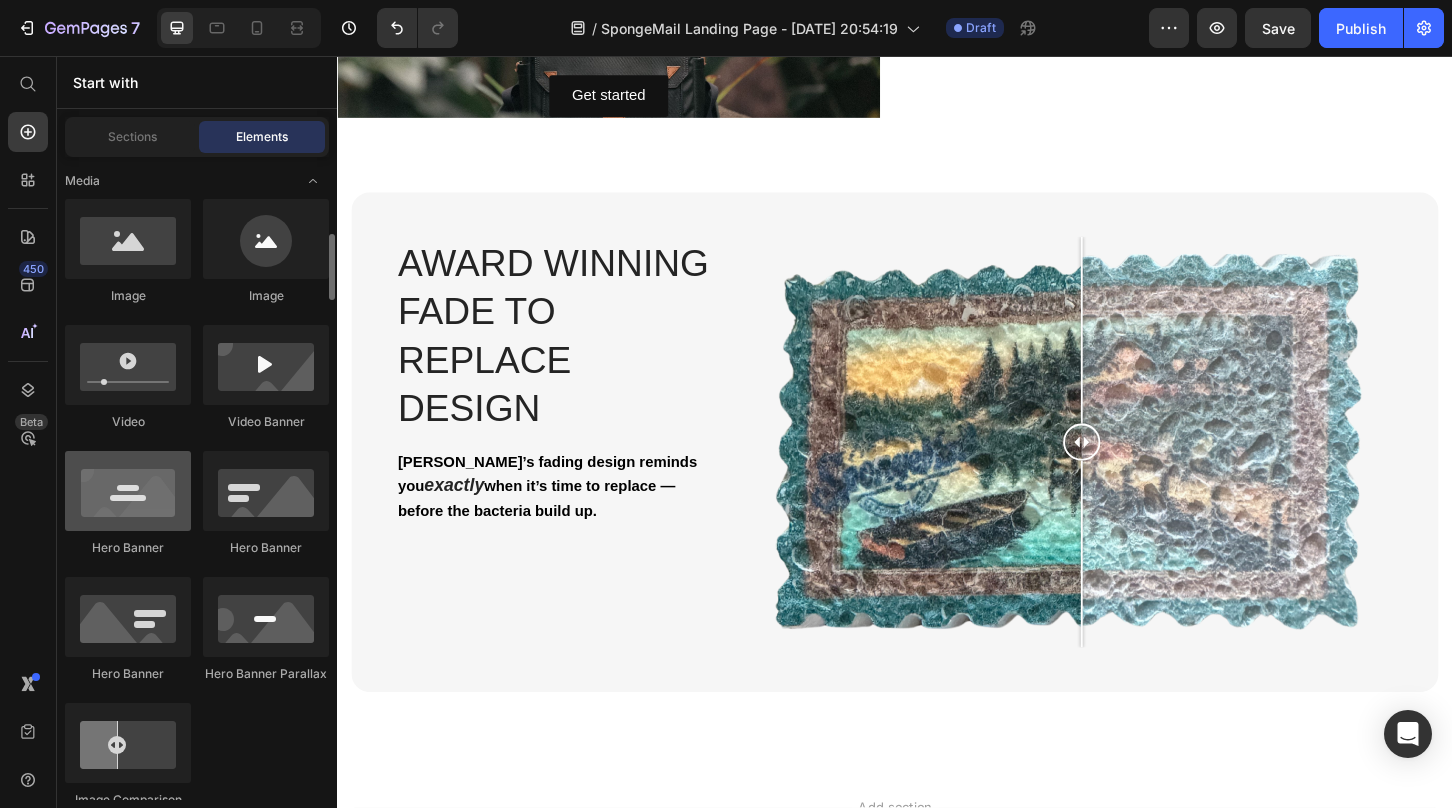 click at bounding box center [128, 491] 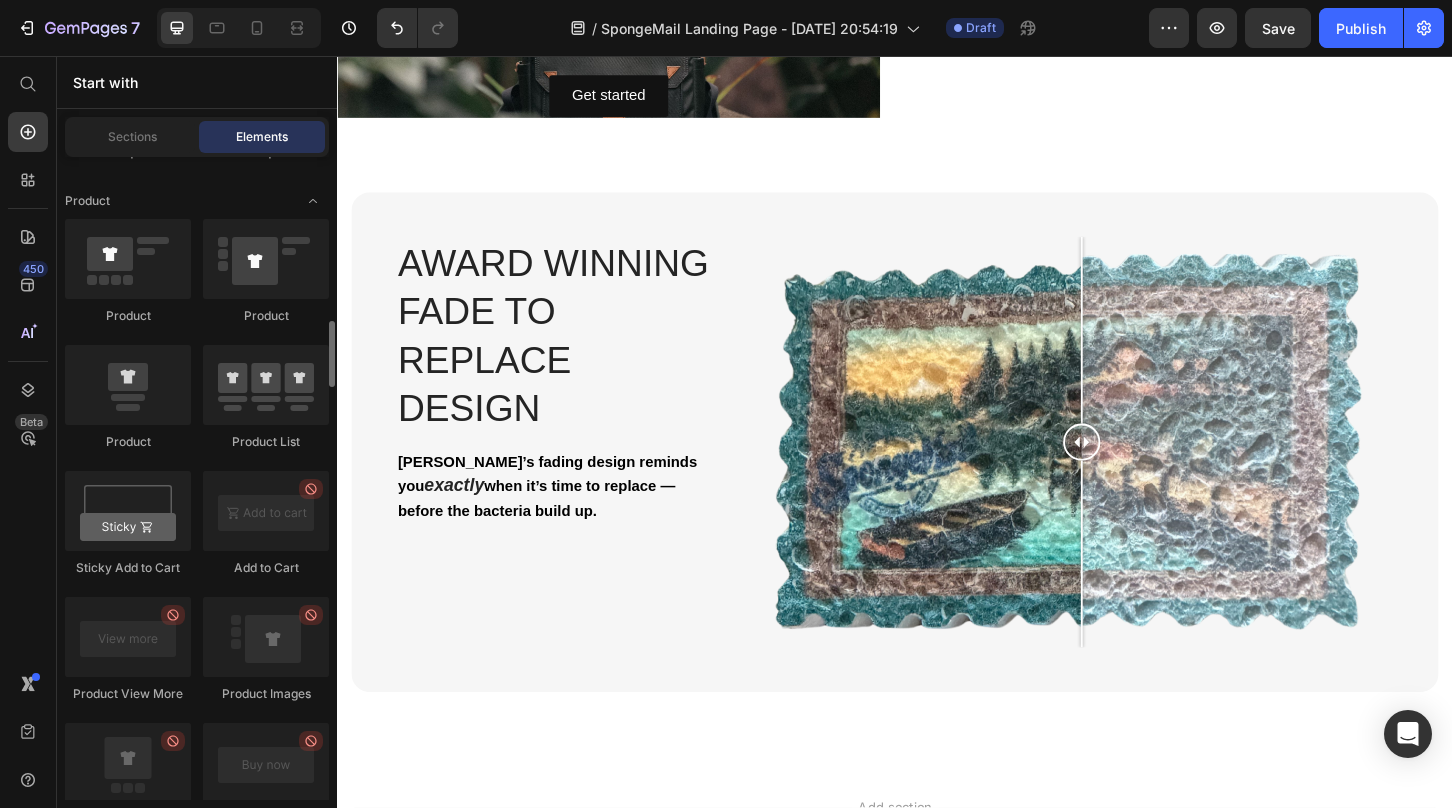 scroll, scrollTop: 2718, scrollLeft: 0, axis: vertical 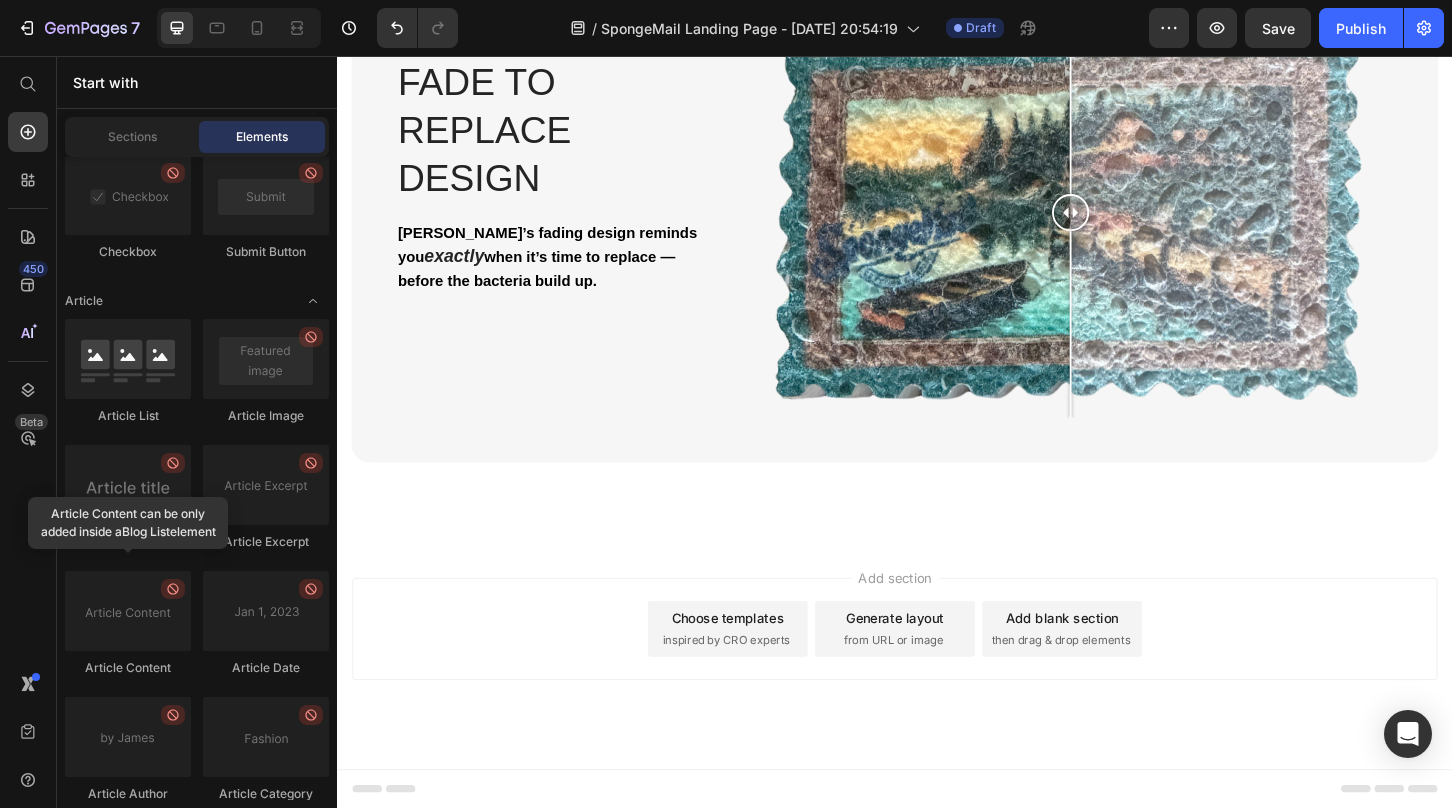 click on "Add section Choose templates inspired by CRO experts Generate layout from URL or image Add blank section then drag & drop elements" at bounding box center [937, 701] 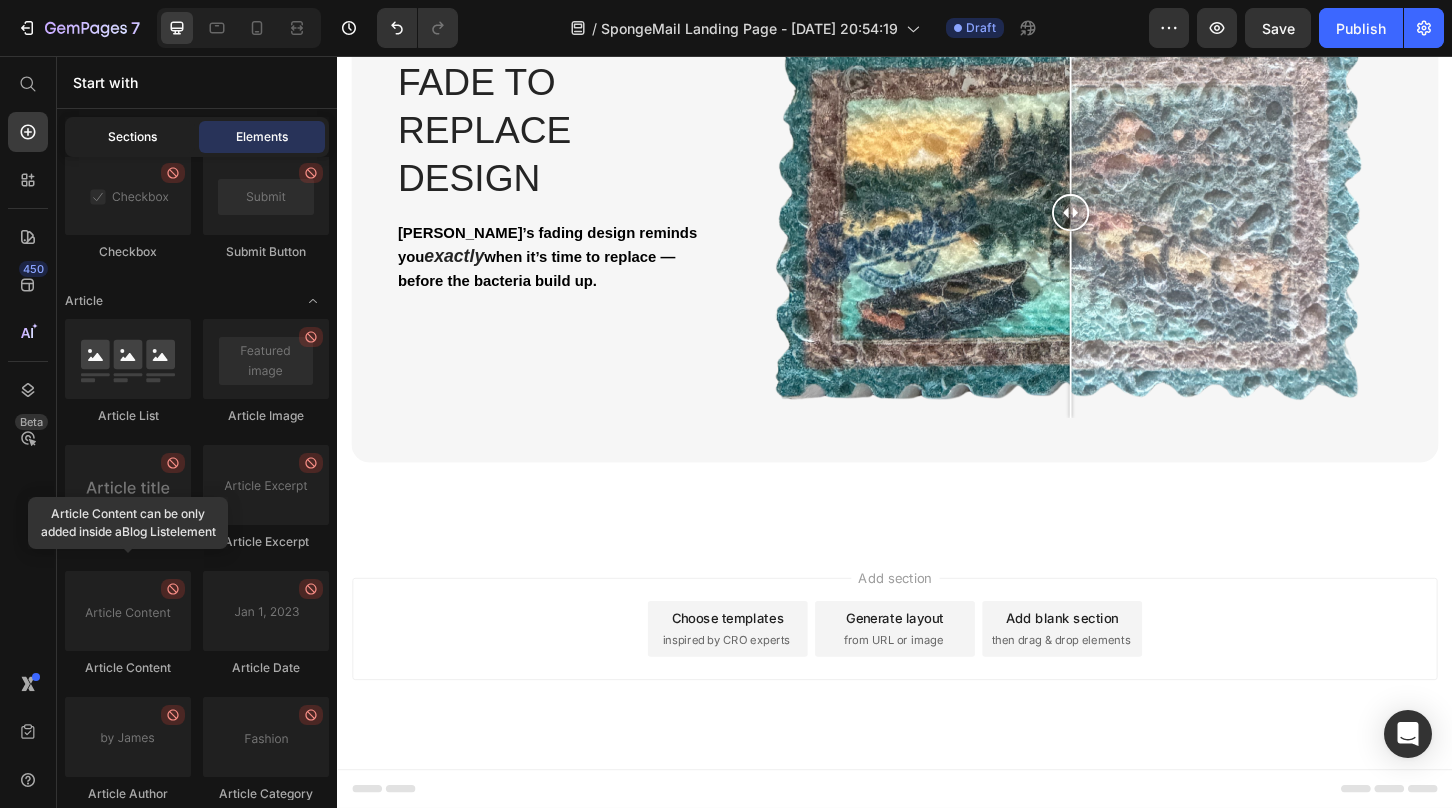click on "Sections" 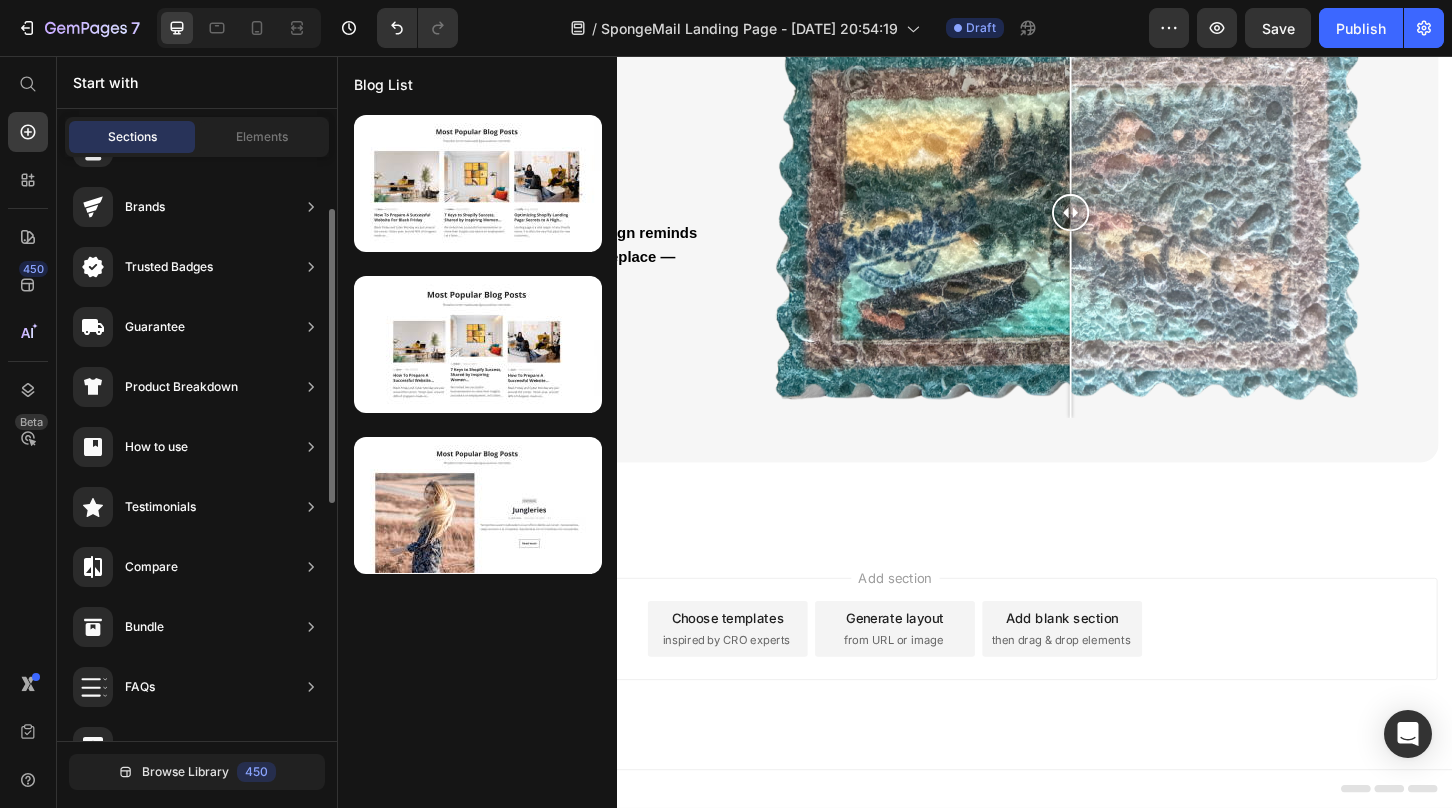 scroll, scrollTop: 102, scrollLeft: 0, axis: vertical 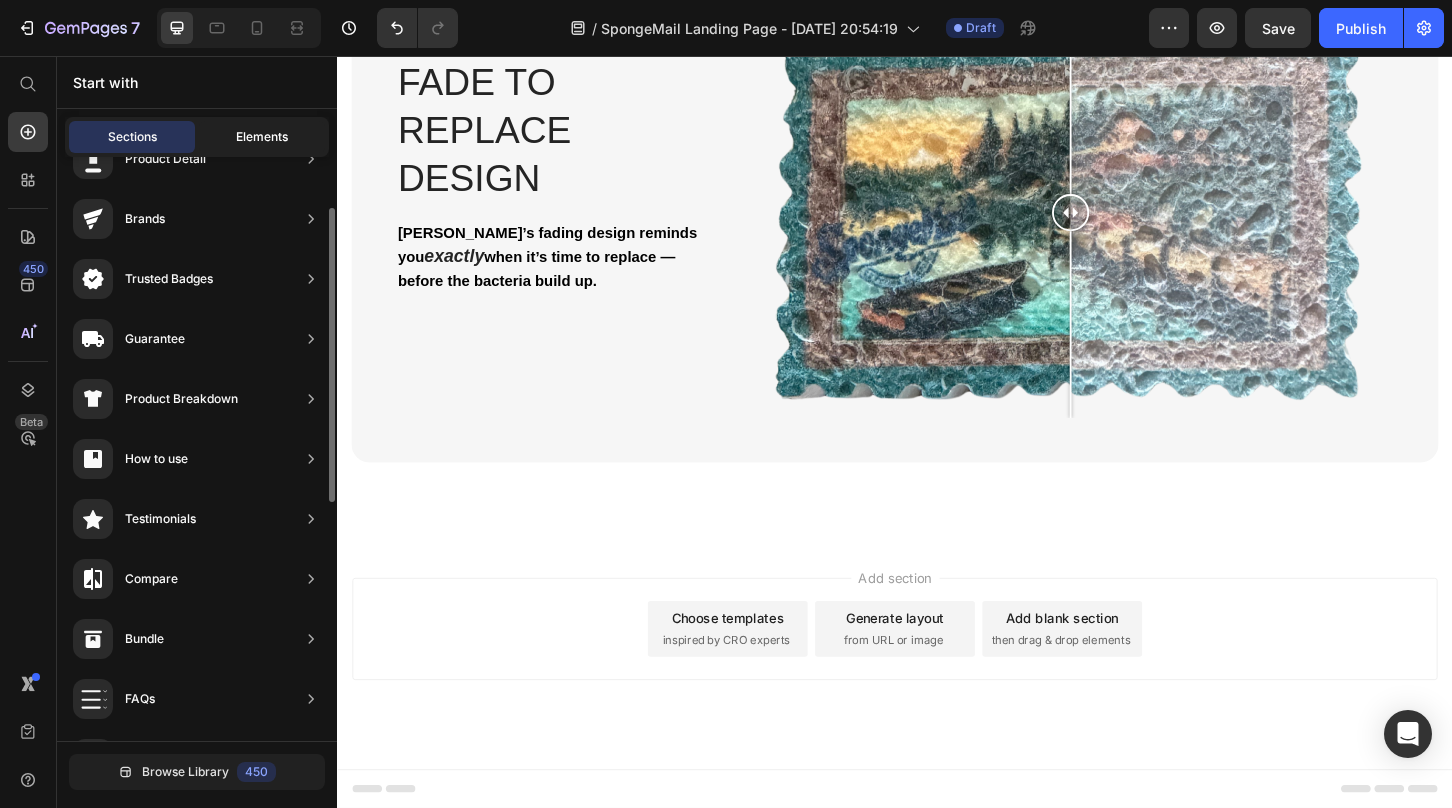 click on "Elements" 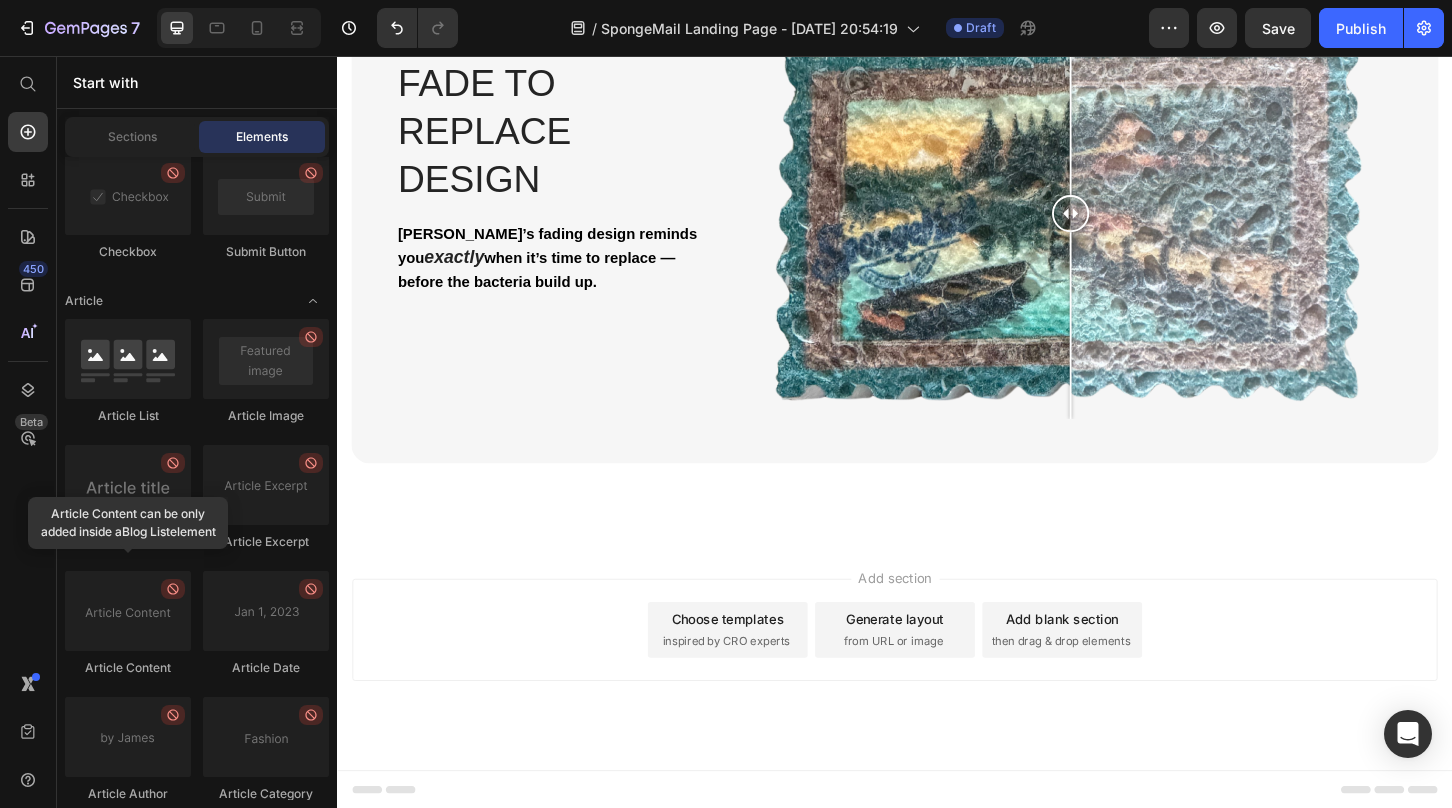 scroll, scrollTop: 6858, scrollLeft: 0, axis: vertical 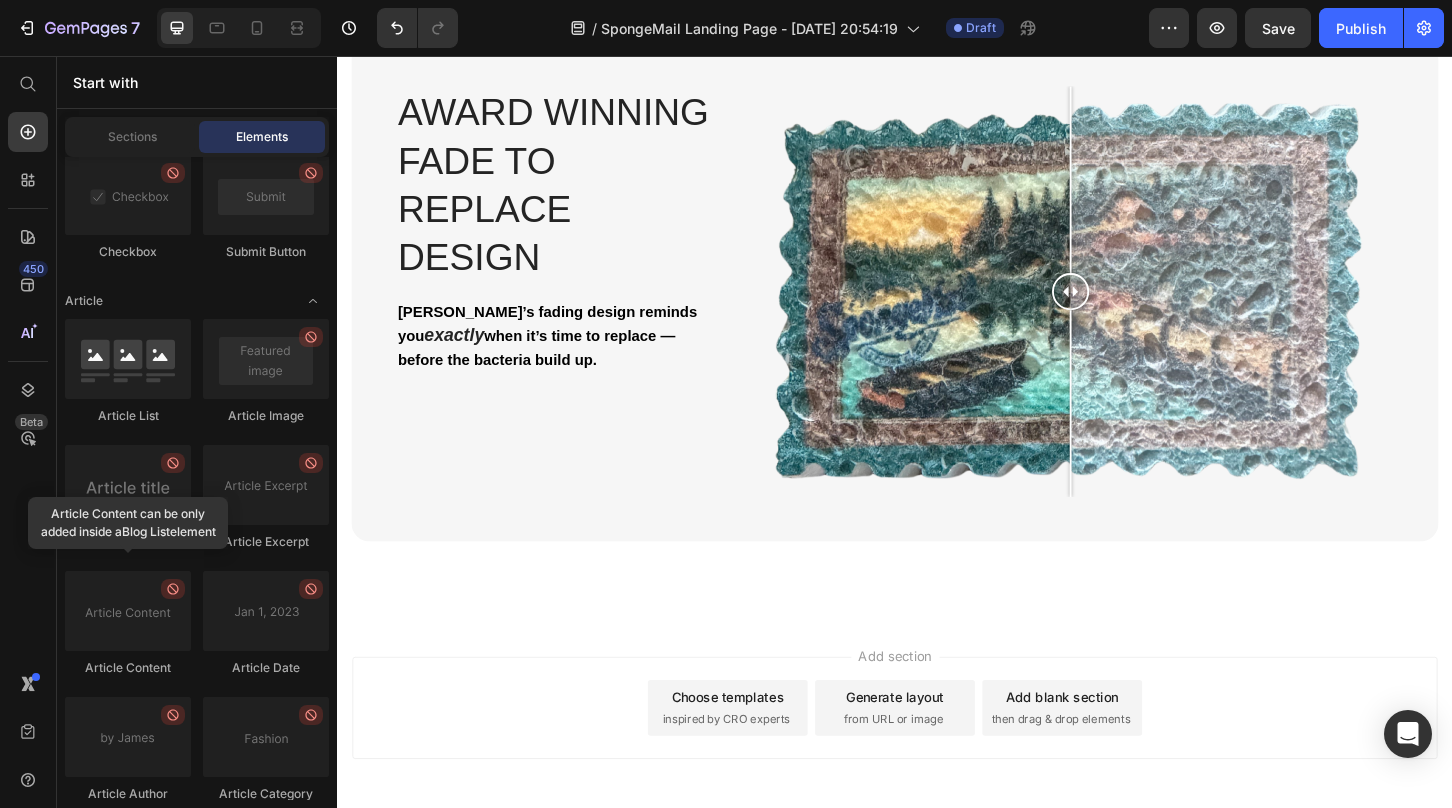 click on "Add blank section then drag & drop elements" at bounding box center (1117, 758) 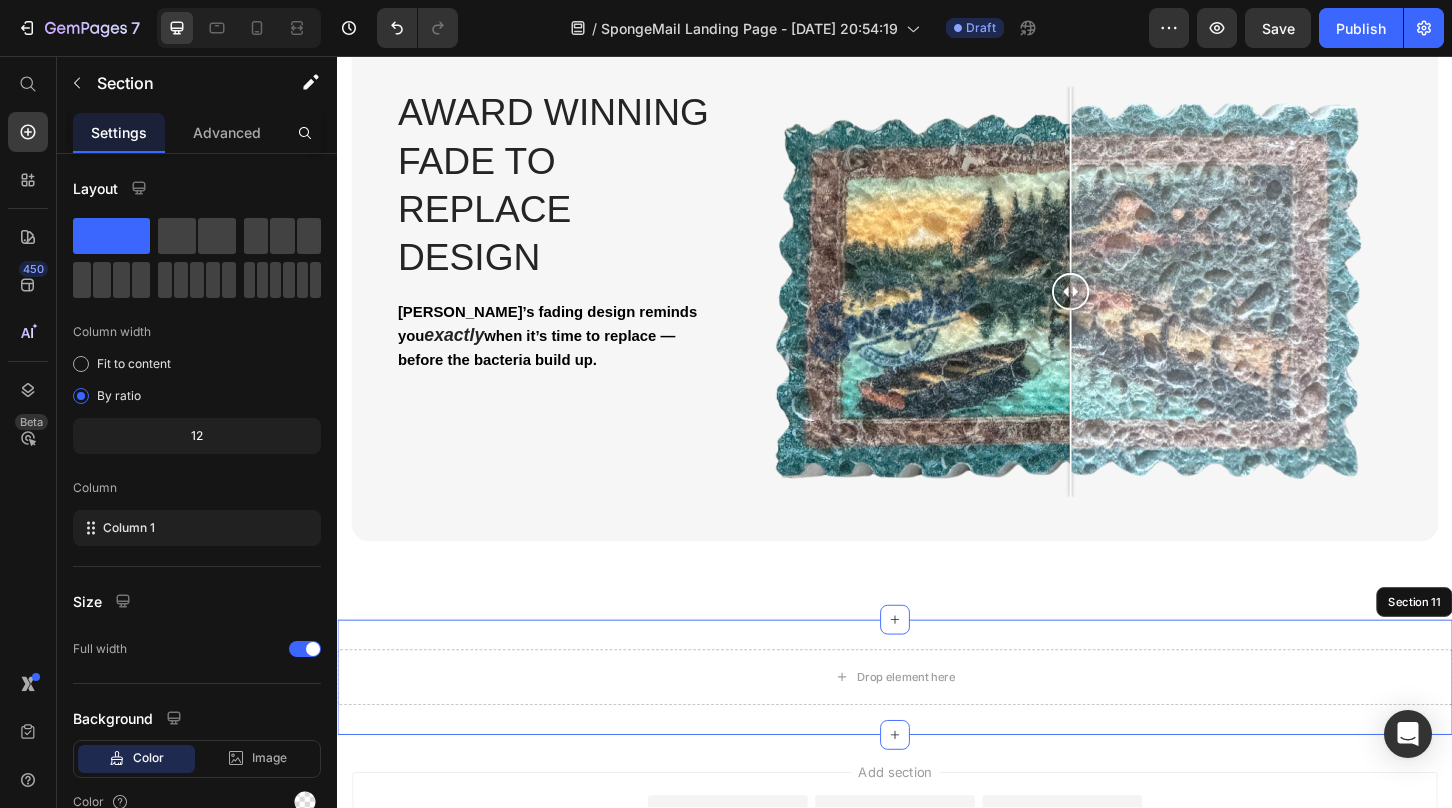 click on "Drop element here Section 11" at bounding box center [937, 725] 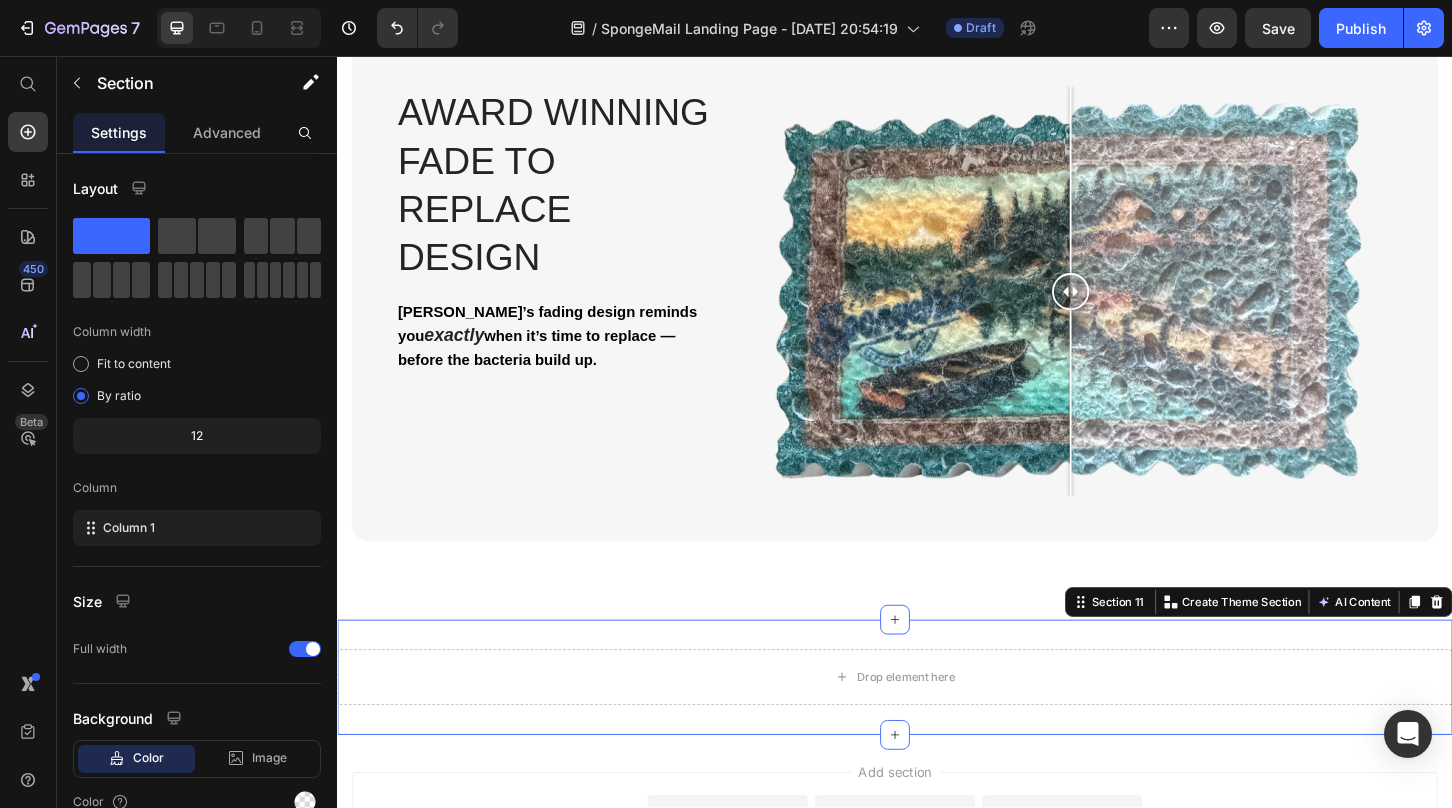 click on "Drop element here Section 11   You can create reusable sections Create Theme Section AI Content Write with GemAI What would you like to describe here? Tone and Voice Persuasive Product Show more Generate" at bounding box center [937, 725] 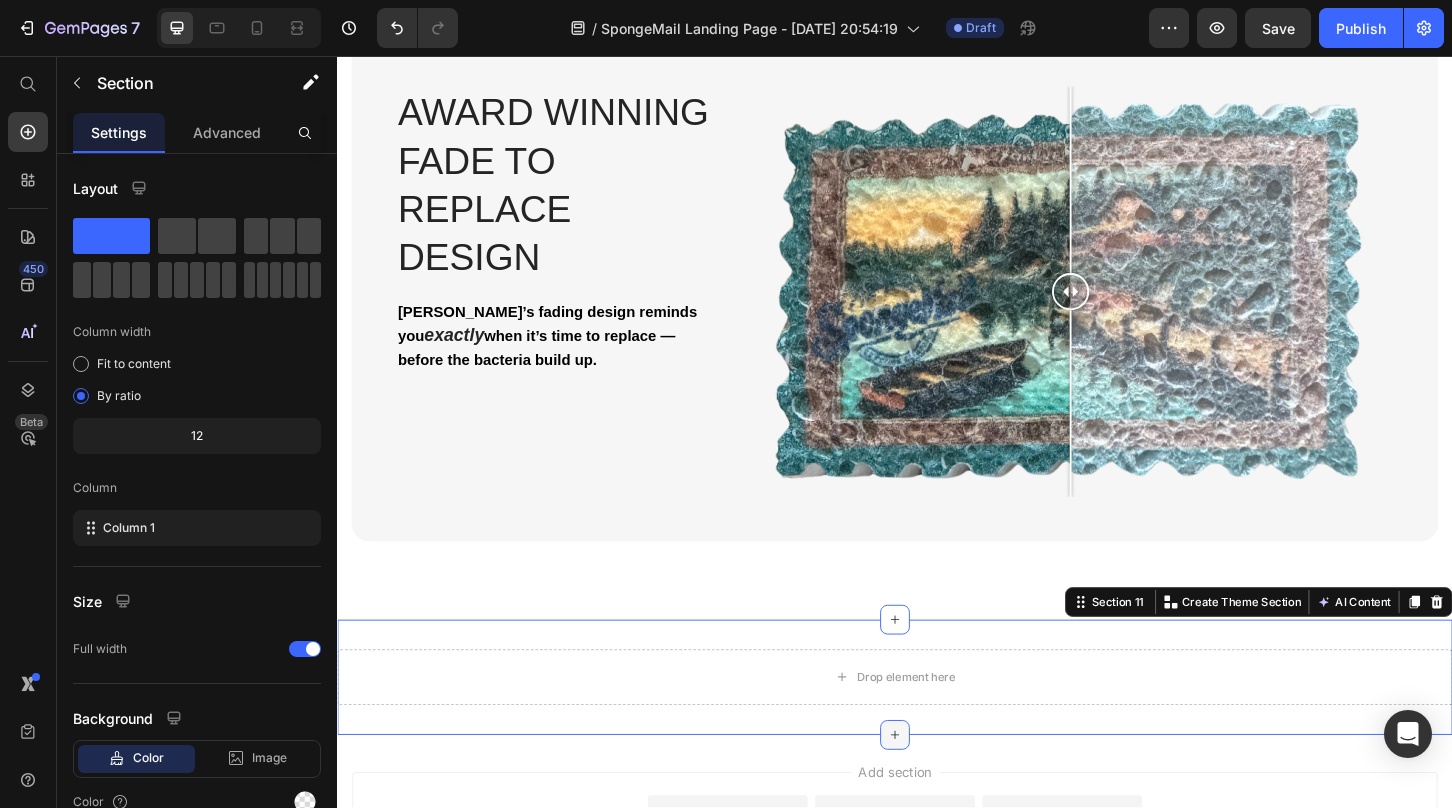 click 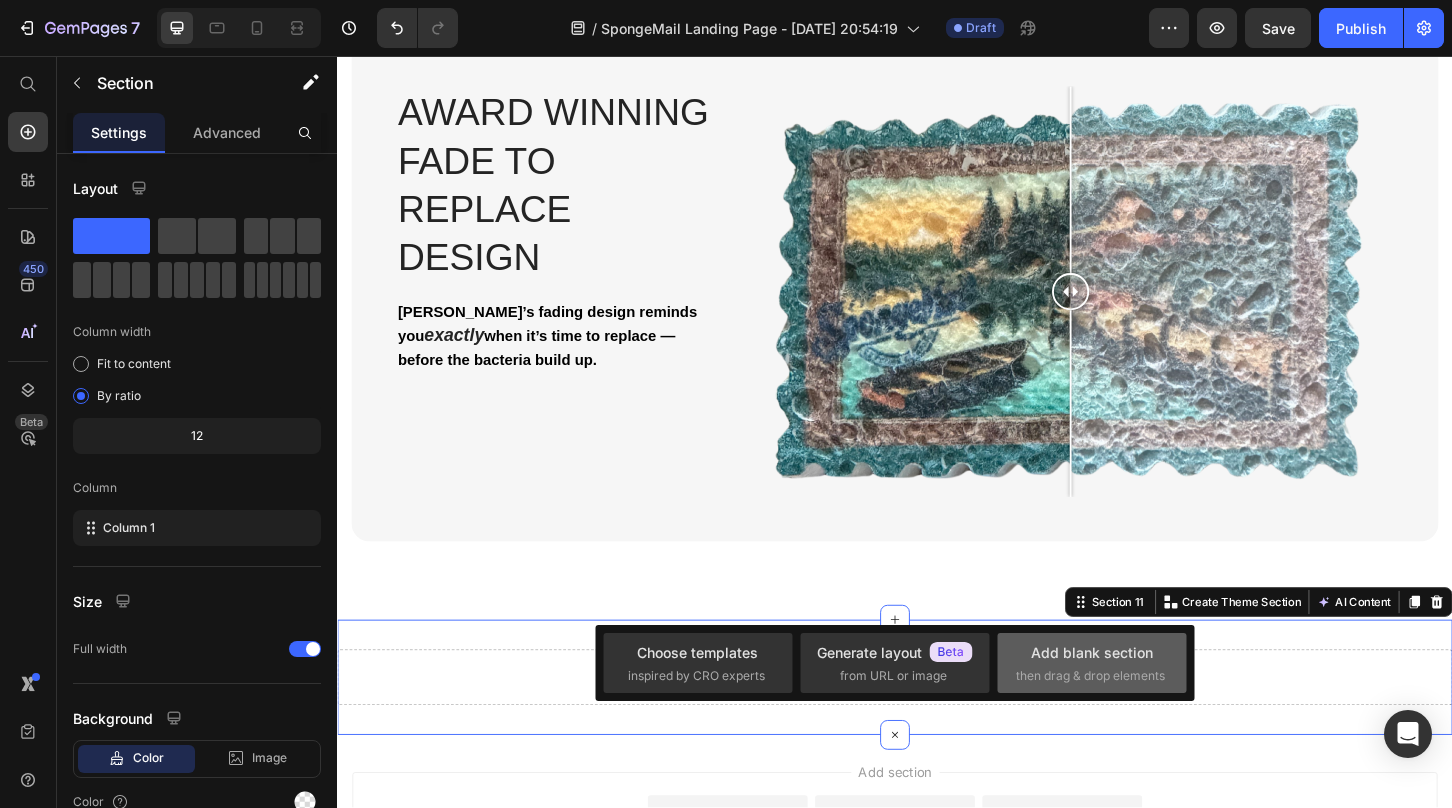 click on "Add blank section" at bounding box center (1092, 652) 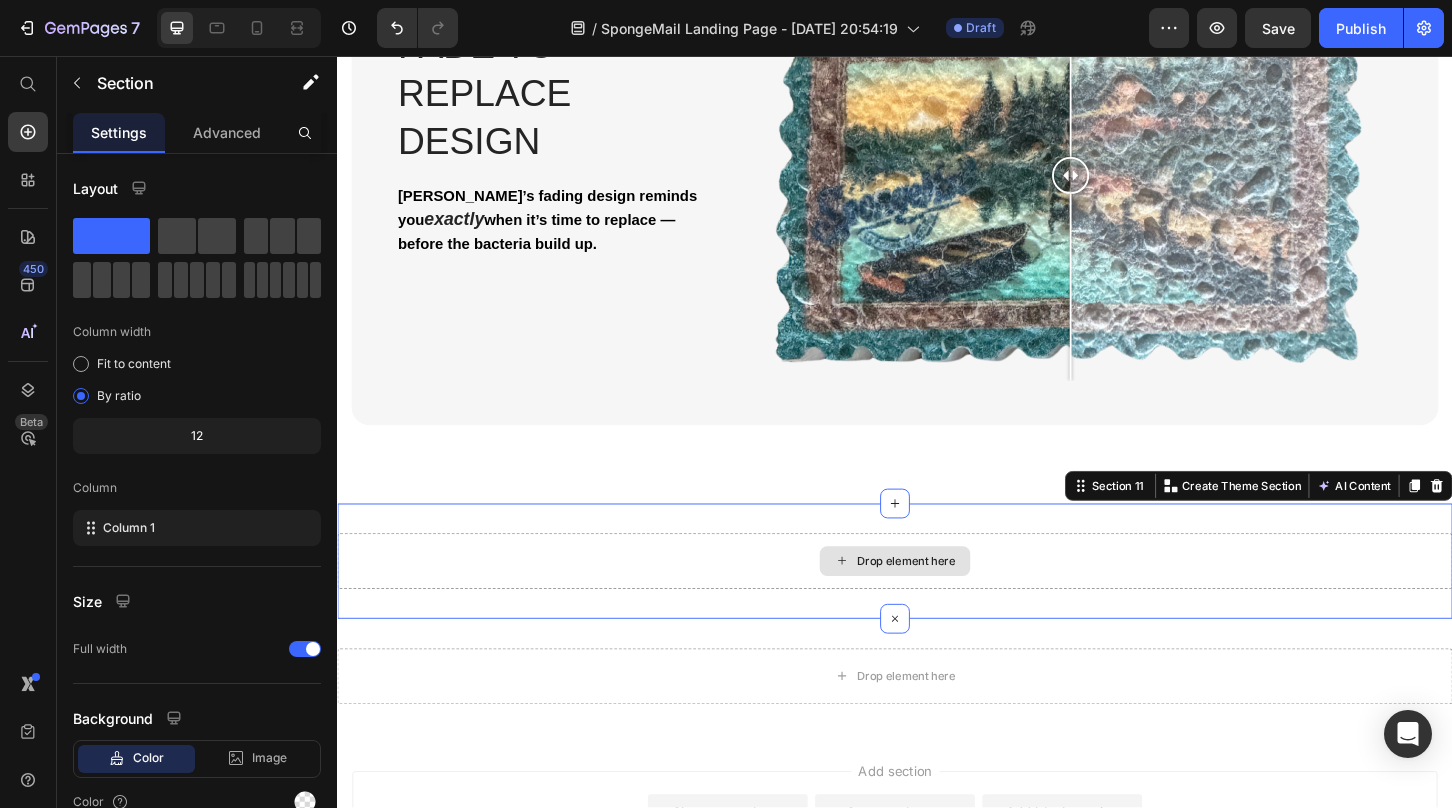 scroll, scrollTop: 7002, scrollLeft: 0, axis: vertical 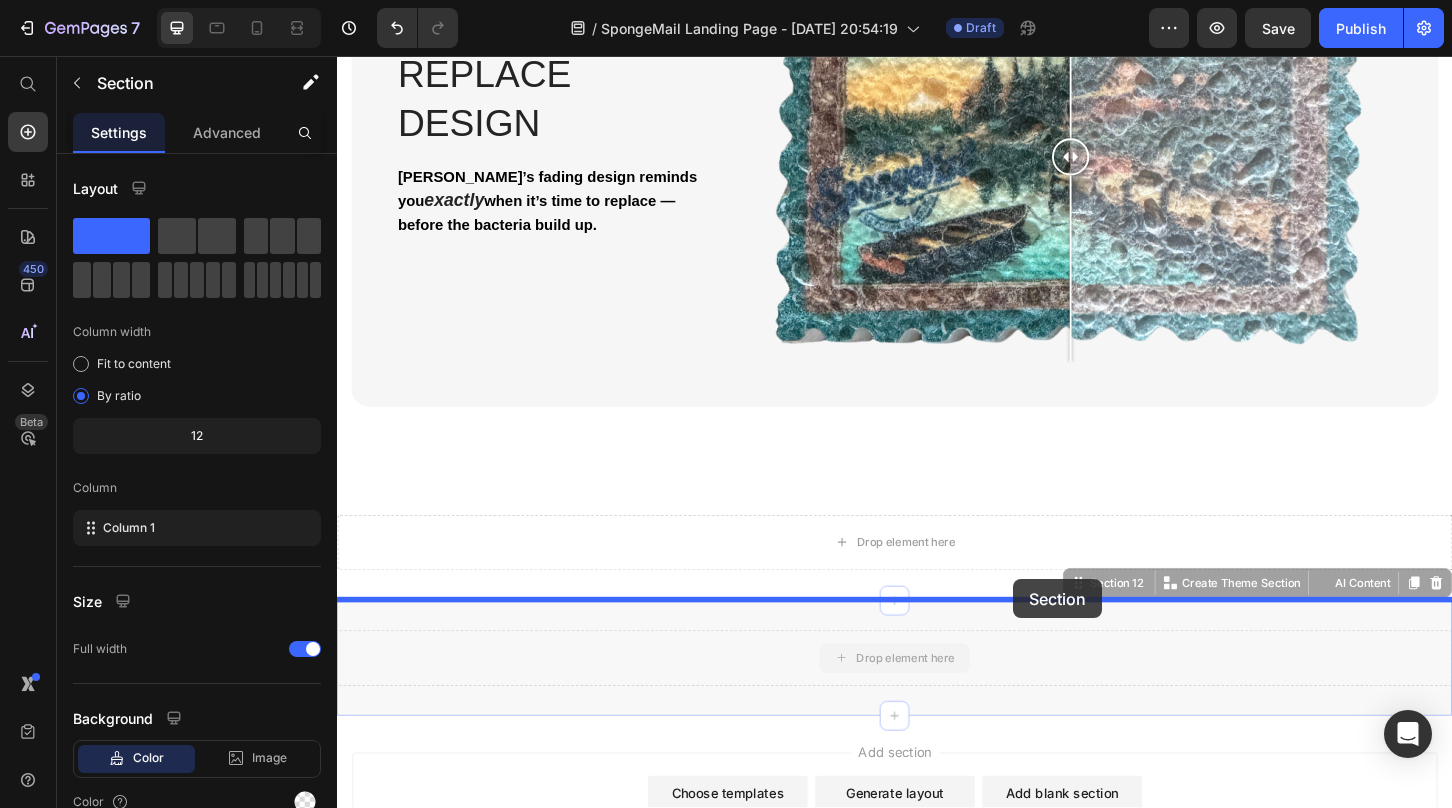 drag, startPoint x: 1082, startPoint y: 693, endPoint x: 1065, endPoint y: 619, distance: 75.9276 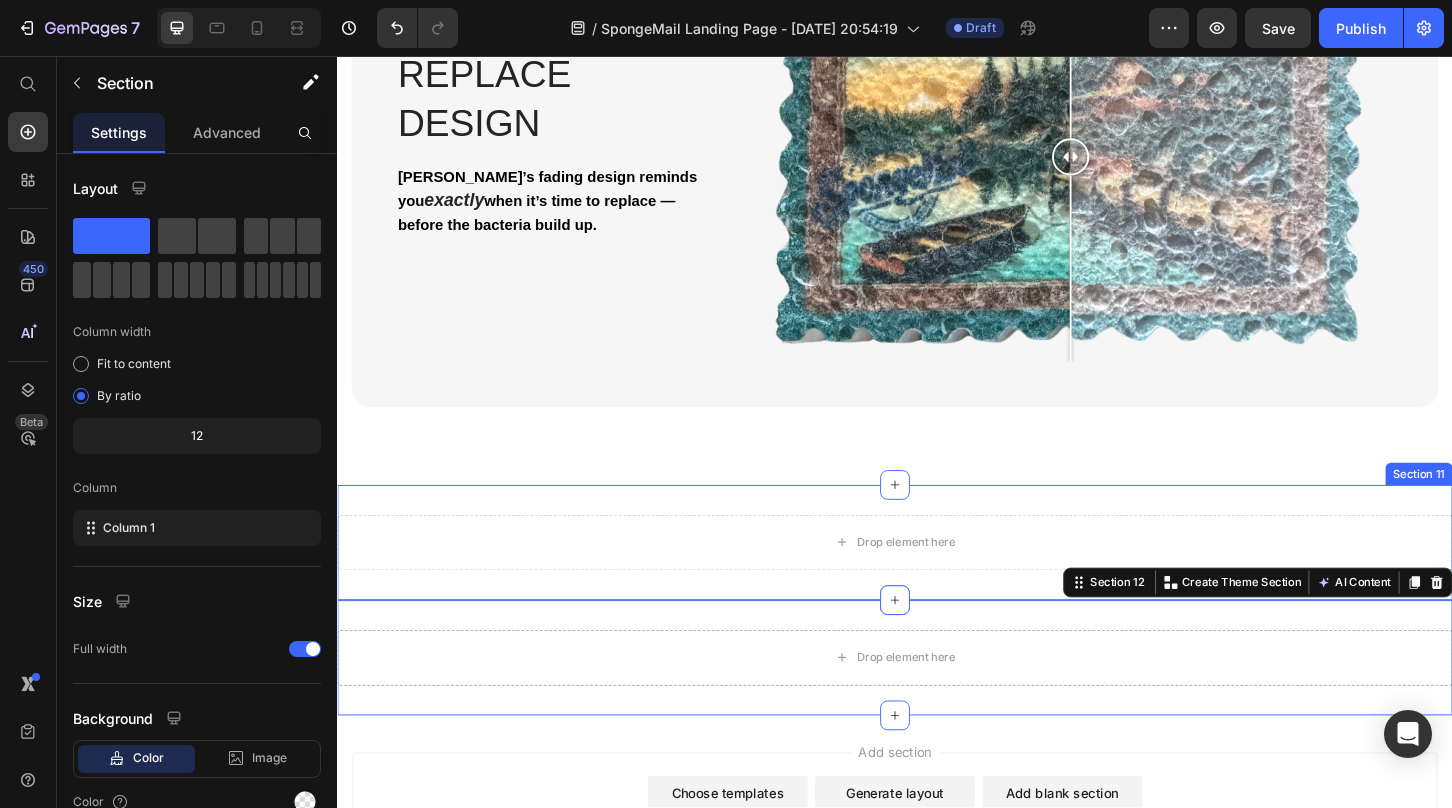 scroll, scrollTop: 7012, scrollLeft: 0, axis: vertical 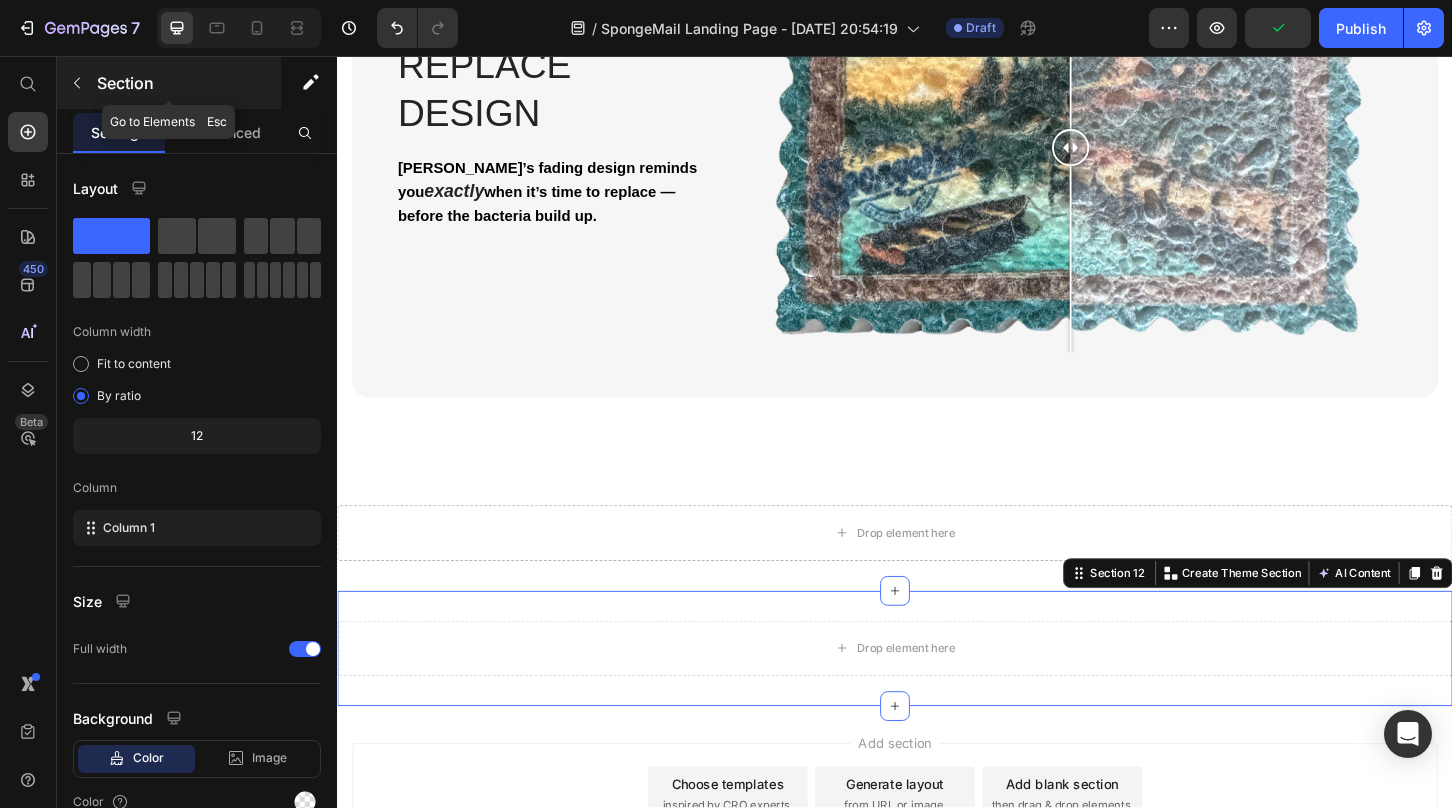 click 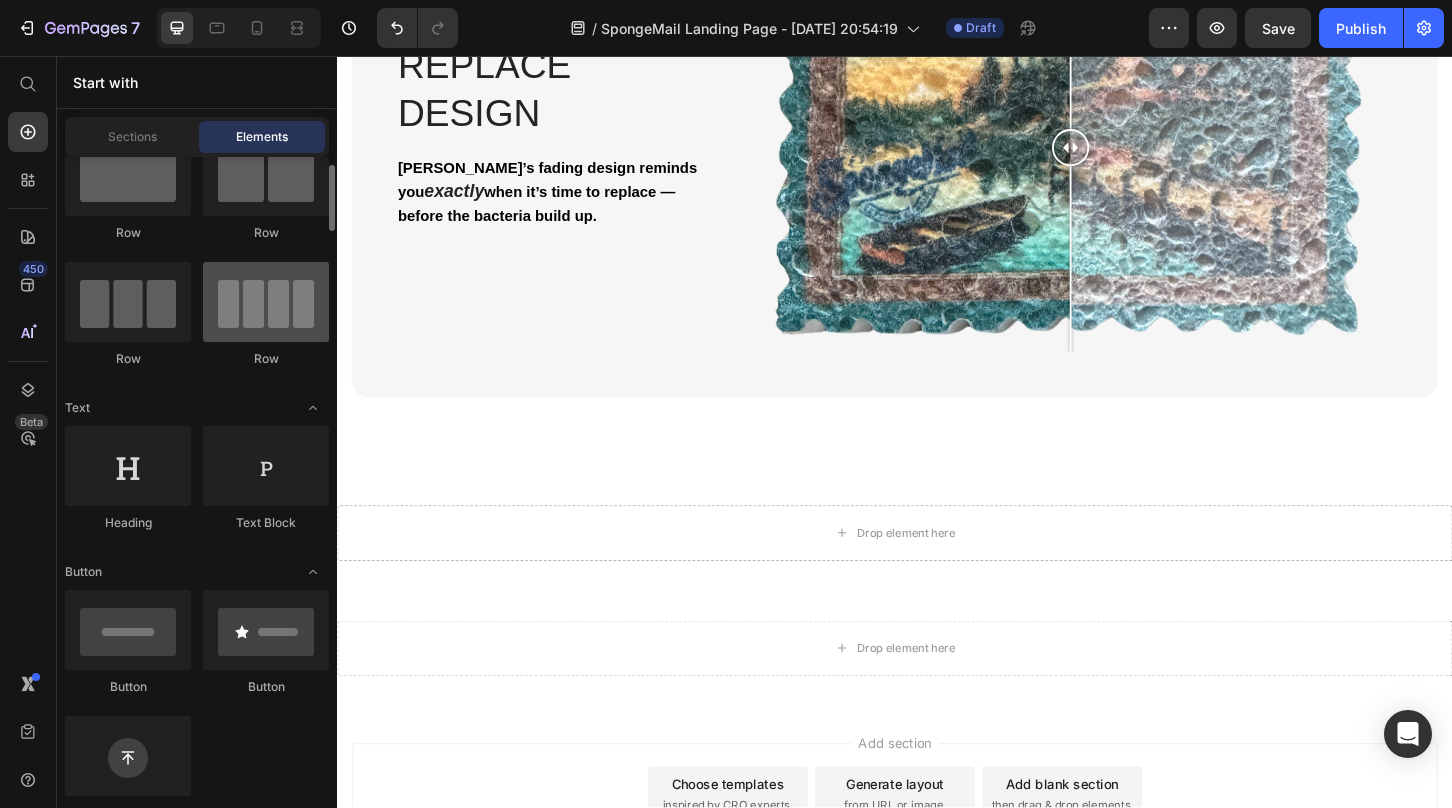 scroll, scrollTop: 67, scrollLeft: 0, axis: vertical 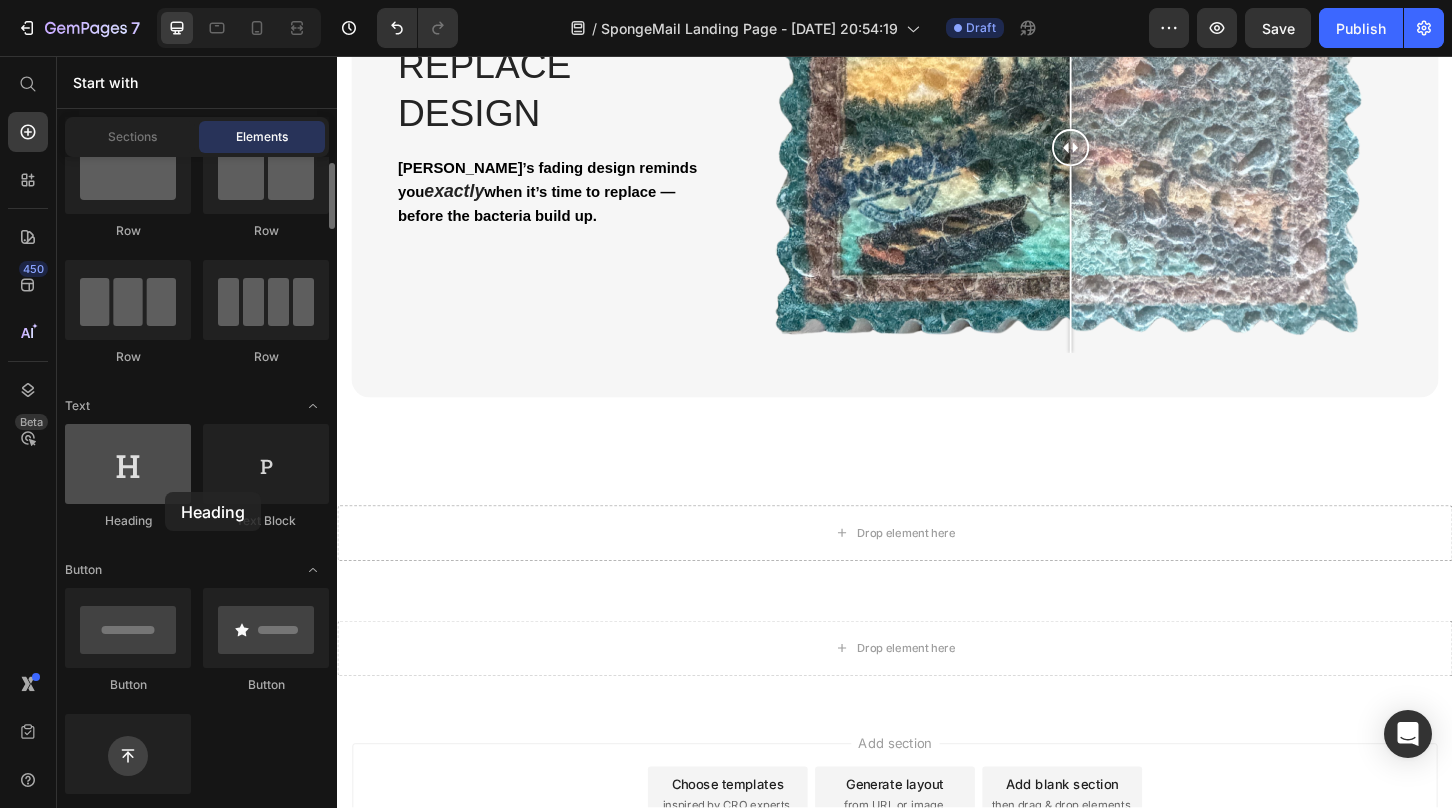 click at bounding box center [128, 464] 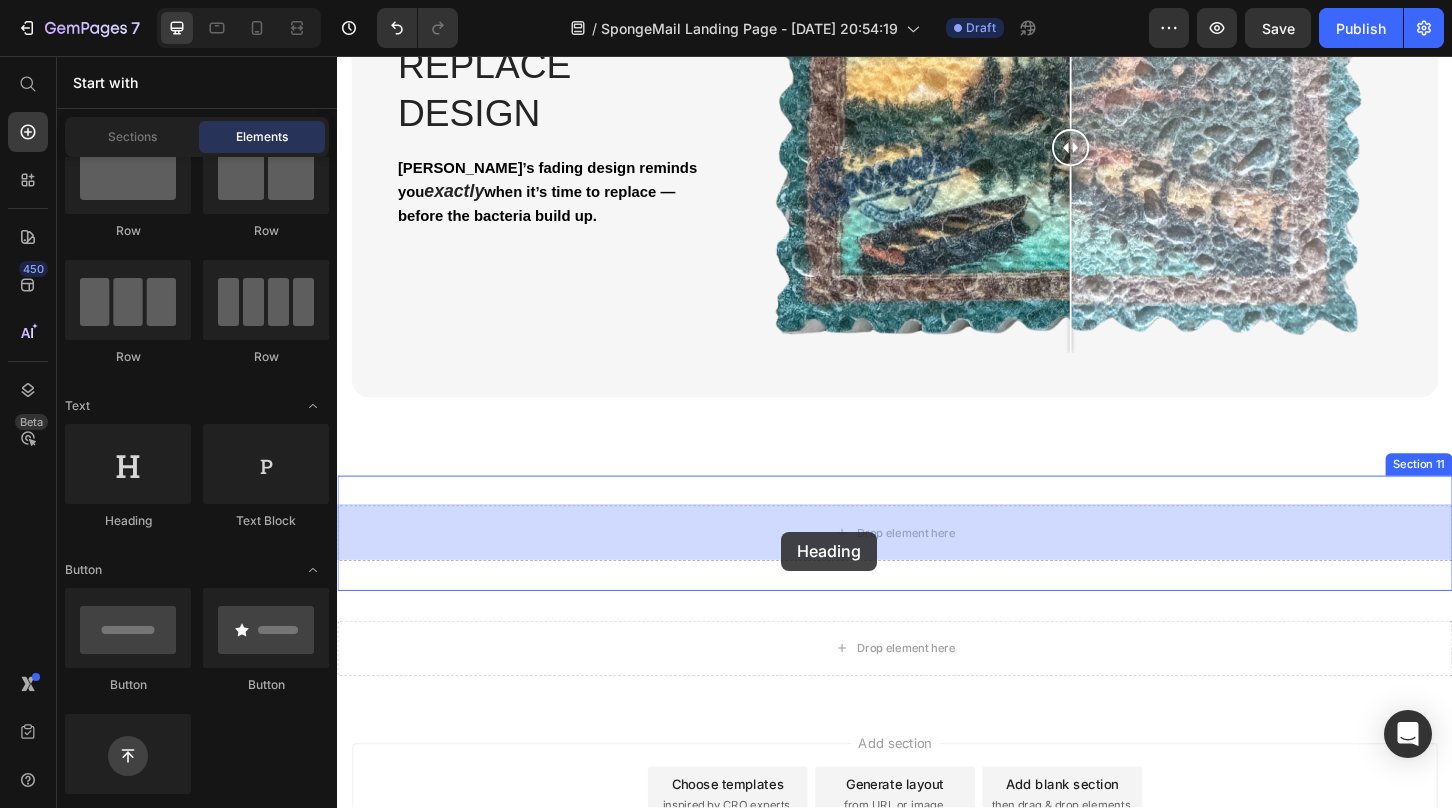 drag, startPoint x: 502, startPoint y: 548, endPoint x: 815, endPoint y: 567, distance: 313.57614 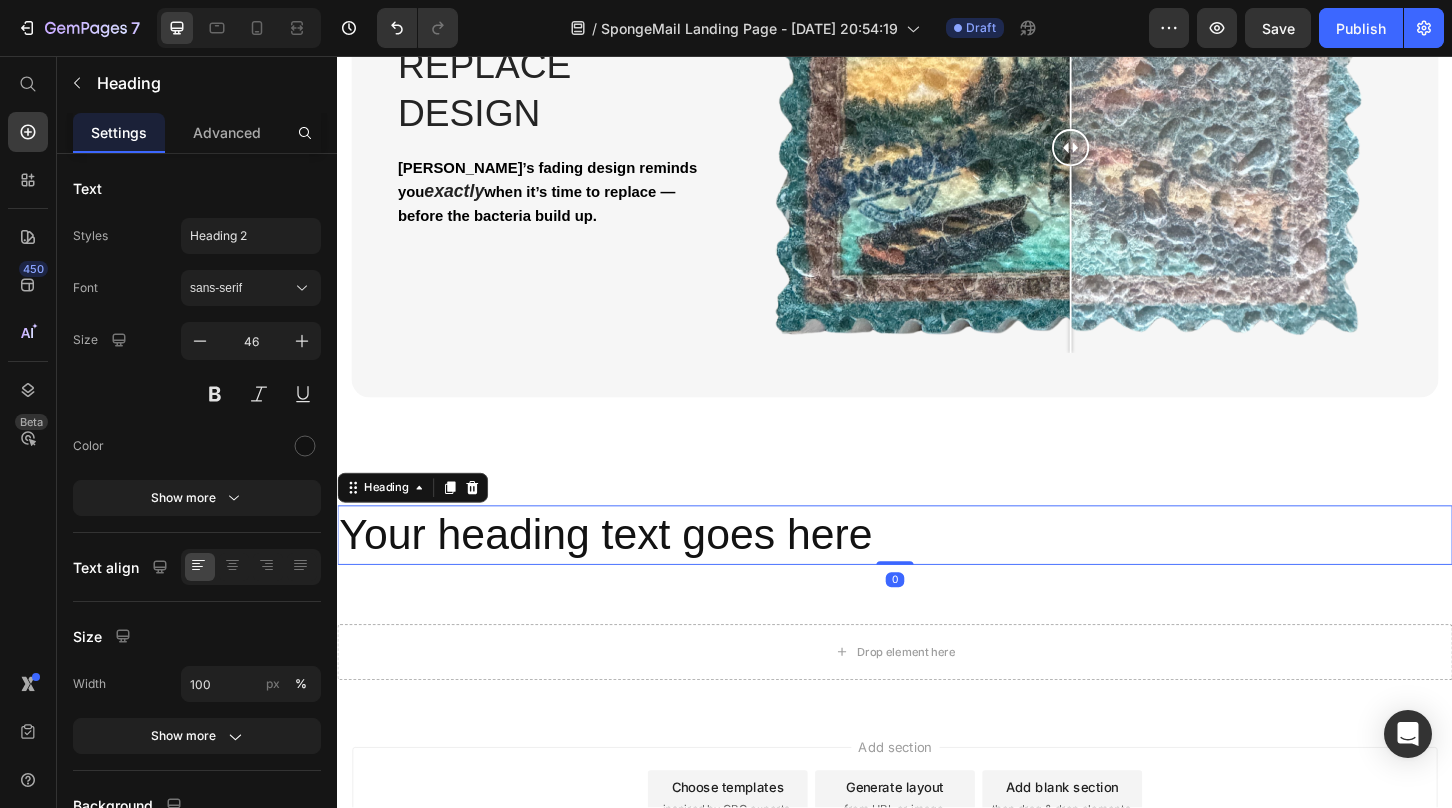 click on "Your heading text goes here" at bounding box center [937, 572] 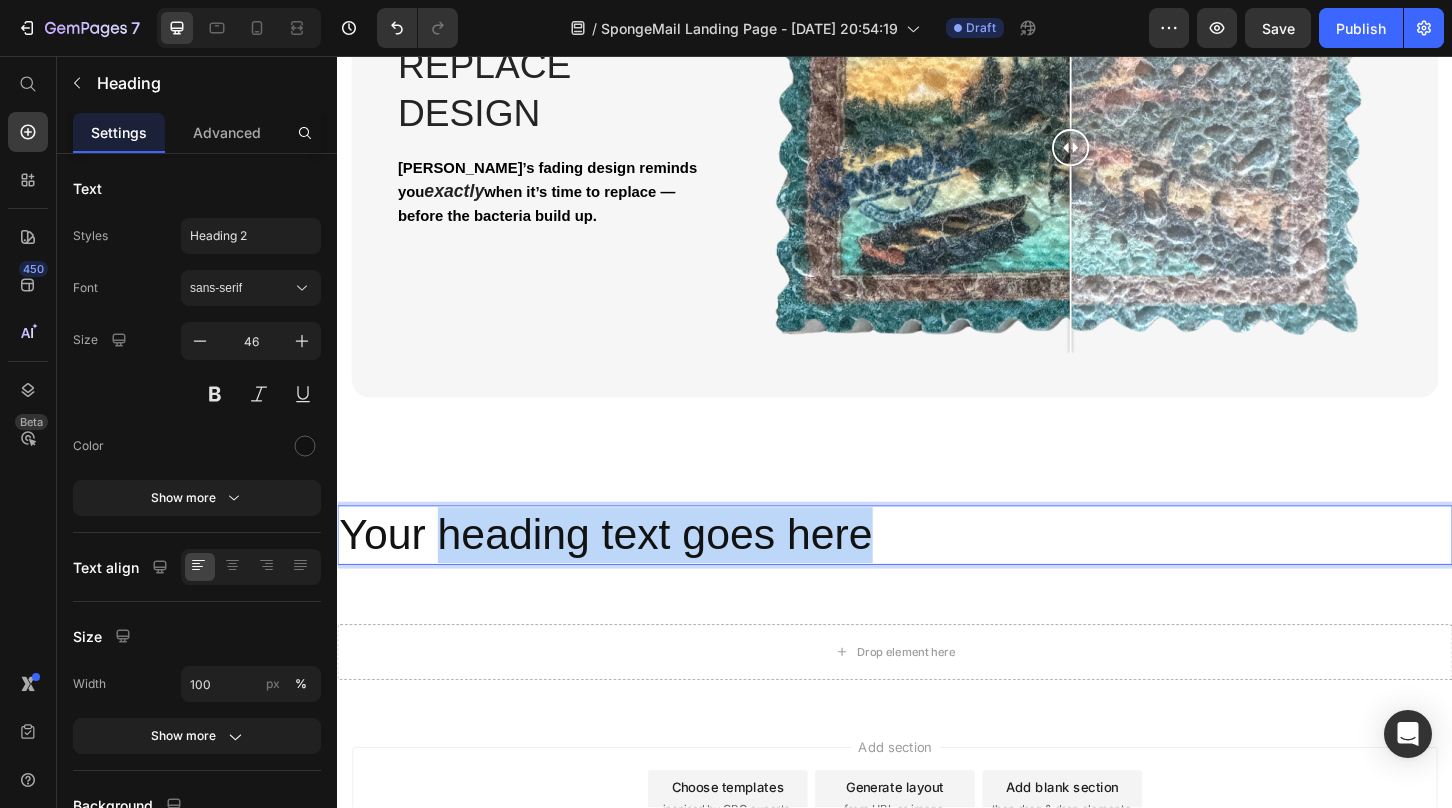 drag, startPoint x: 913, startPoint y: 561, endPoint x: 442, endPoint y: 566, distance: 471.02655 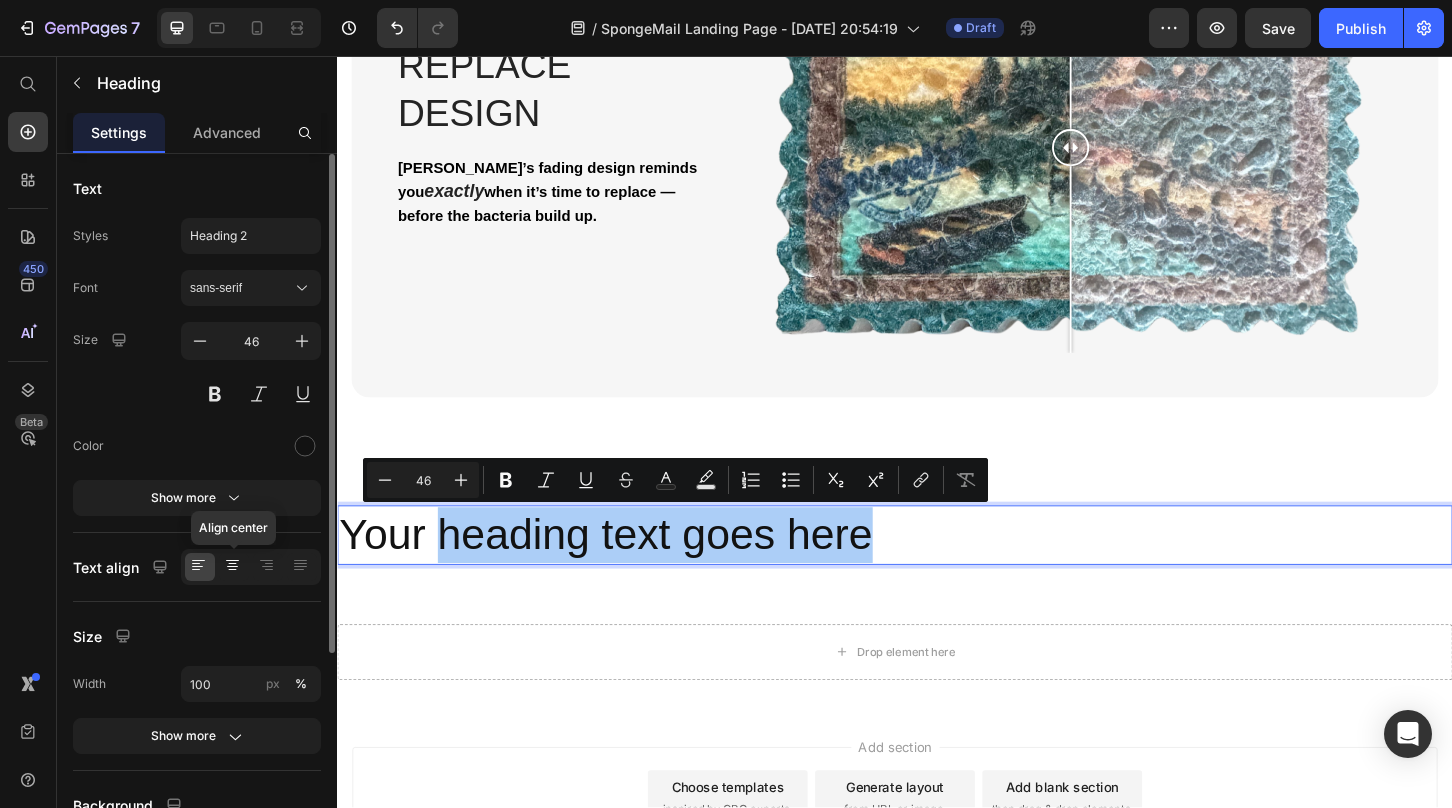 click 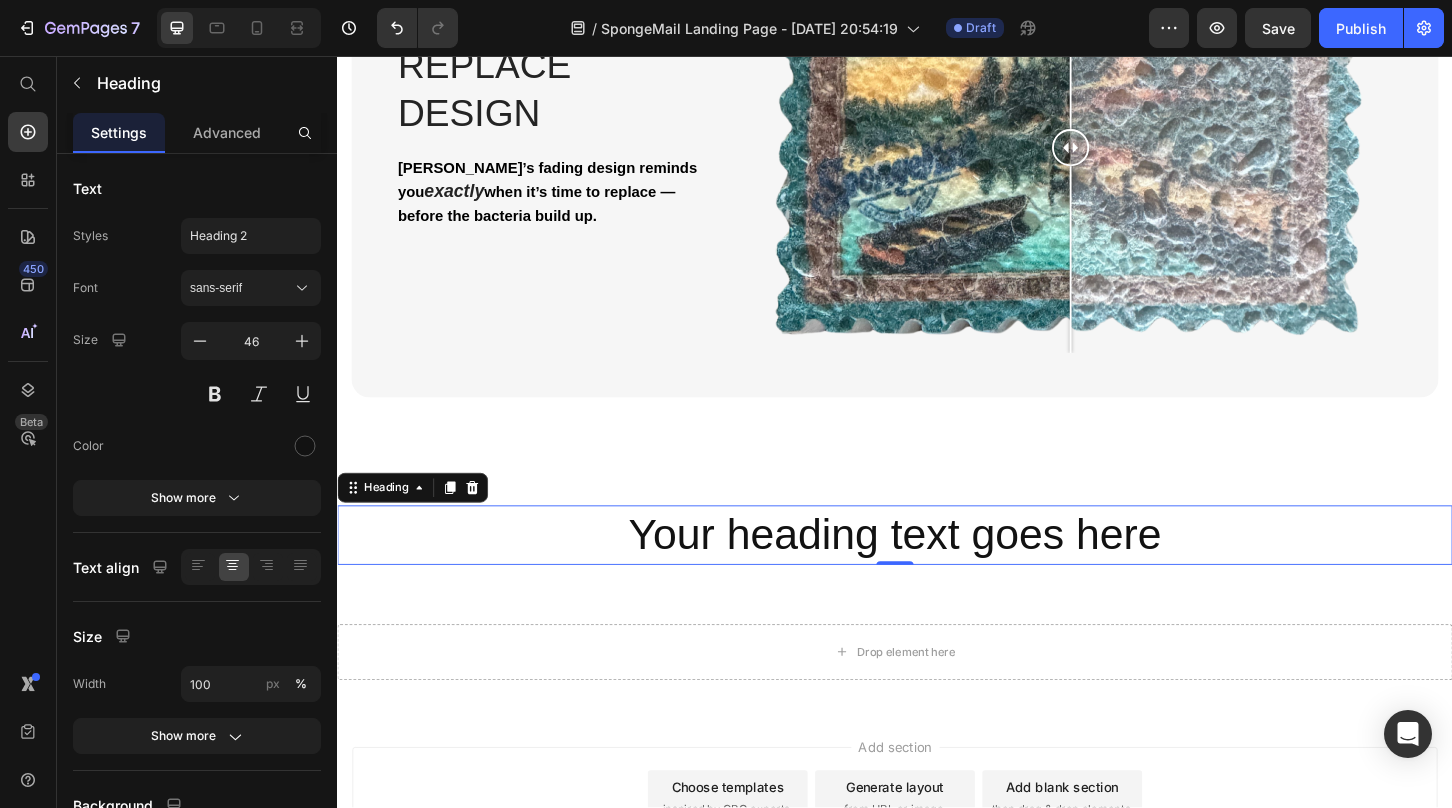 click on "Your heading text goes here" at bounding box center (937, 572) 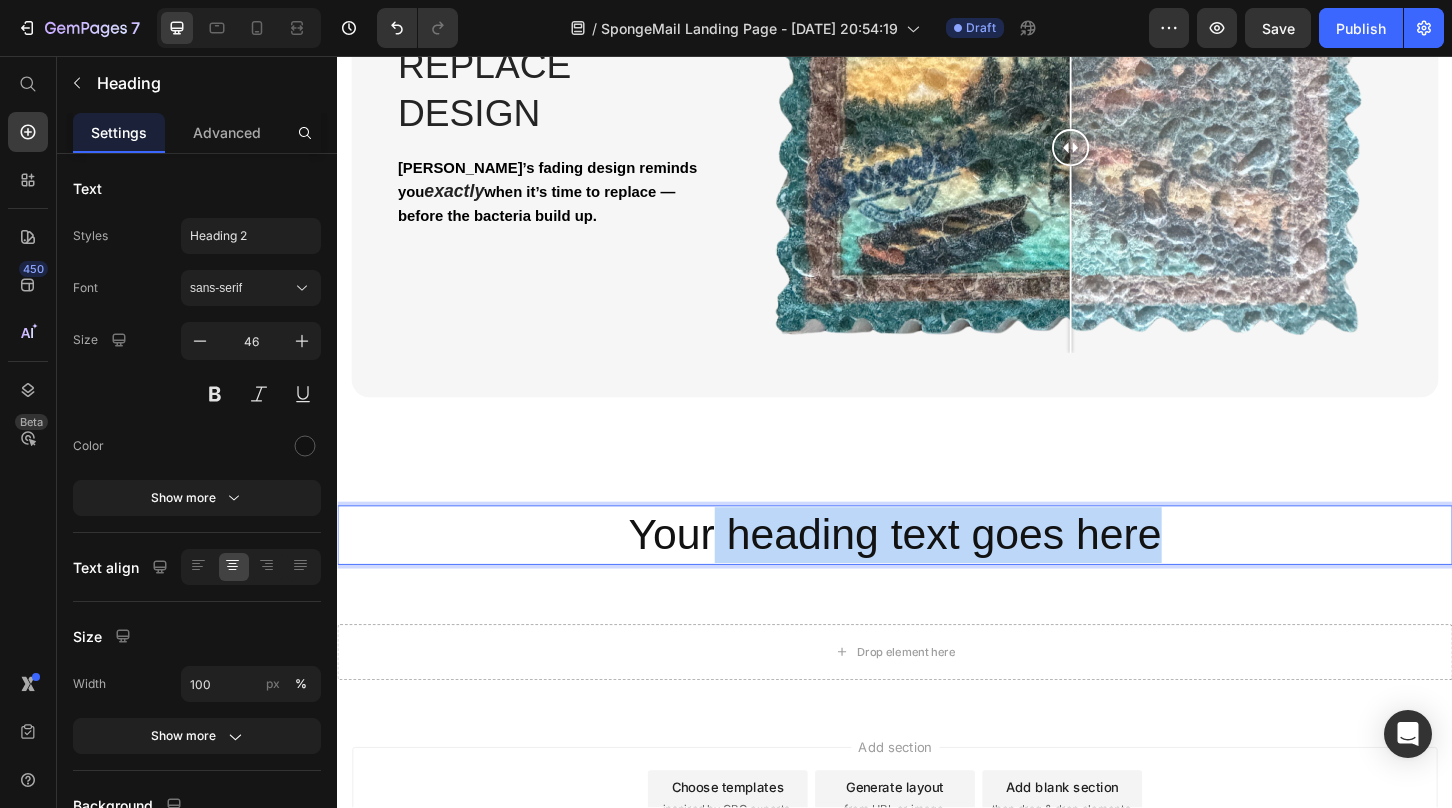 drag, startPoint x: 1214, startPoint y: 551, endPoint x: 748, endPoint y: 582, distance: 467.02997 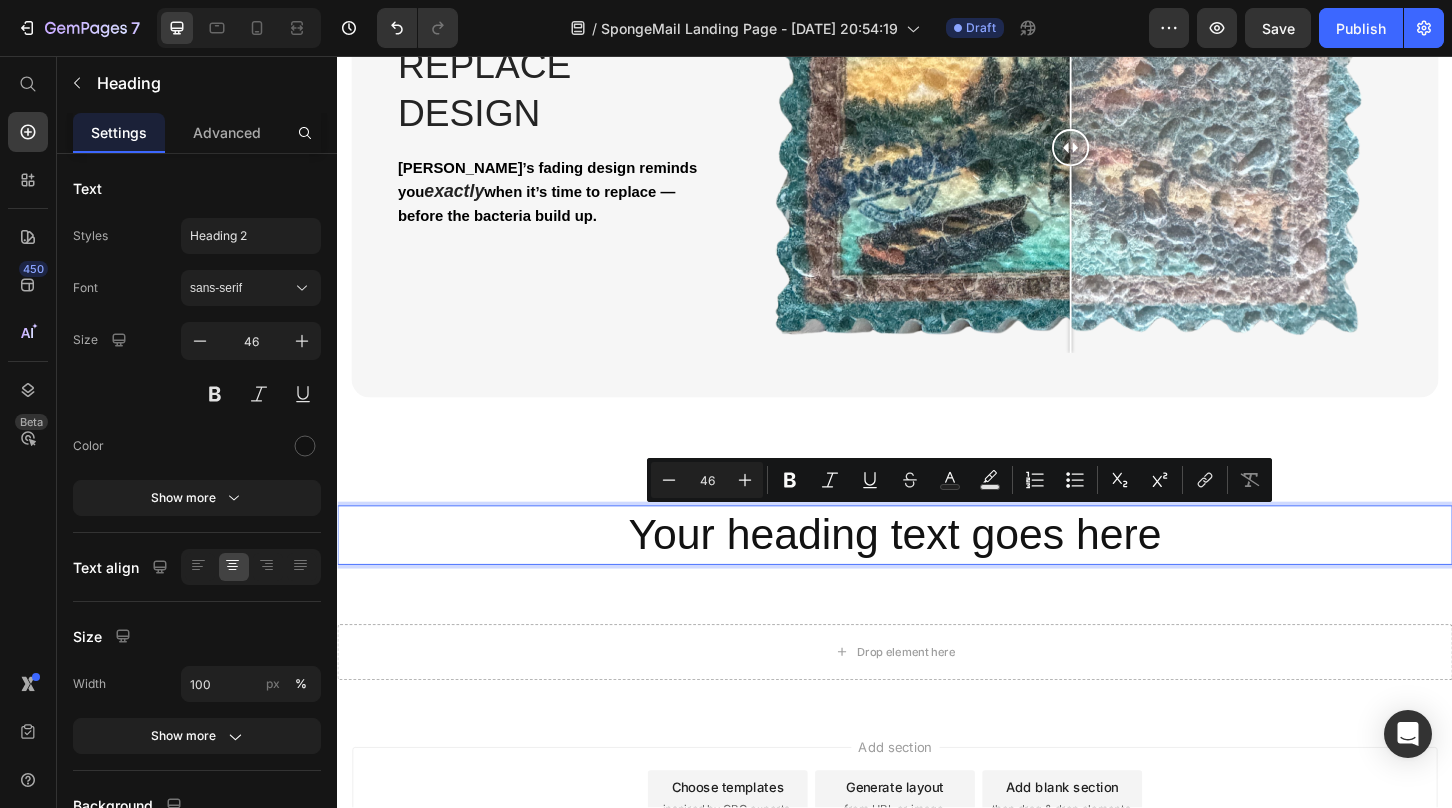 click on "Your heading text goes here" at bounding box center (937, 572) 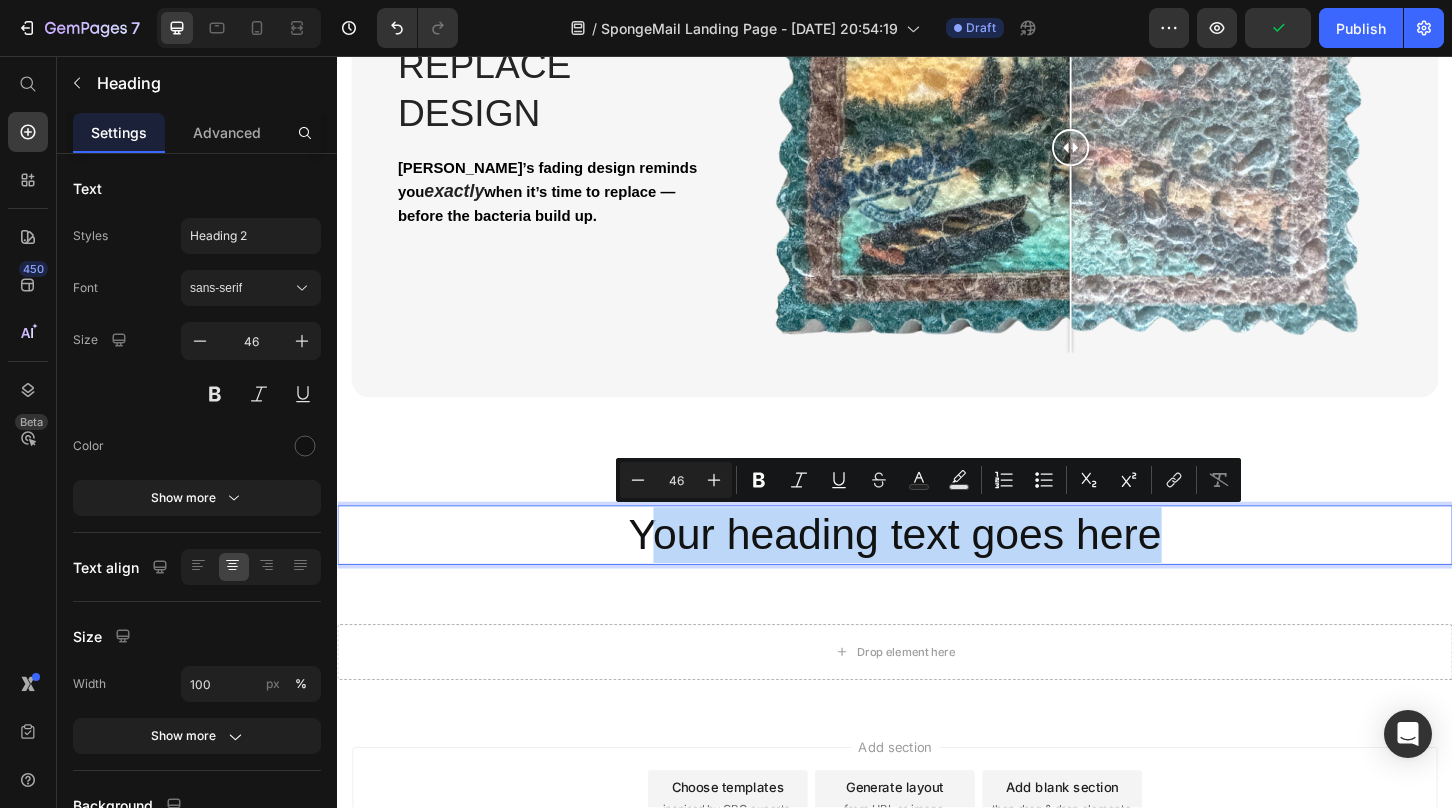drag, startPoint x: 665, startPoint y: 568, endPoint x: 1223, endPoint y: 590, distance: 558.43353 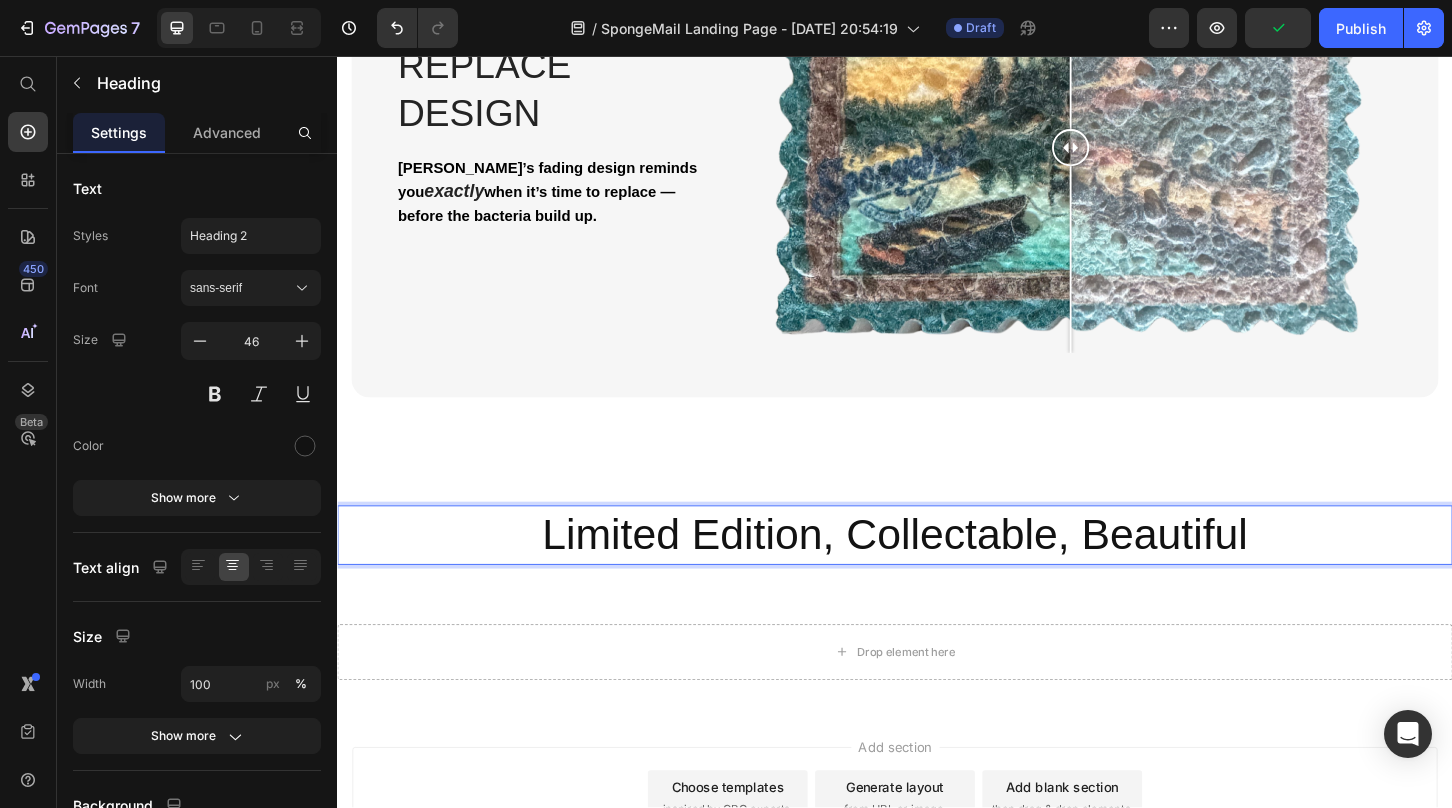 click on "Limited Edition, Collectable, Beautiful" at bounding box center (937, 572) 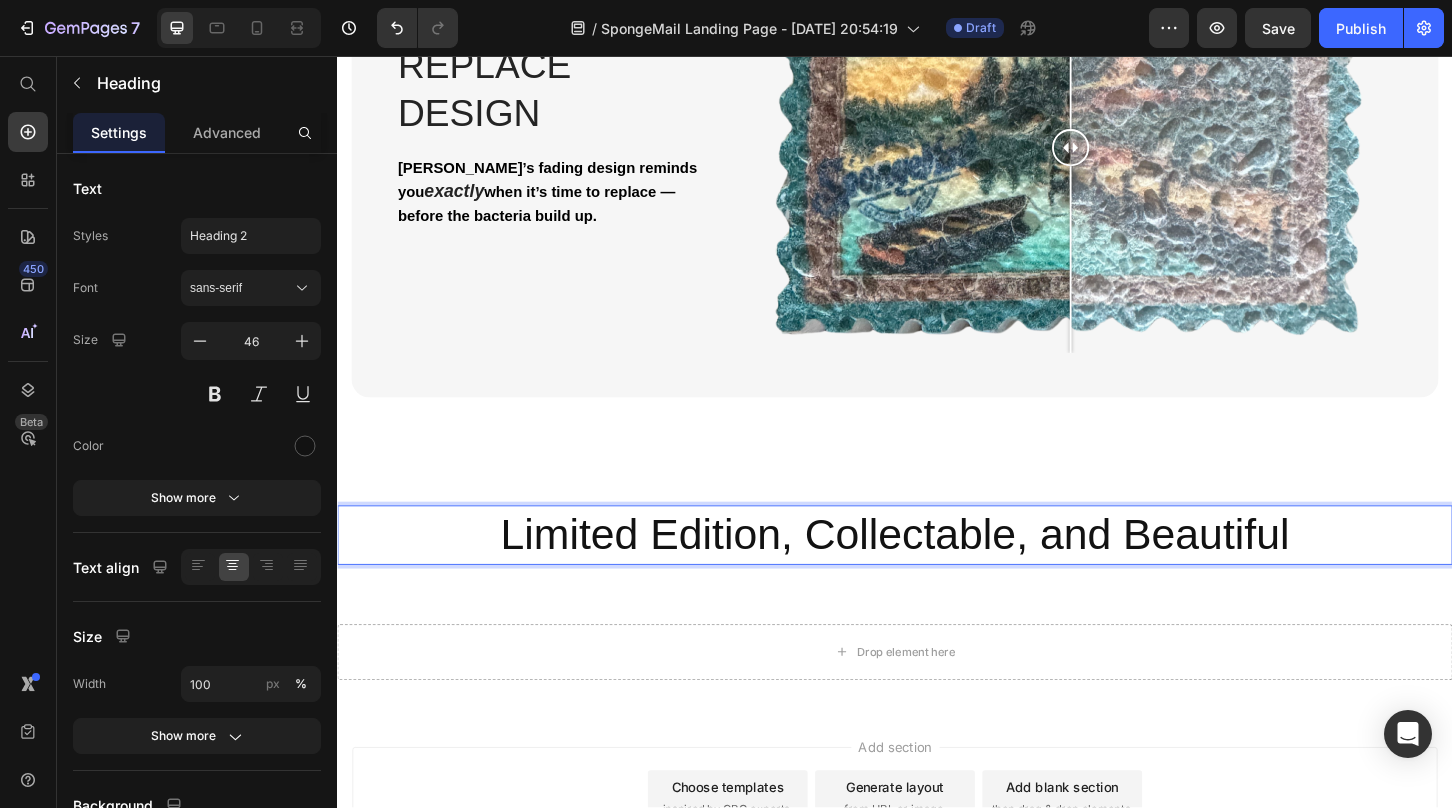 click on "Limited Edition, Collectable, and Beautiful" at bounding box center (937, 572) 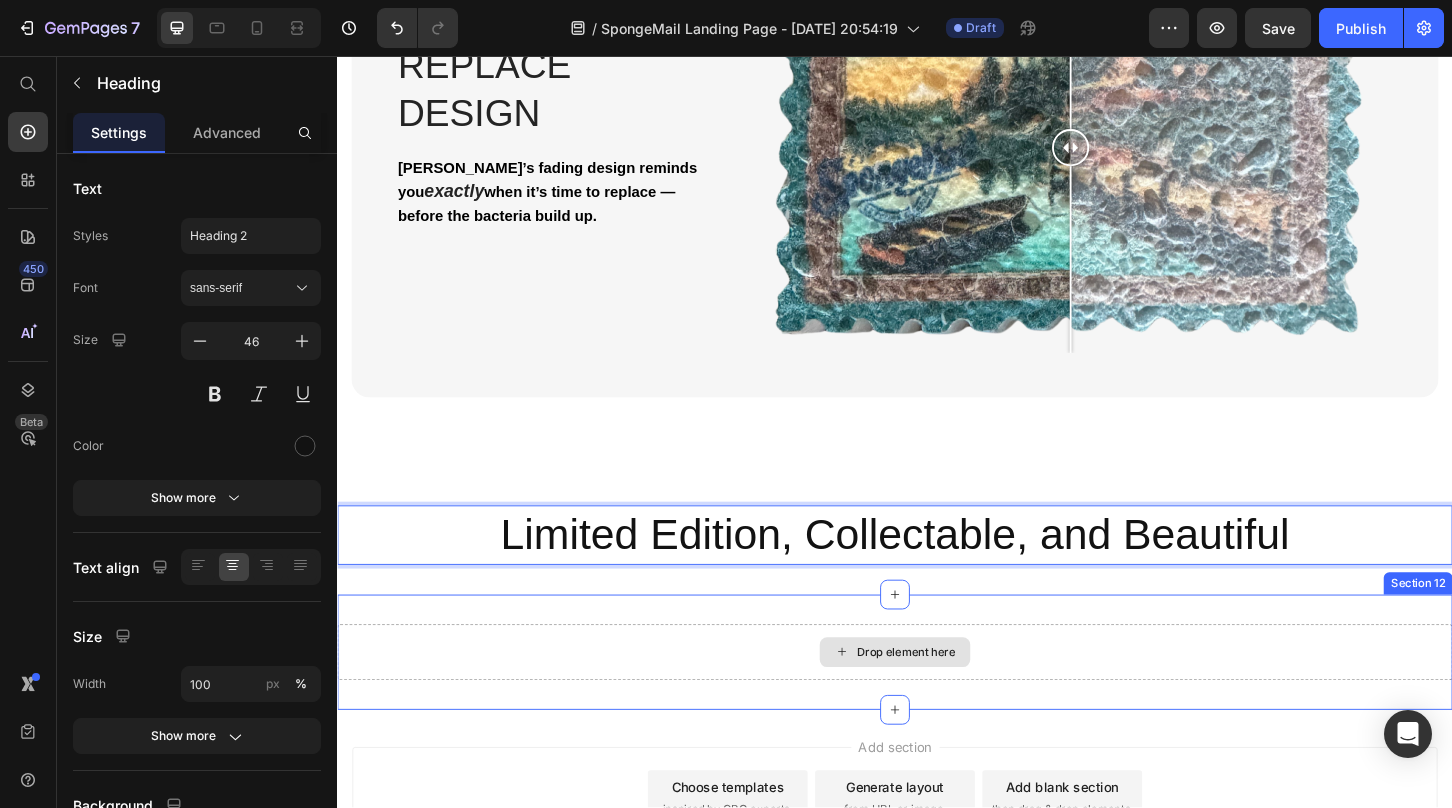 click on "Drop element here" at bounding box center (937, 698) 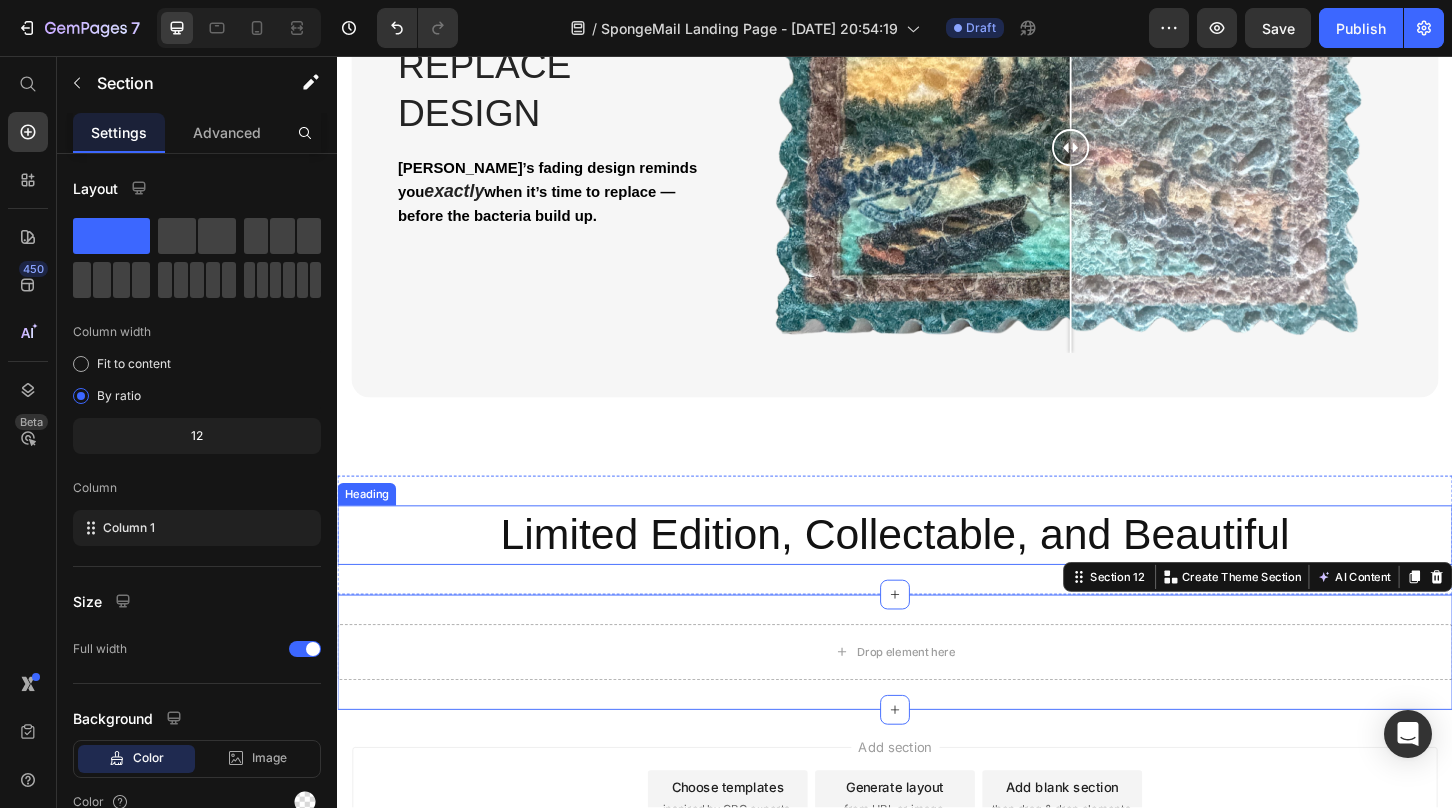 click on "Limited Edition, Collectable, and Beautiful" at bounding box center [937, 572] 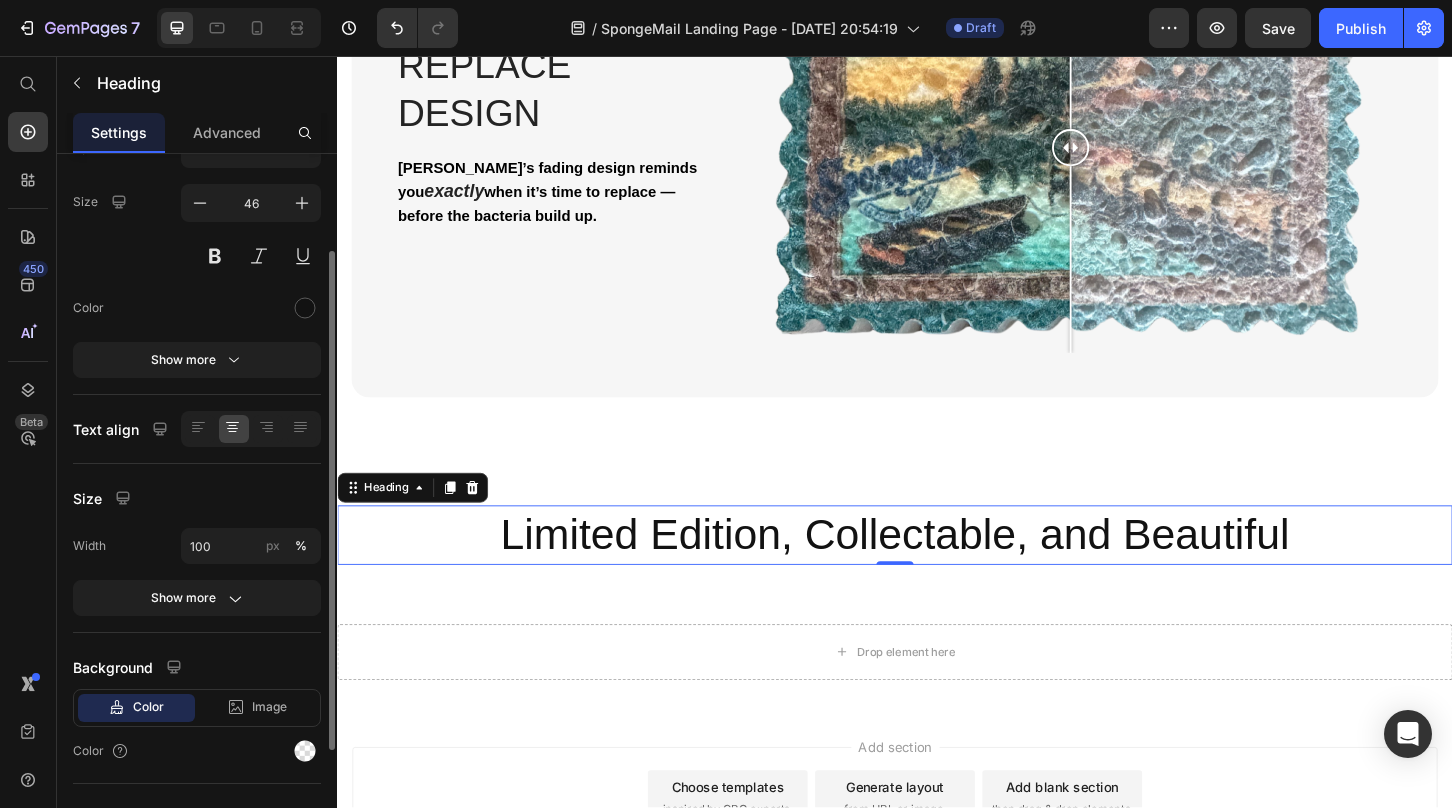 scroll, scrollTop: 0, scrollLeft: 0, axis: both 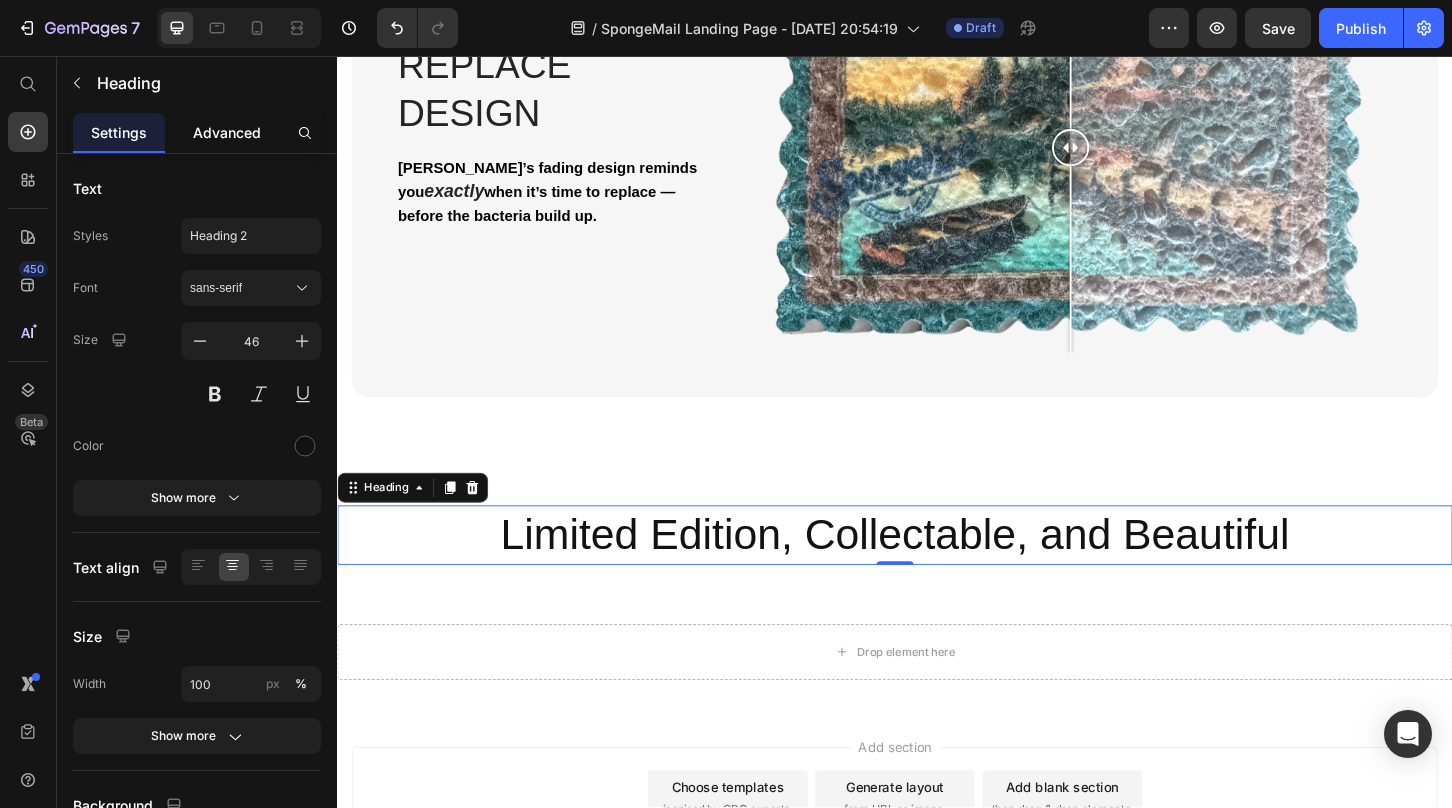 click on "Advanced" at bounding box center [227, 132] 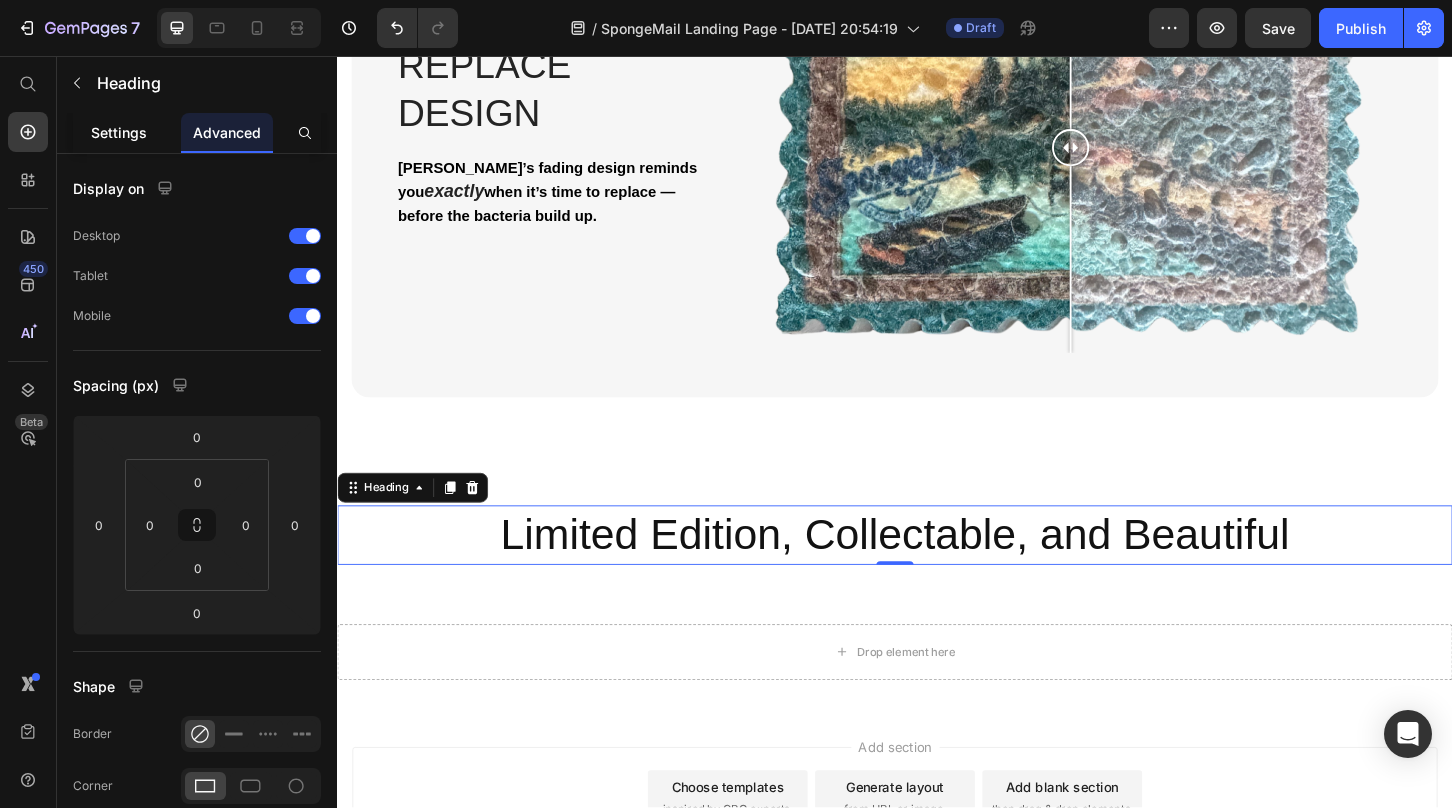 click on "Settings" at bounding box center [119, 132] 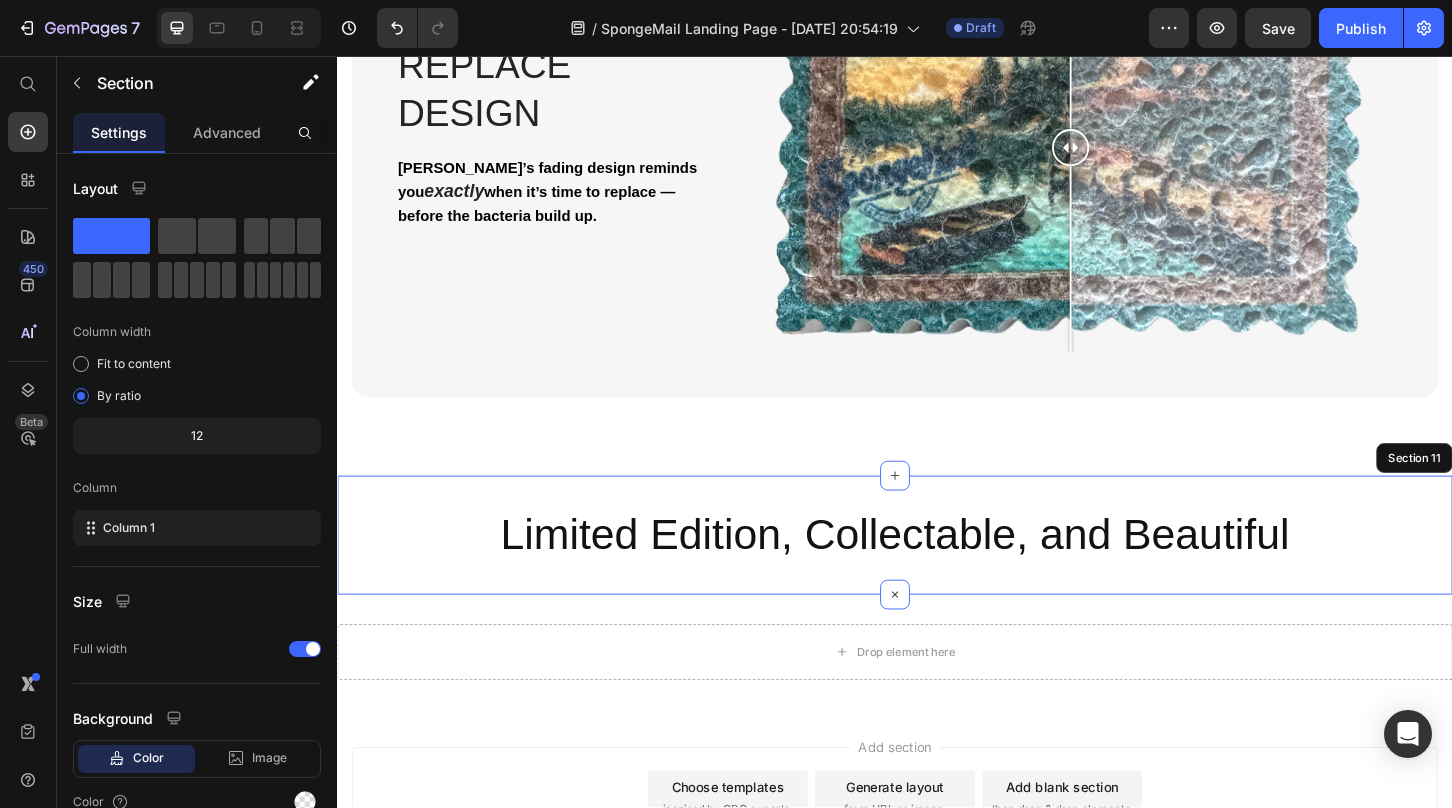 click on "Limited Edition, Collectable, and Beautiful Heading   0 Section 11" at bounding box center [937, 572] 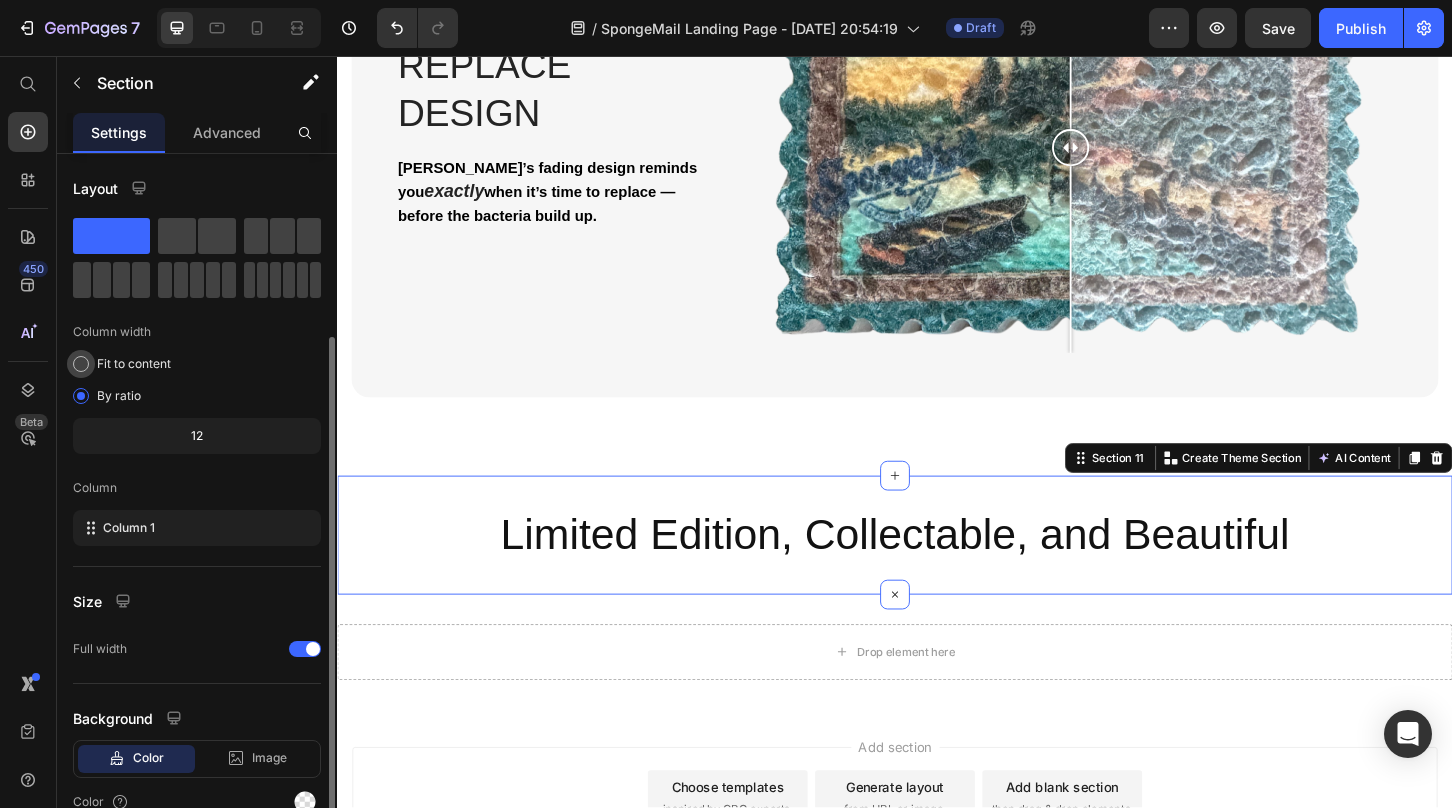 scroll, scrollTop: 97, scrollLeft: 0, axis: vertical 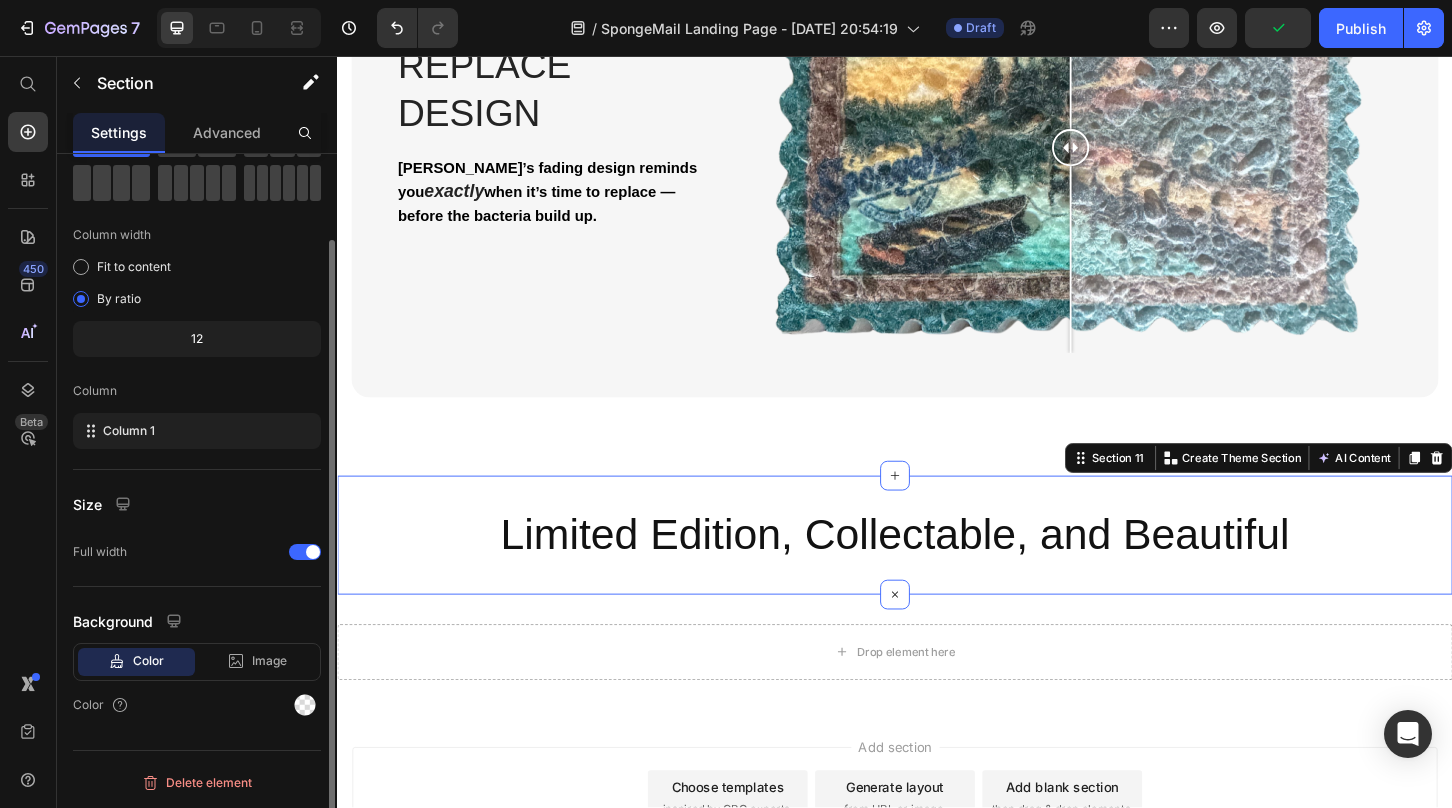click on "Layout Column width Fit to content By ratio 12 Column Column 1" 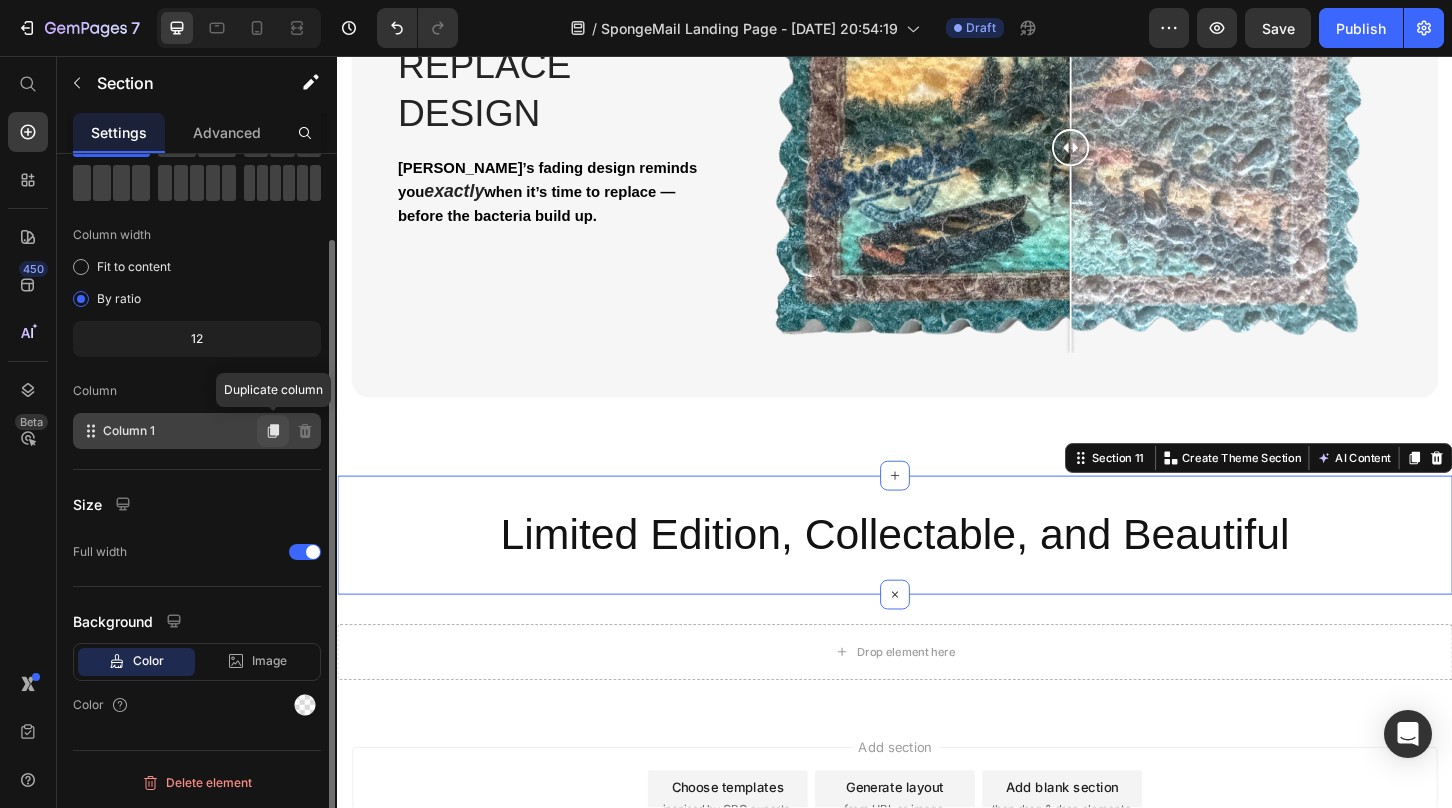 click 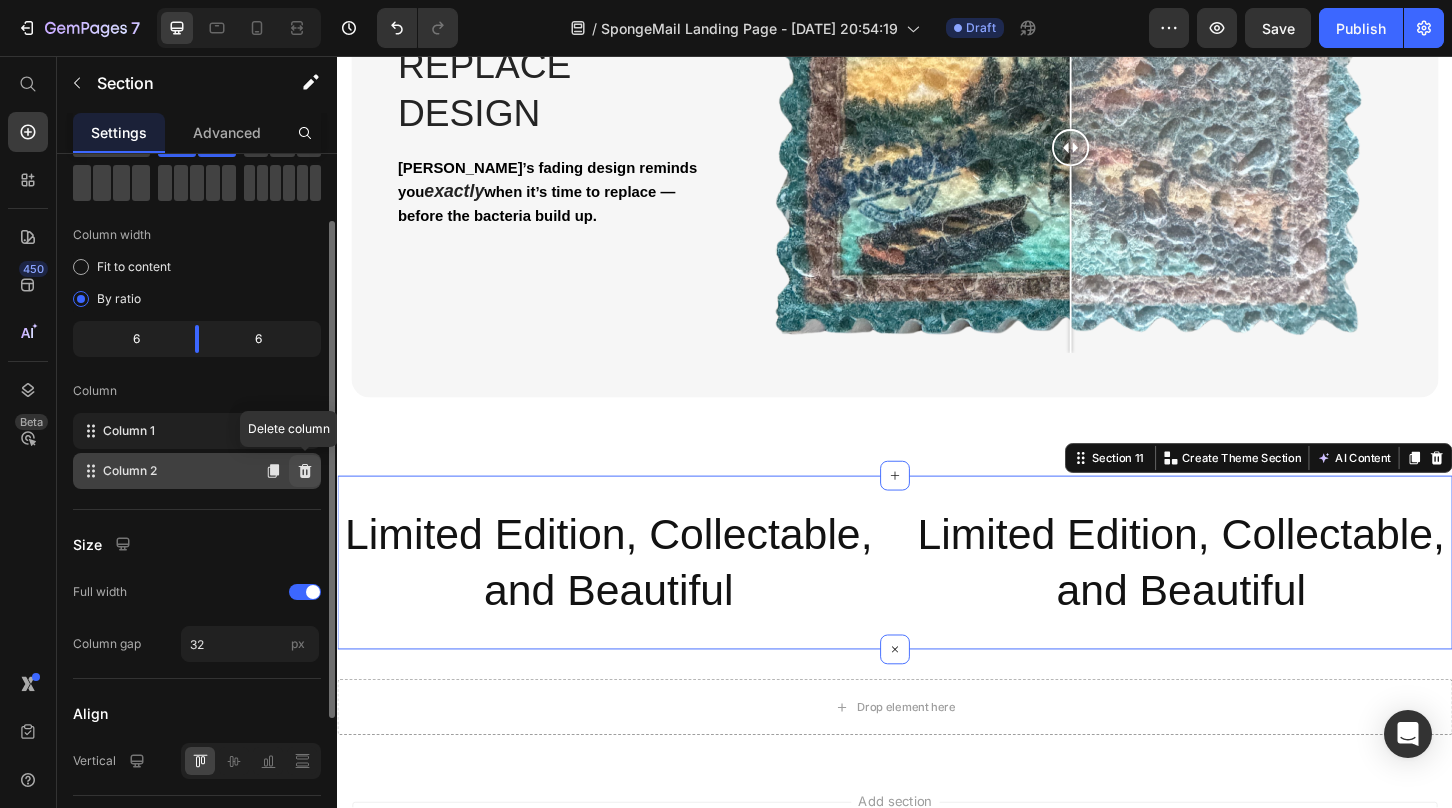 click 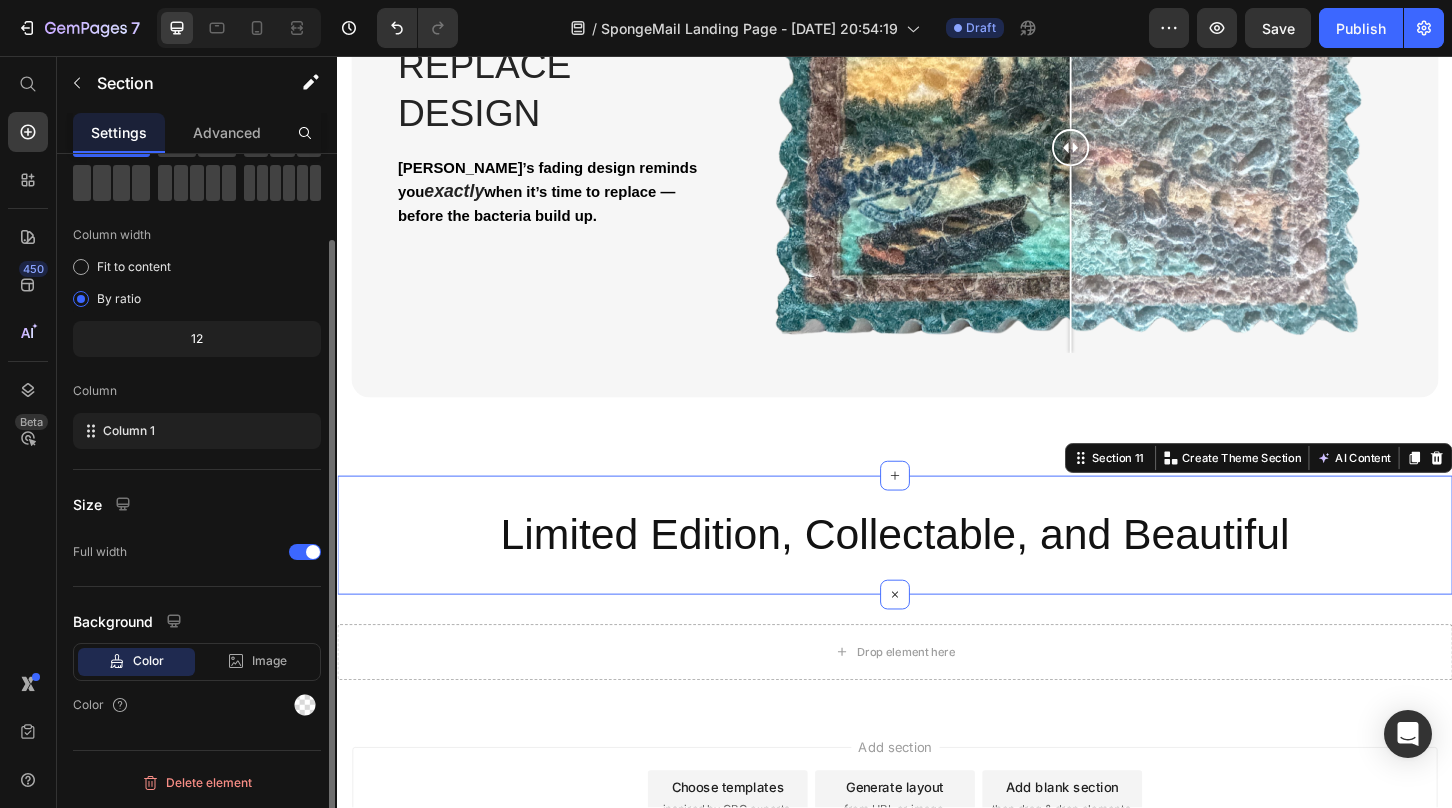scroll, scrollTop: 0, scrollLeft: 0, axis: both 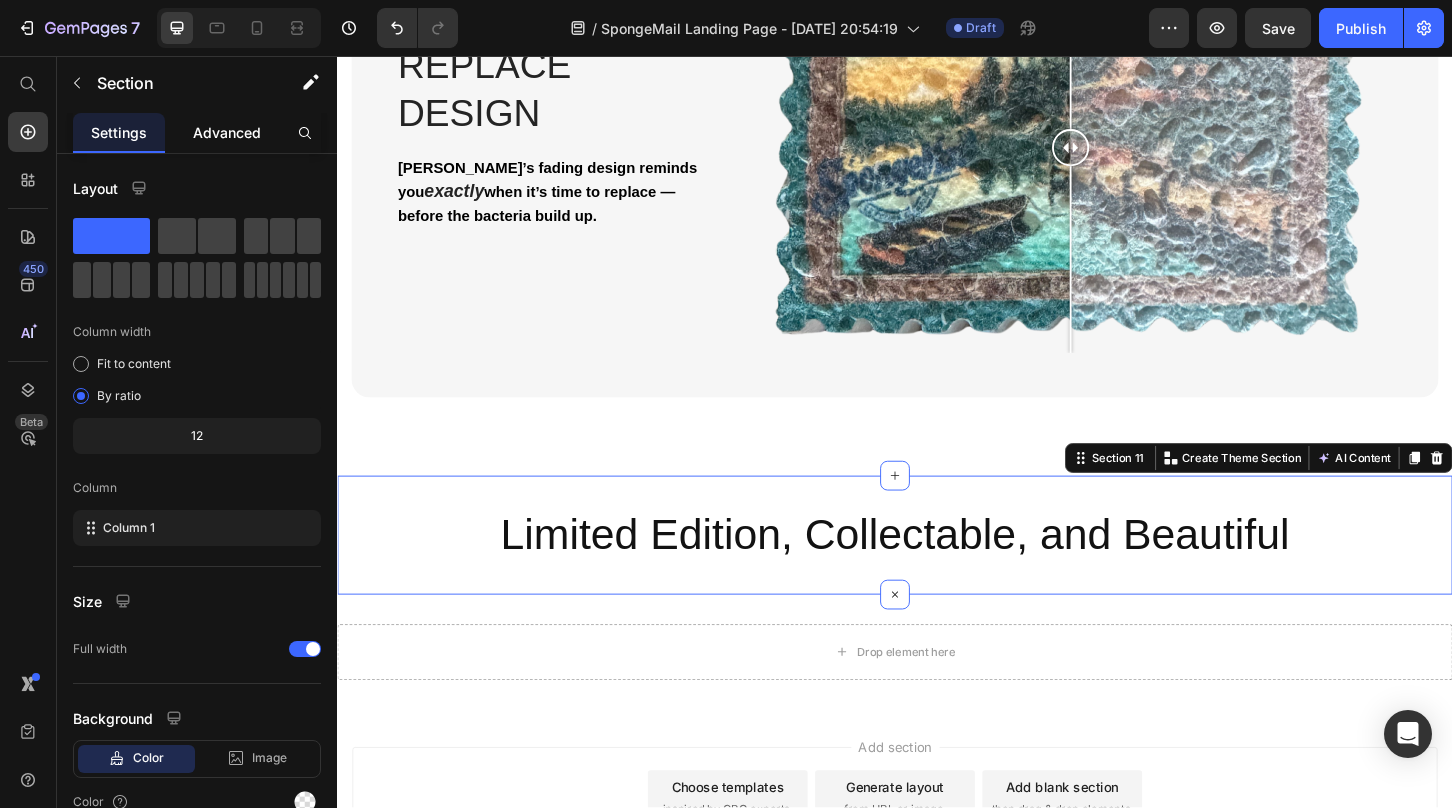 click on "Advanced" at bounding box center [227, 132] 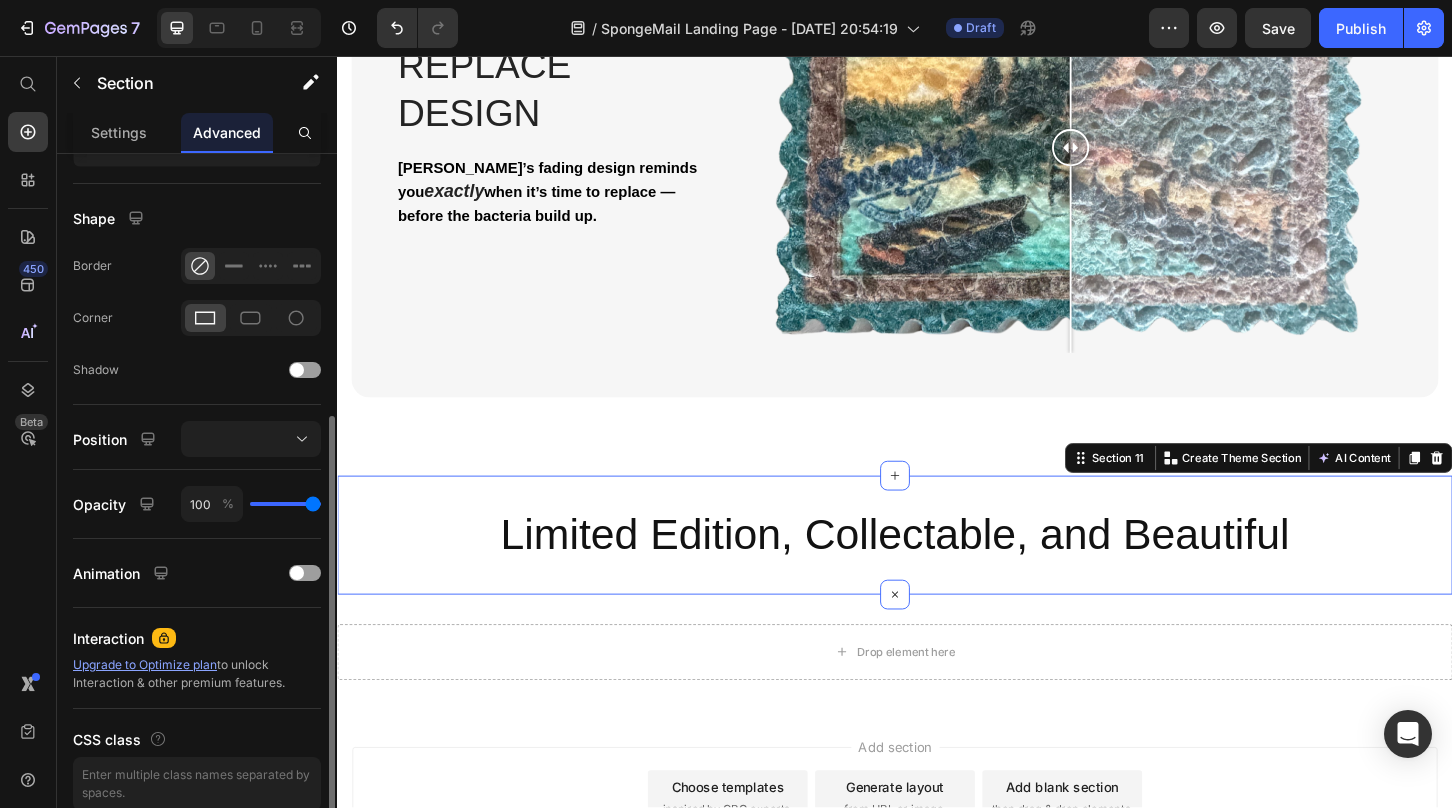 scroll, scrollTop: 558, scrollLeft: 0, axis: vertical 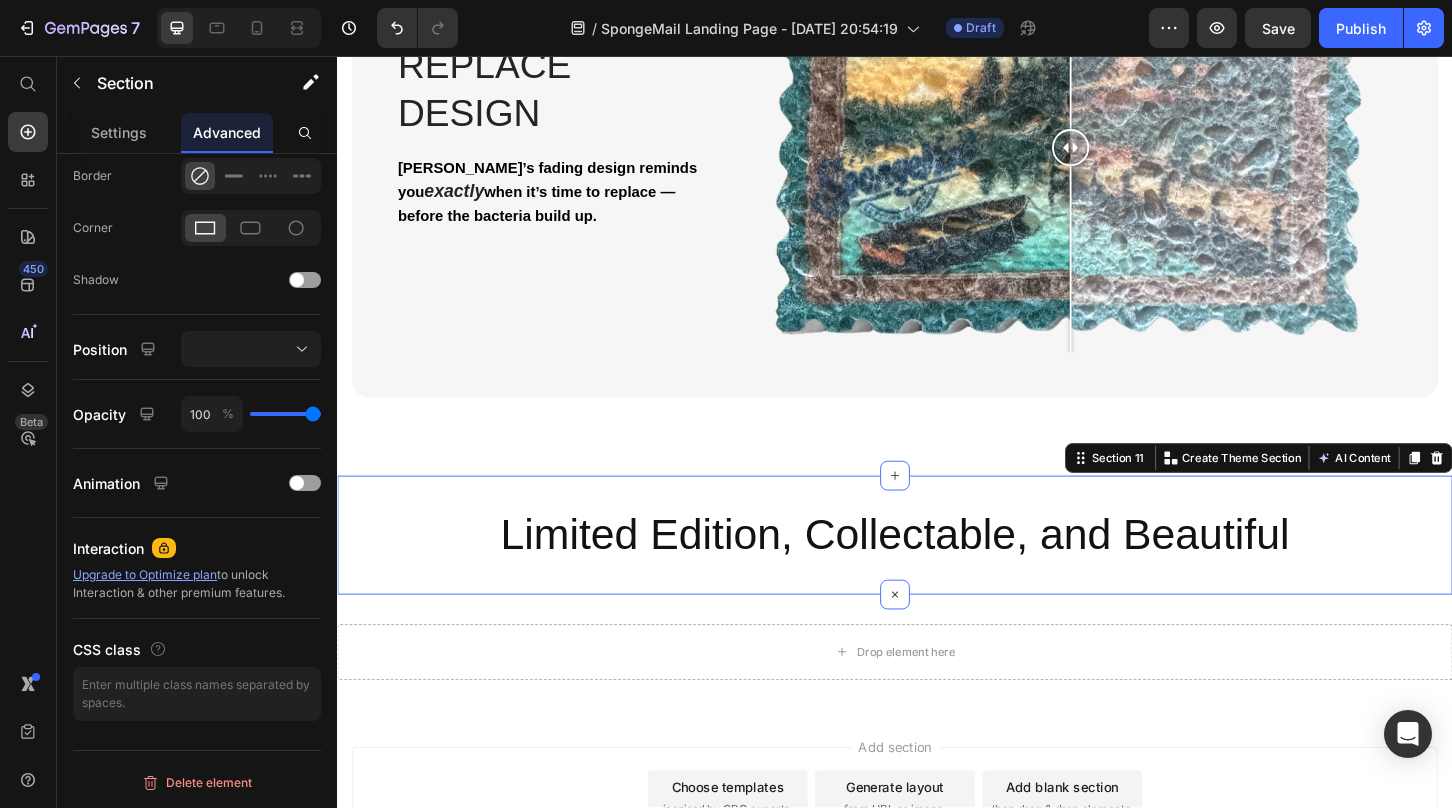 click on "Limited Edition, Collectable, and Beautiful Heading Section 11   You can create reusable sections Create Theme Section AI Content Write with GemAI What would you like to describe here? Tone and Voice Persuasive Product Show more Generate" at bounding box center [937, 572] 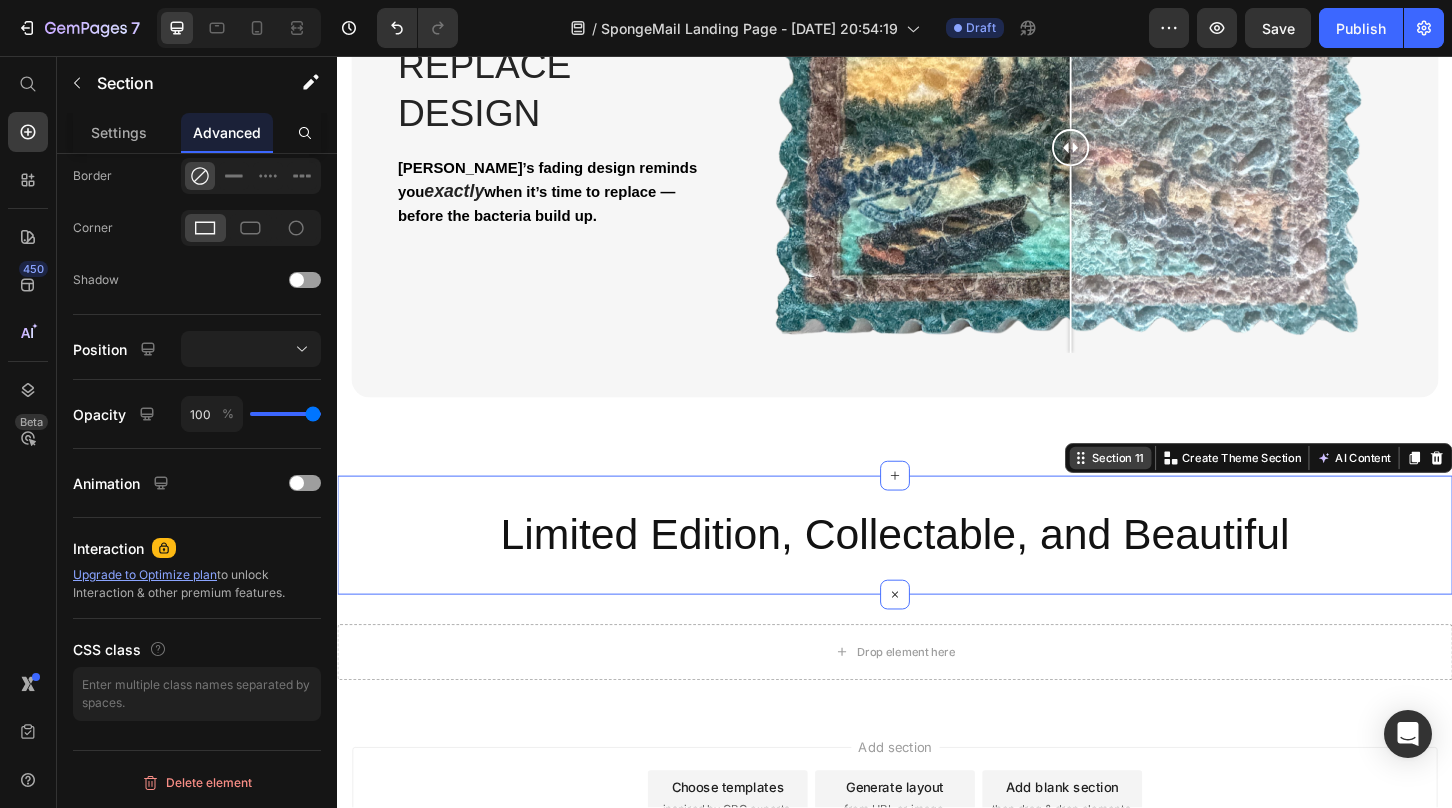click 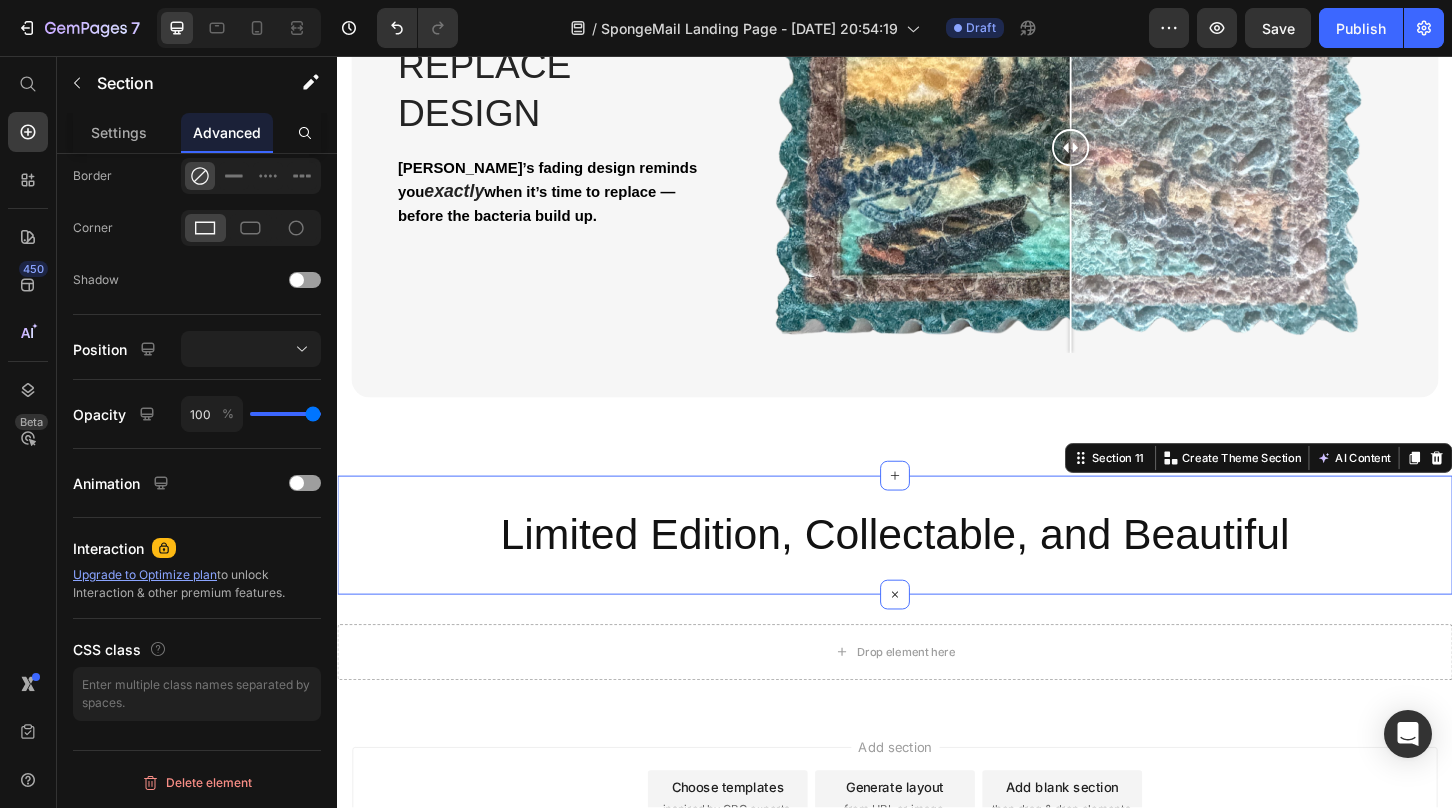 click on "Limited Edition, Collectable, and Beautiful Heading Section 11   You can create reusable sections Create Theme Section AI Content Write with GemAI What would you like to describe here? Tone and Voice Persuasive Product Show more Generate" at bounding box center (937, 572) 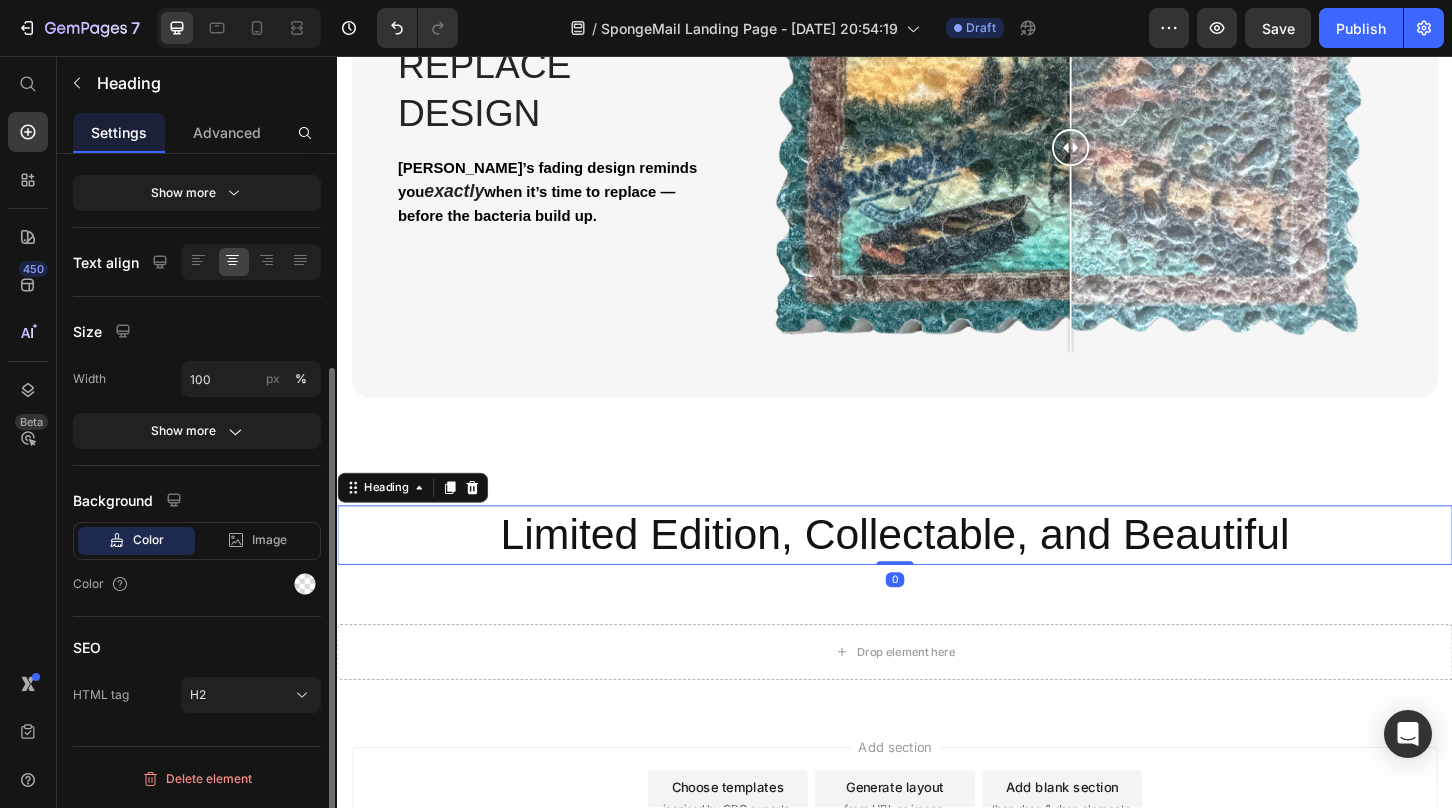 click on "Limited Edition, Collectable, and Beautiful" at bounding box center [937, 572] 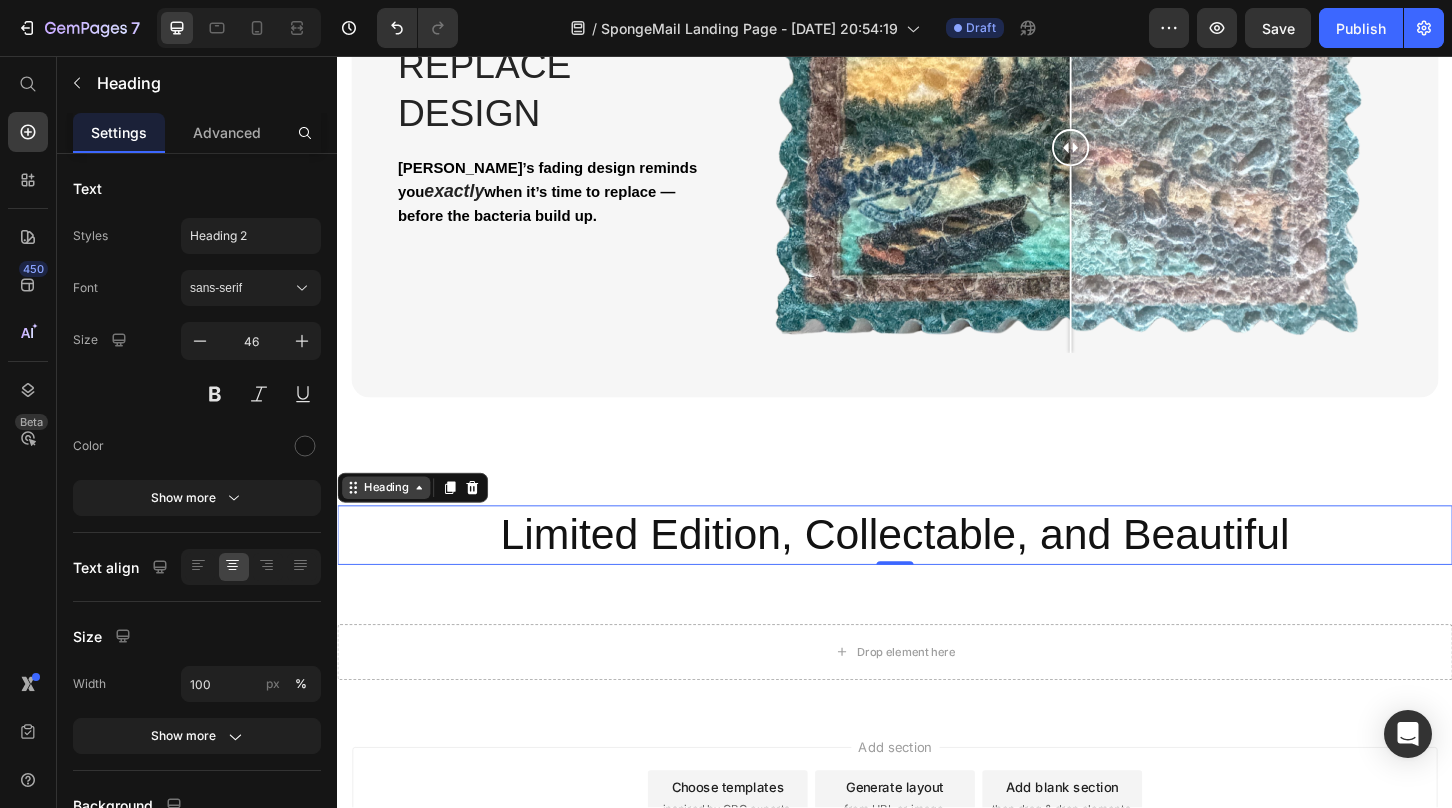 click 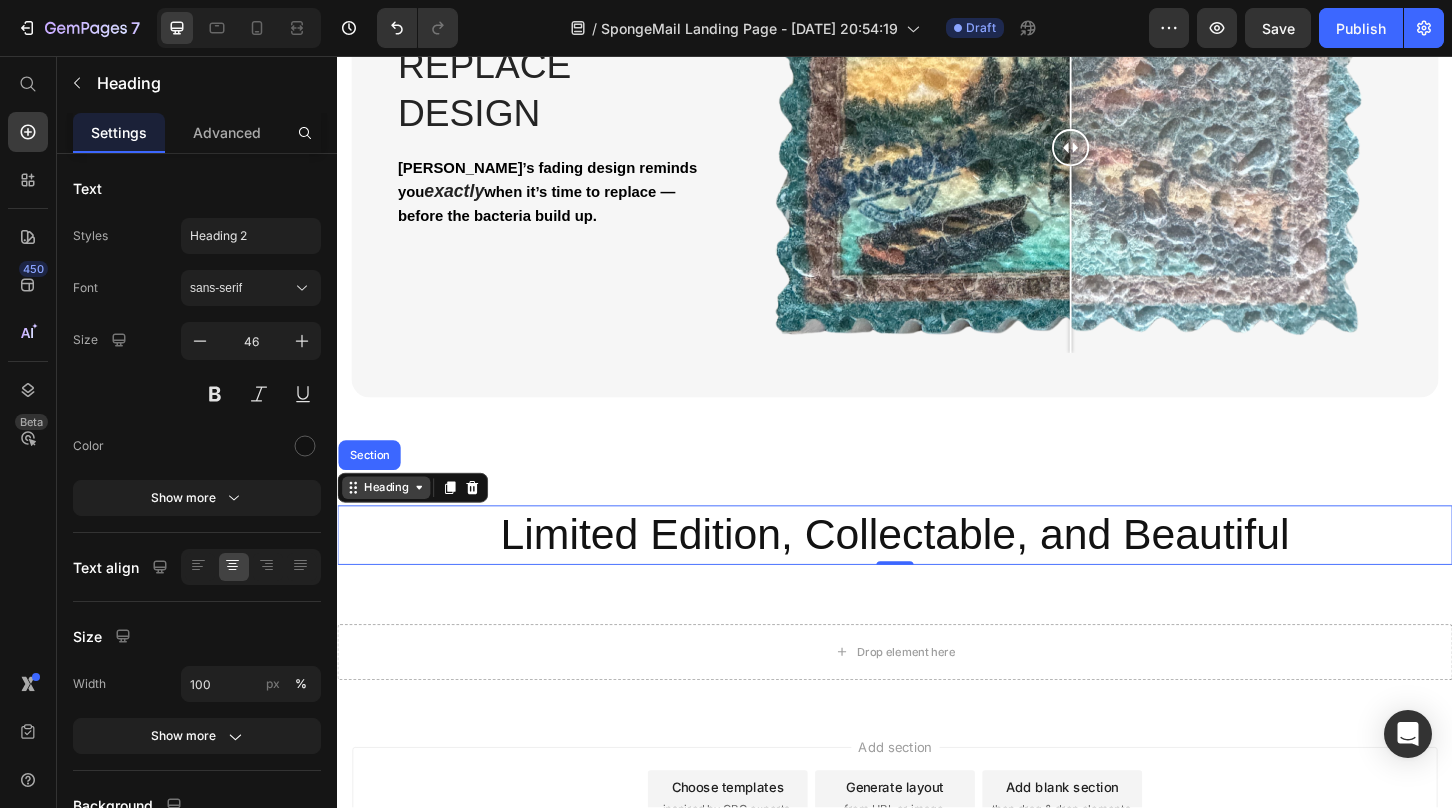 click 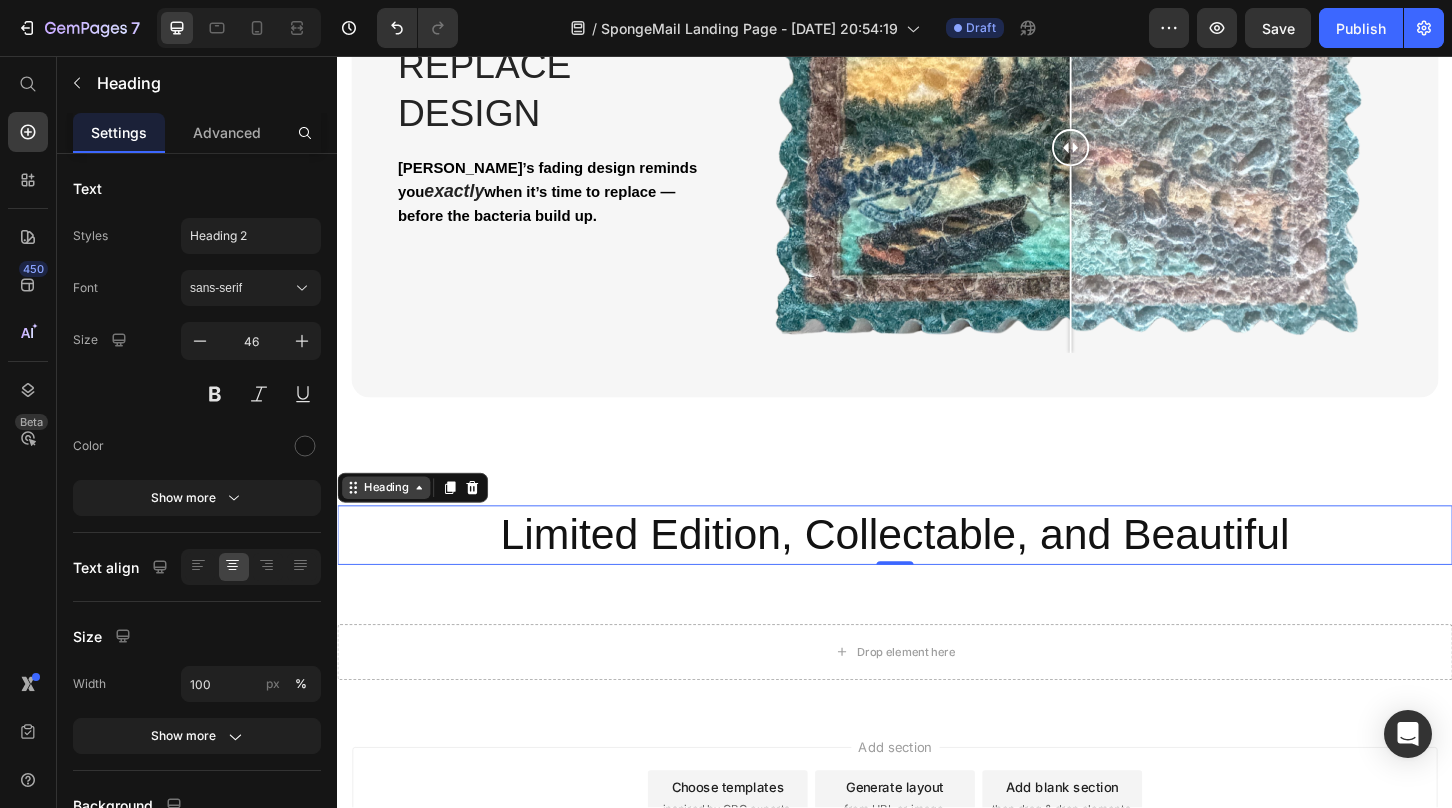 click 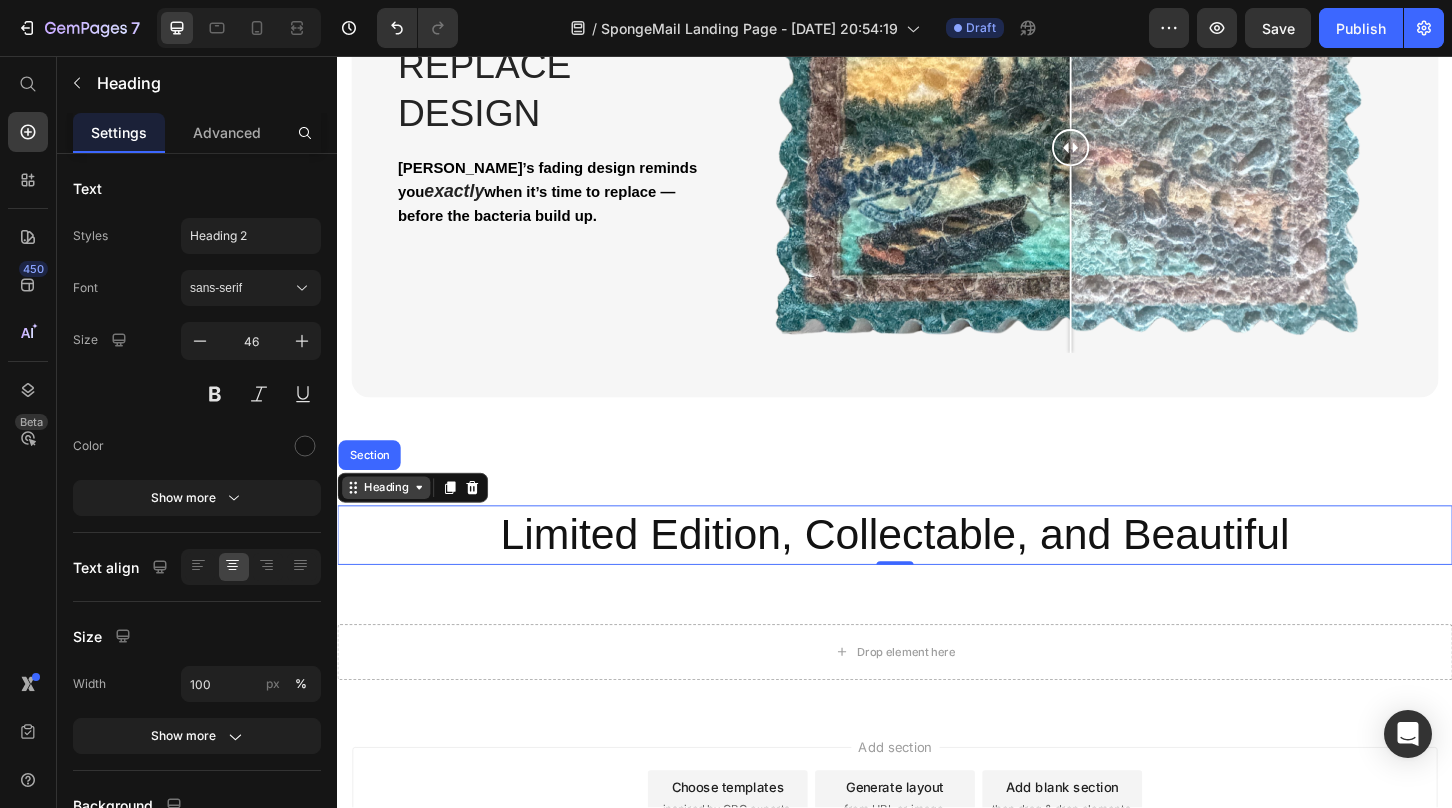 click 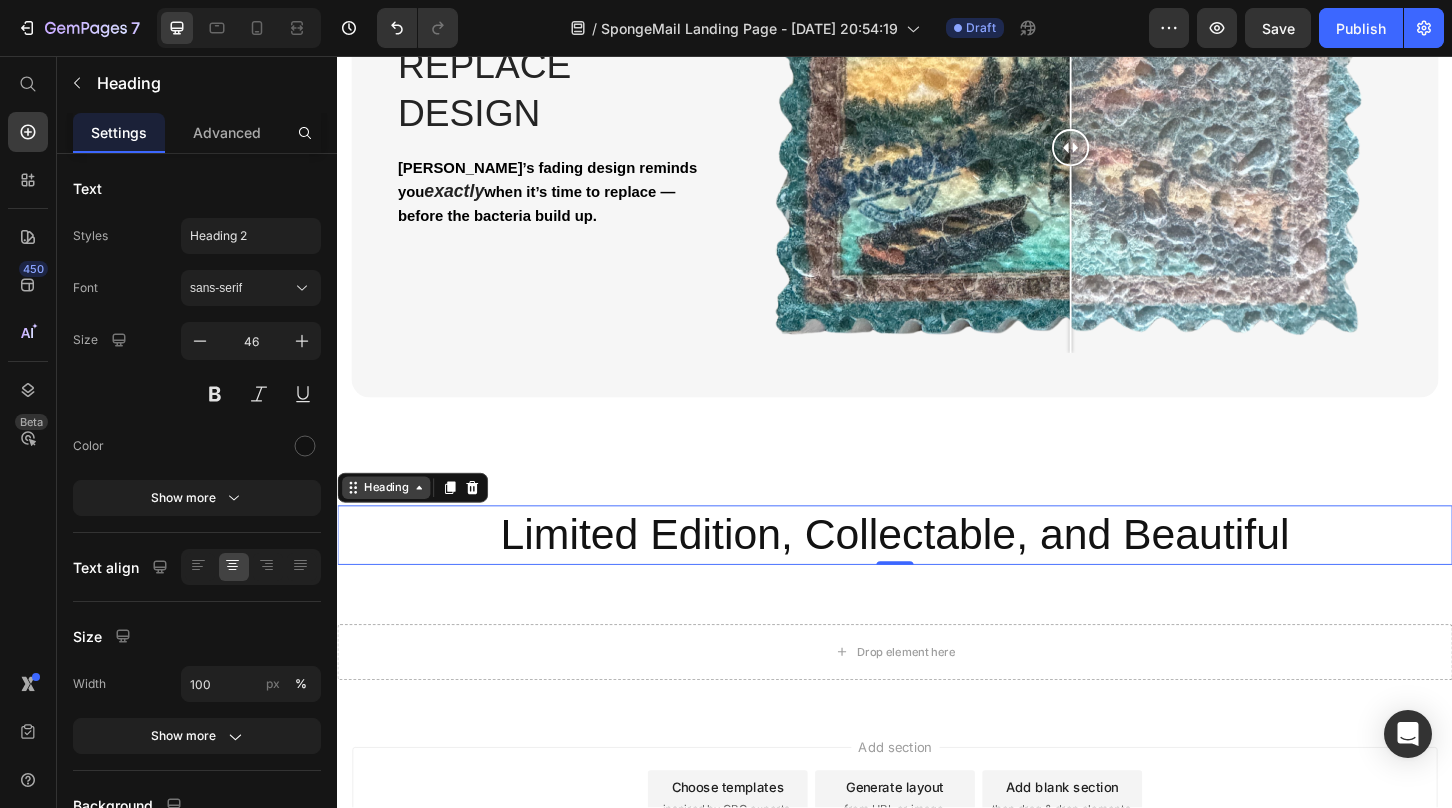 click 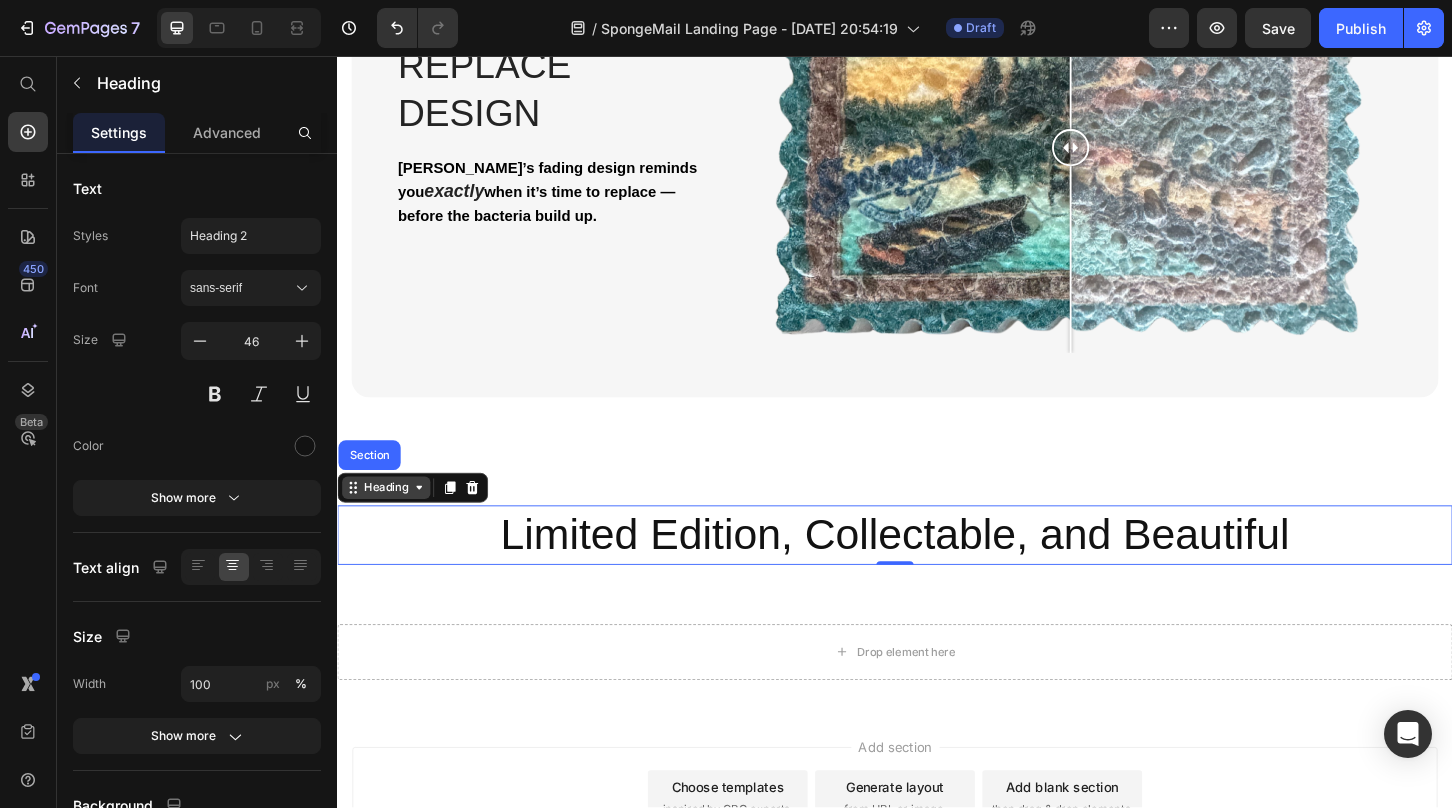 click 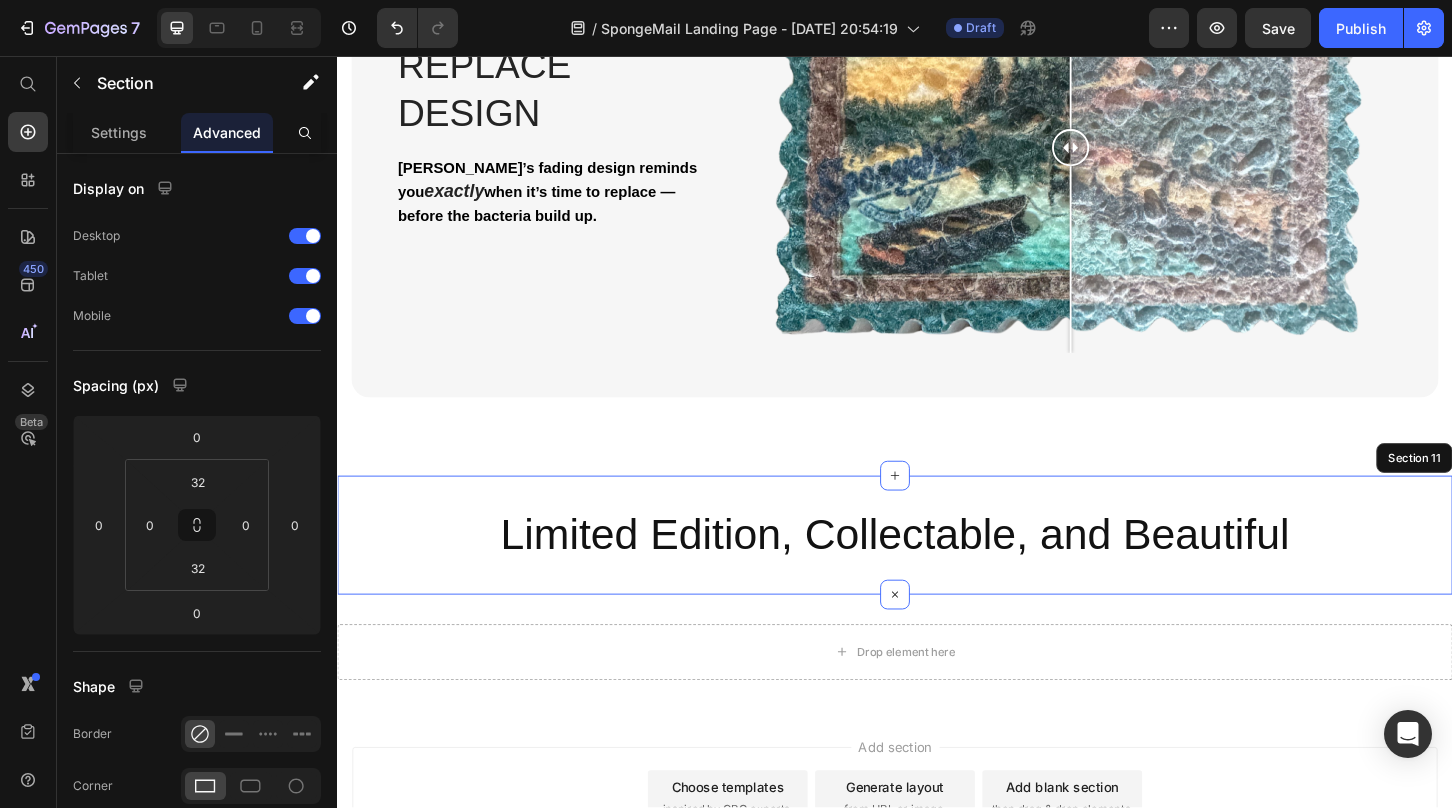 click on "Limited Edition, Collectable, and Beautiful Heading   0 Section 11" at bounding box center (937, 572) 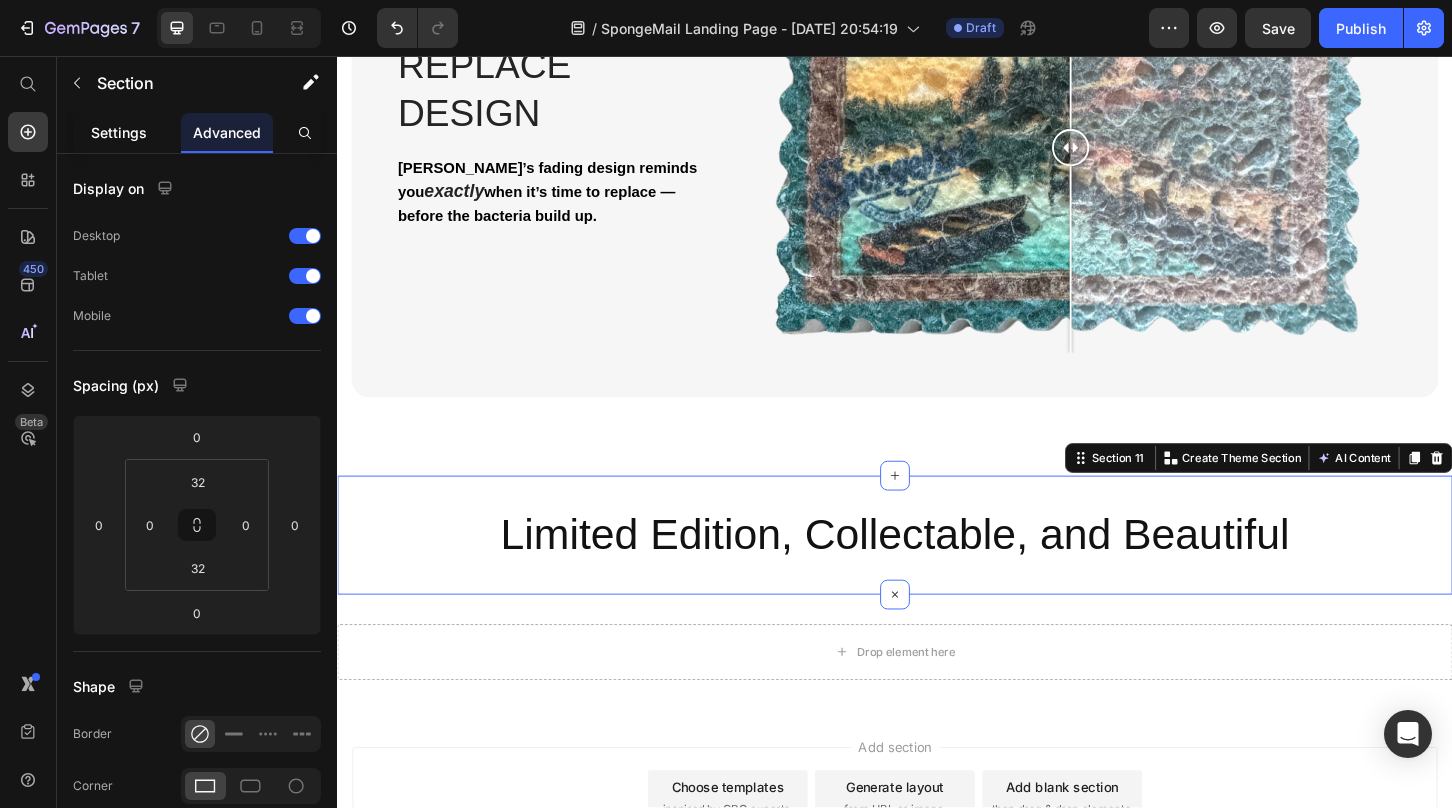 click on "Settings" at bounding box center [119, 132] 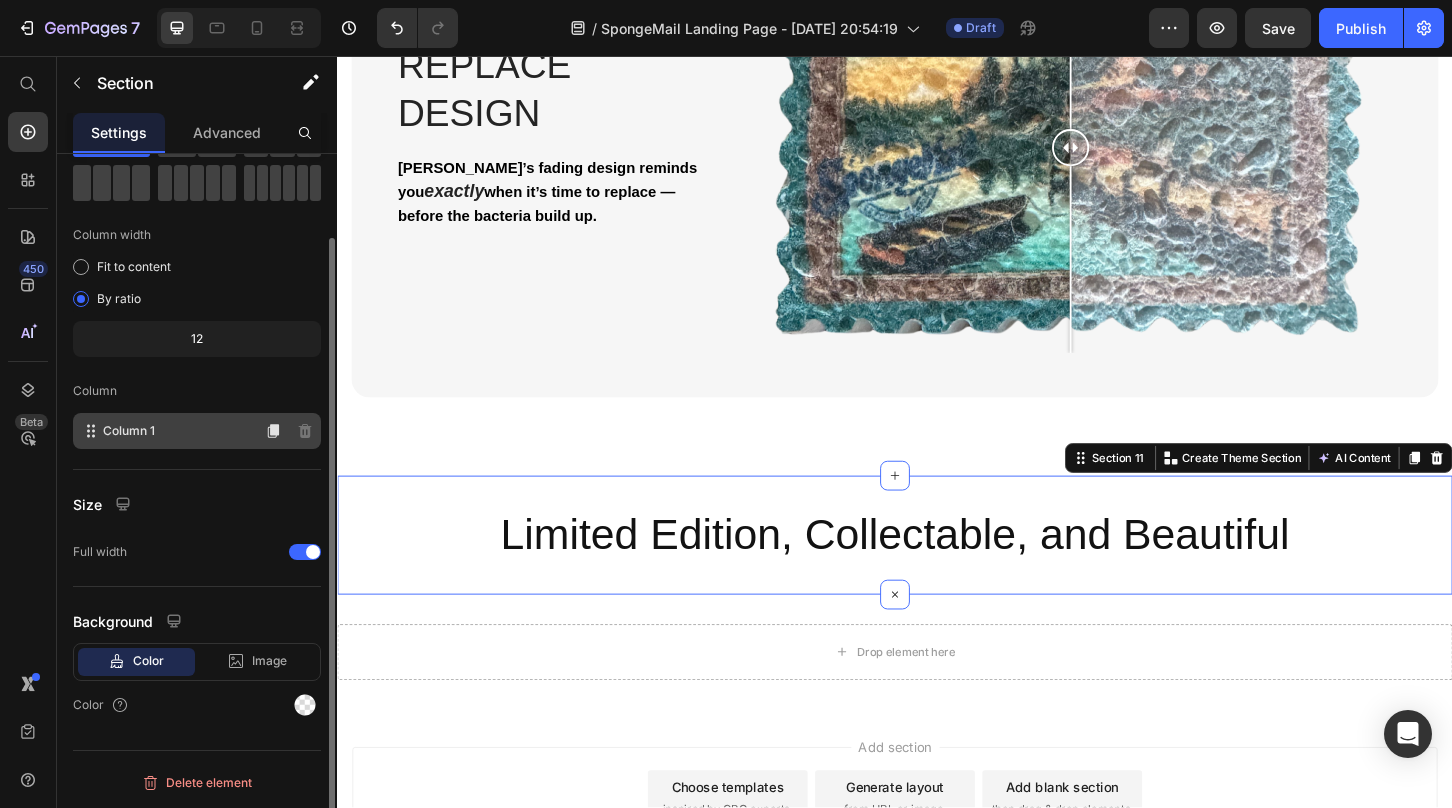 scroll, scrollTop: 0, scrollLeft: 0, axis: both 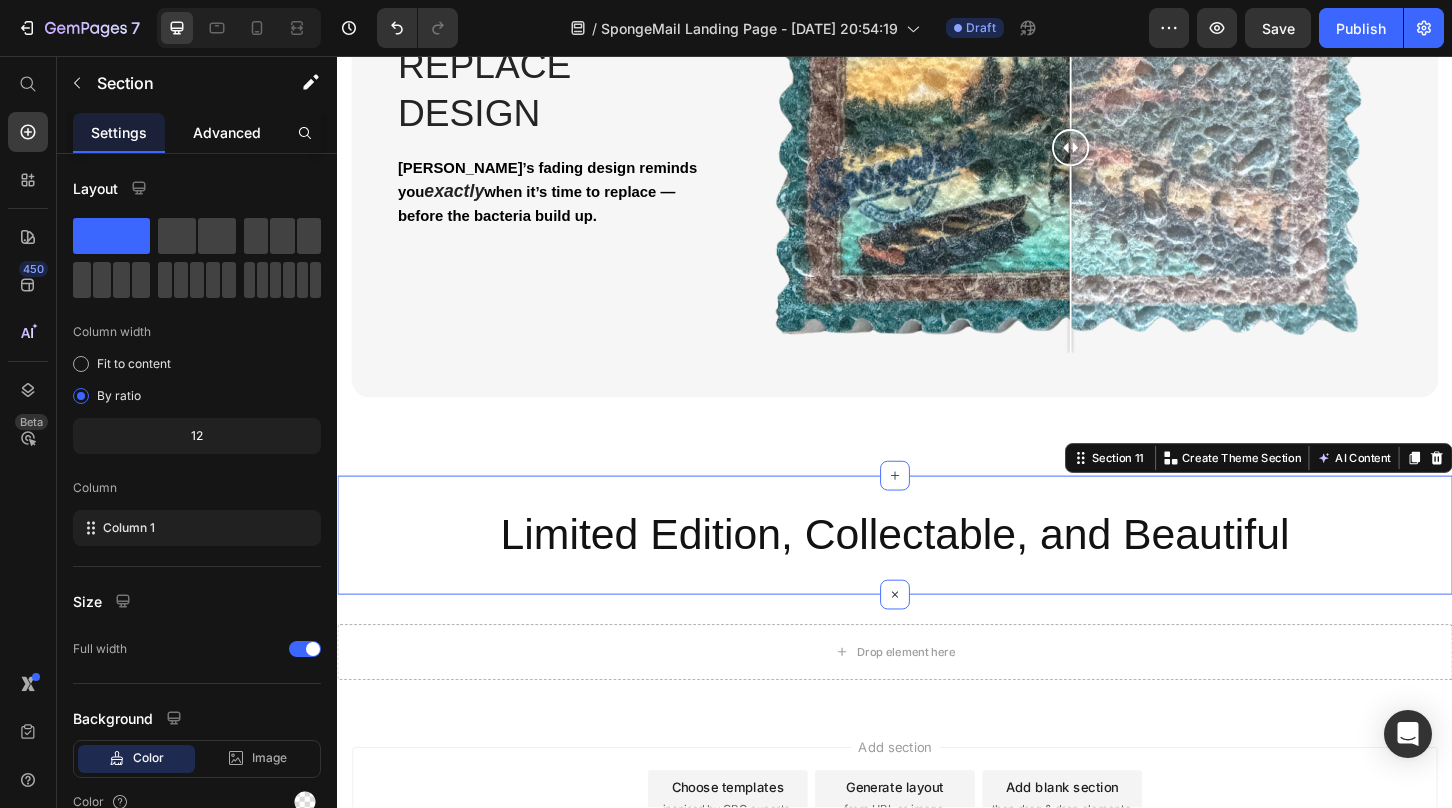 click on "Advanced" at bounding box center (227, 132) 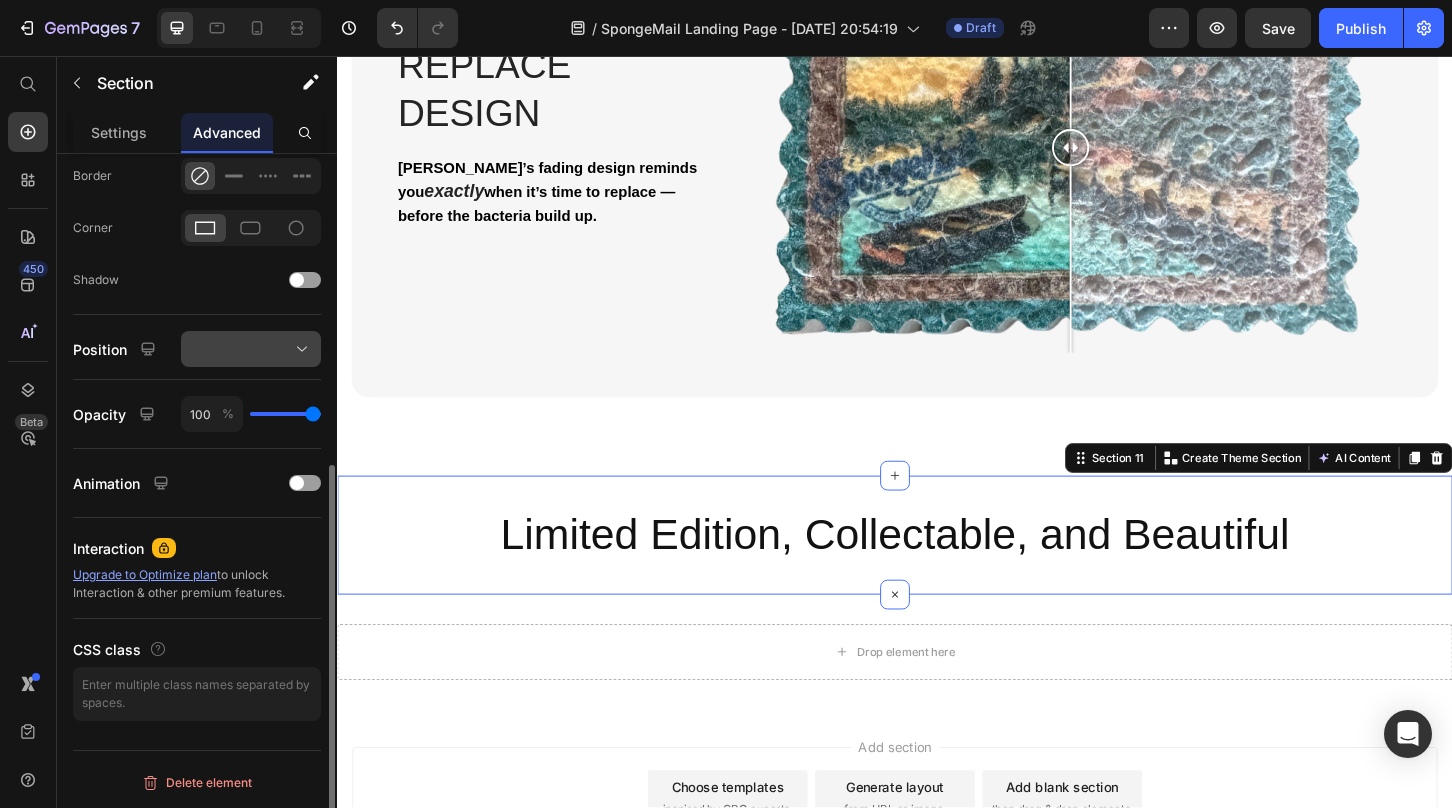 scroll, scrollTop: 0, scrollLeft: 0, axis: both 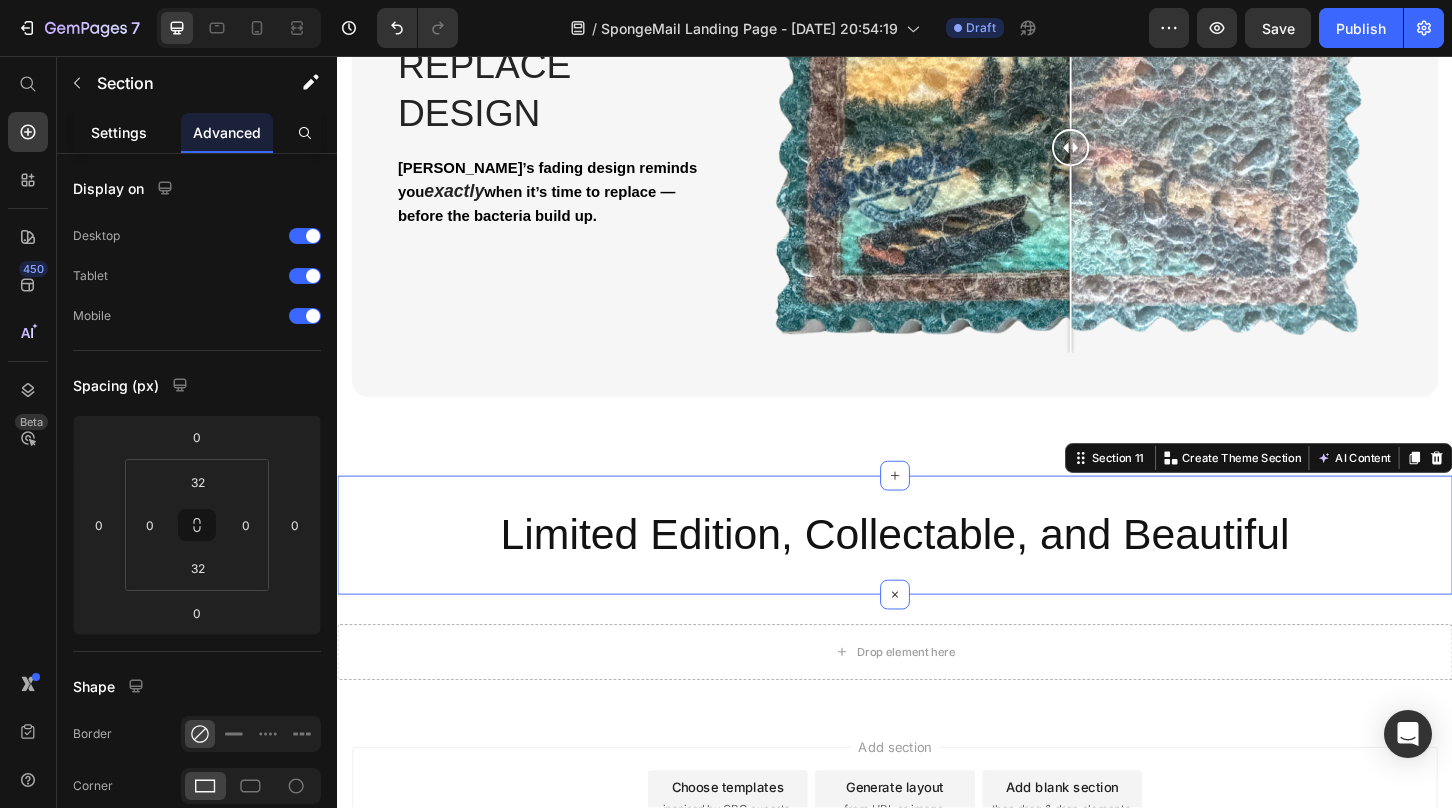 click on "Settings" at bounding box center [119, 132] 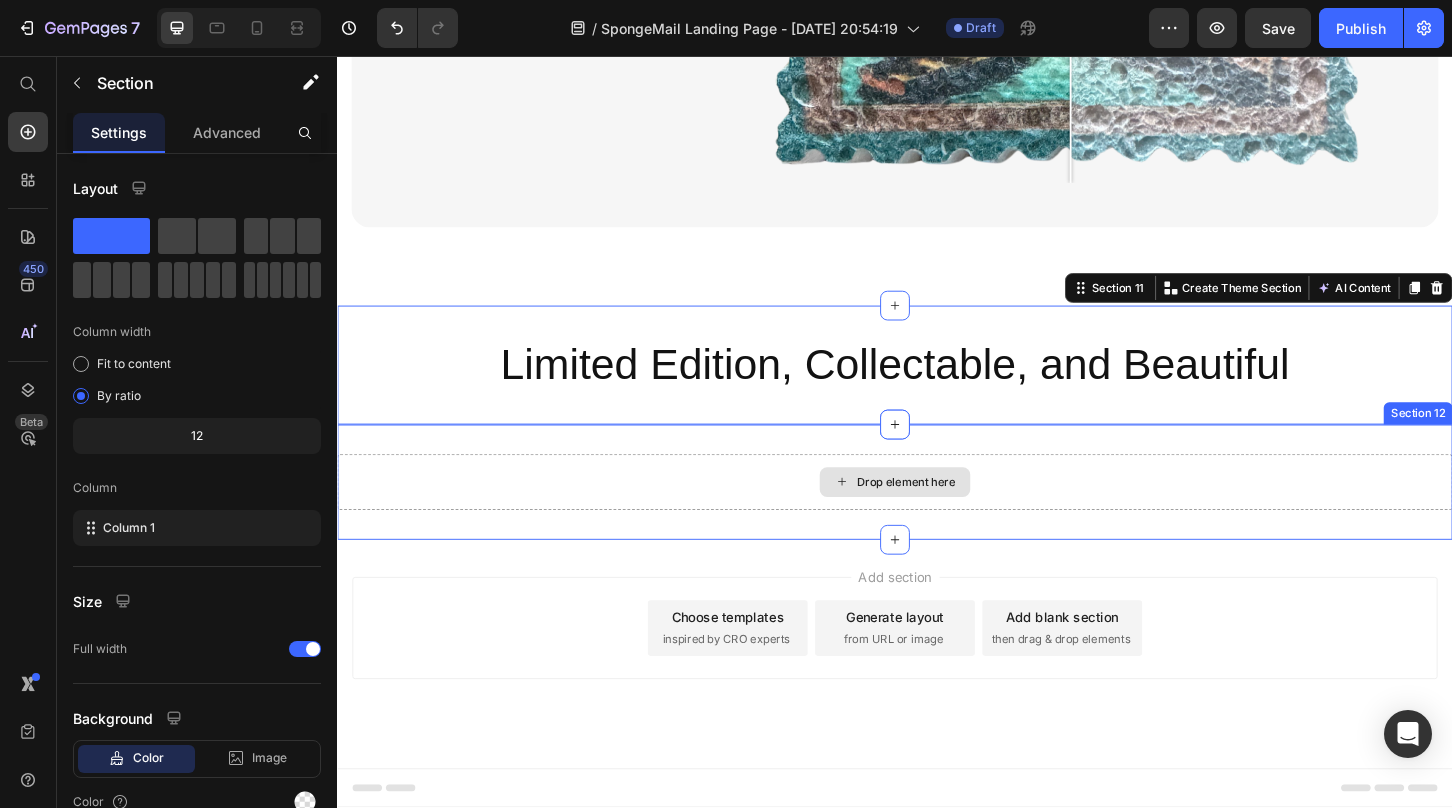 scroll, scrollTop: 7193, scrollLeft: 0, axis: vertical 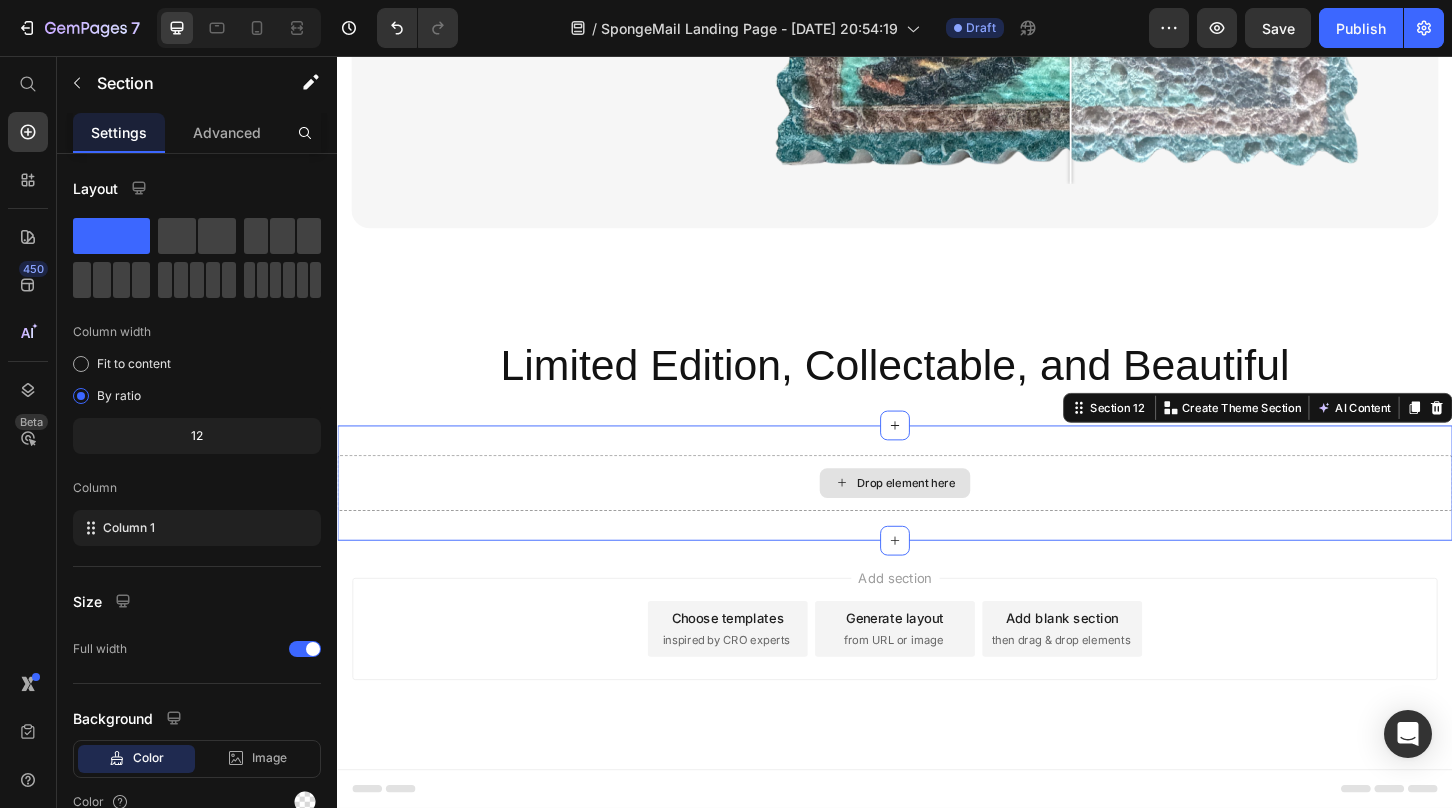 click on "Drop element here" at bounding box center (937, 516) 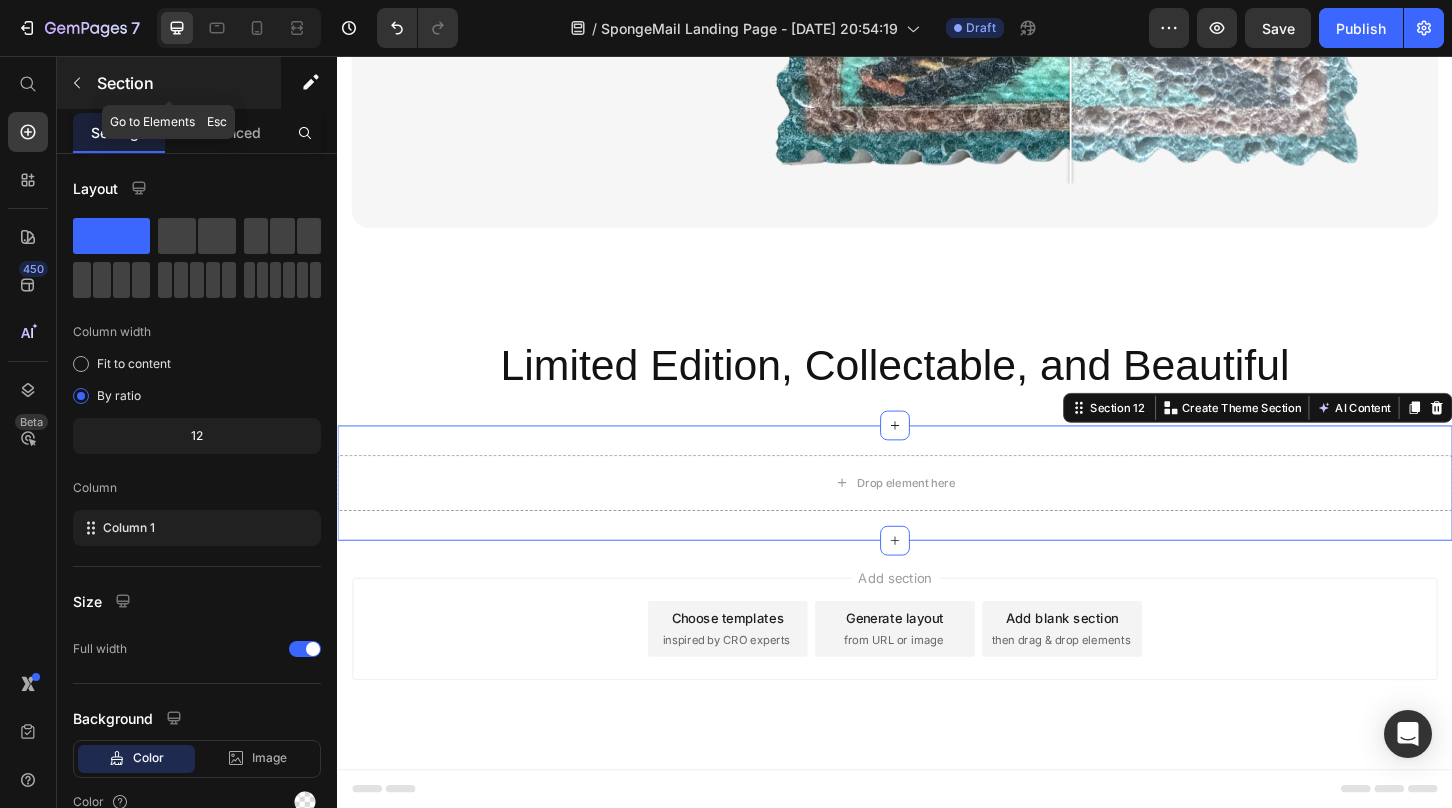 click at bounding box center (77, 83) 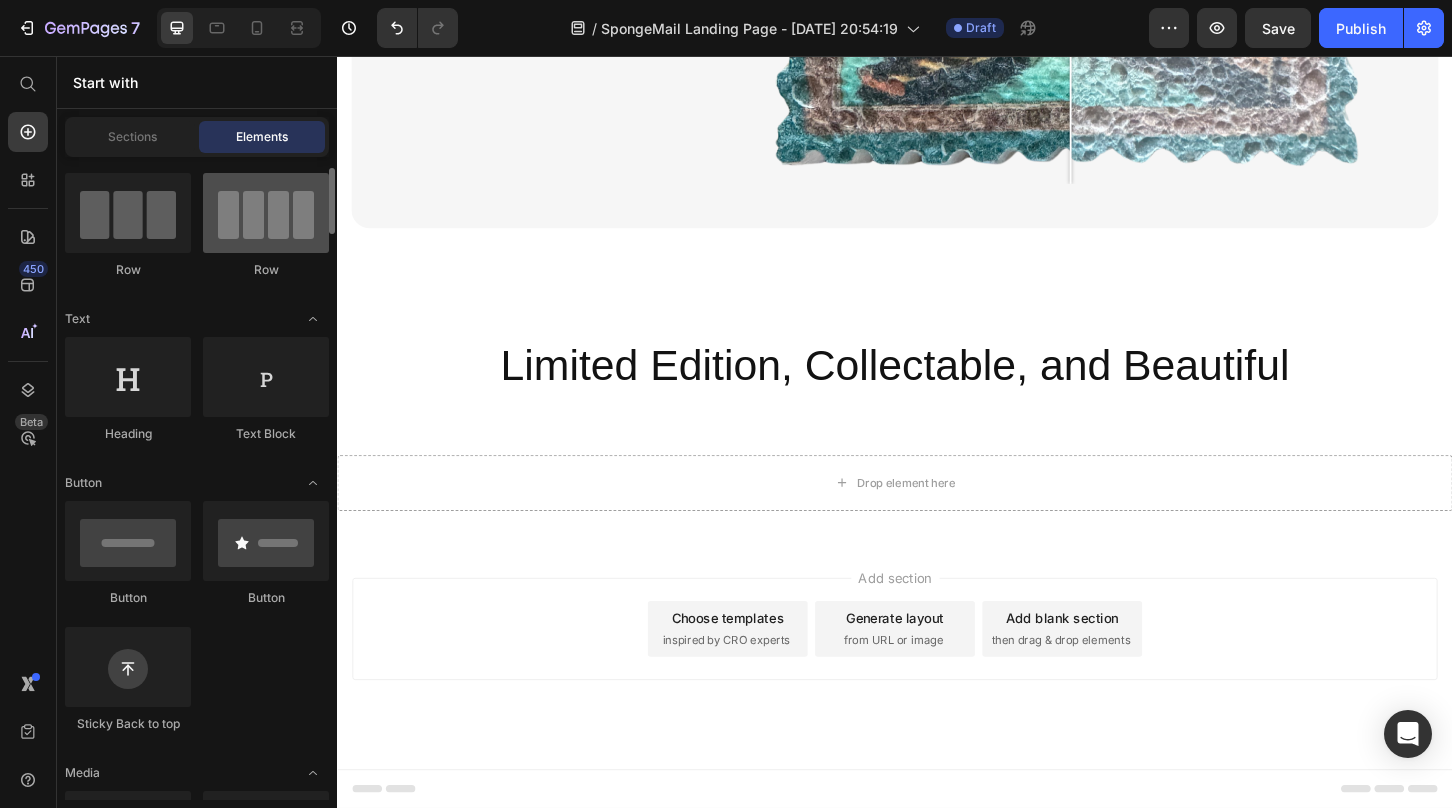 scroll, scrollTop: 159, scrollLeft: 0, axis: vertical 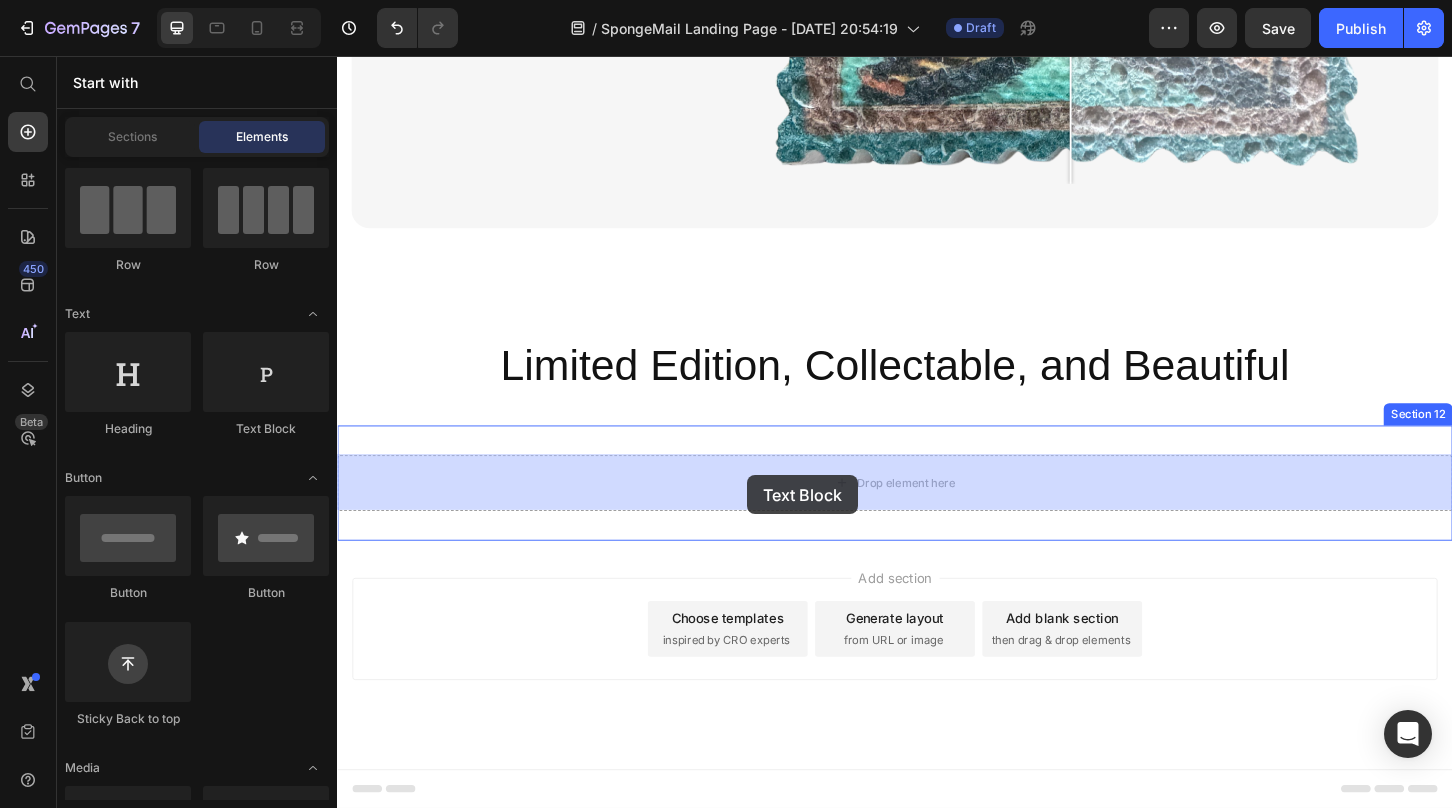 drag, startPoint x: 620, startPoint y: 457, endPoint x: 778, endPoint y: 507, distance: 165.72266 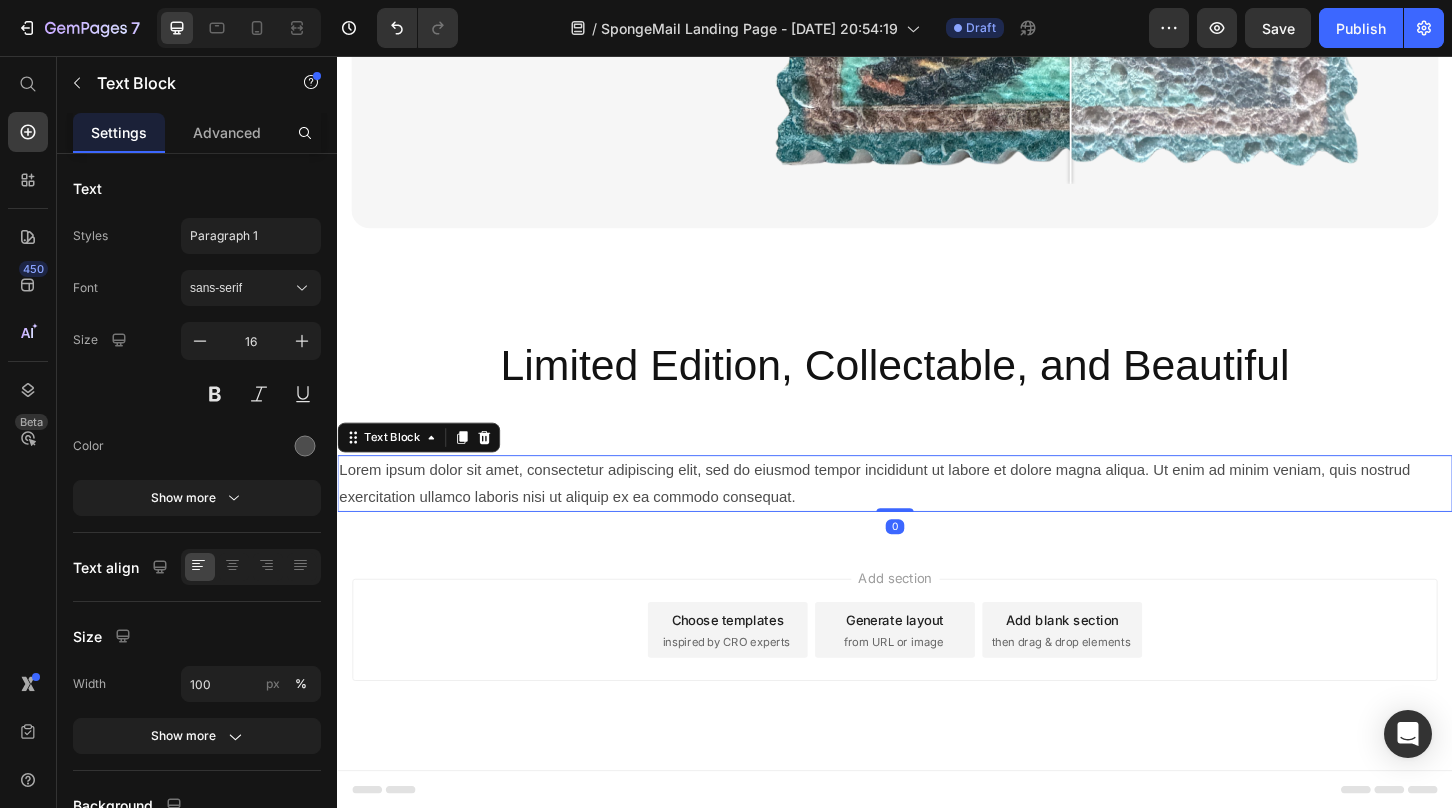 click on "Lorem ipsum dolor sit amet, consectetur adipiscing elit, sed do eiusmod tempor incididunt ut labore et dolore magna aliqua. Ut enim ad minim veniam, quis nostrud exercitation ullamco laboris nisi ut aliquip ex ea commodo consequat." at bounding box center [937, 517] 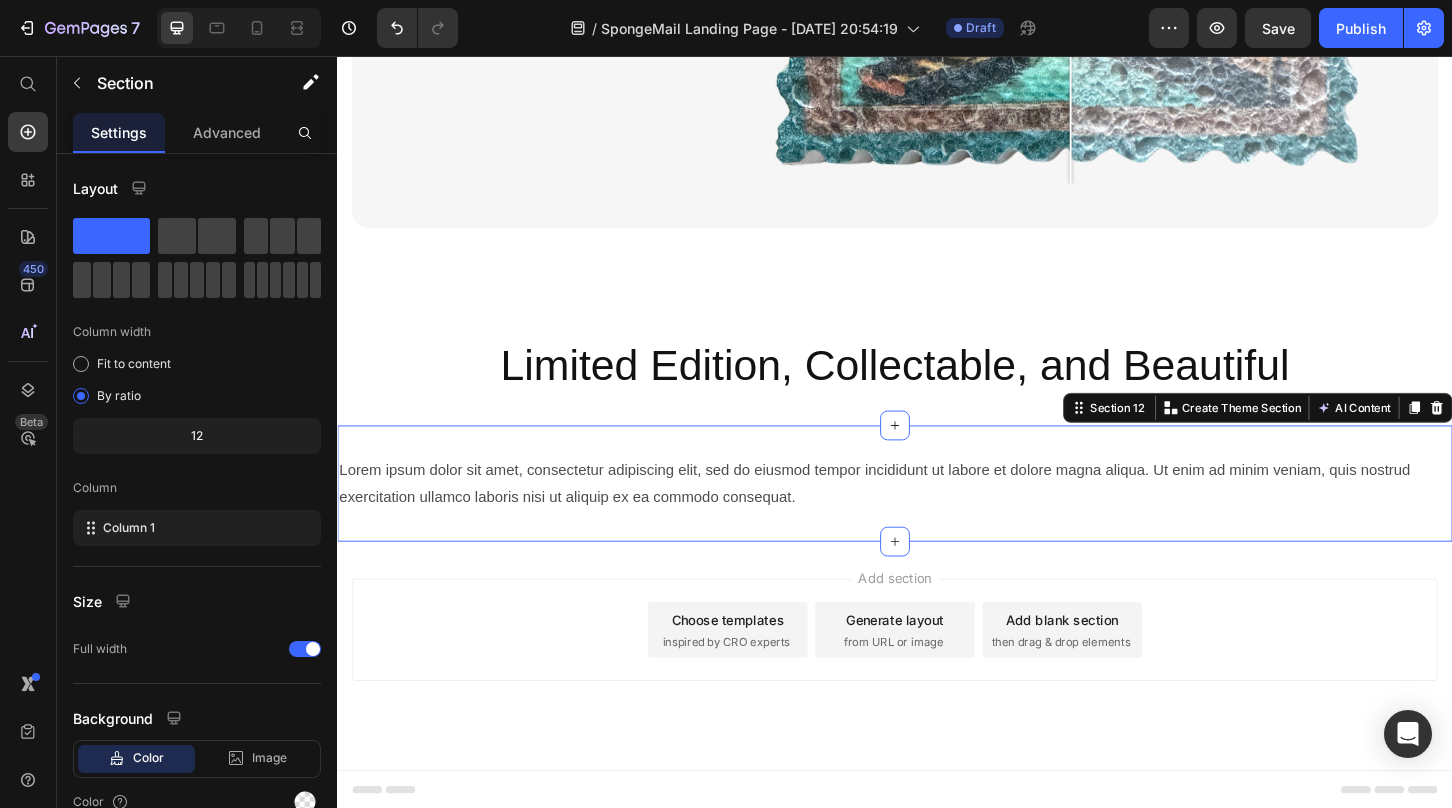 click on "Lorem ipsum dolor sit amet, consectetur adipiscing elit, sed do eiusmod tempor incididunt ut labore et dolore magna aliqua. Ut enim ad minim veniam, quis nostrud exercitation ullamco laboris nisi ut aliquip ex ea commodo consequat. Text Block Section 12   You can create reusable sections Create Theme Section AI Content Write with GemAI What would you like to describe here? Tone and Voice Persuasive Product Show more Generate" at bounding box center [937, 517] 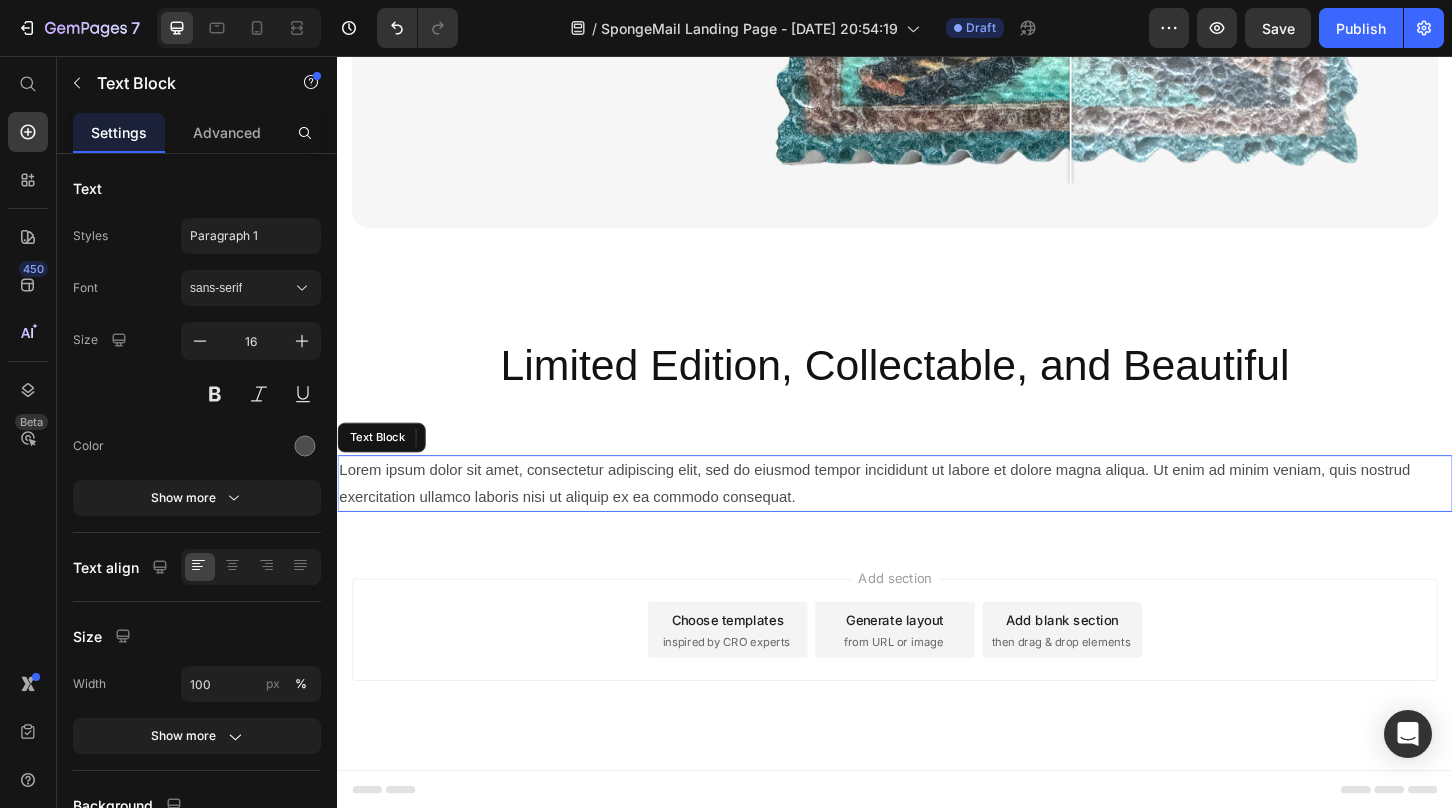 click on "Lorem ipsum dolor sit amet, consectetur adipiscing elit, sed do eiusmod tempor incididunt ut labore et dolore magna aliqua. Ut enim ad minim veniam, quis nostrud exercitation ullamco laboris nisi ut aliquip ex ea commodo consequat." at bounding box center [937, 517] 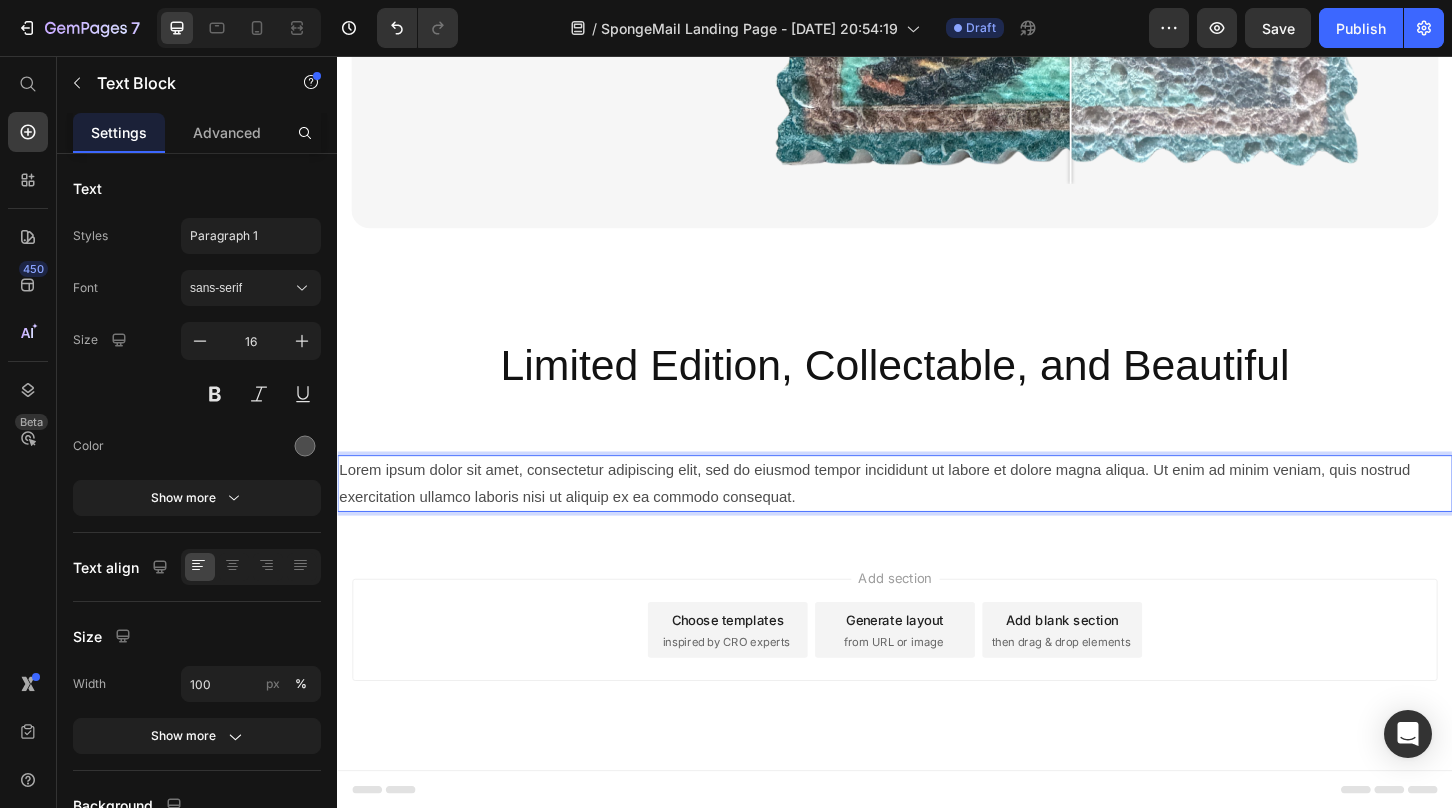 click on "Lorem ipsum dolor sit amet, consectetur adipiscing elit, sed do eiusmod tempor incididunt ut labore et dolore magna aliqua. Ut enim ad minim veniam, quis nostrud exercitation ullamco laboris nisi ut aliquip ex ea commodo consequat." at bounding box center [937, 517] 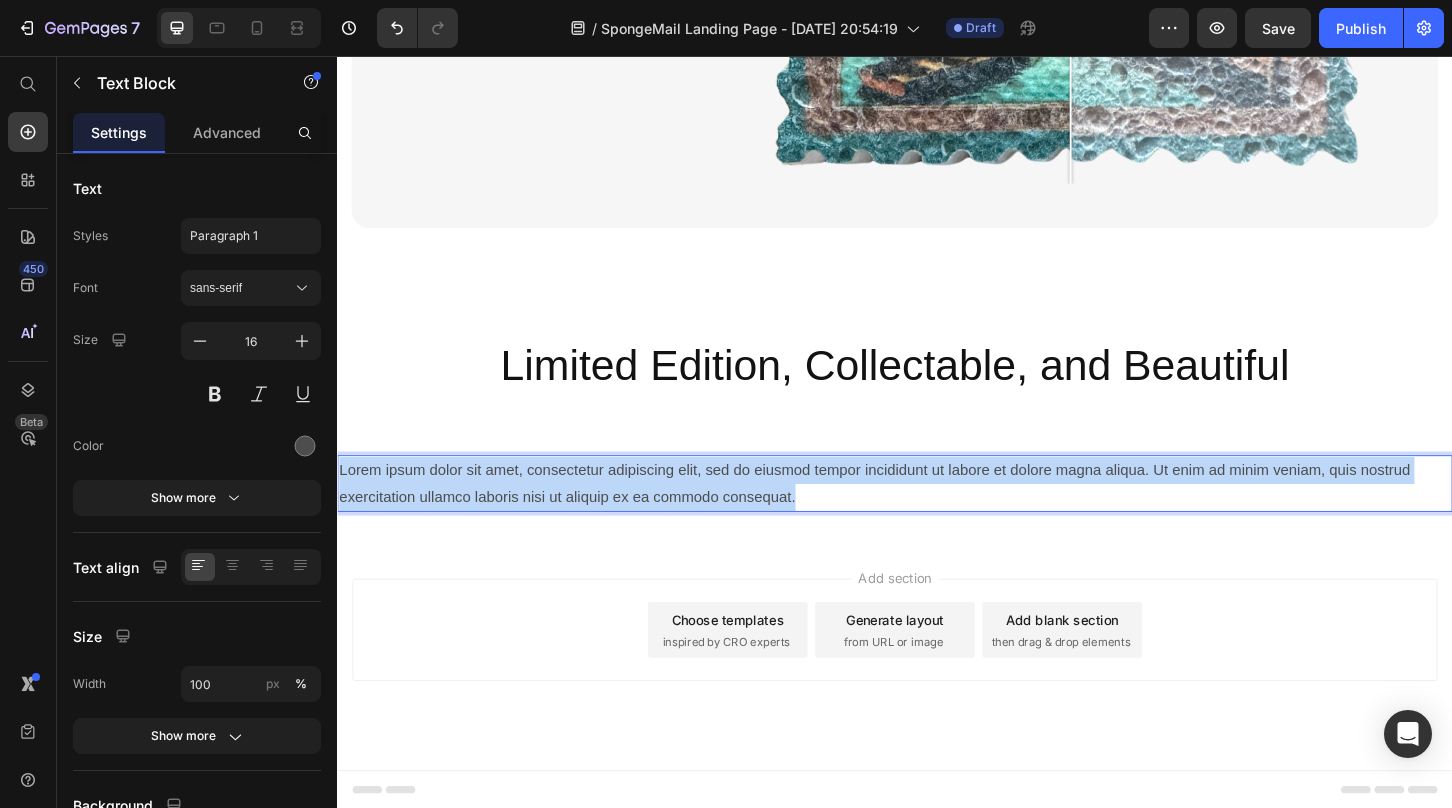 drag, startPoint x: 849, startPoint y: 525, endPoint x: 338, endPoint y: 498, distance: 511.7128 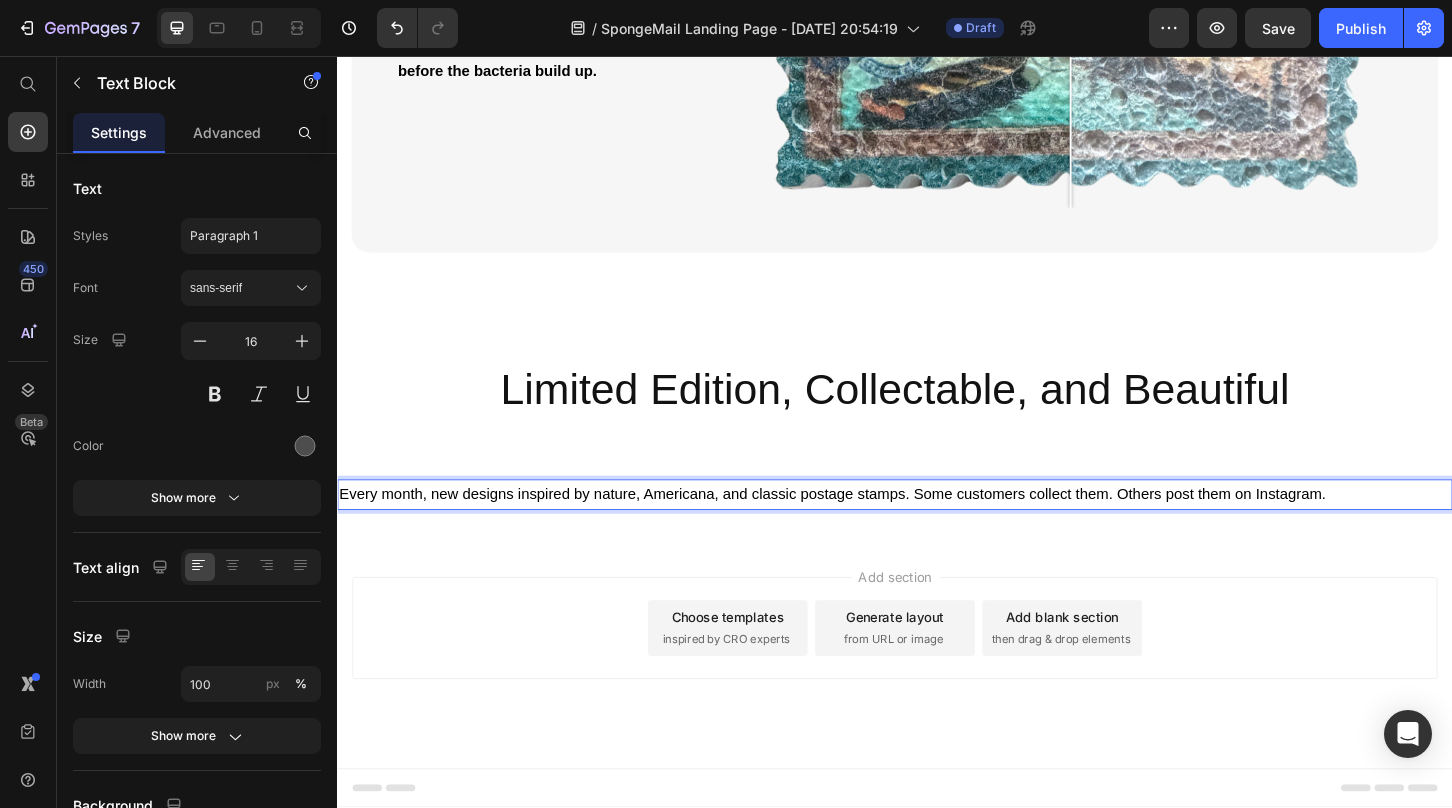 click on "Every month, new designs inspired by nature, Americana, and classic postage stamps. Some customers collect them. Others post them on Instagram." at bounding box center (870, 527) 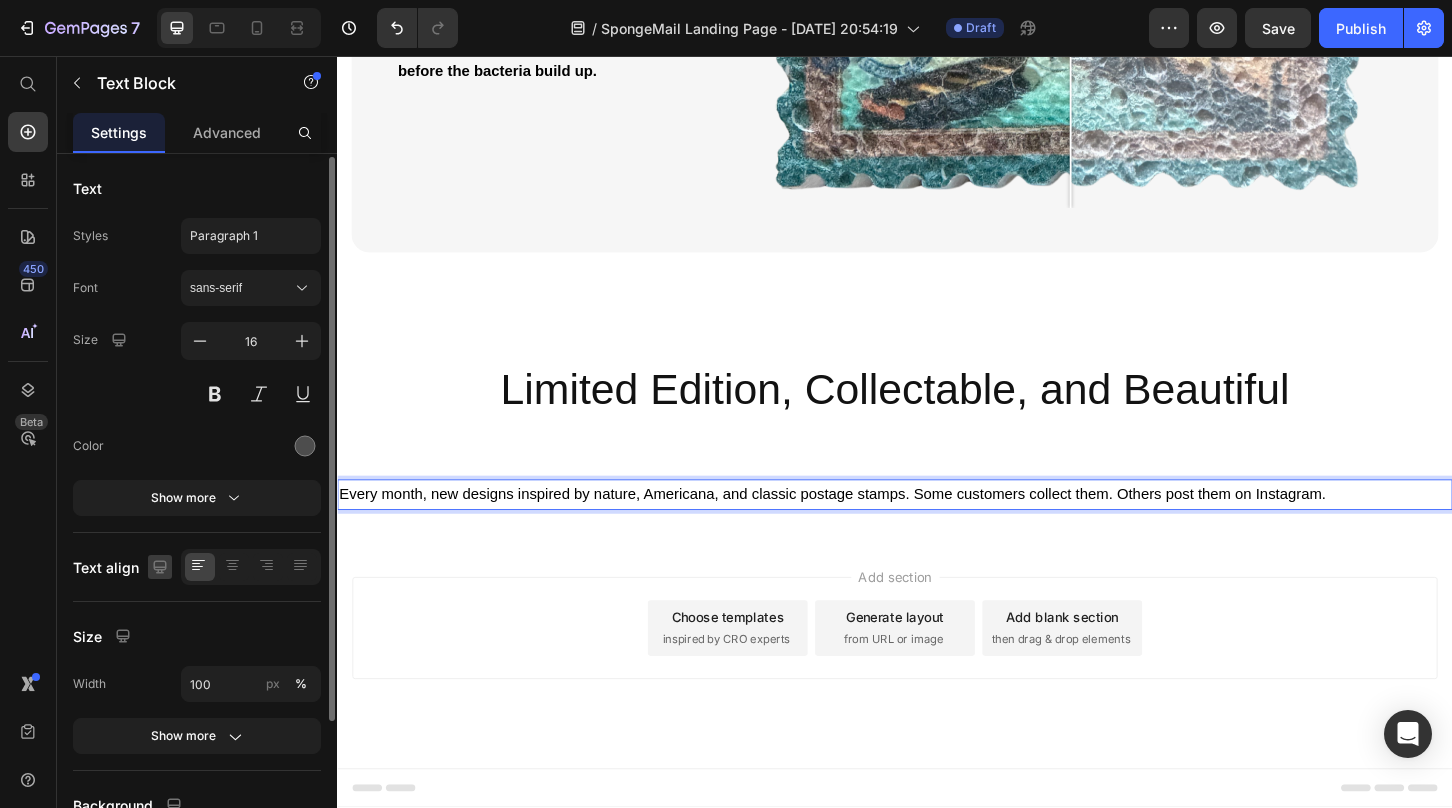 scroll, scrollTop: 184, scrollLeft: 0, axis: vertical 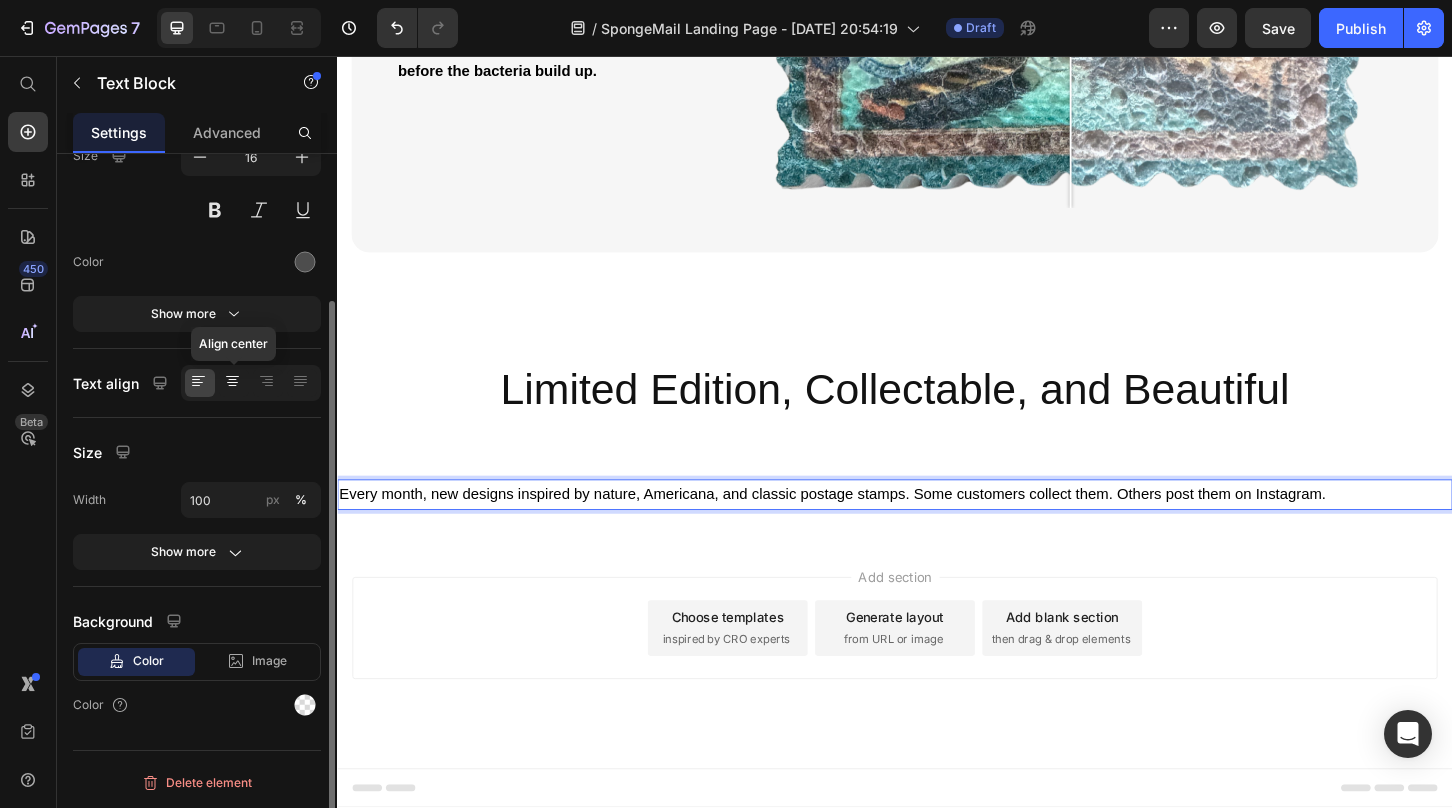 click 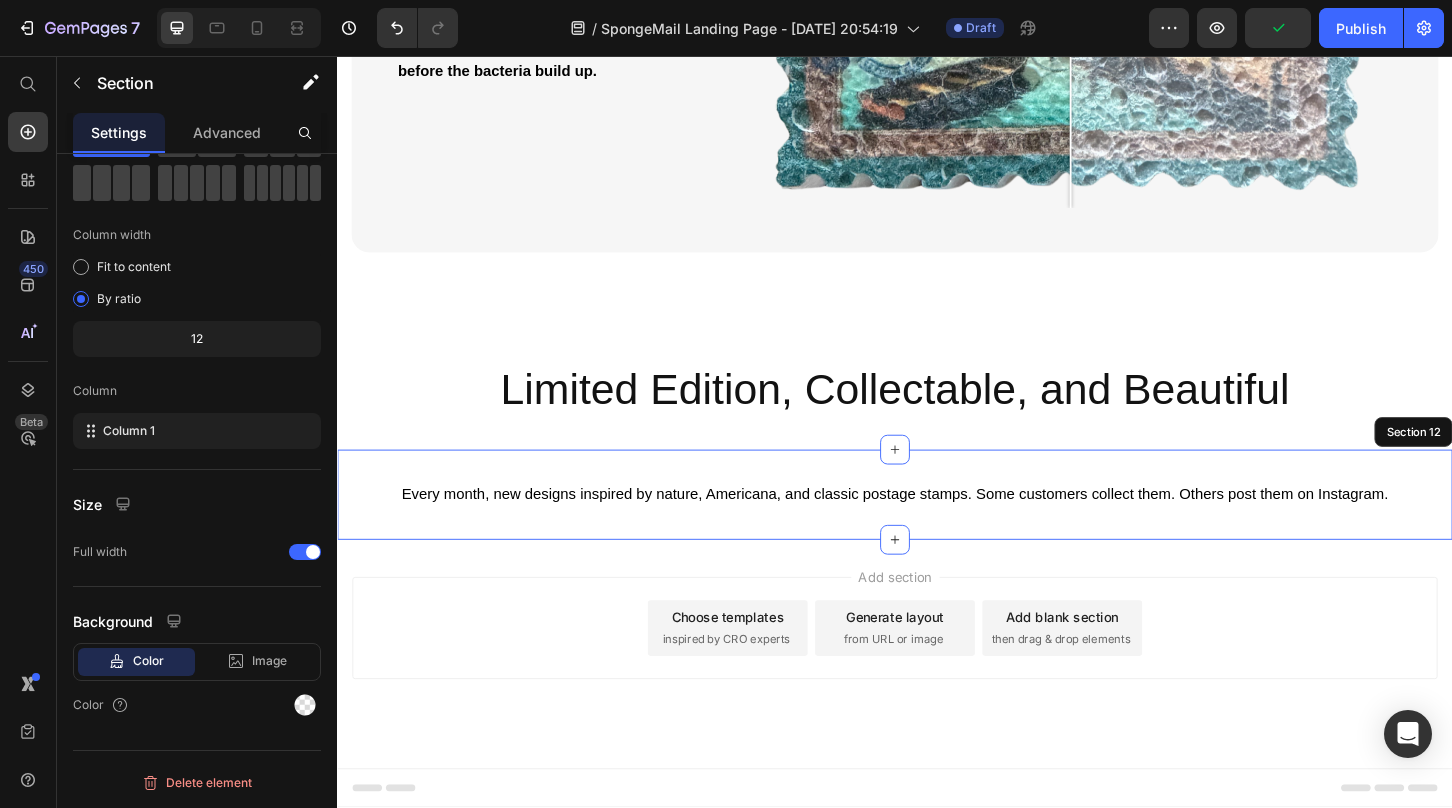 click on "Every month, new designs inspired by nature, Americana, and classic postage stamps. Some customers collect them. Others post them on Instagram. Text Block   0 Section 12" at bounding box center (937, 528) 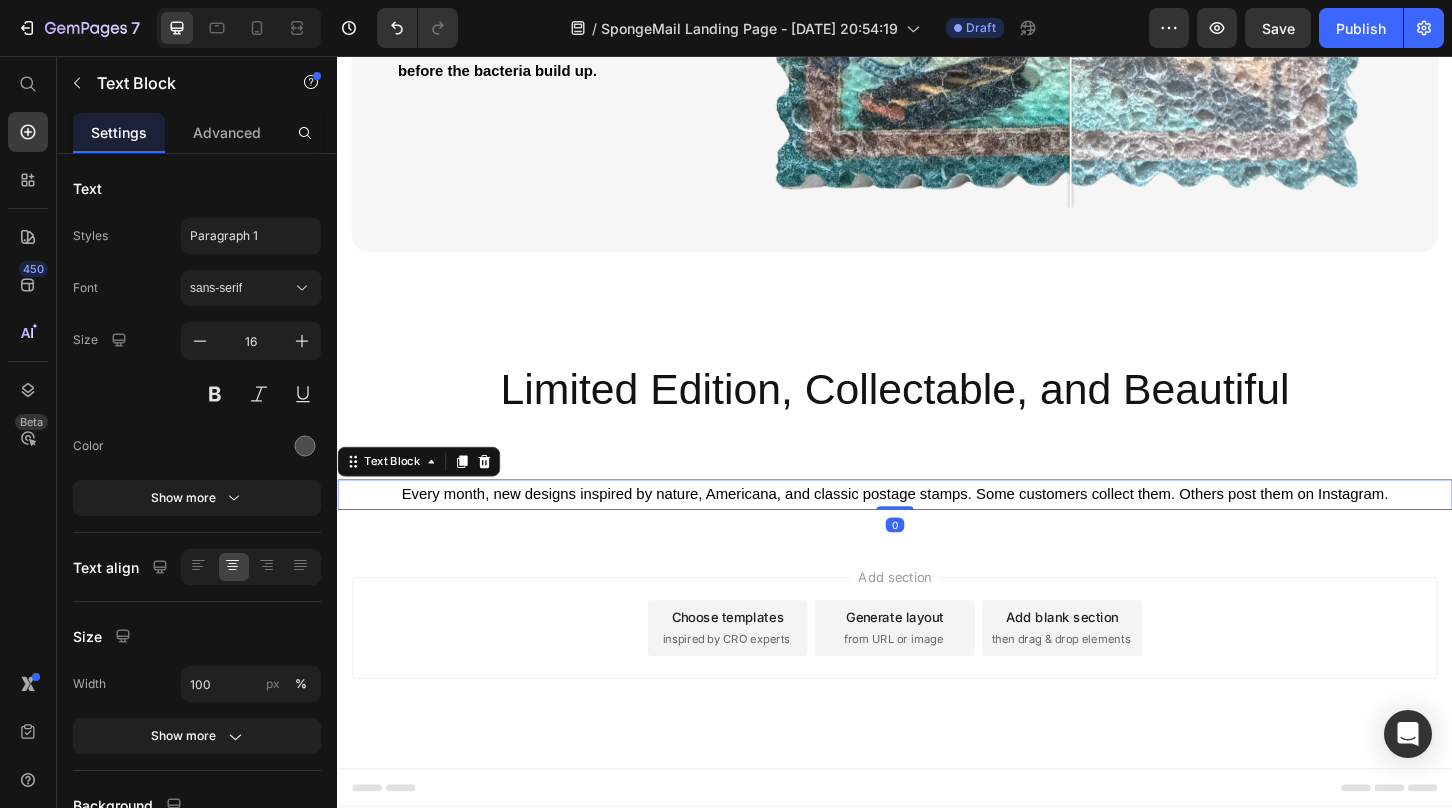 click on "Every month, new designs inspired by nature, Americana, and classic postage stamps. Some customers collect them. Others post them on Instagram." at bounding box center [937, 527] 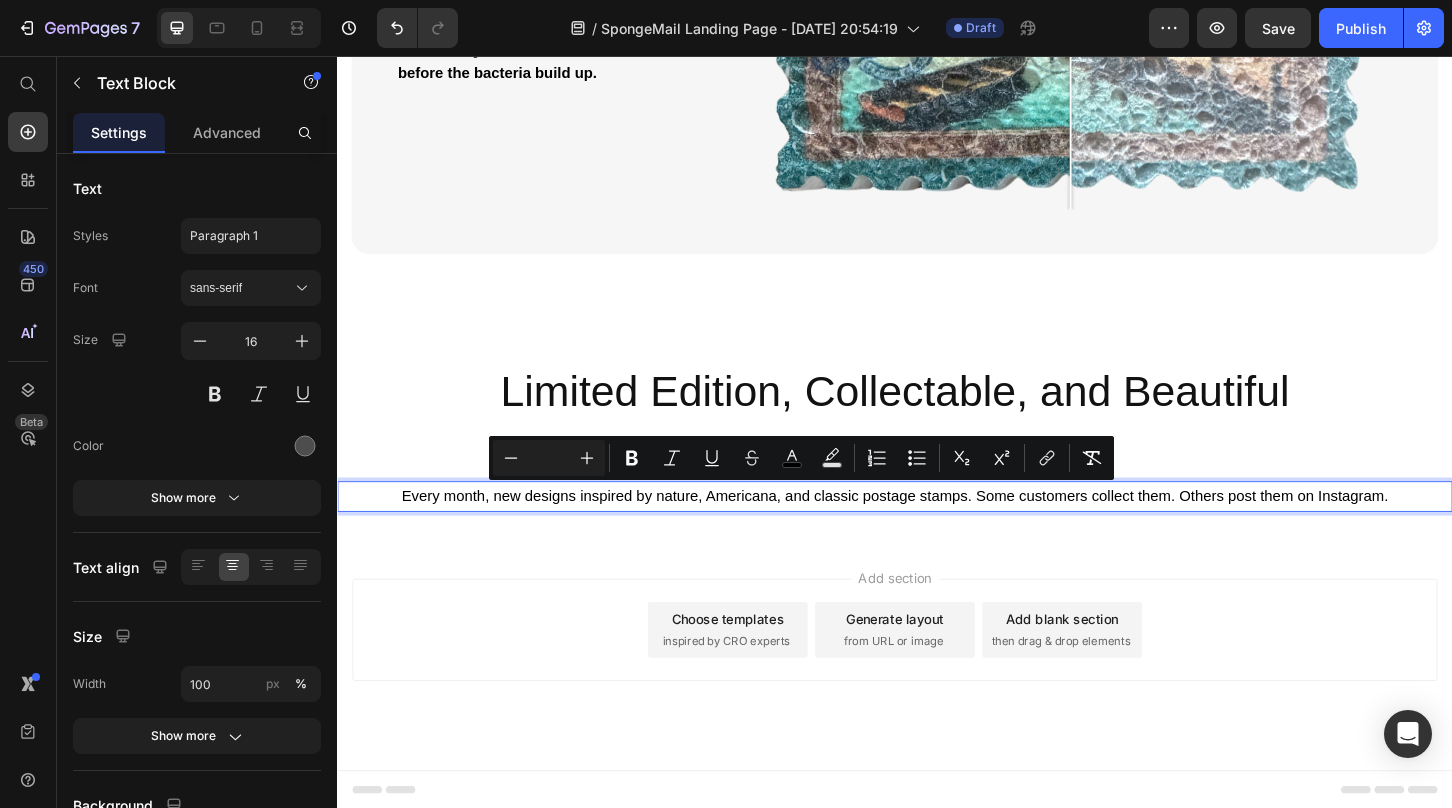 click on "Every month, new designs inspired by nature, Americana, and classic postage stamps. Some customers collect them. Others post them on Instagram." at bounding box center (937, 529) 